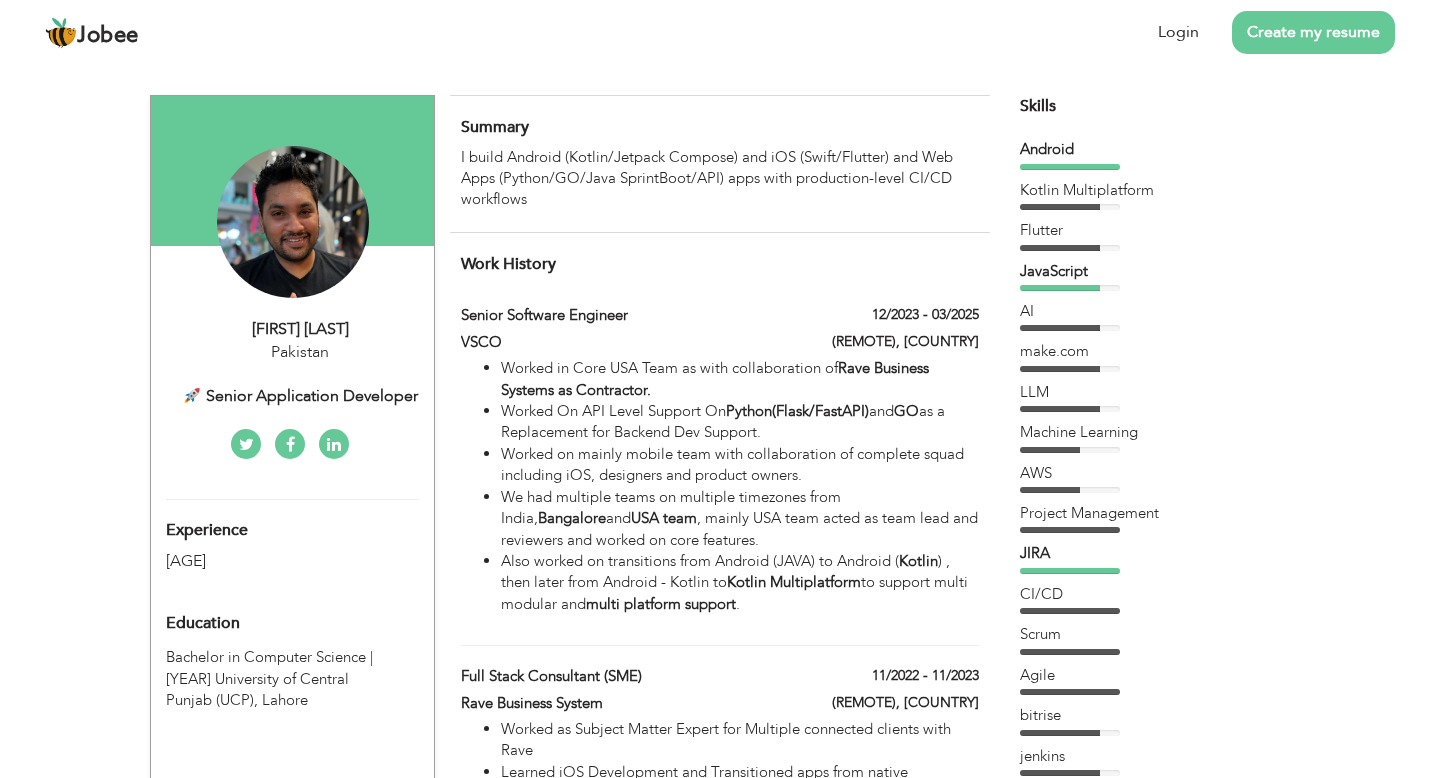 scroll, scrollTop: 0, scrollLeft: 0, axis: both 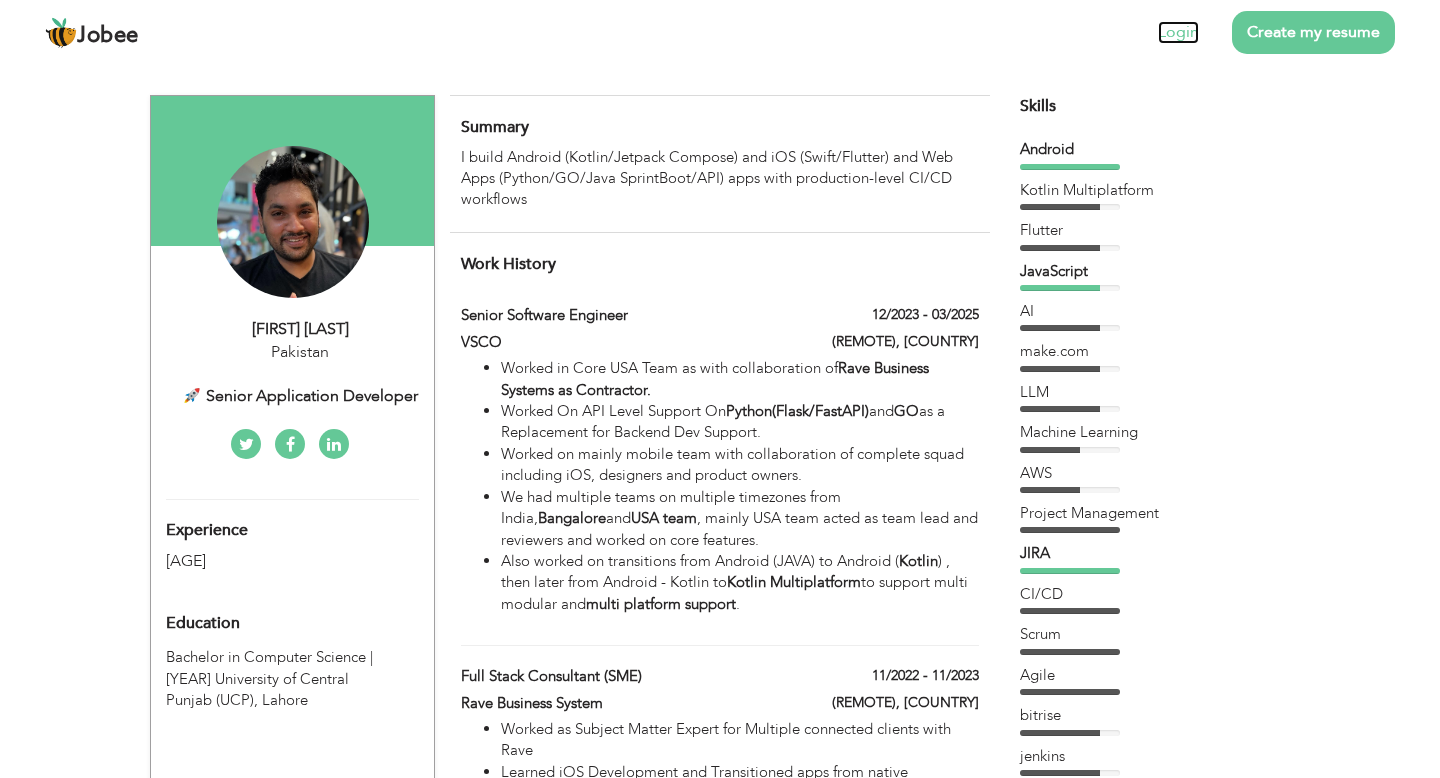 click on "Login" at bounding box center (1178, 32) 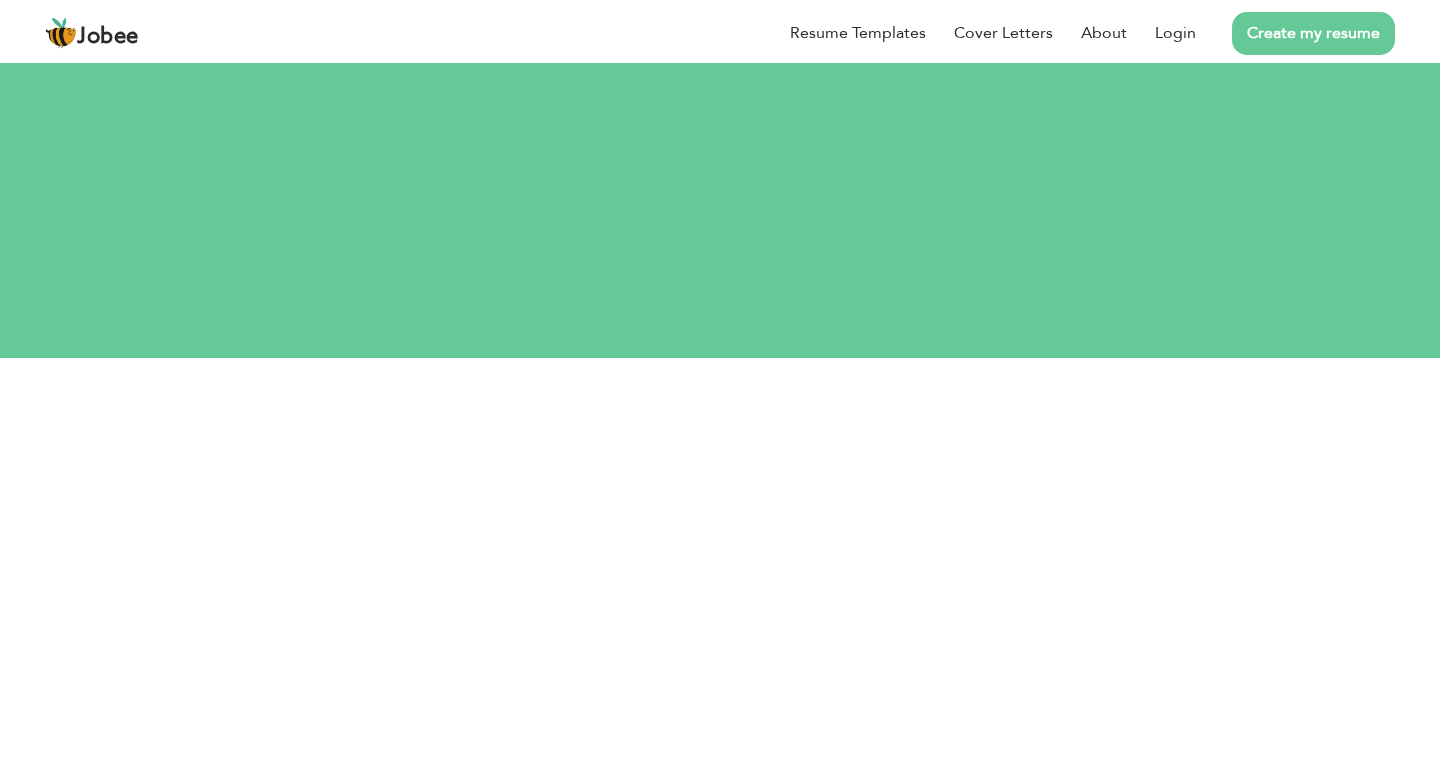 scroll, scrollTop: 0, scrollLeft: 0, axis: both 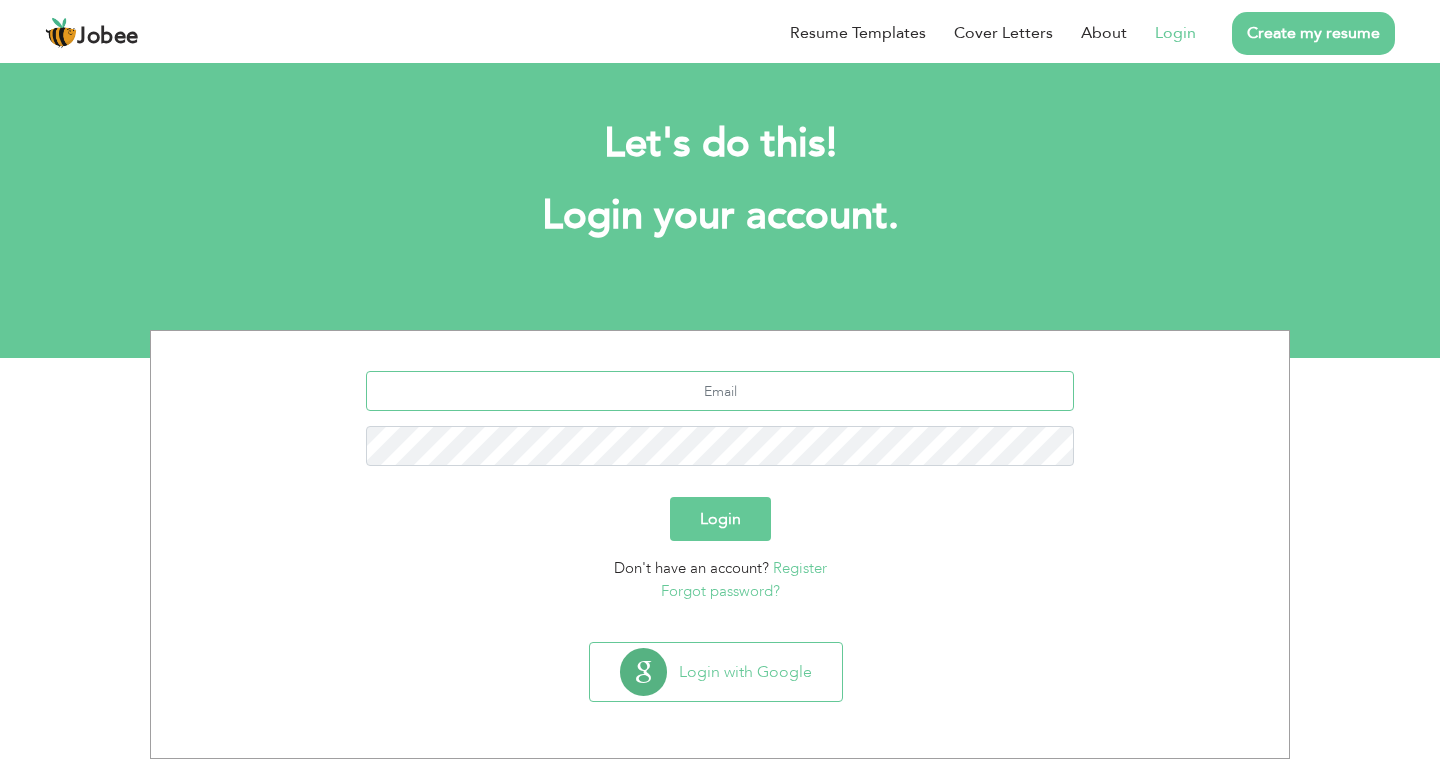 click at bounding box center (720, 391) 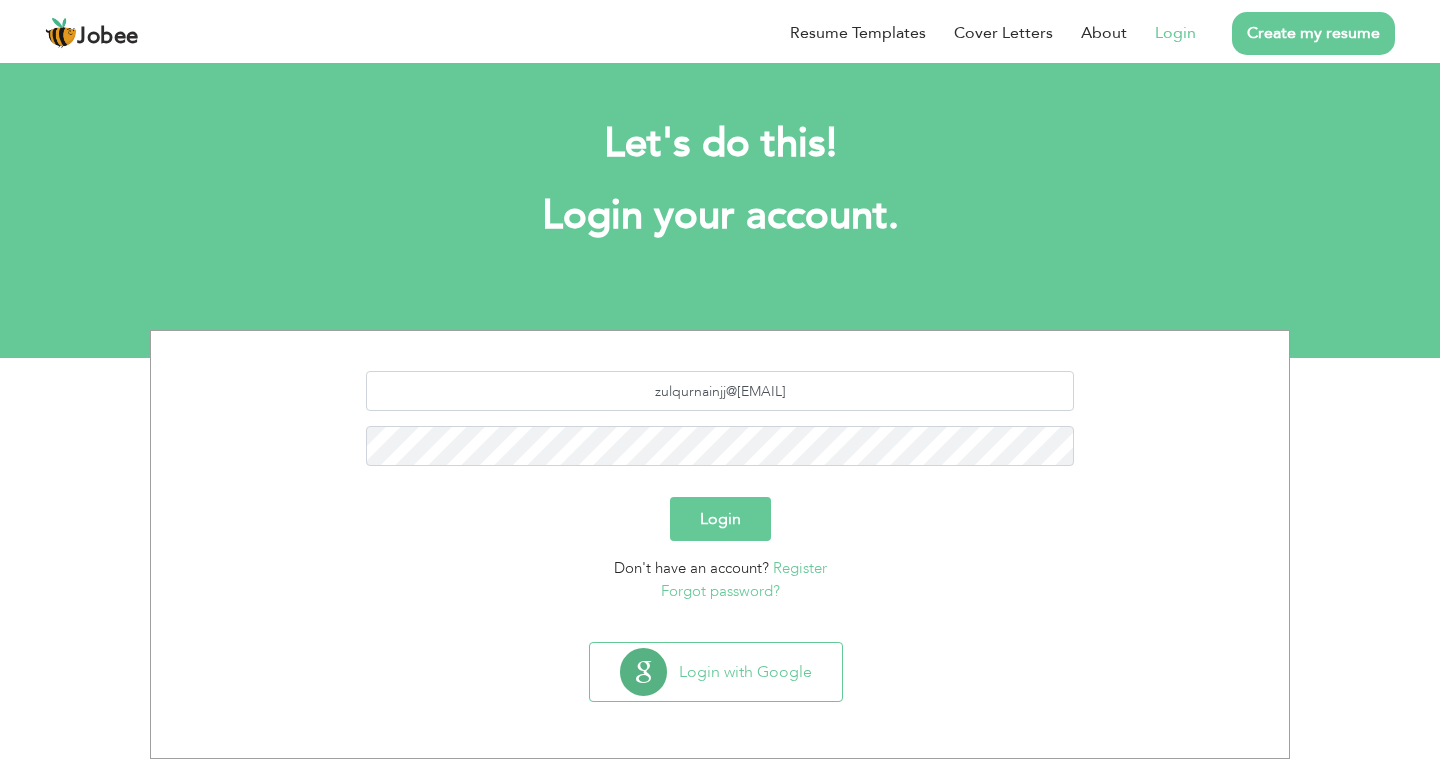 click on "Login" at bounding box center [720, 519] 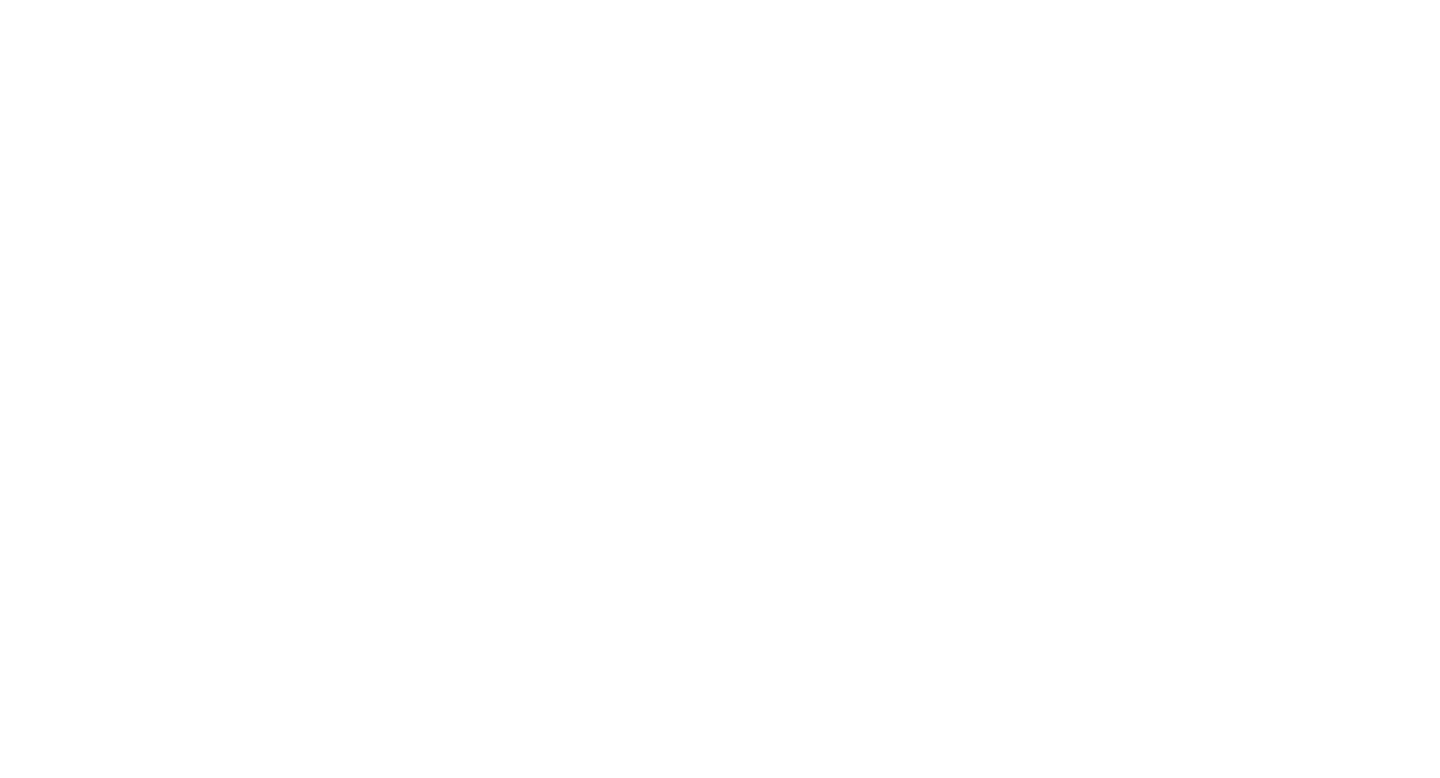 scroll, scrollTop: 0, scrollLeft: 0, axis: both 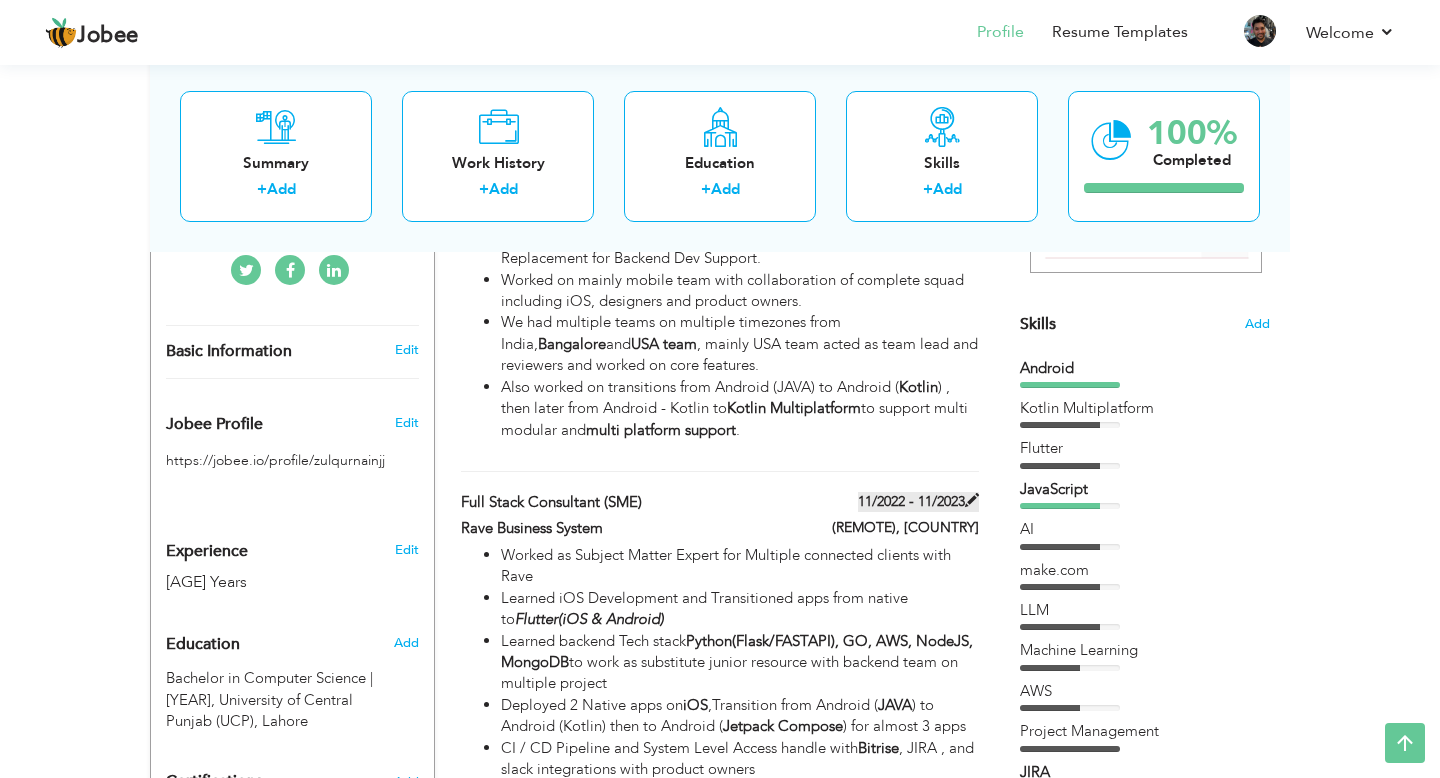 click on "11/2022 - 11/2023" at bounding box center (918, 502) 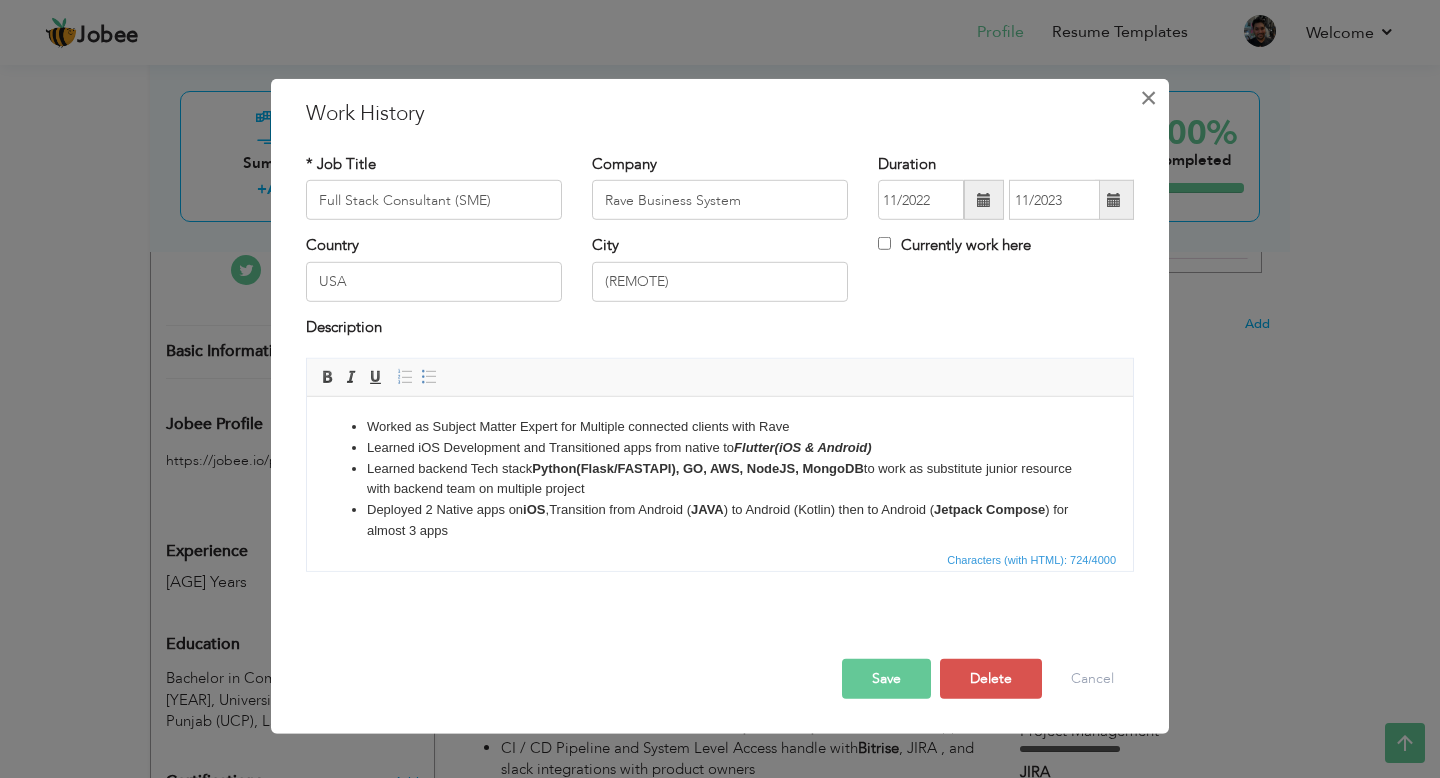 click on "×" at bounding box center (1148, 98) 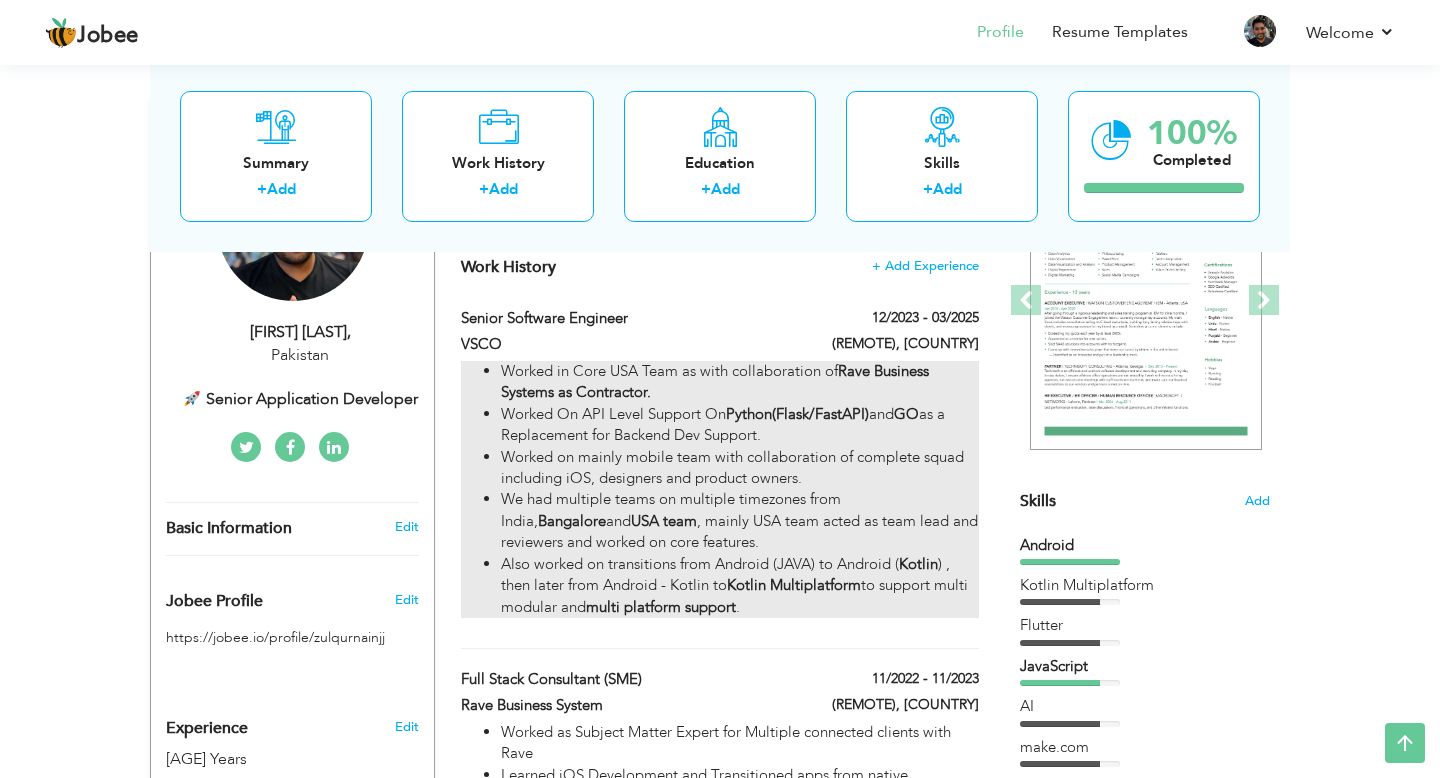 scroll, scrollTop: 269, scrollLeft: 0, axis: vertical 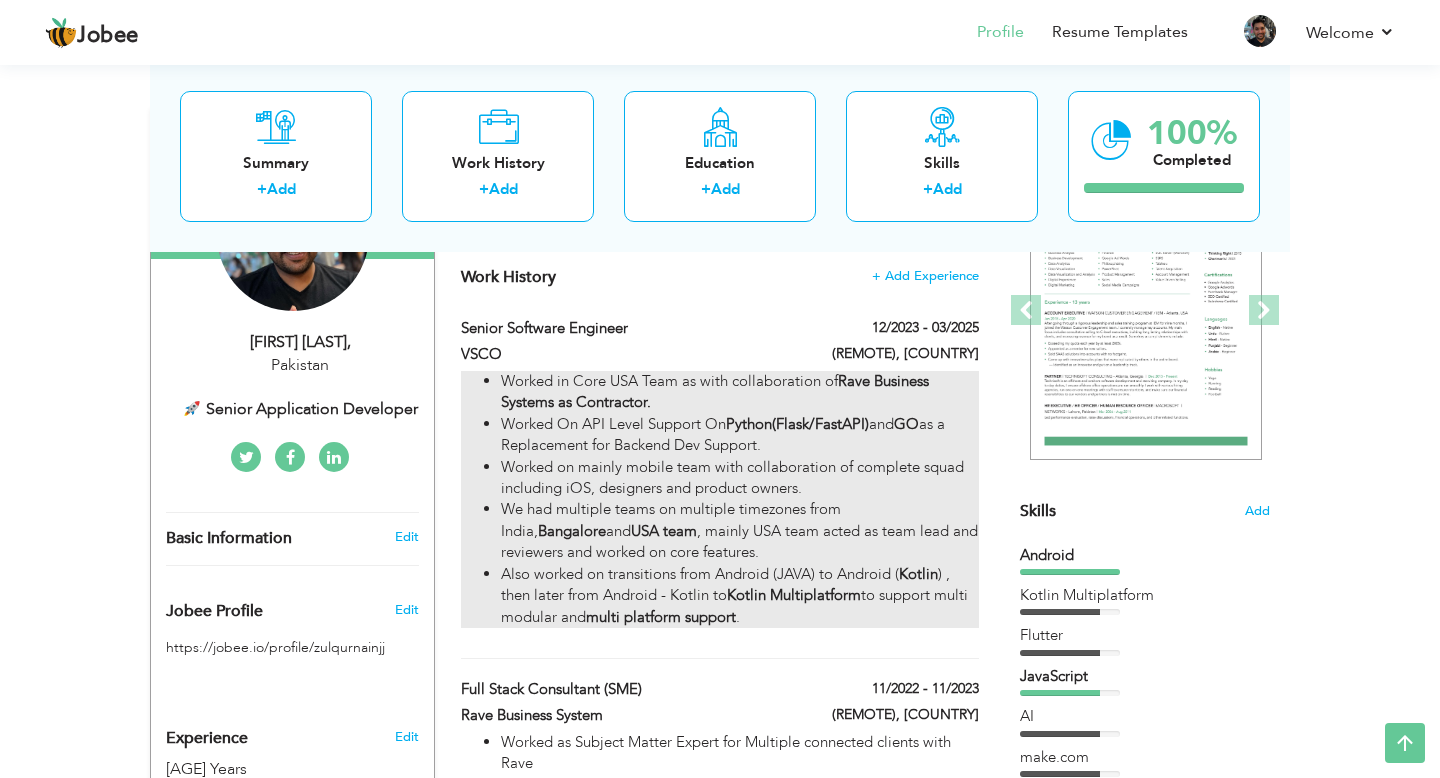 click on "We had multiple teams on multiple timezones from India,  Bangalore  and  USA team , mainly USA team acted as team lead and reviewers and worked on core features." at bounding box center [740, 531] 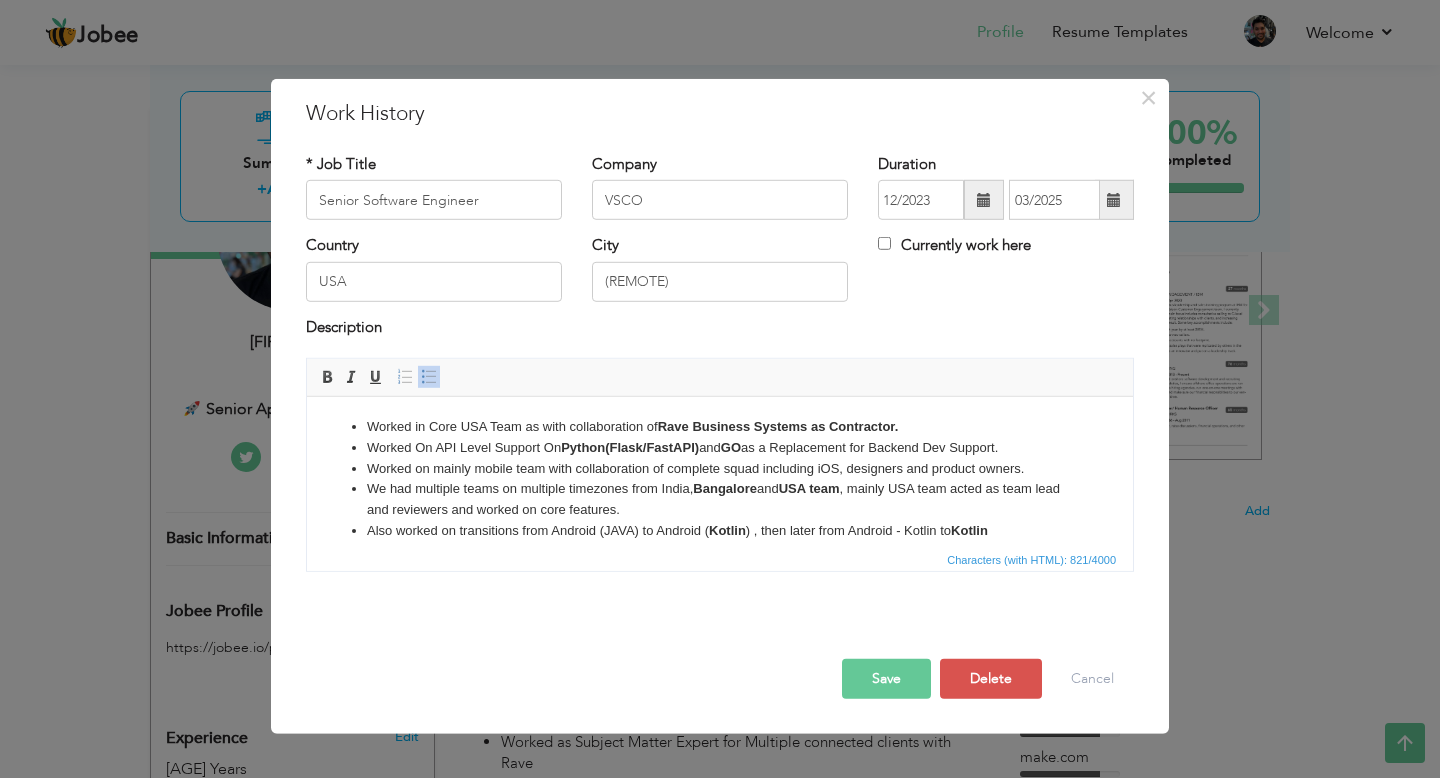 click on "Also worked on transitions from Android (JAVA) to Android ( Kotlin ) , then later from Android - Kotlin to  Kotlin Multiplatform  to support multi modular and  multi platform support ." at bounding box center (720, 542) 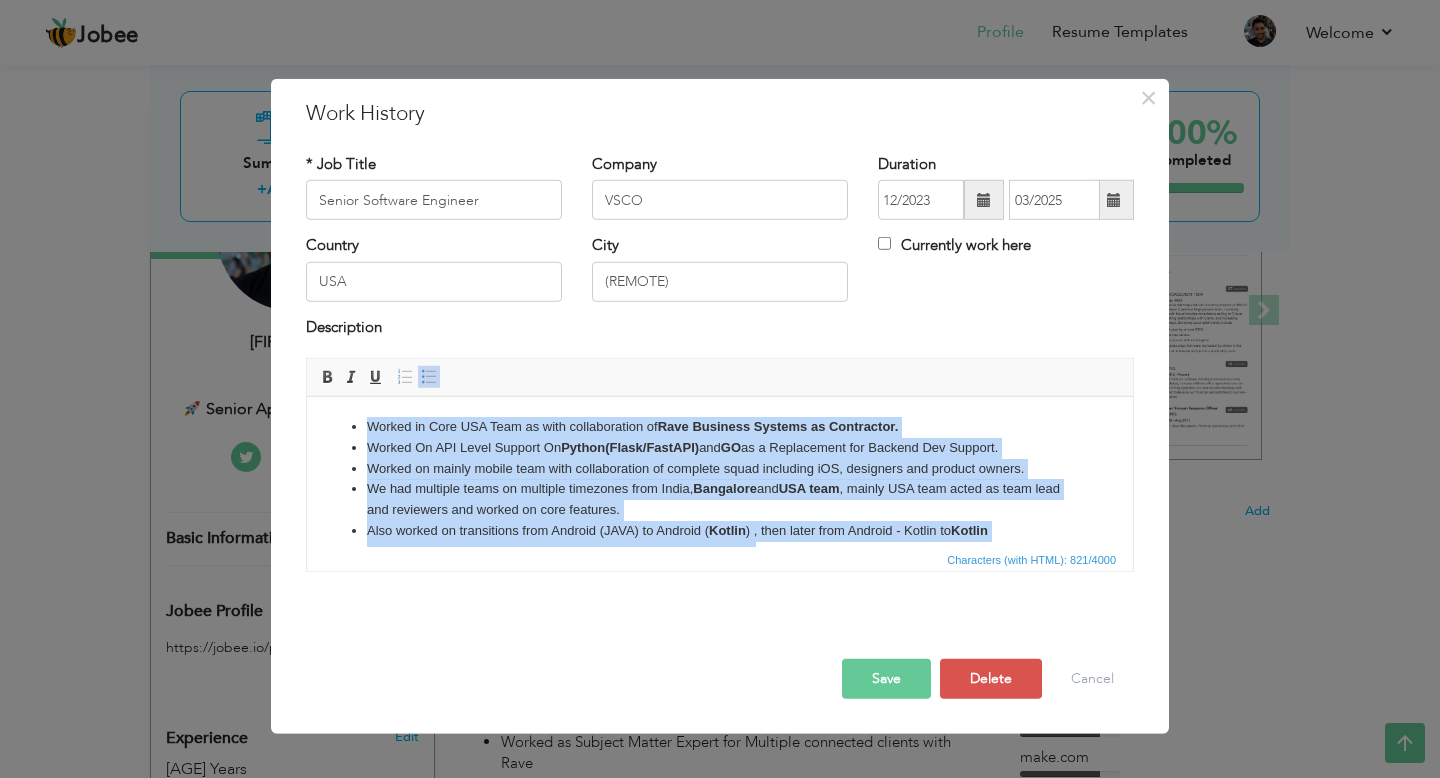 copy on "Worked in Core USA Team as with collaboration of  Rave Business Systems as Contractor. Worked On API Level Support On  Python(Flask/FastAPI)  and  GO  as a Replacement for Backend Dev Support. Worked on mainly mobile team with collaboration of complete squad including iOS, designers and product owners. We had multiple teams on multiple timezones from India,  Bangalore  and  USA team , mainly USA team acted as team lead and reviewers and worked on core features. Also worked on transitions from Android (JAVA) to Android ( Kotlin ) , then later from Android - Kotlin to  Kotlin Multiplatform  to support multi modular and  multi platform support ." 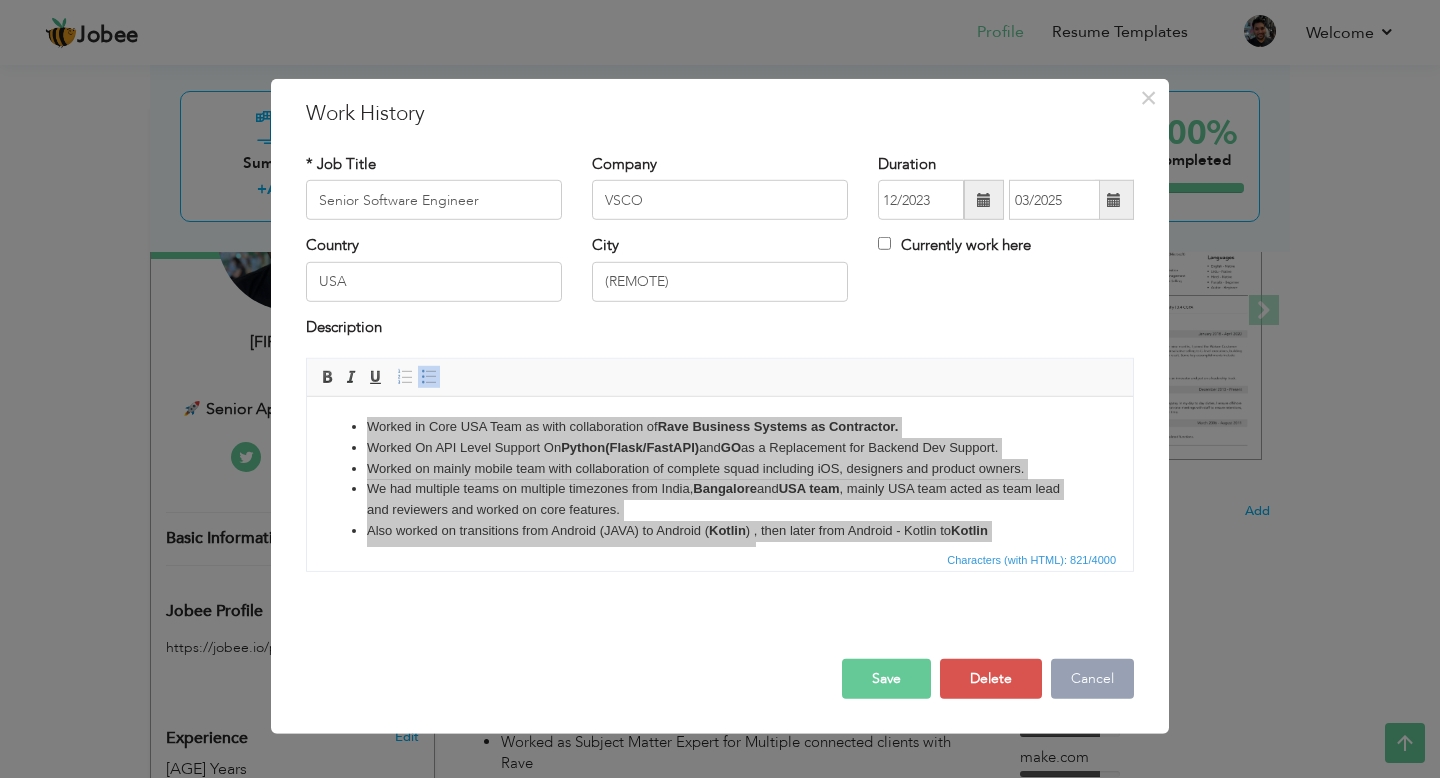click on "Cancel" at bounding box center [1092, 679] 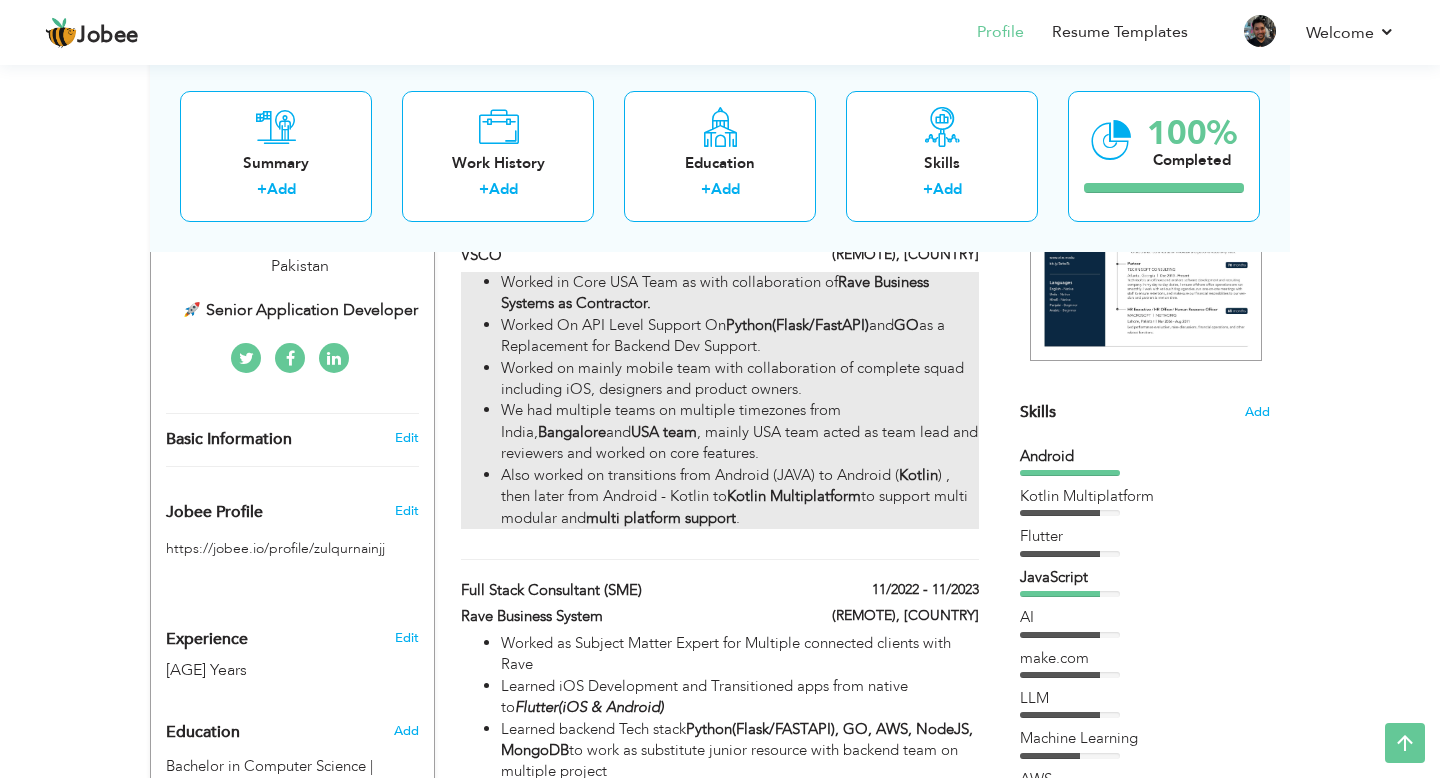 scroll, scrollTop: 381, scrollLeft: 0, axis: vertical 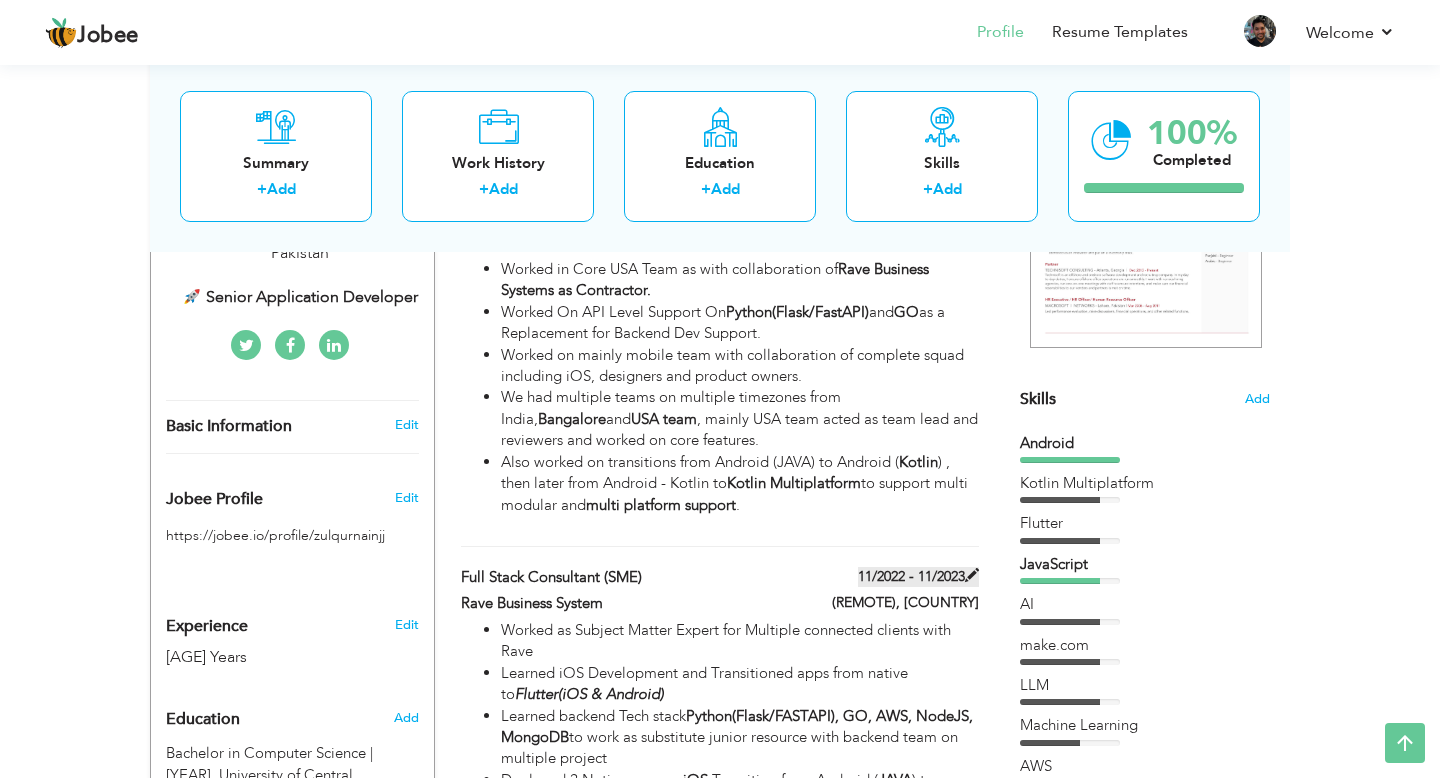 click at bounding box center [972, 575] 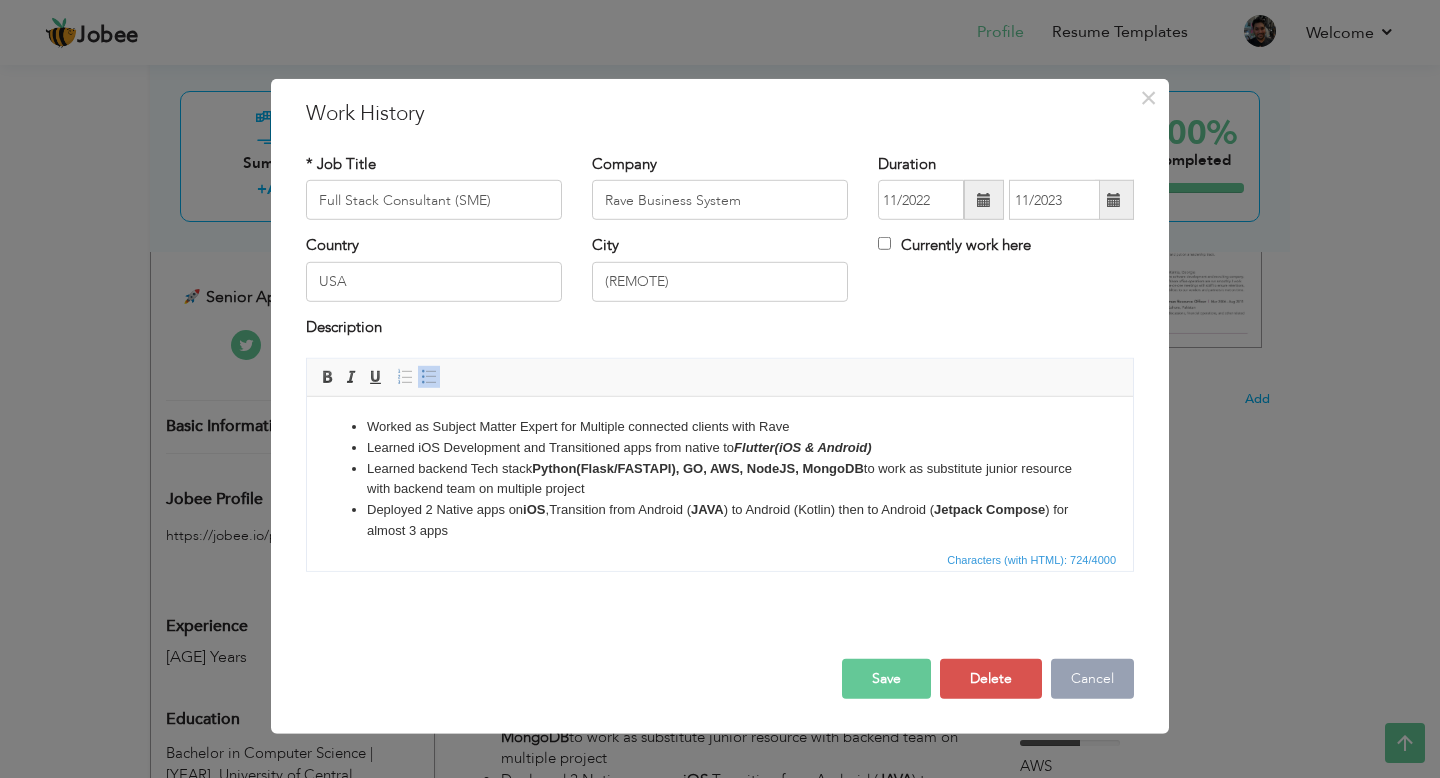 click on "Cancel" at bounding box center (1092, 679) 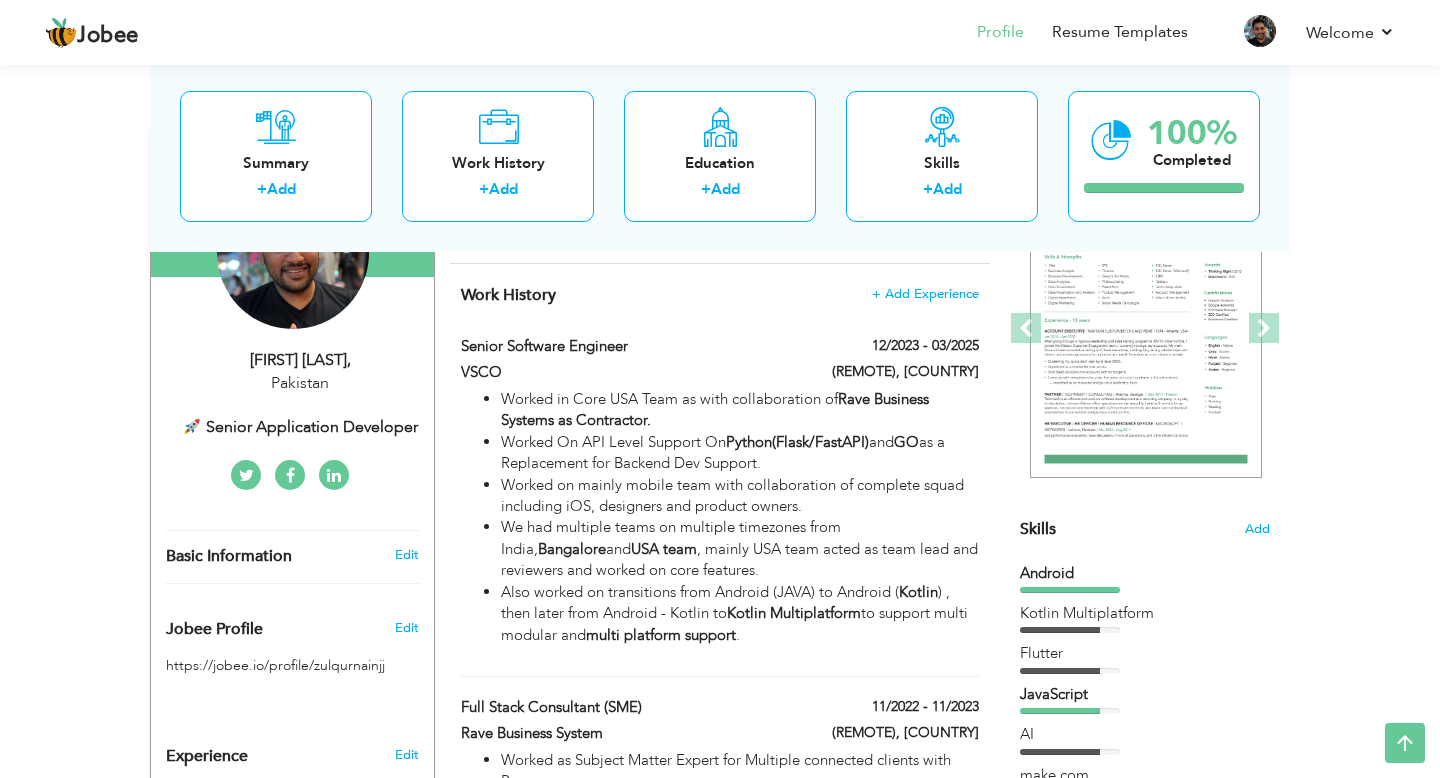 scroll, scrollTop: 199, scrollLeft: 0, axis: vertical 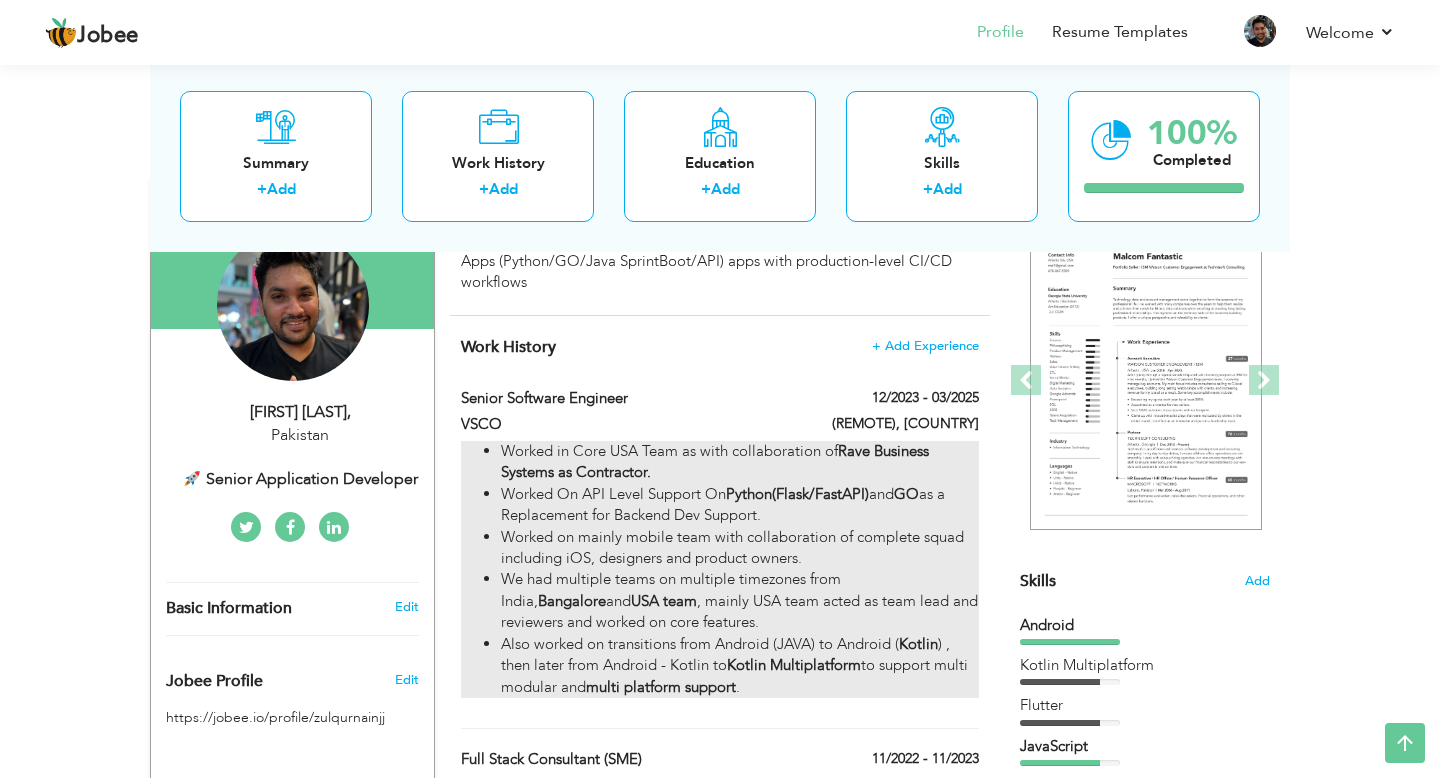 click on "Worked On API Level Support On  Python(Flask/FastAPI)  and  GO  as a Replacement for Backend Dev Support." at bounding box center (740, 505) 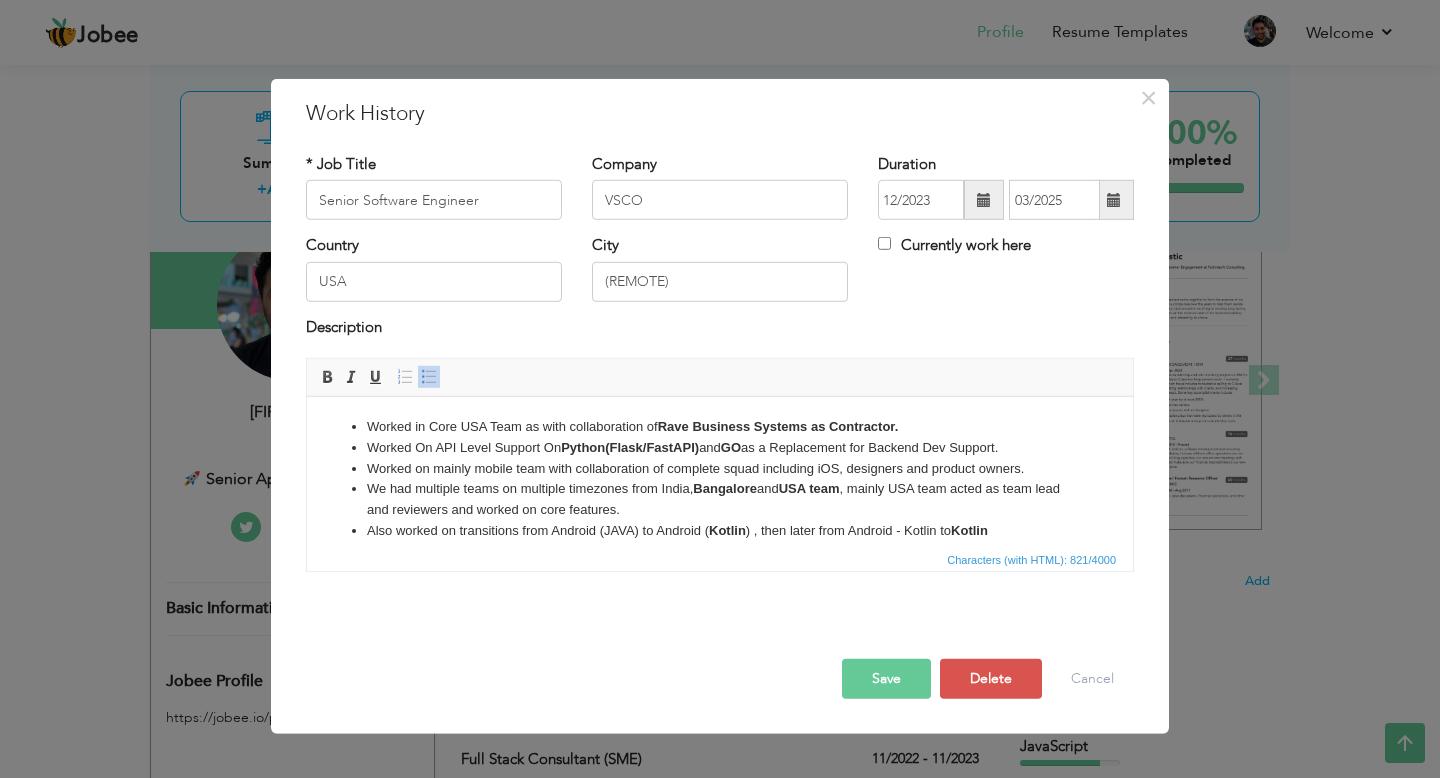 click on "Worked on mainly mobile team with collaboration of complete squad including iOS, designers and product owners." at bounding box center (720, 469) 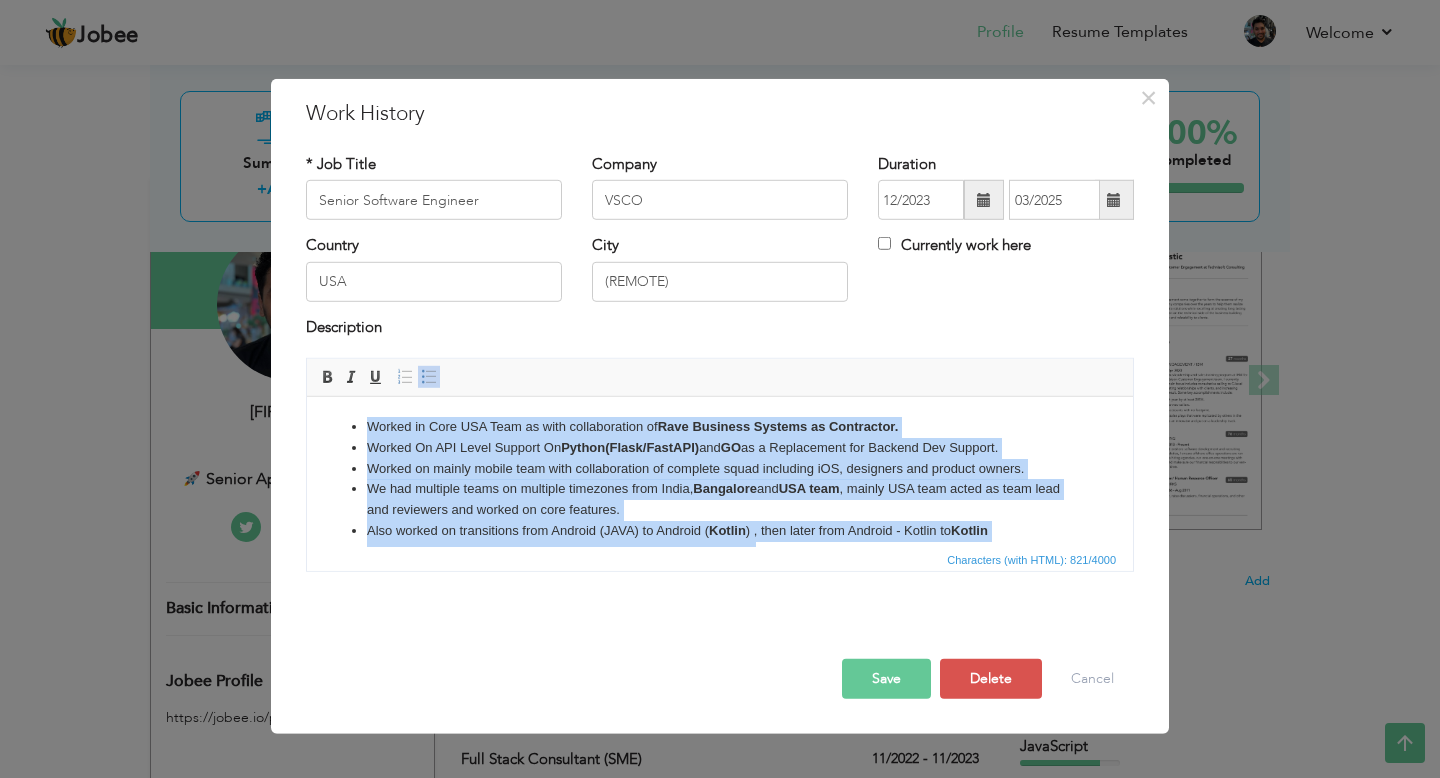 copy on "Worked in Core USA Team as with collaboration of  Rave Business Systems as Contractor. Worked On API Level Support On  Python(Flask/FastAPI)  and  GO  as a Replacement for Backend Dev Support. Worked on mainly mobile team with collaboration of complete squad including iOS, designers and product owners. We had multiple teams on multiple timezones from India,  Bangalore  and  USA team , mainly USA team acted as team lead and reviewers and worked on core features. Also worked on transitions from Android (JAVA) to Android ( Kotlin ) , then later from Android - Kotlin to  Kotlin Multiplatform  to support multi modular and  multi platform support ." 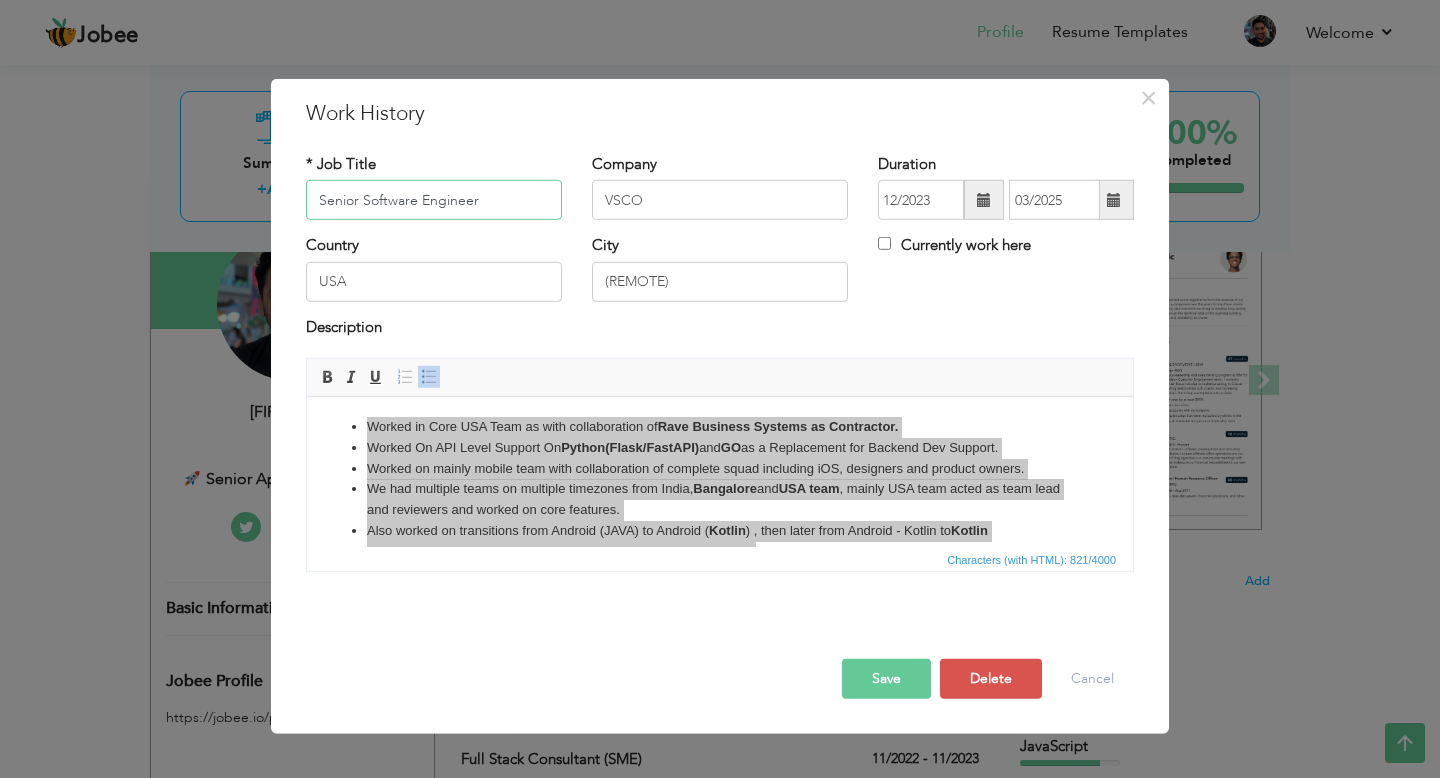 click on "Senior Software Engineer" at bounding box center (434, 200) 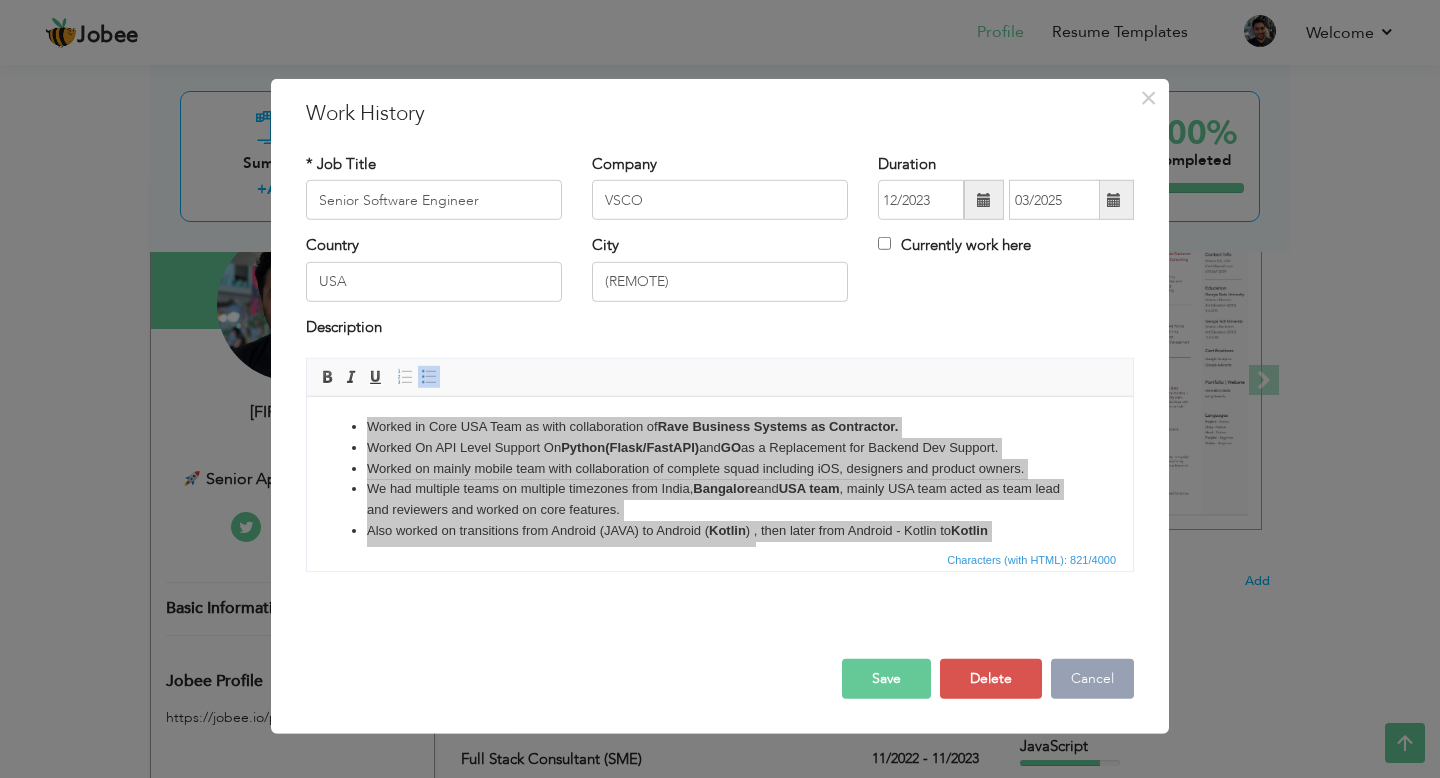 click on "Cancel" at bounding box center (1092, 679) 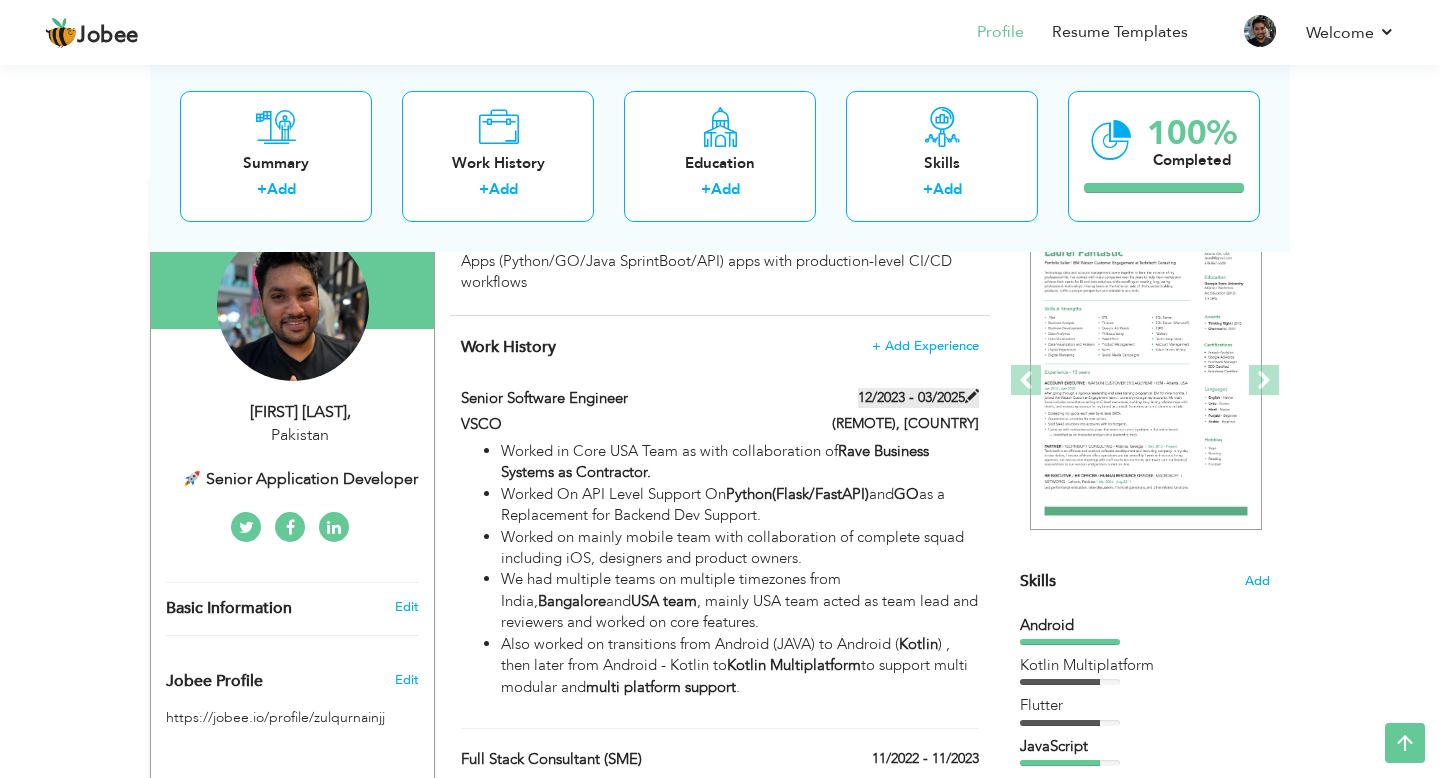 click at bounding box center (972, 396) 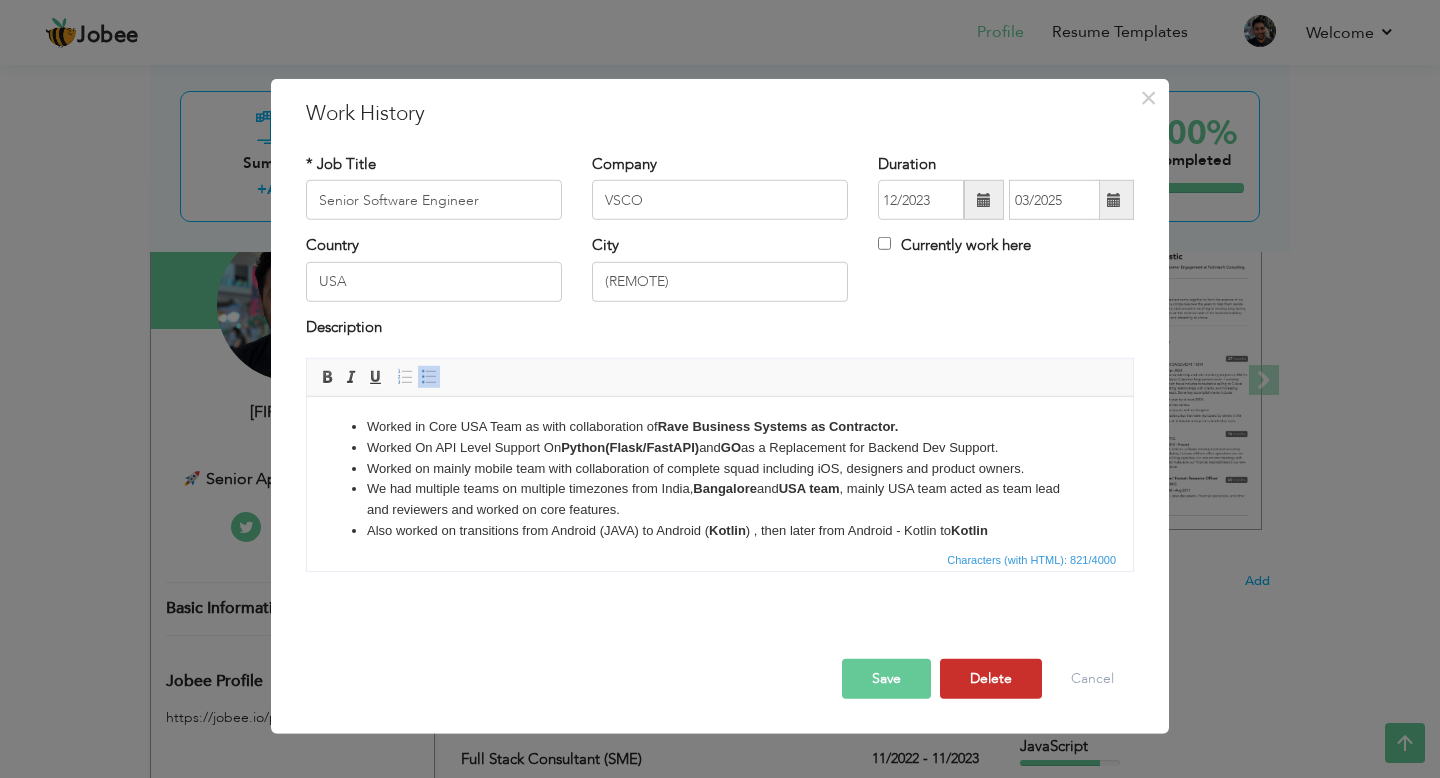 click on "Delete" at bounding box center [991, 679] 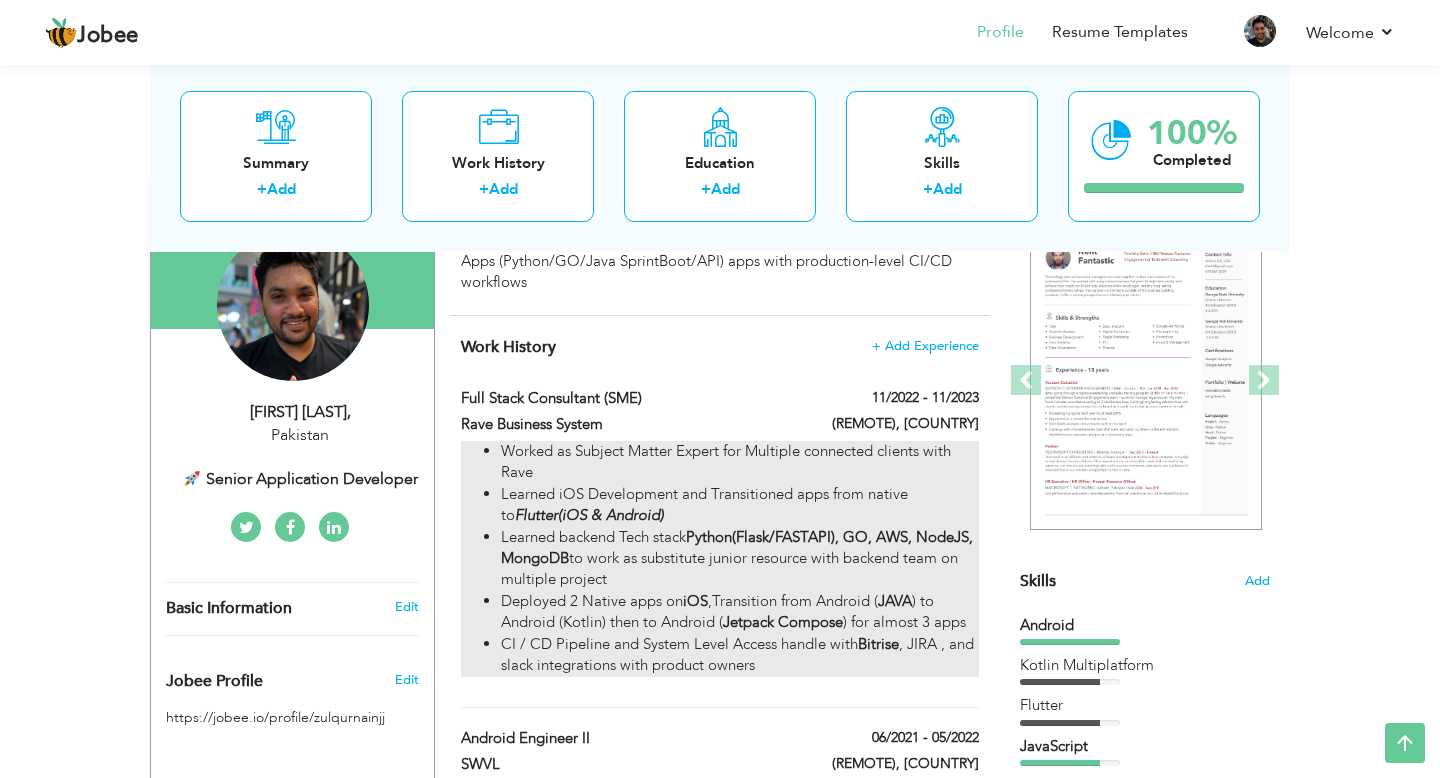 drag, startPoint x: 450, startPoint y: 374, endPoint x: 881, endPoint y: 571, distance: 473.88818 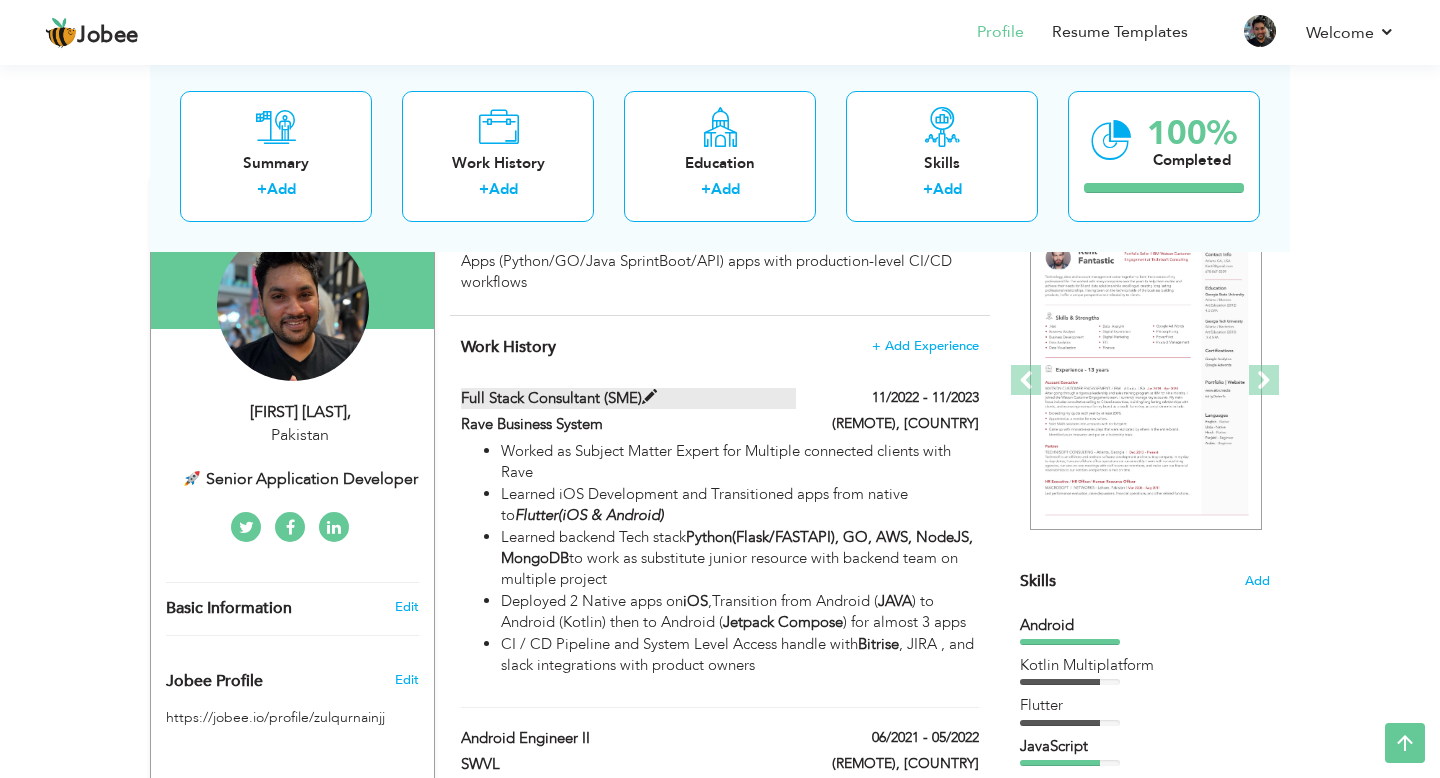 drag, startPoint x: 987, startPoint y: 670, endPoint x: 497, endPoint y: 393, distance: 562.8757 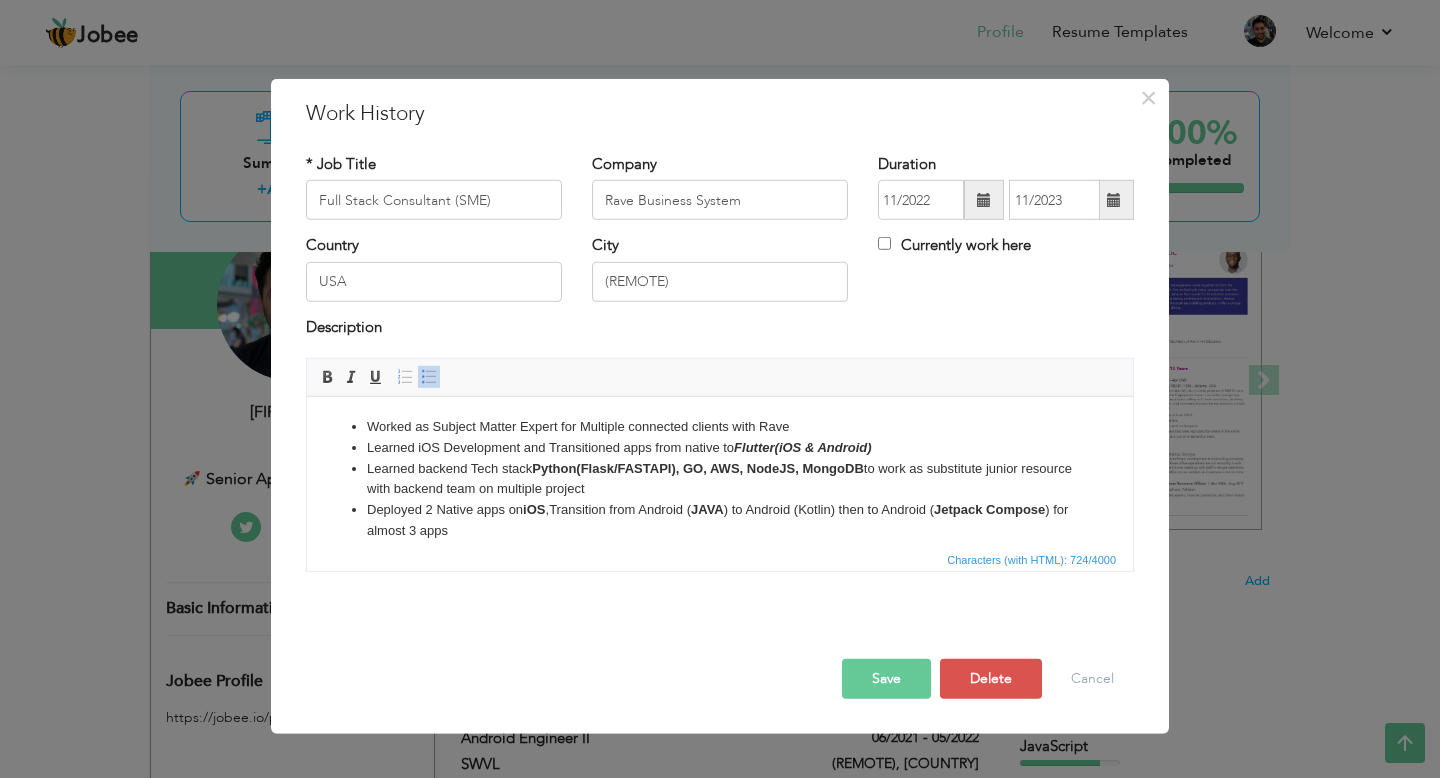 click on "Python(Flask/FASTAPI), GO, AWS, NodeJS, MongoDB" at bounding box center (698, 468) 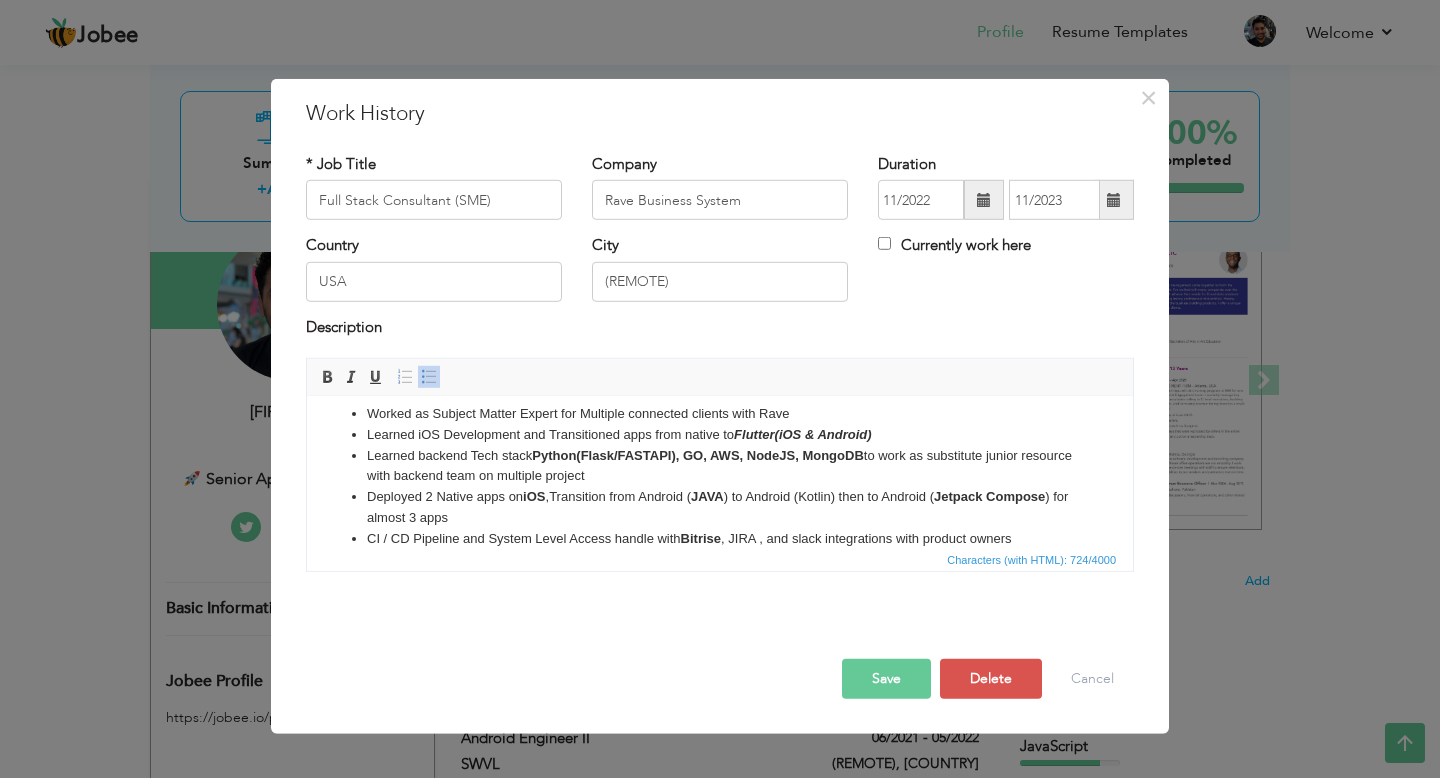 scroll, scrollTop: 0, scrollLeft: 0, axis: both 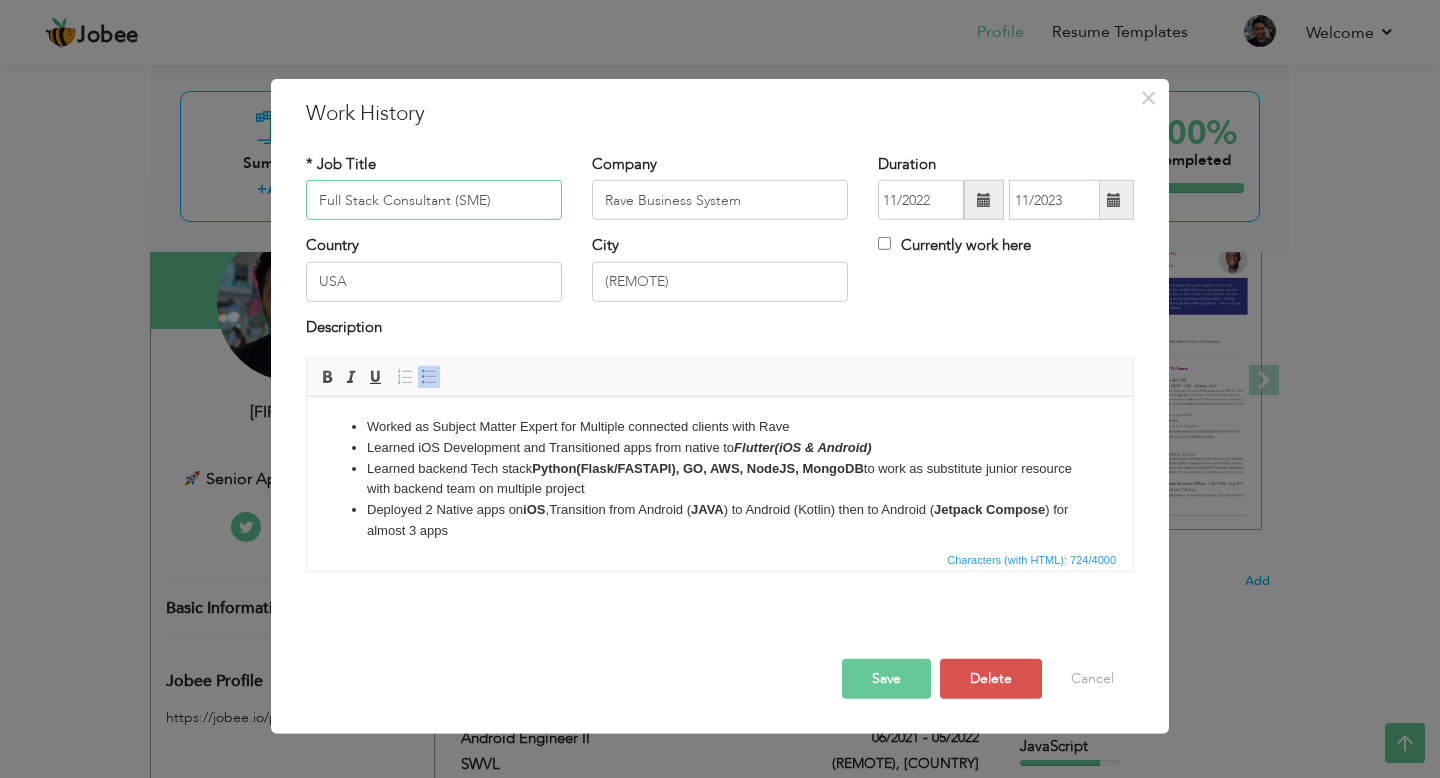 click on "Full Stack Consultant (SME)" at bounding box center [434, 200] 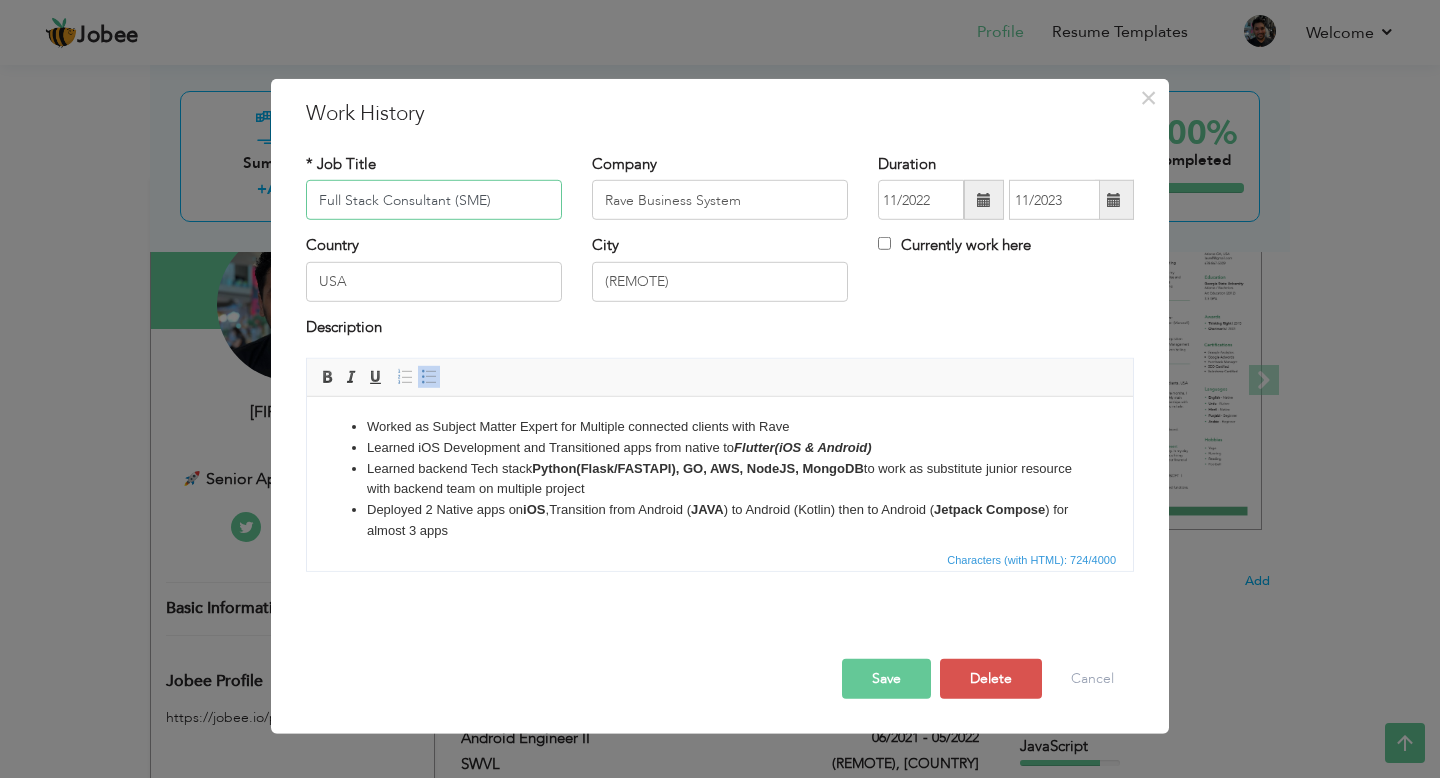 click on "Full Stack Consultant (SME)" at bounding box center (434, 200) 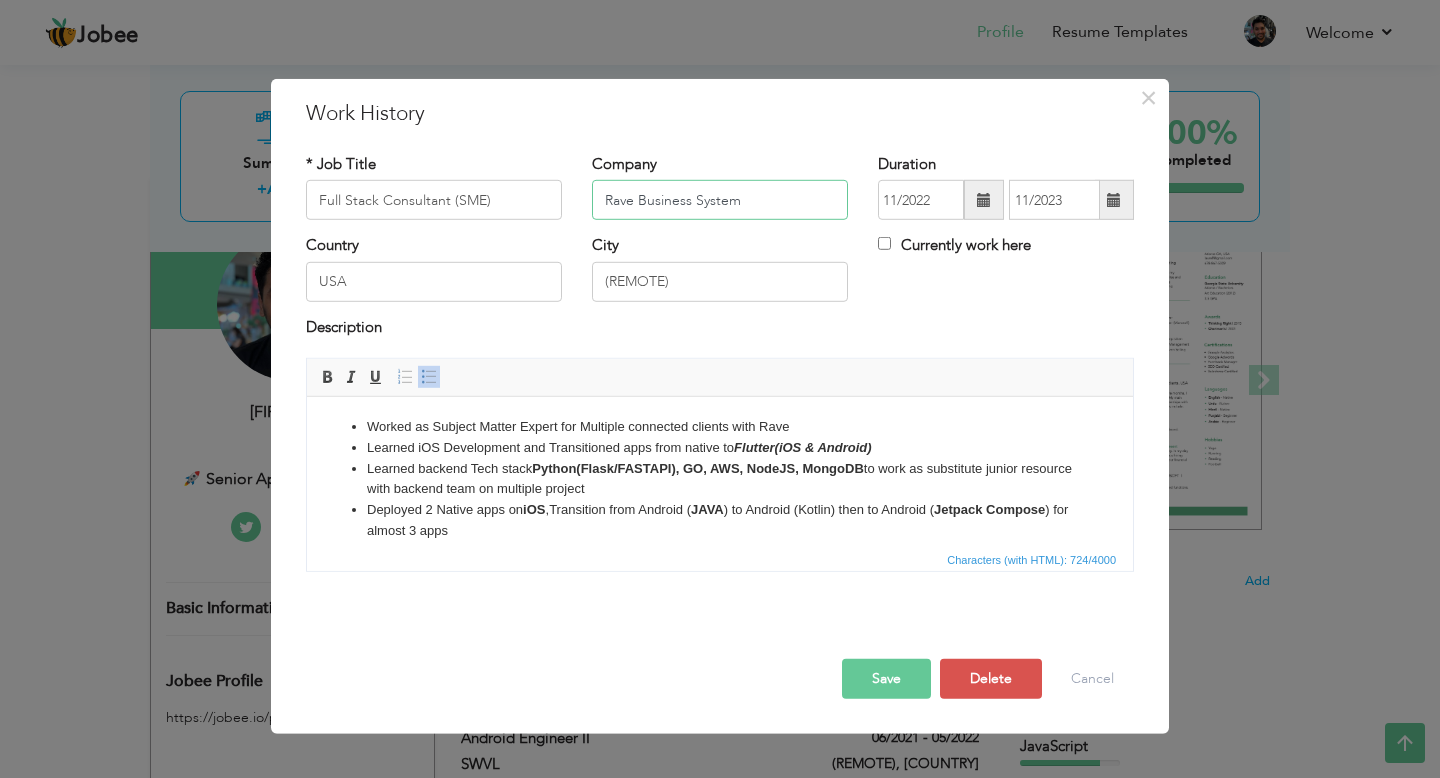 click on "Rave Business System" at bounding box center [720, 200] 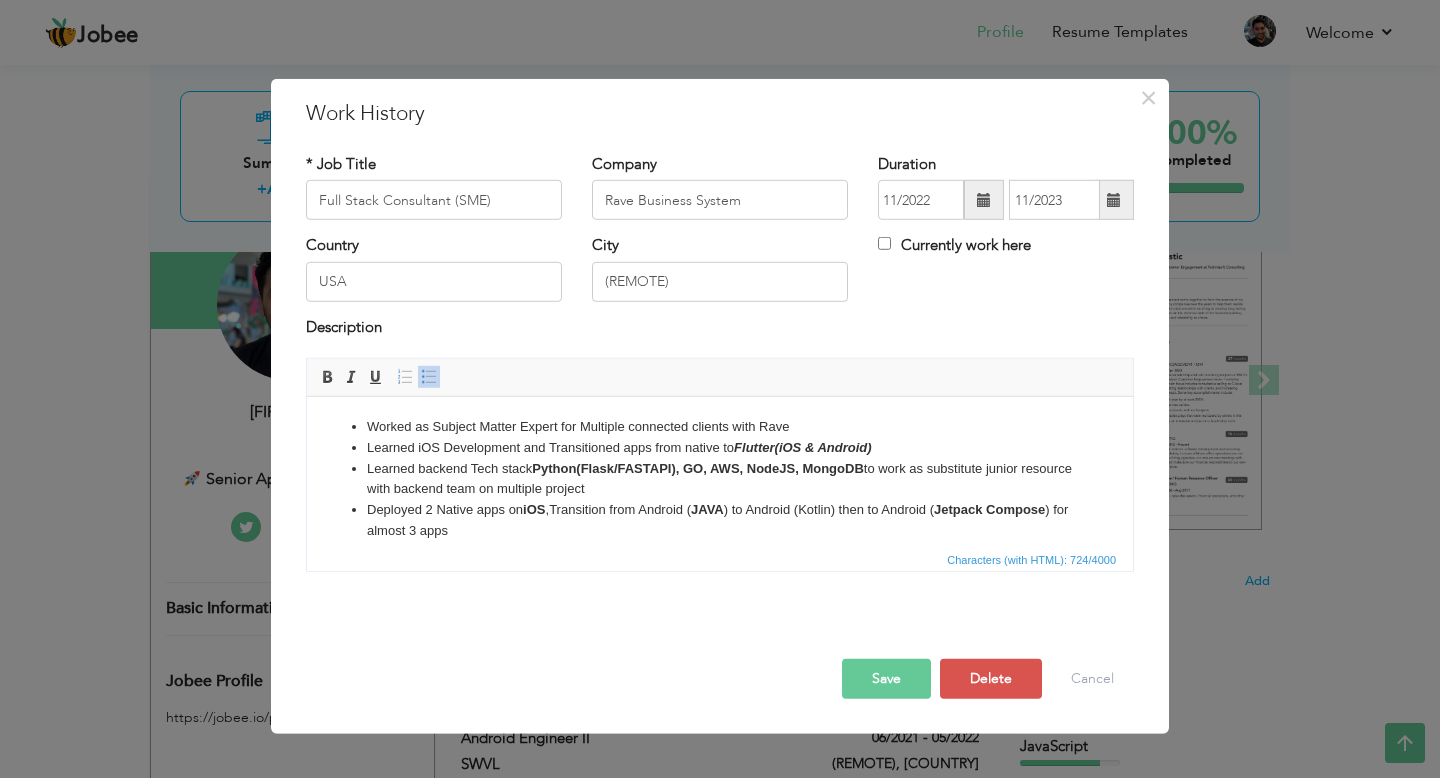 click on "Learned backend Tech stack  Python(Flask/FASTAPI), GO, AWS, NodeJS, MongoDB  to work as substitute junior resource with backend team on multiple project" at bounding box center (720, 480) 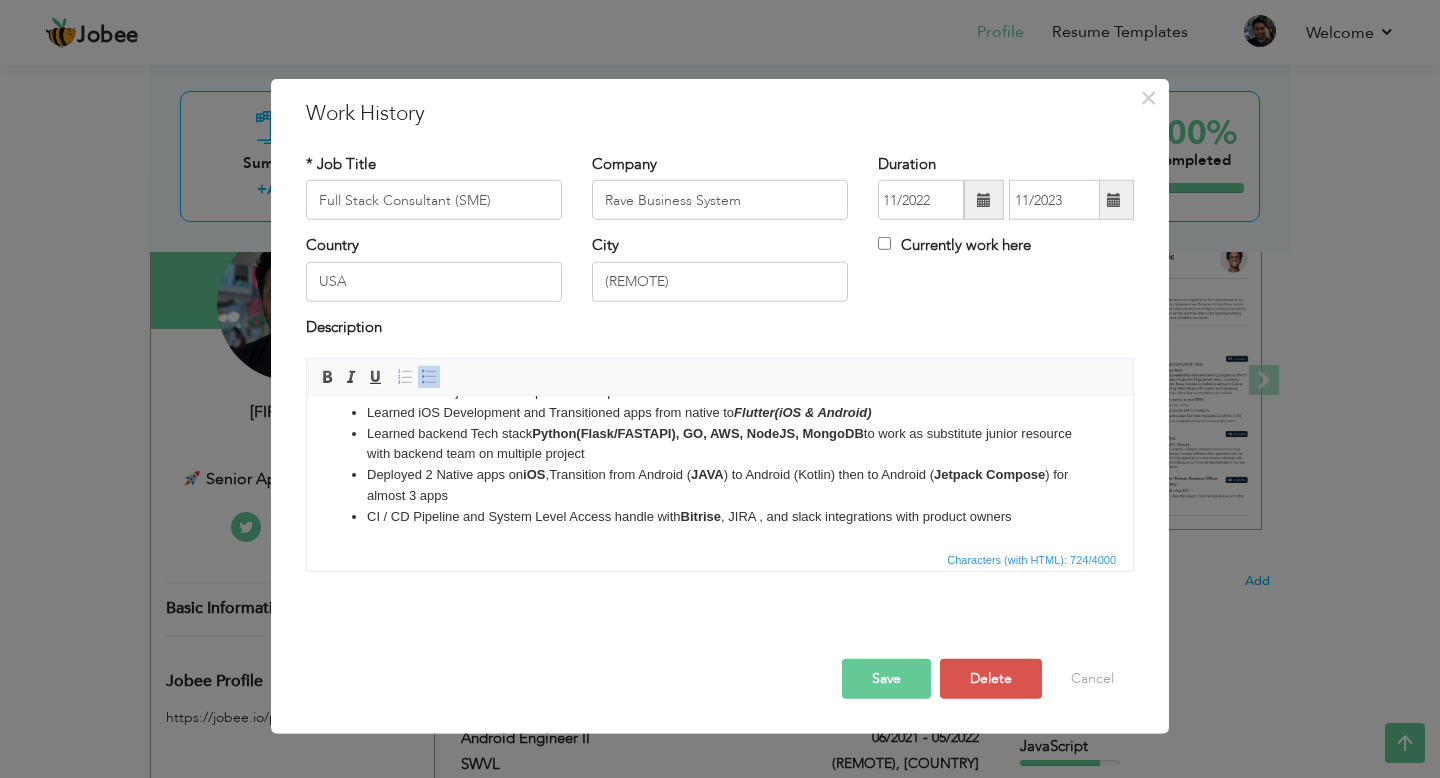 scroll, scrollTop: 0, scrollLeft: 0, axis: both 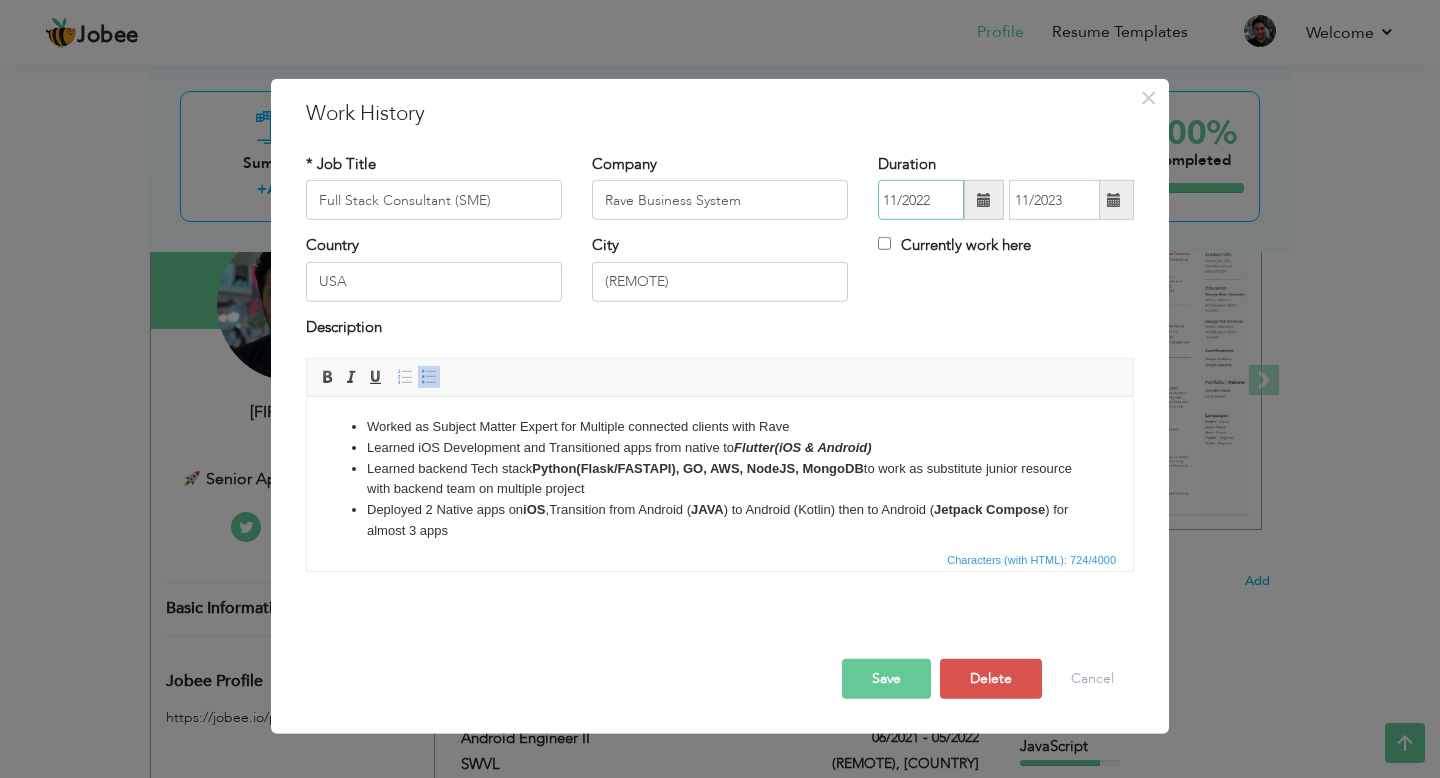 click on "11/2022" at bounding box center (921, 200) 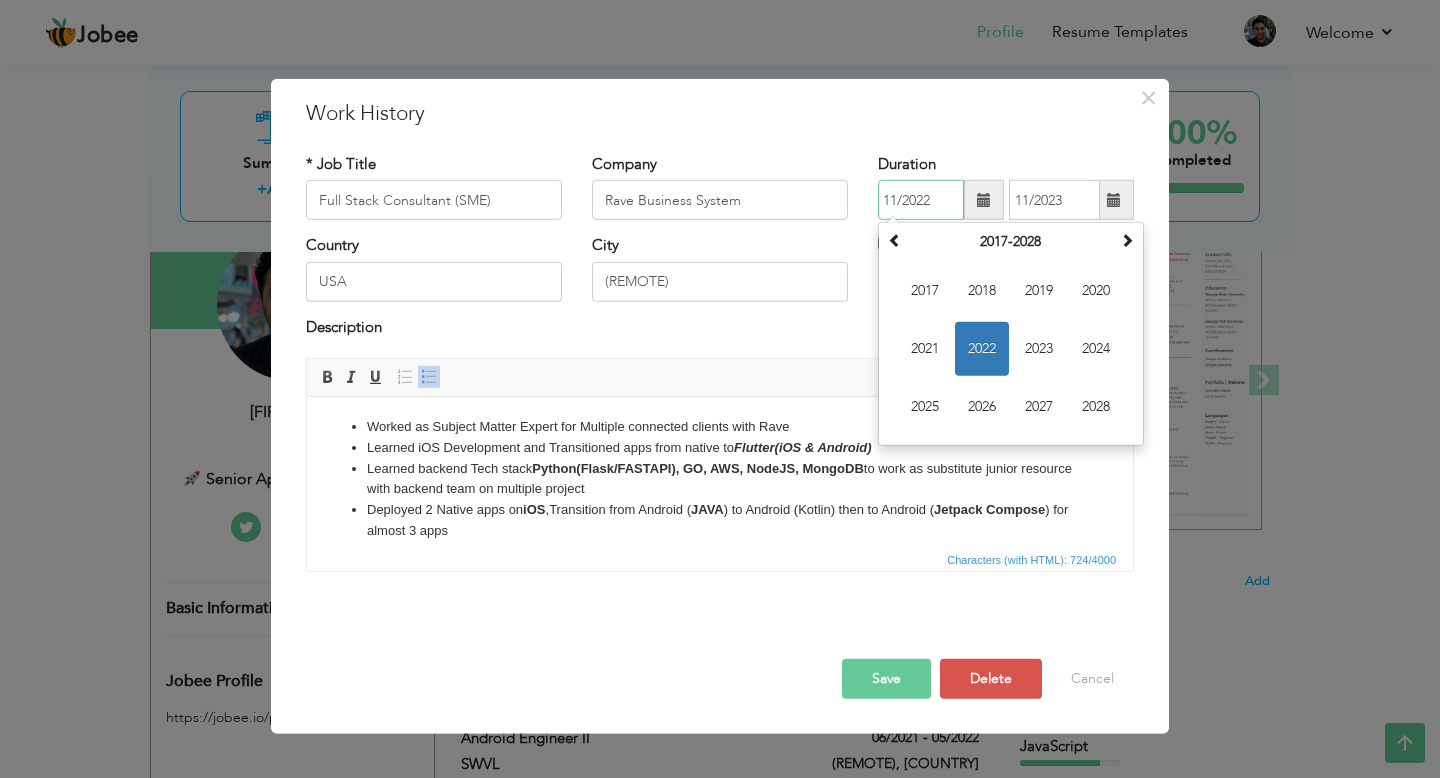 click on "11/2022" at bounding box center [921, 200] 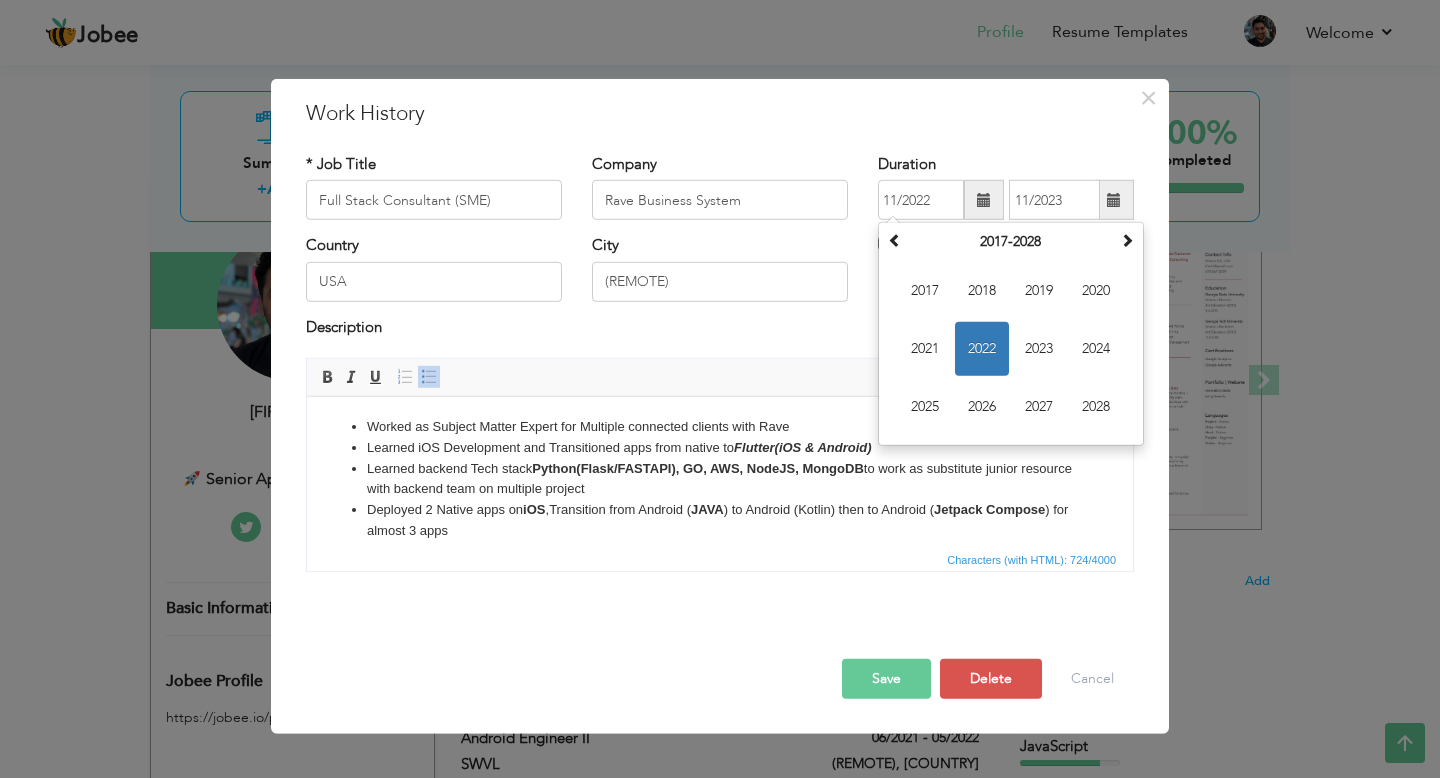 click on "* Job Title
Full Stack Consultant (SME)
Company
Rave Business System
Duration
11/2022 November 2022 Su Mo Tu We Th Fr Sa" at bounding box center (720, 370) 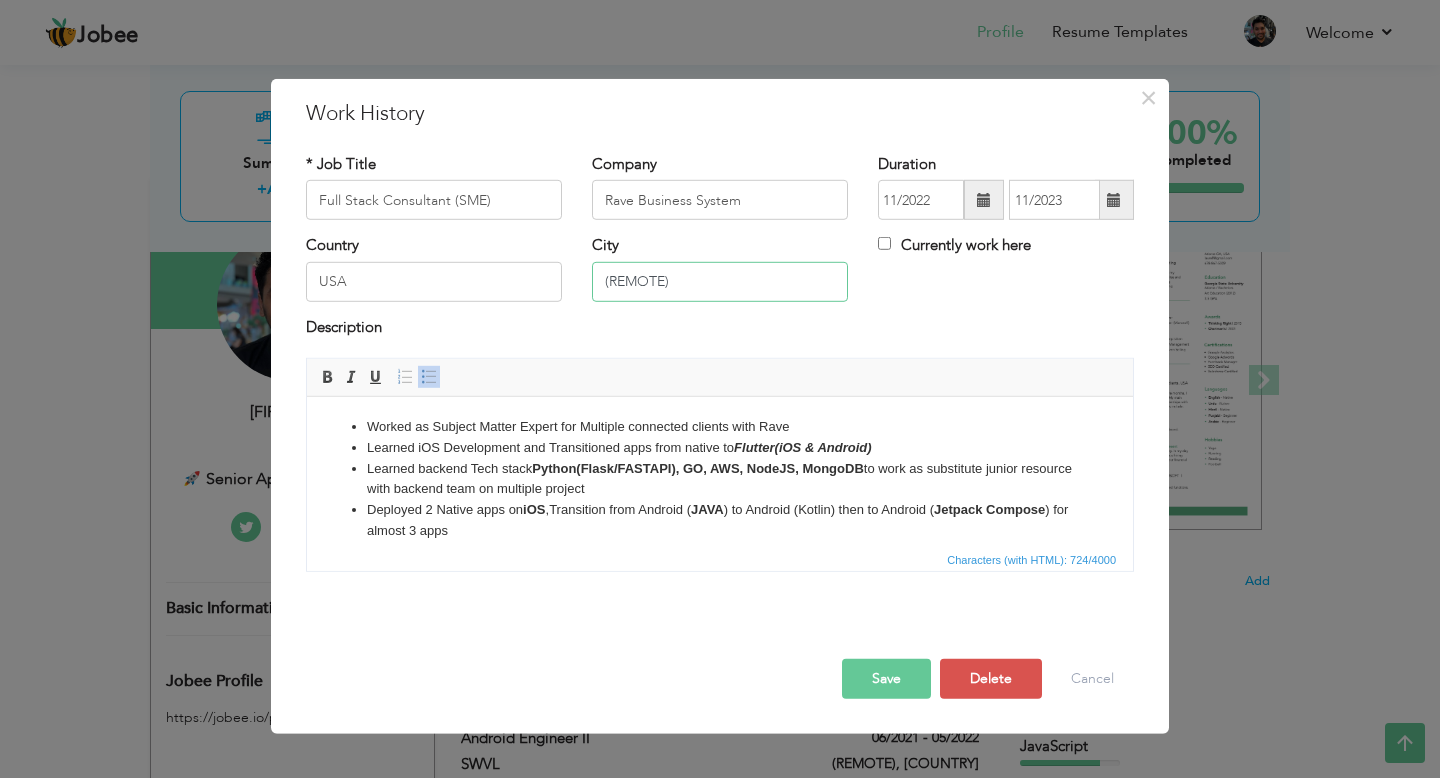 click on "(REMOTE)" at bounding box center (720, 282) 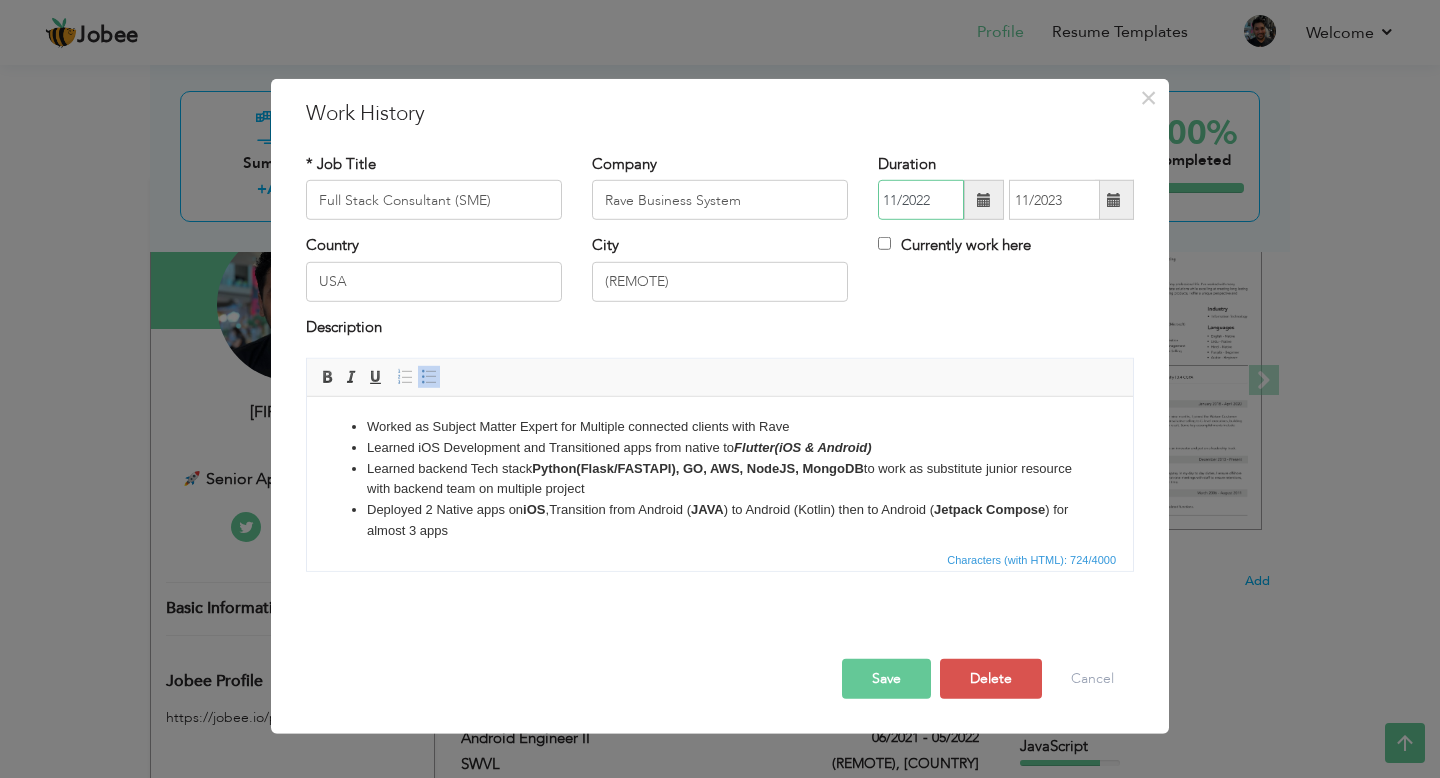 click on "11/2022" at bounding box center [921, 200] 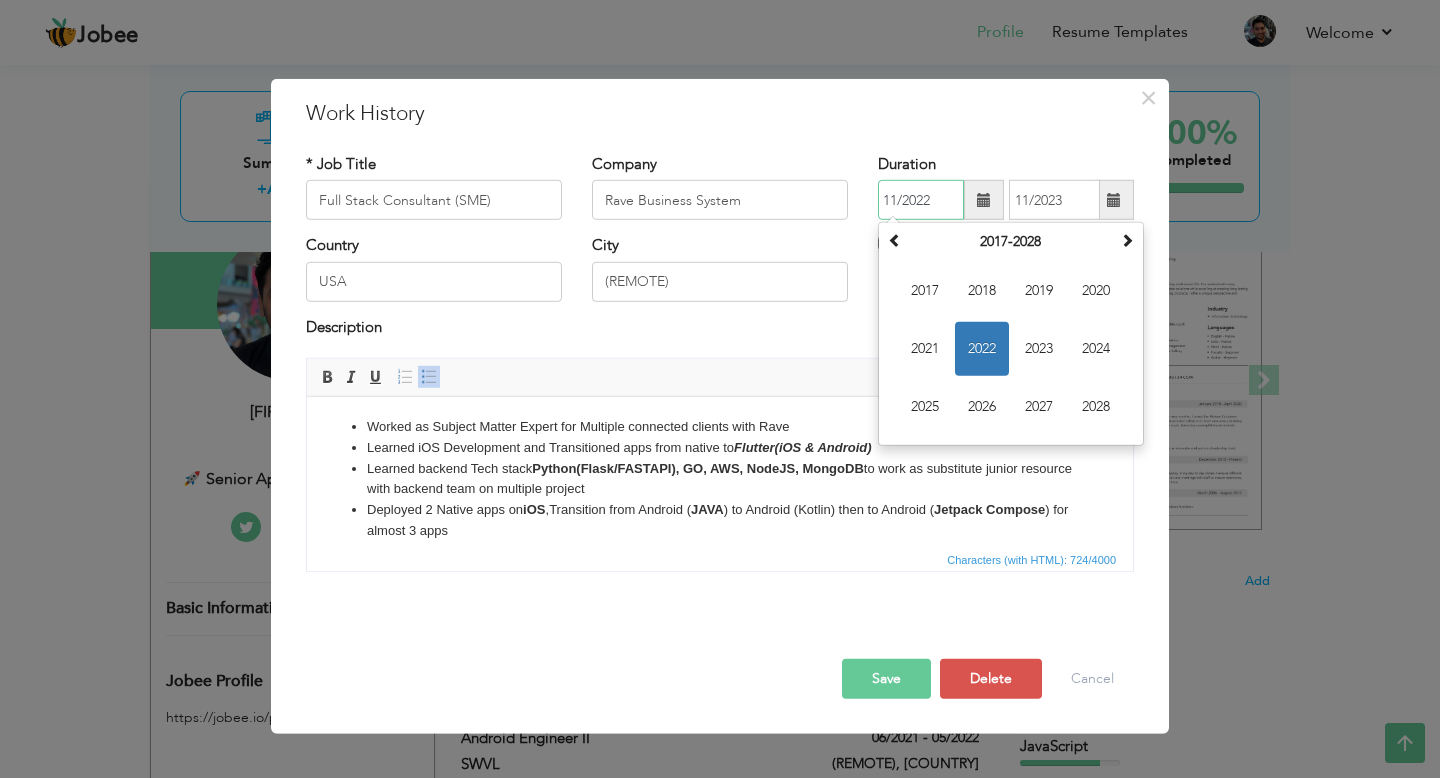 click on "11/2022" at bounding box center (921, 200) 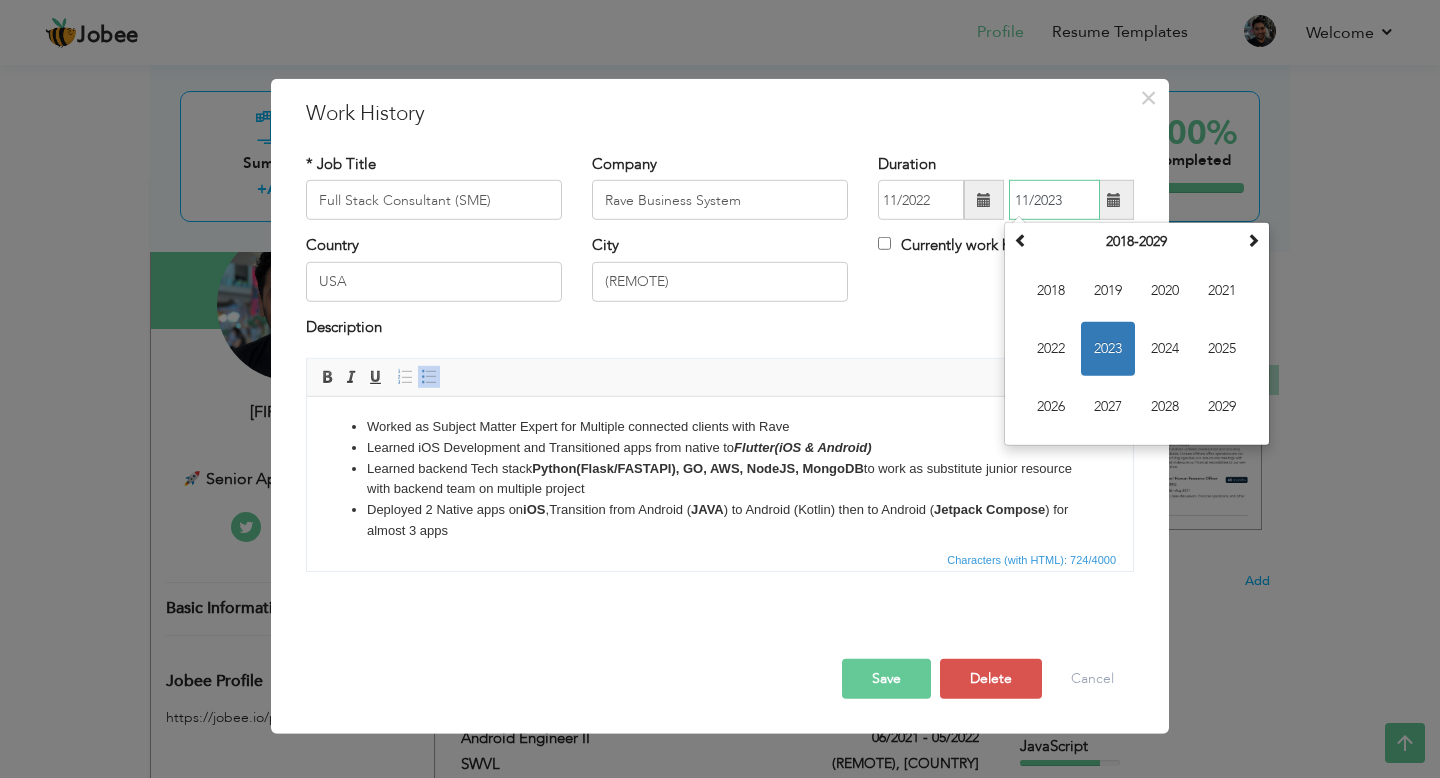 click on "11/2023" at bounding box center (1054, 200) 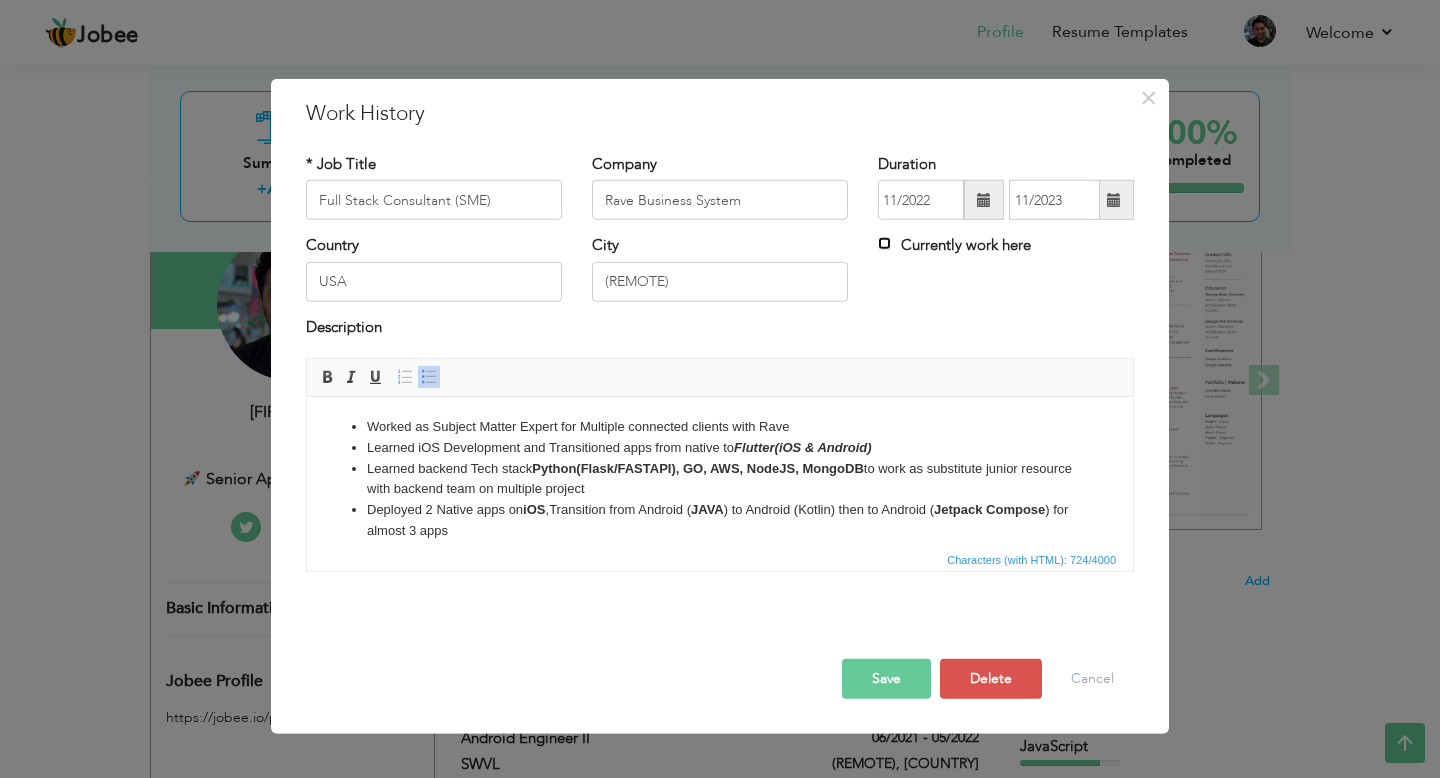 click on "Currently work here" at bounding box center [884, 243] 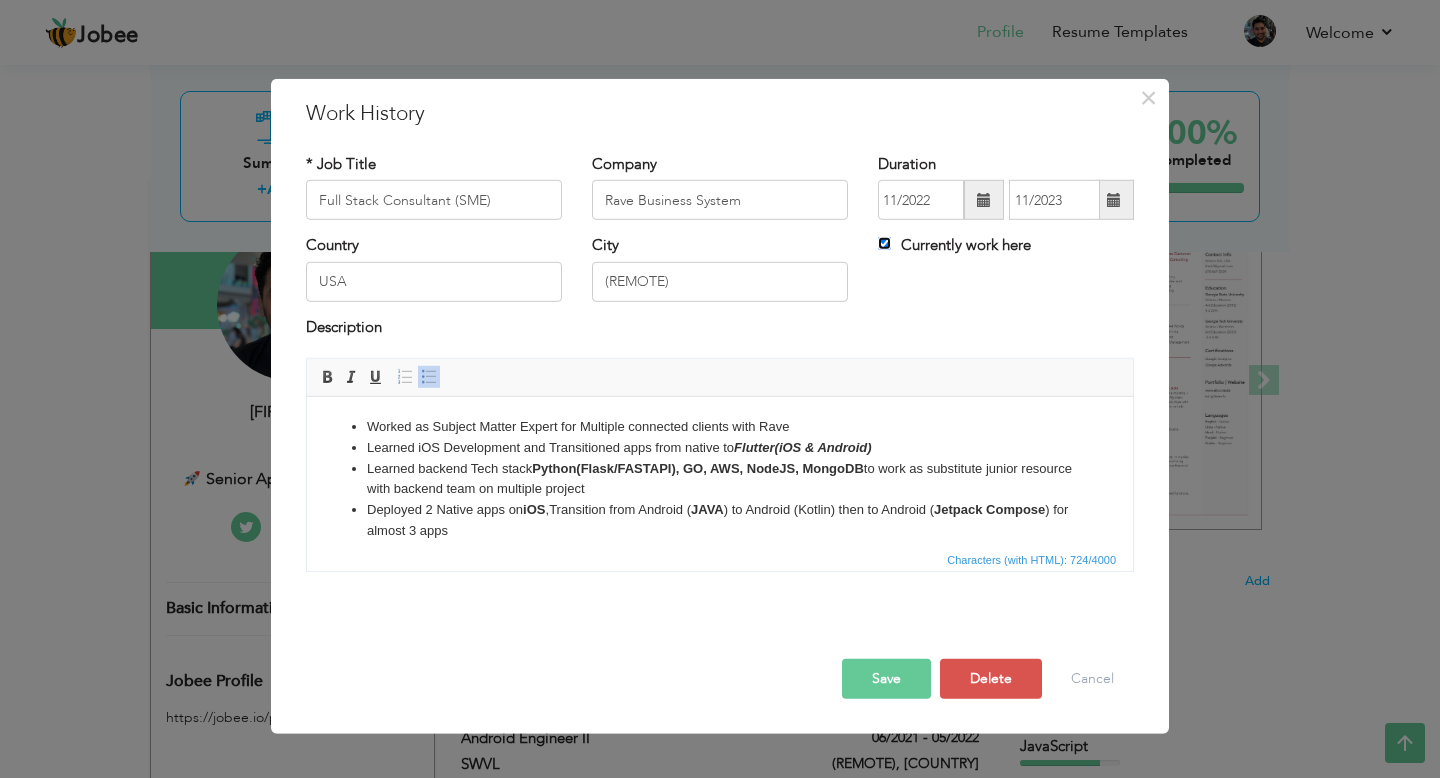 type 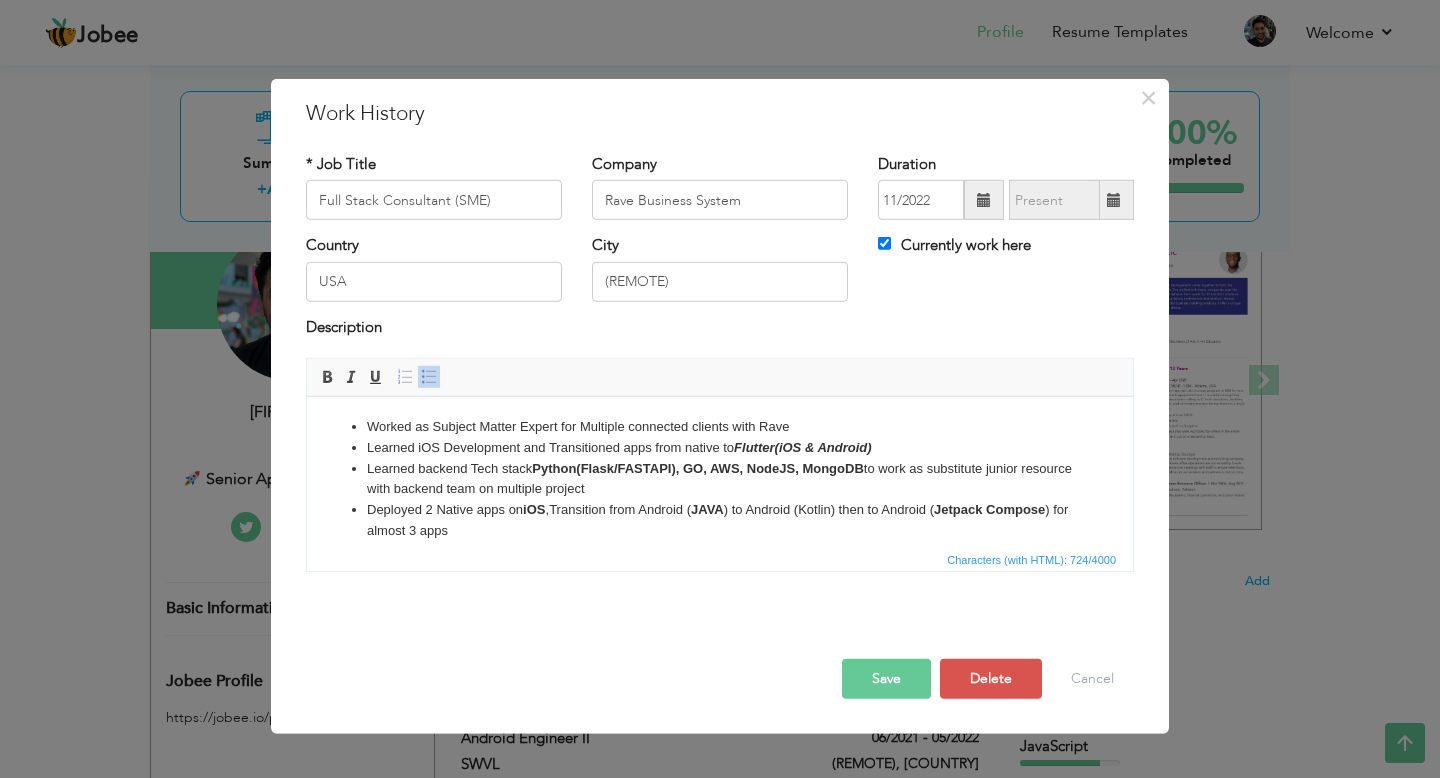 click on "Save" at bounding box center [886, 679] 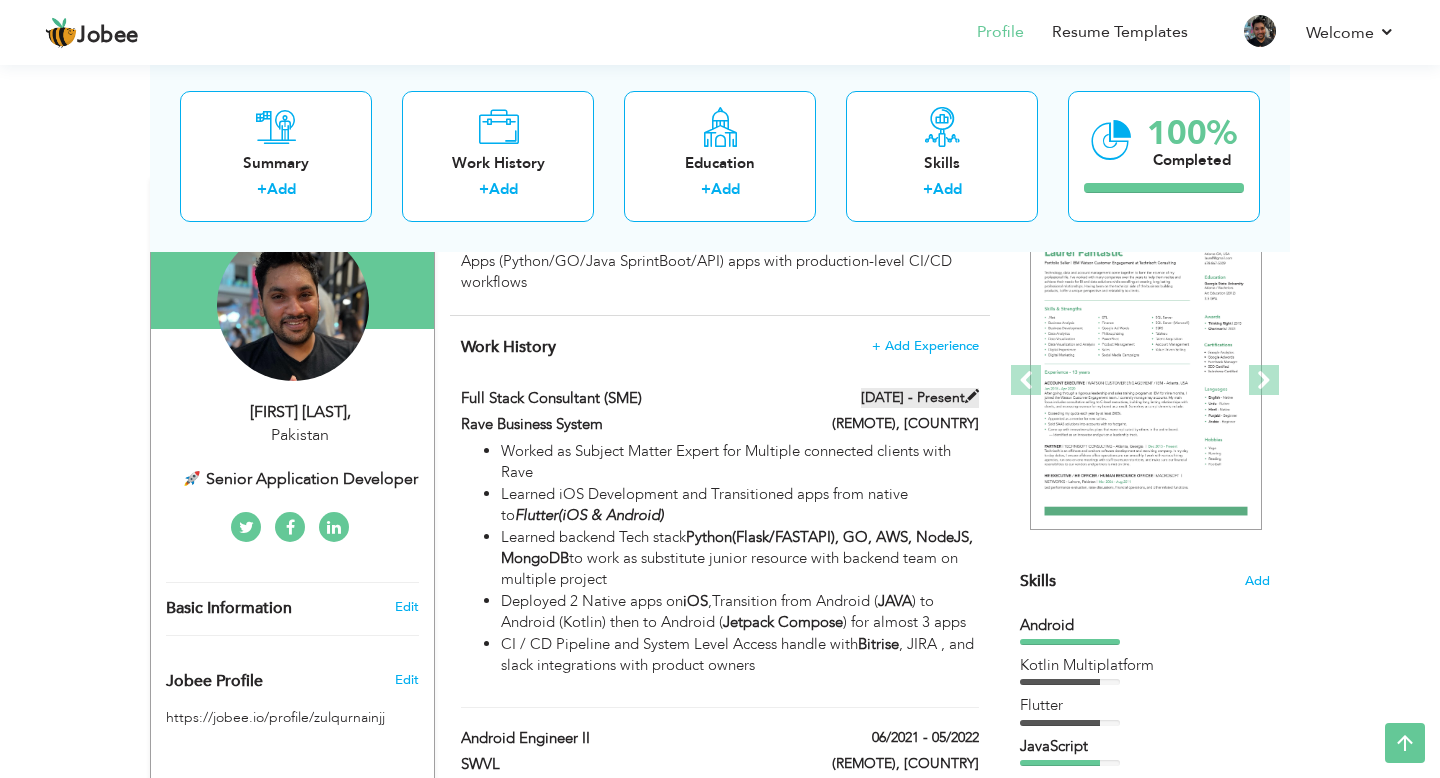 click at bounding box center [972, 396] 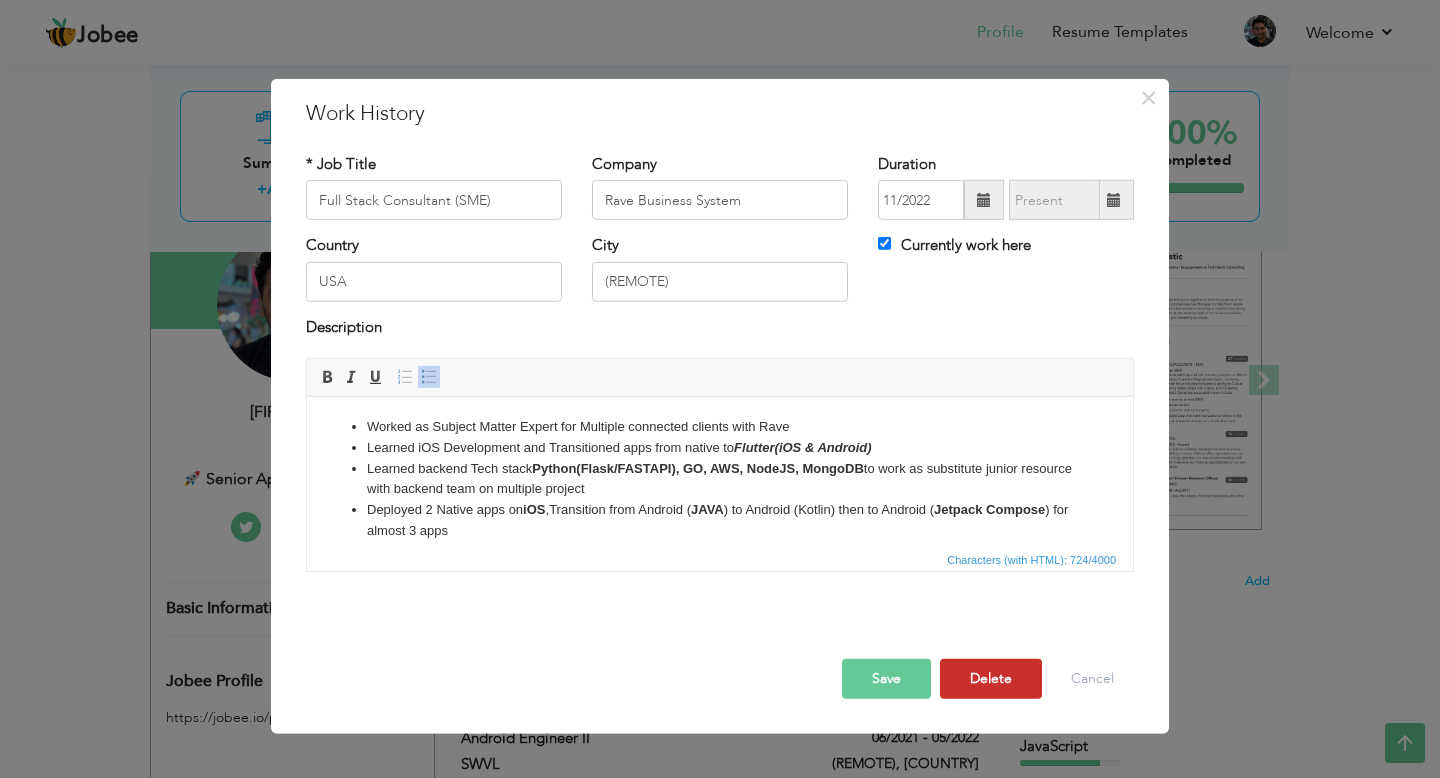 click on "Delete" at bounding box center (991, 679) 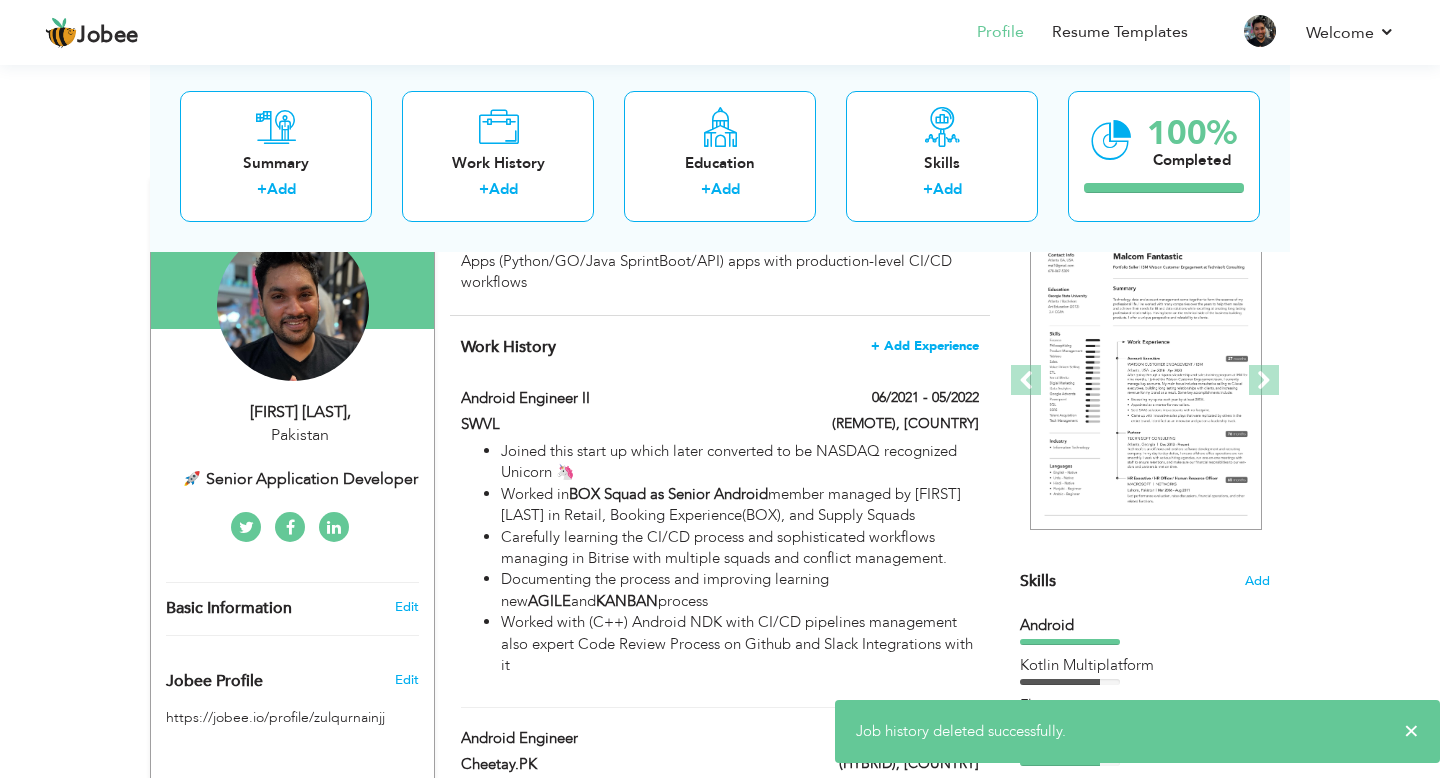 click on "+ Add Experience" at bounding box center (925, 346) 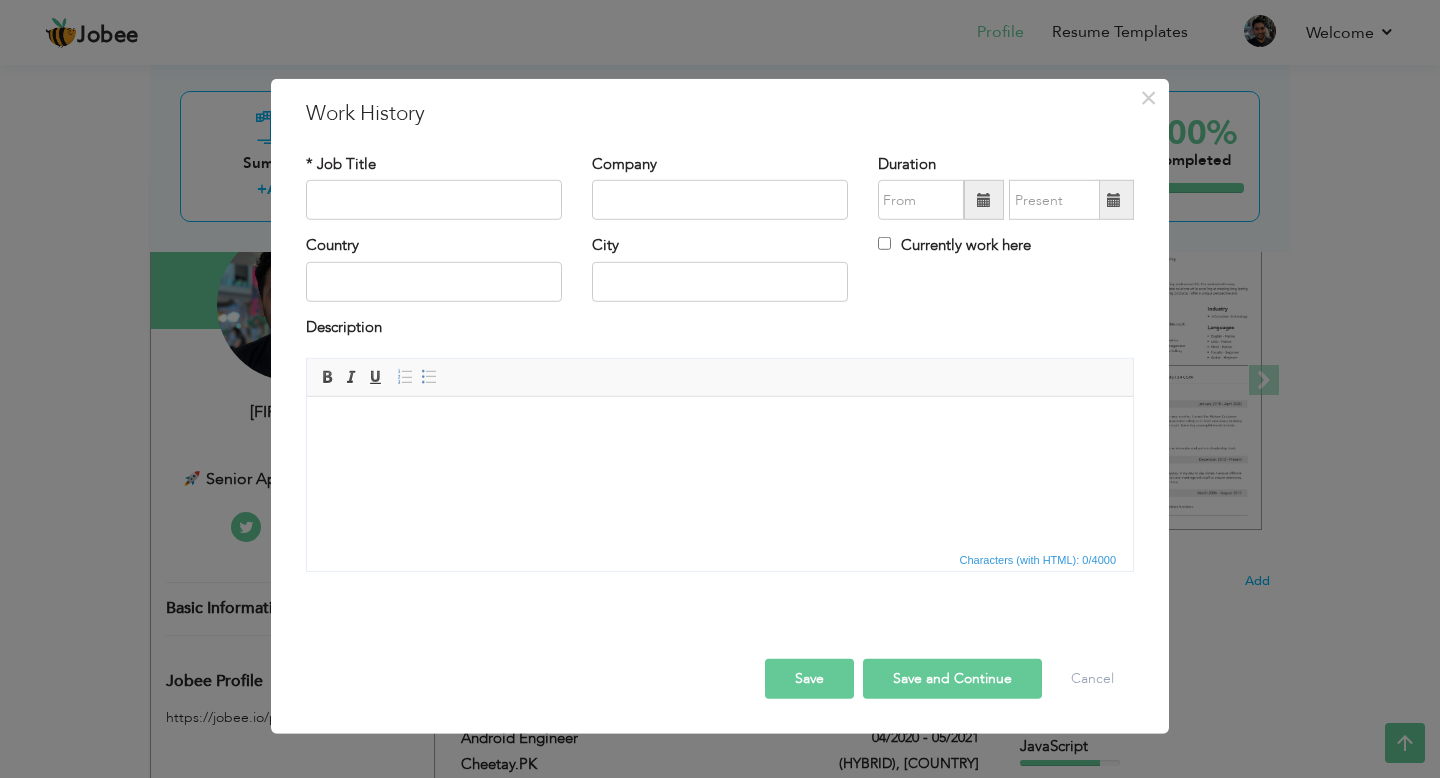 click at bounding box center (720, 427) 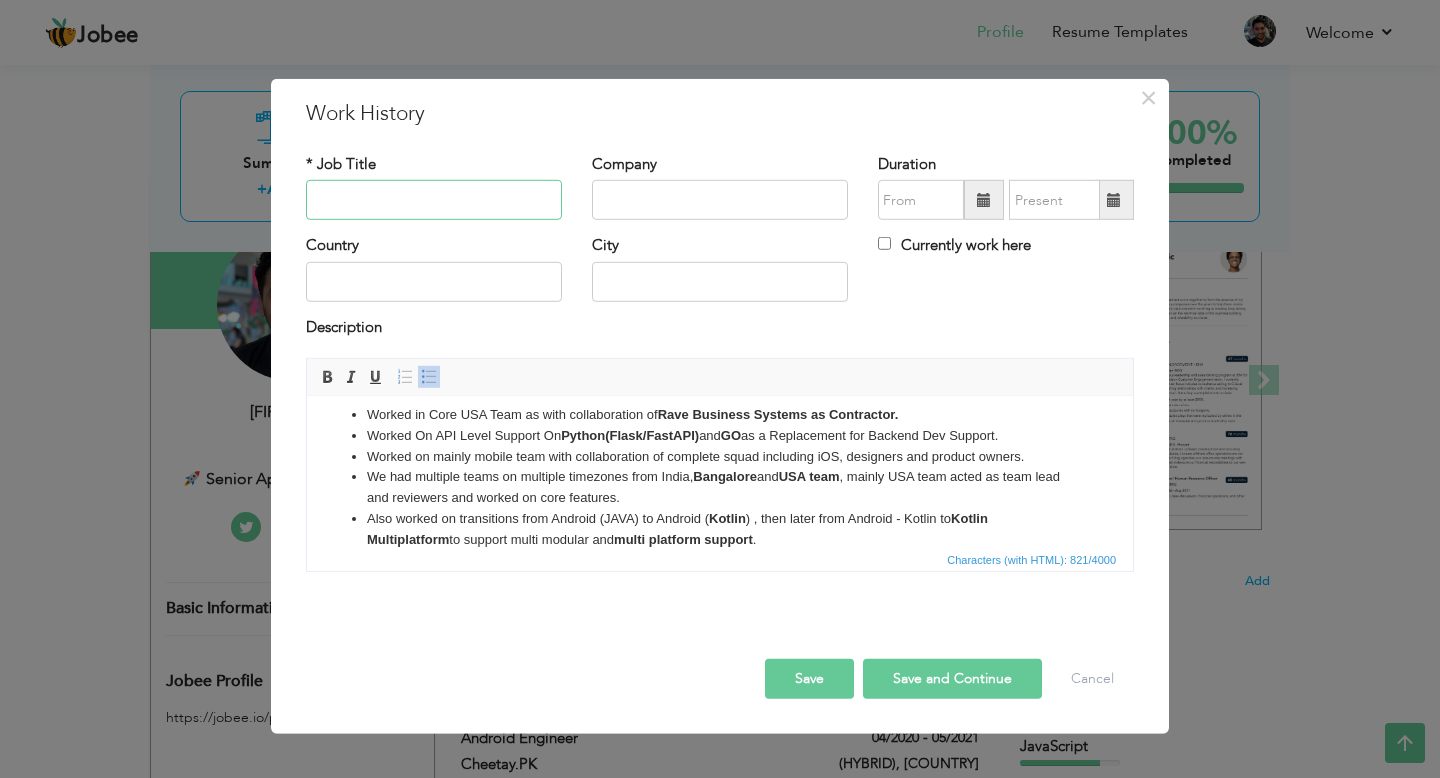 click at bounding box center (434, 200) 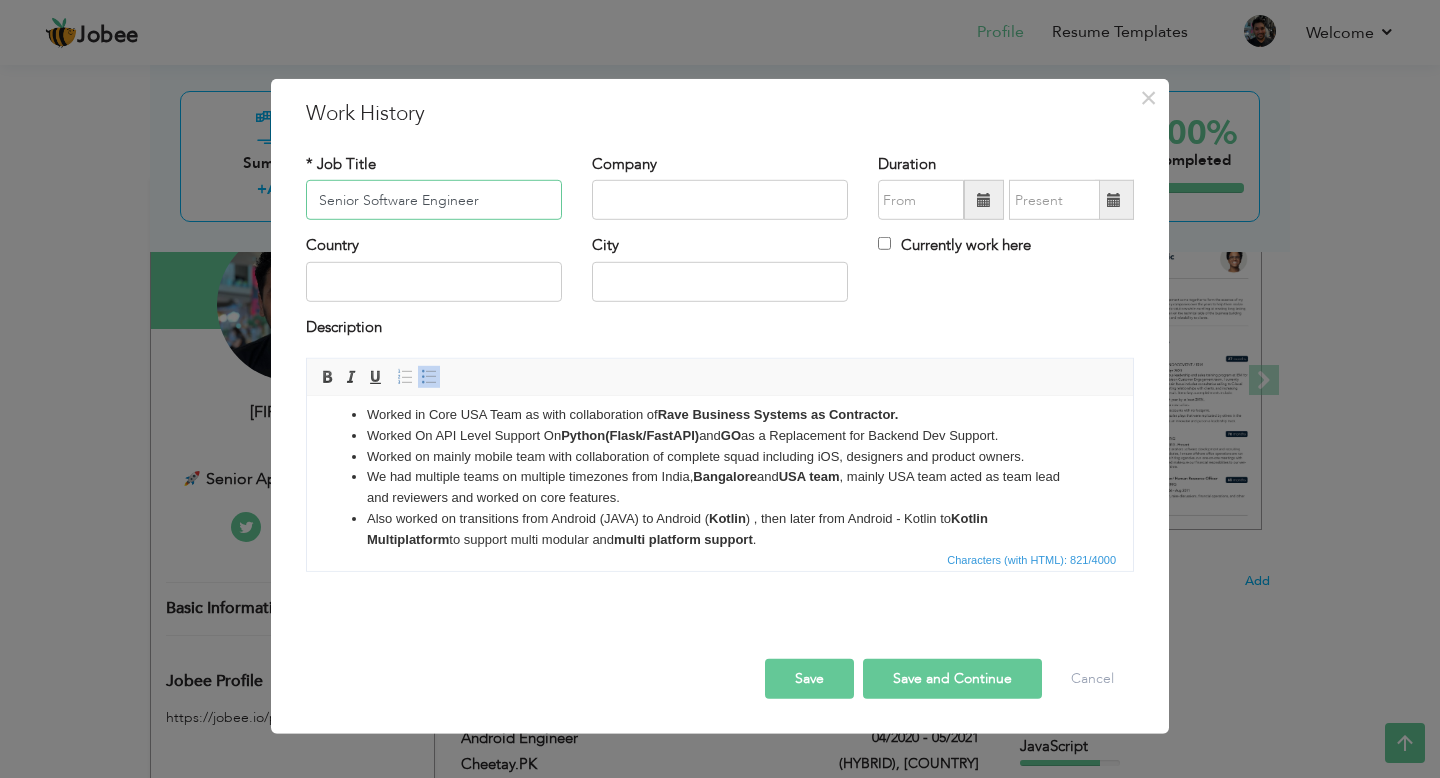 type on "Senior Software Engineer" 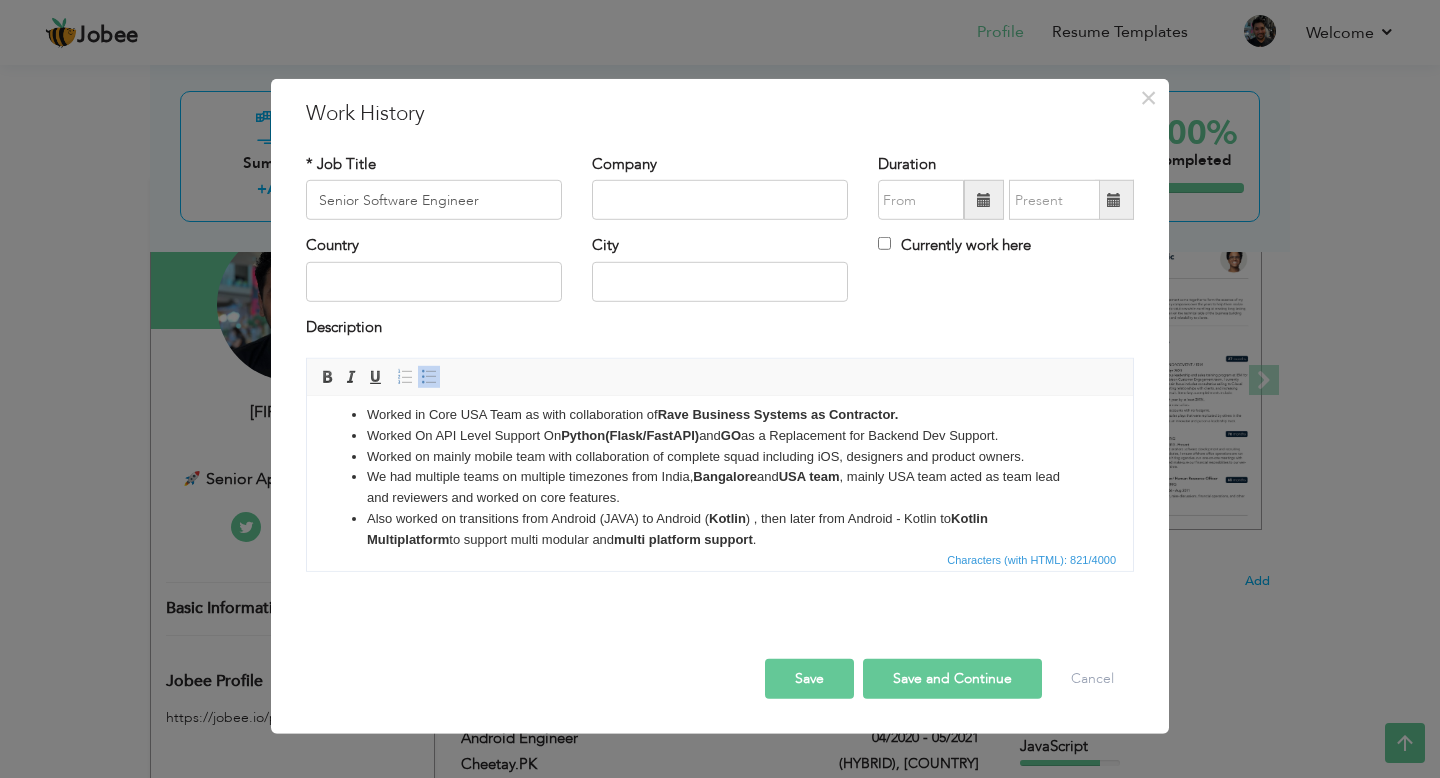click on "Company" at bounding box center (720, 194) 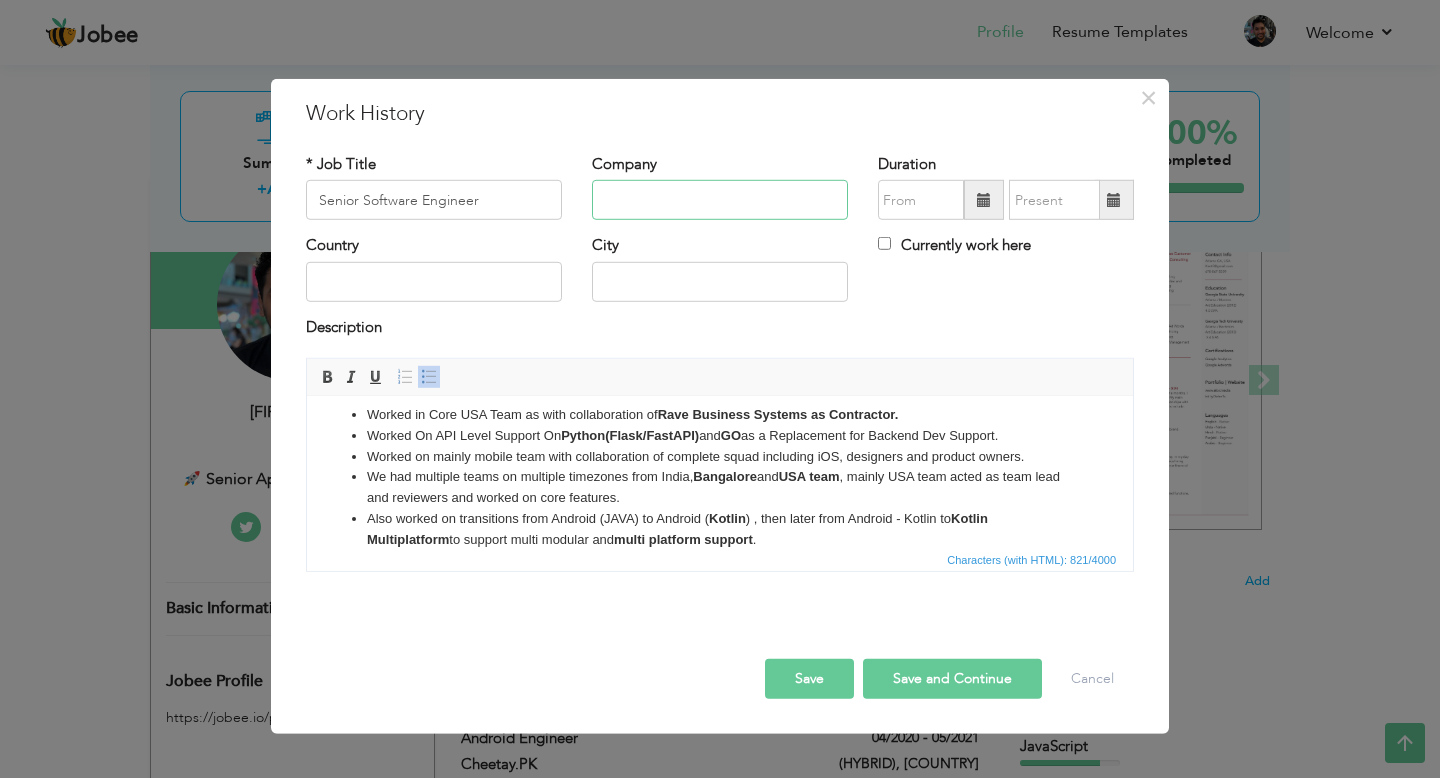 click at bounding box center [720, 200] 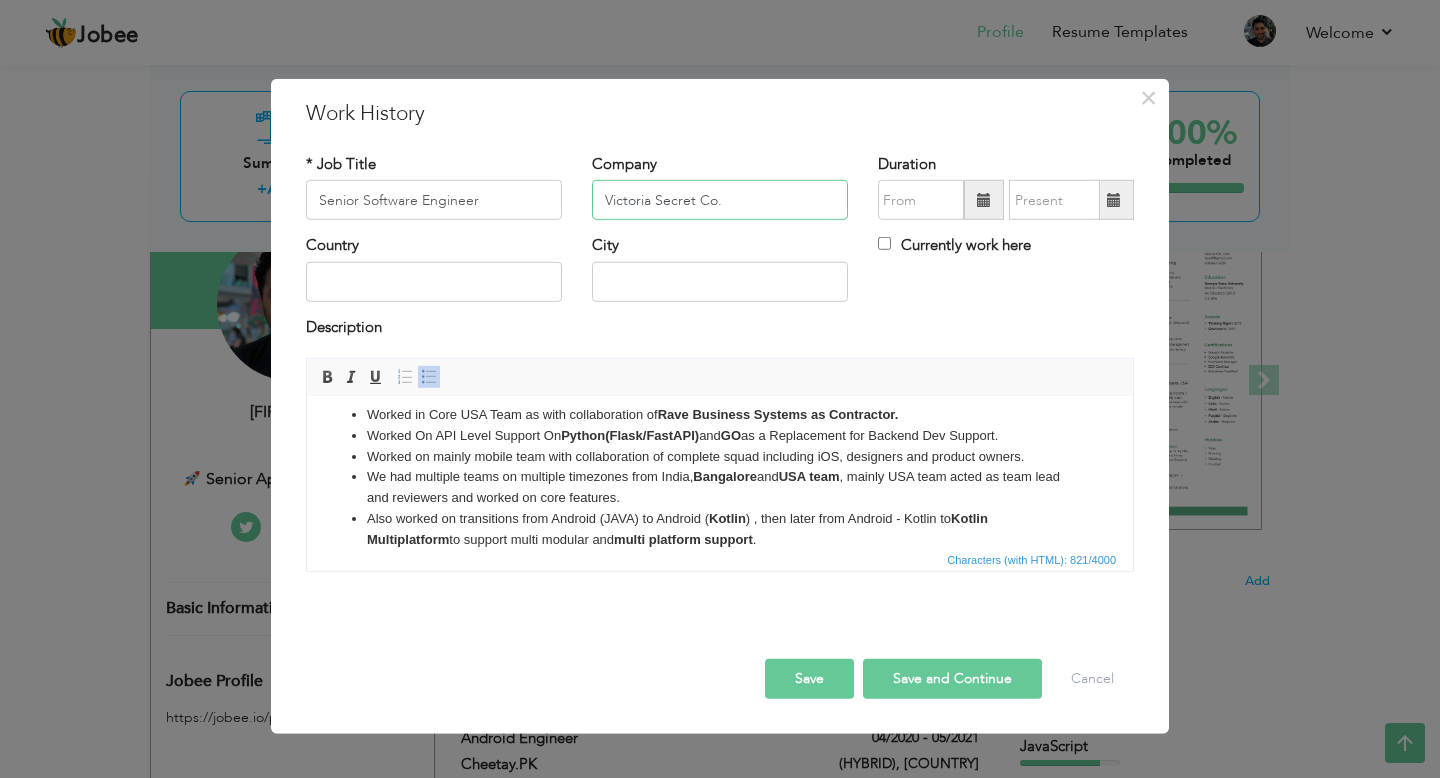 type on "Victoria Secret Co." 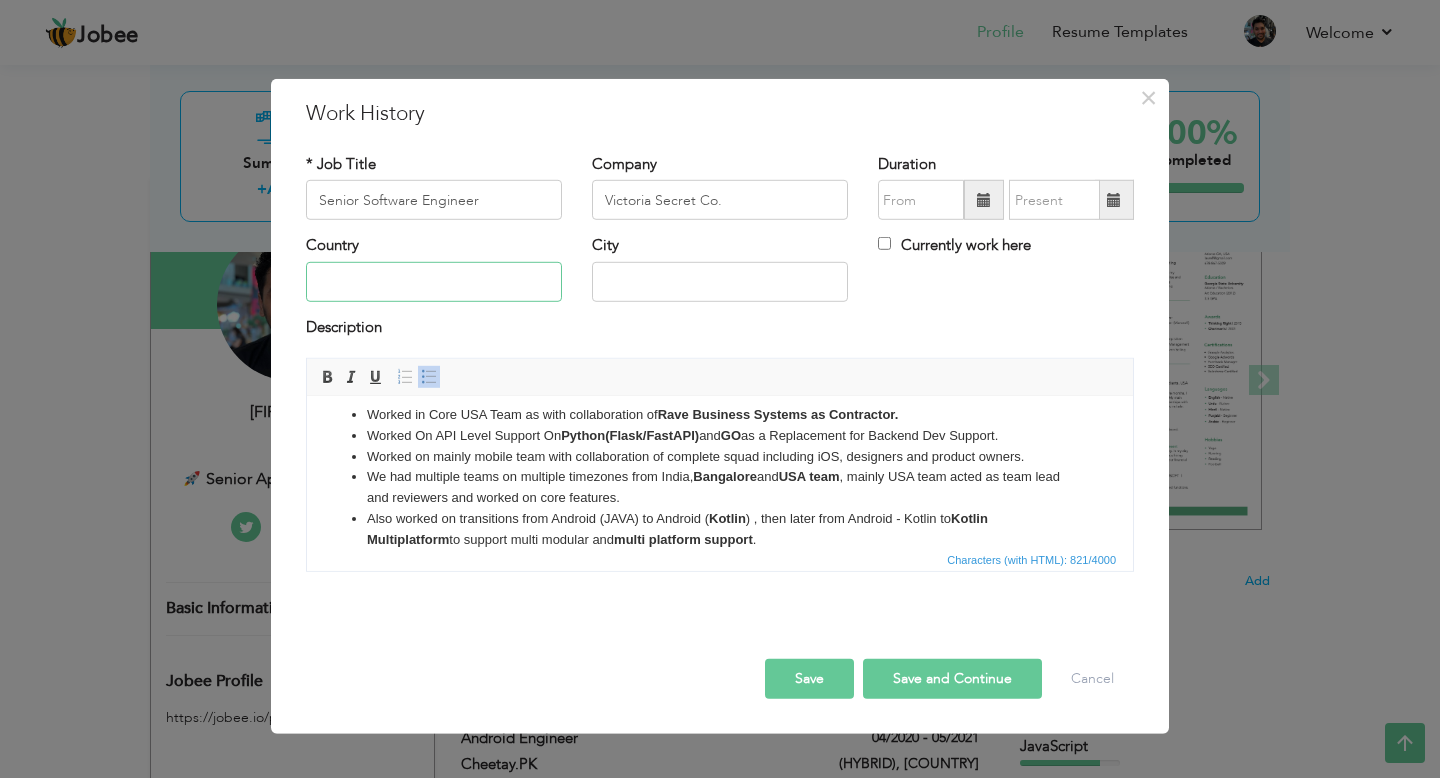 click at bounding box center [434, 282] 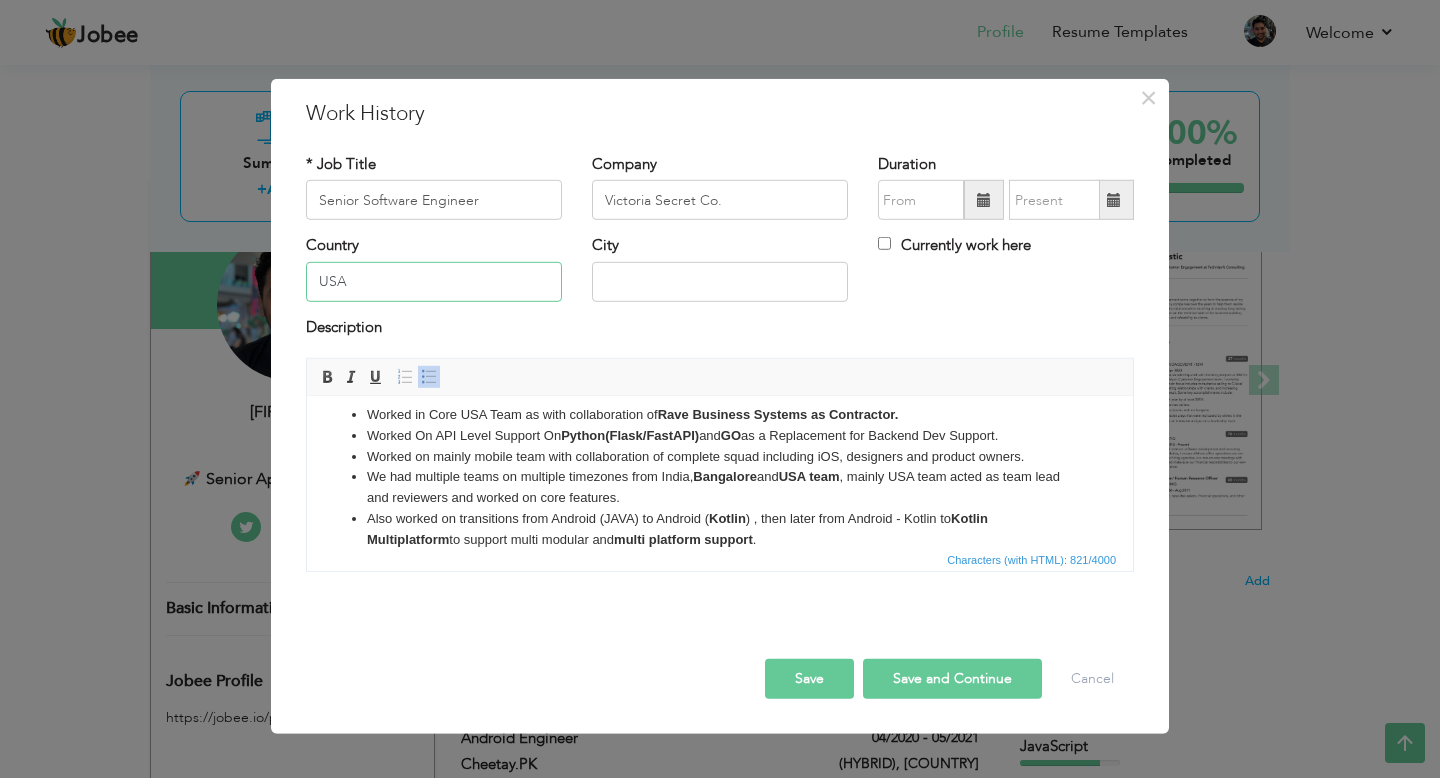 type on "USA" 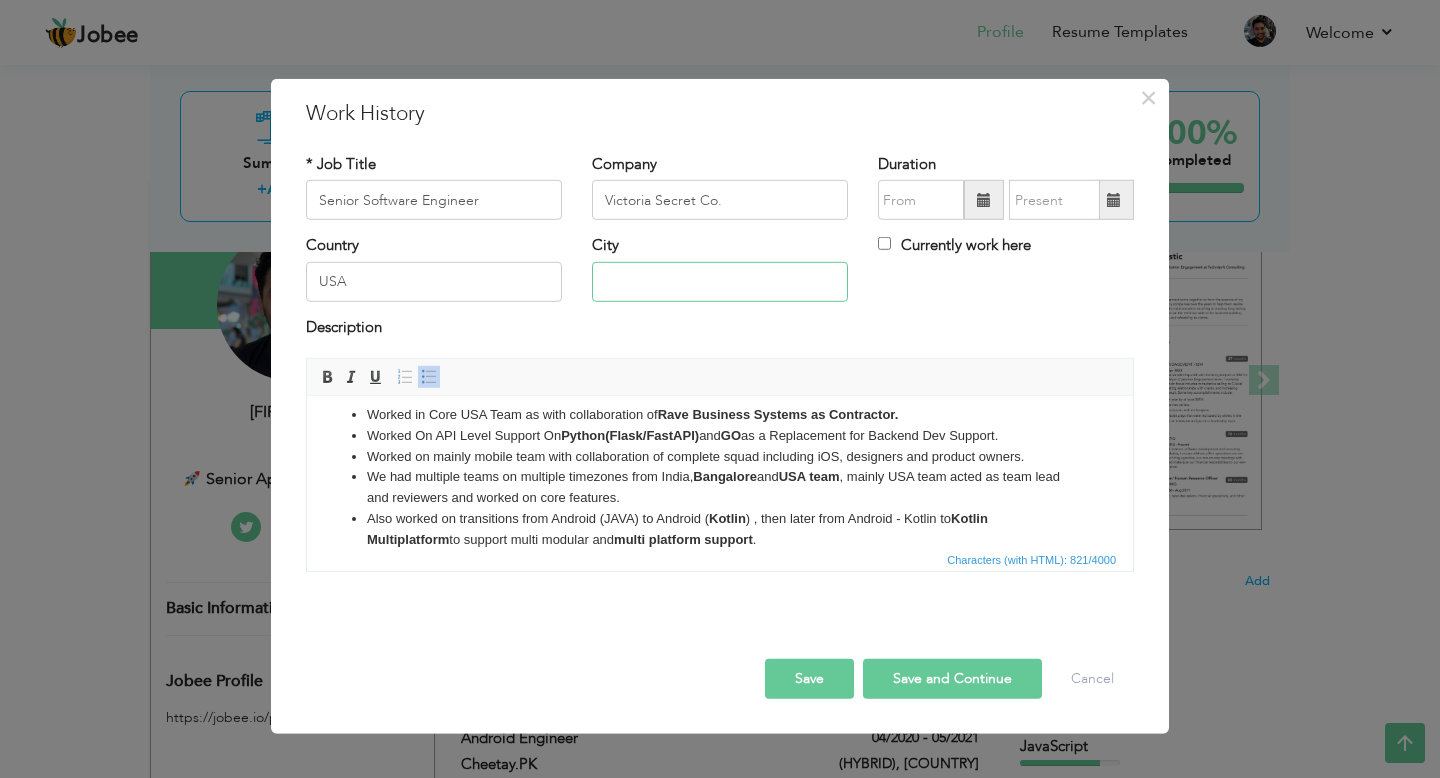 click at bounding box center (720, 282) 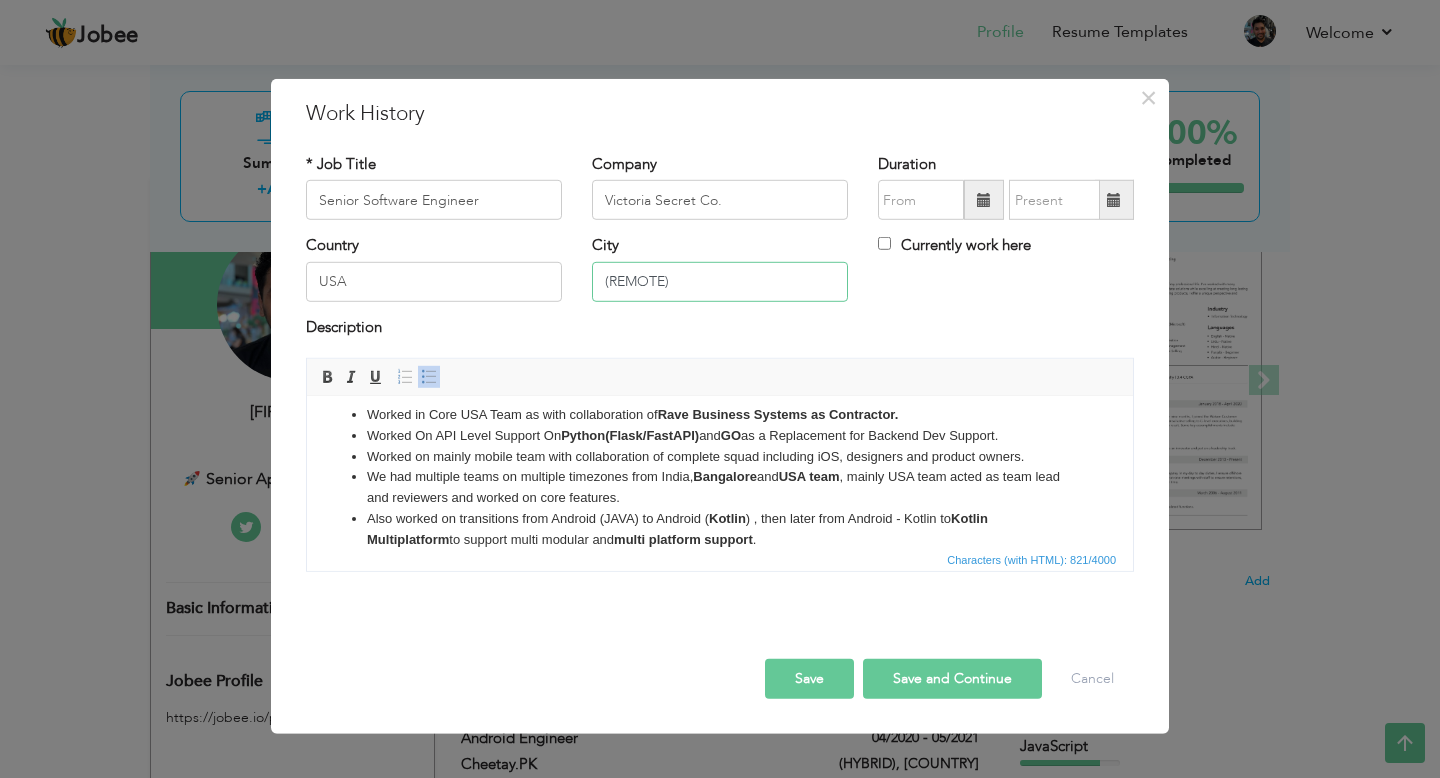 type on "(REMOTE)" 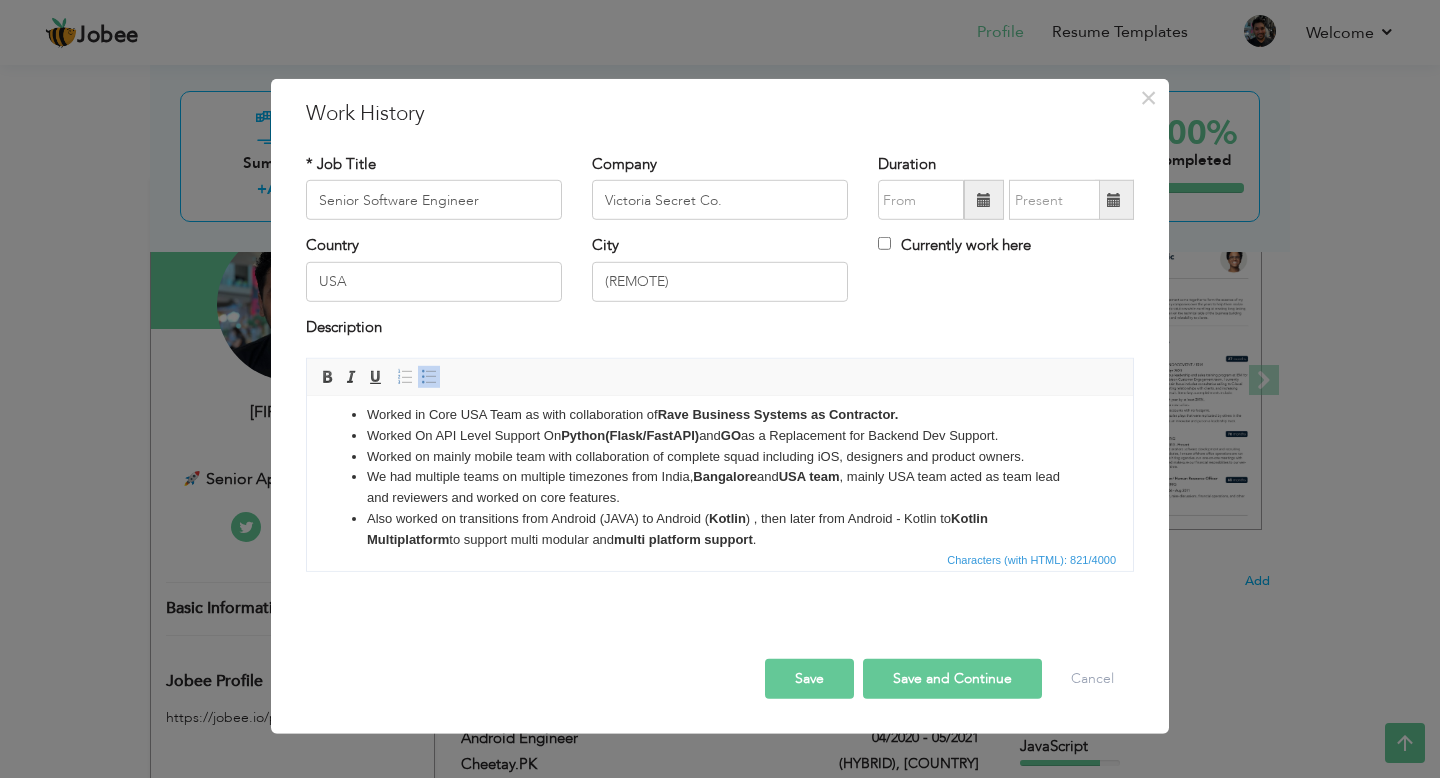 click at bounding box center [720, 623] 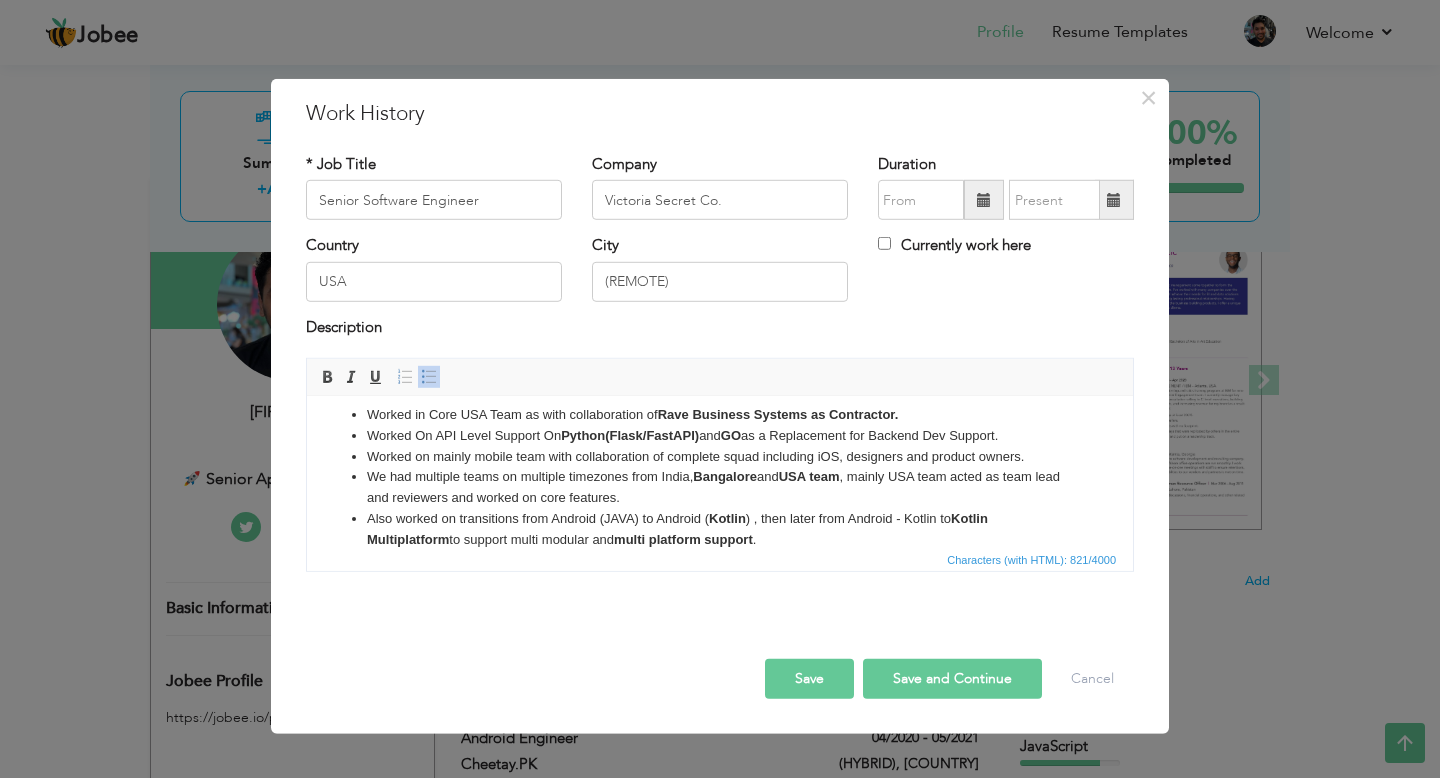 click on "Save and Continue" at bounding box center (952, 679) 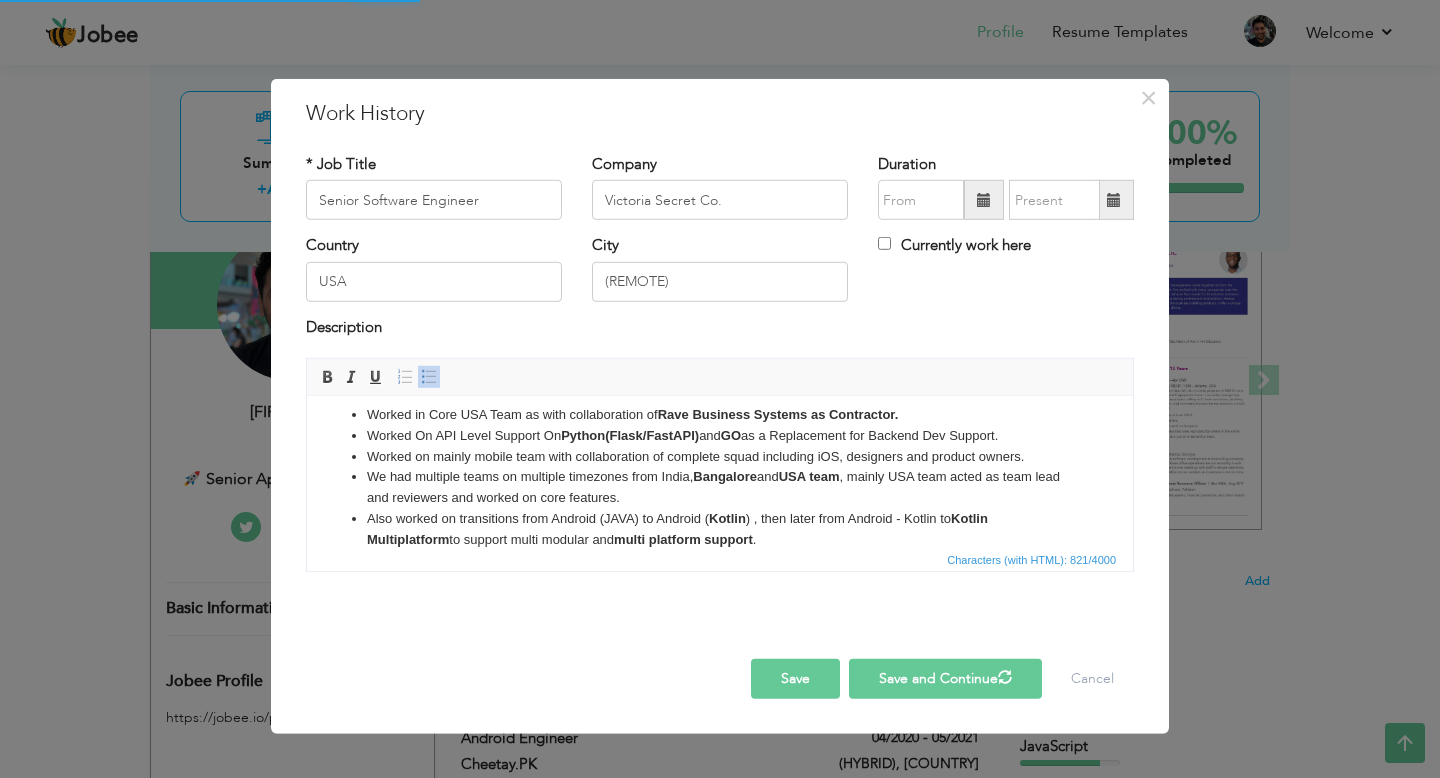 type 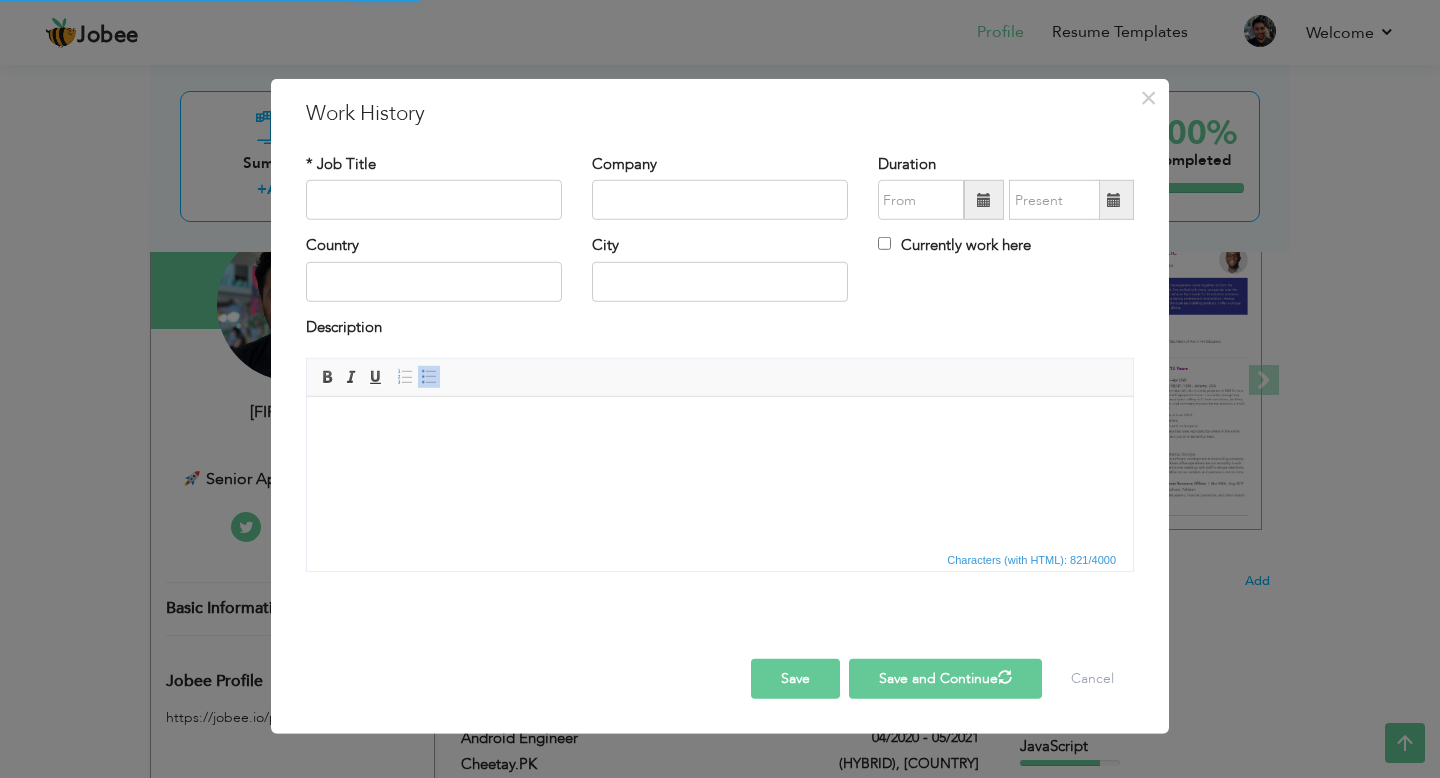 scroll, scrollTop: 0, scrollLeft: 0, axis: both 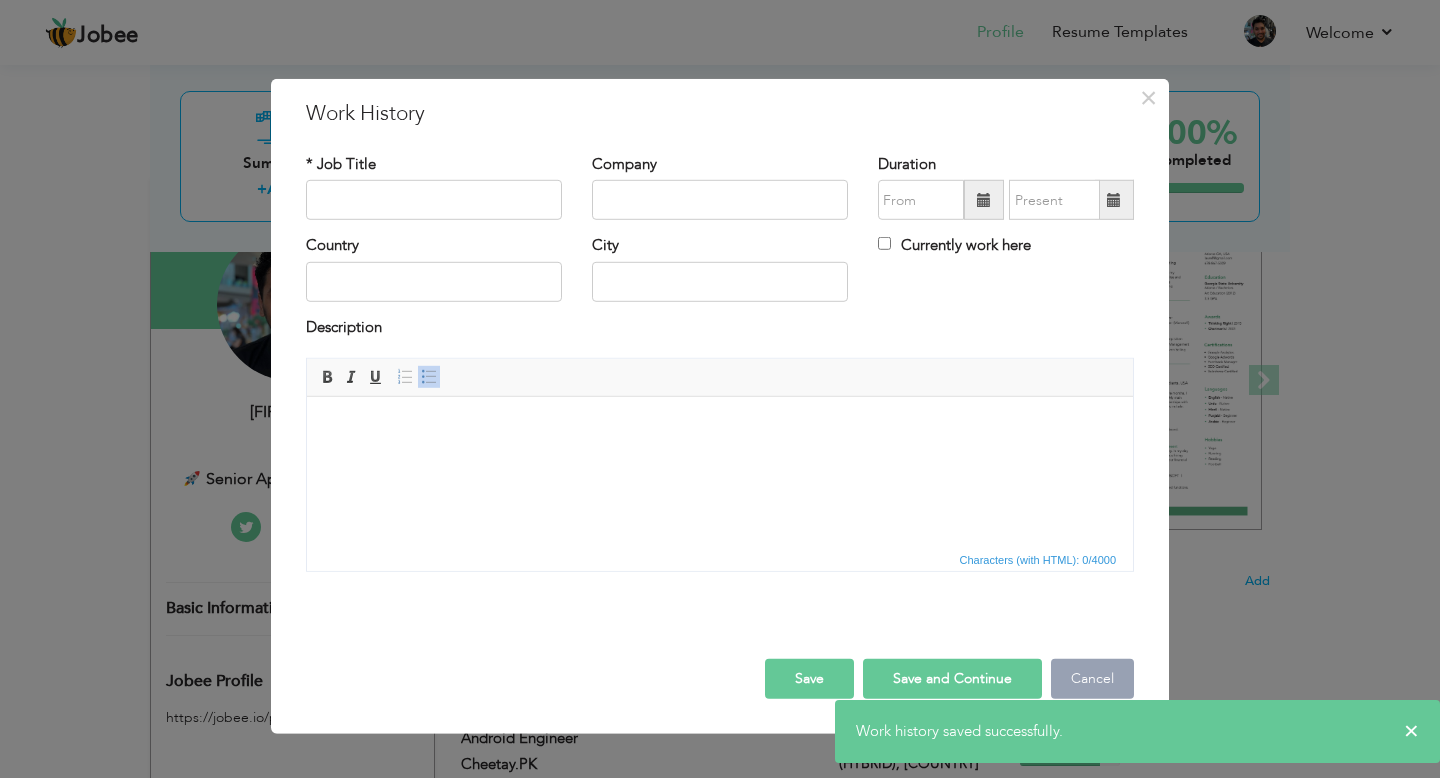 click on "Cancel" at bounding box center [1092, 679] 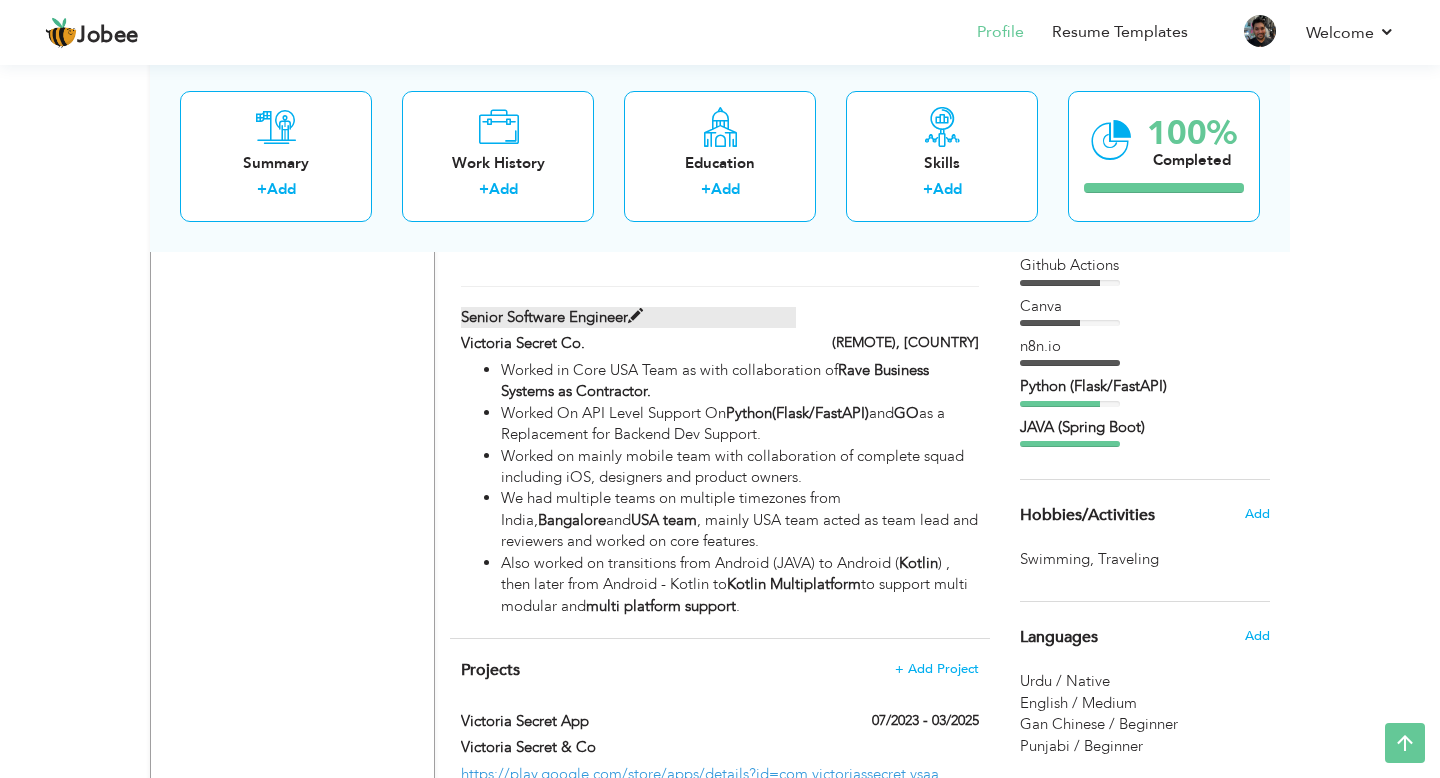 scroll, scrollTop: 1489, scrollLeft: 0, axis: vertical 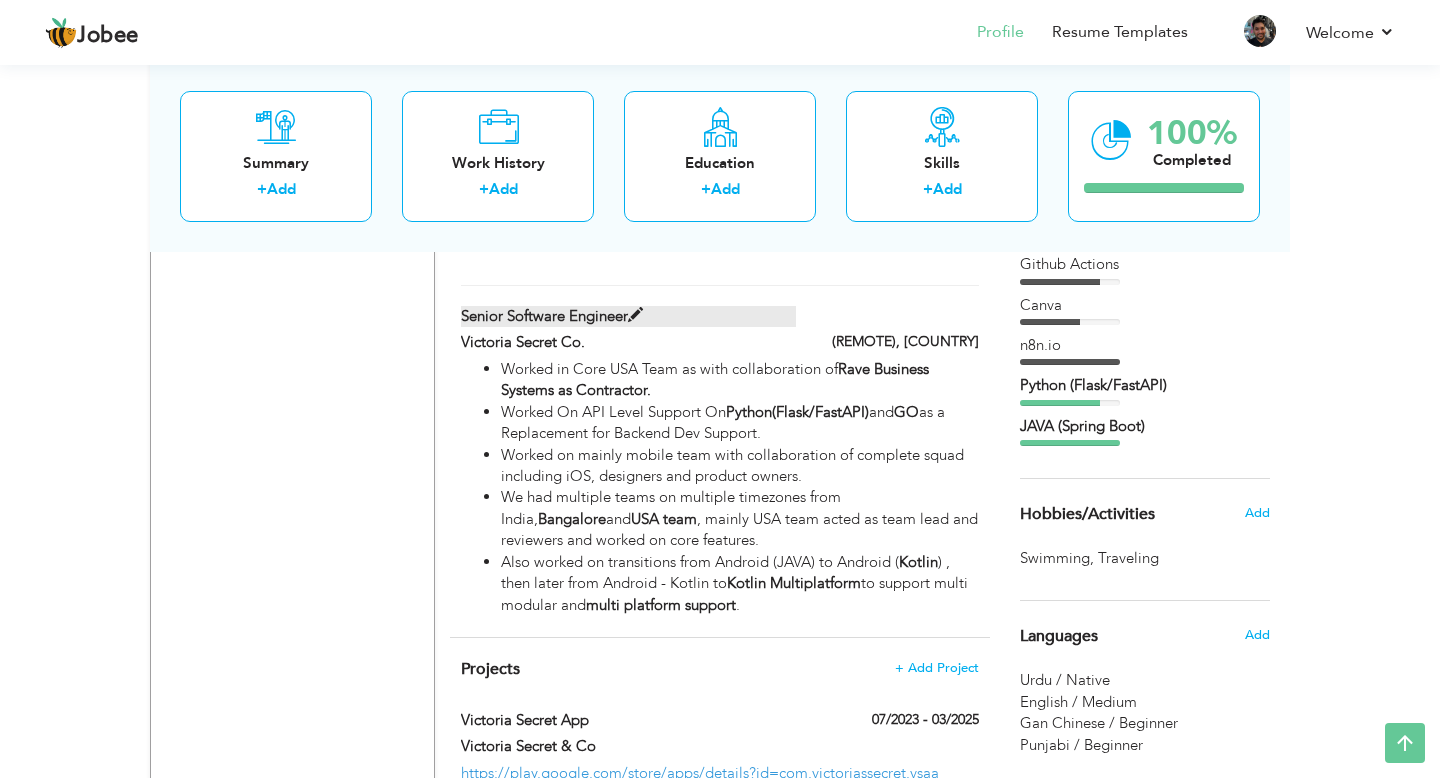 click at bounding box center [635, 315] 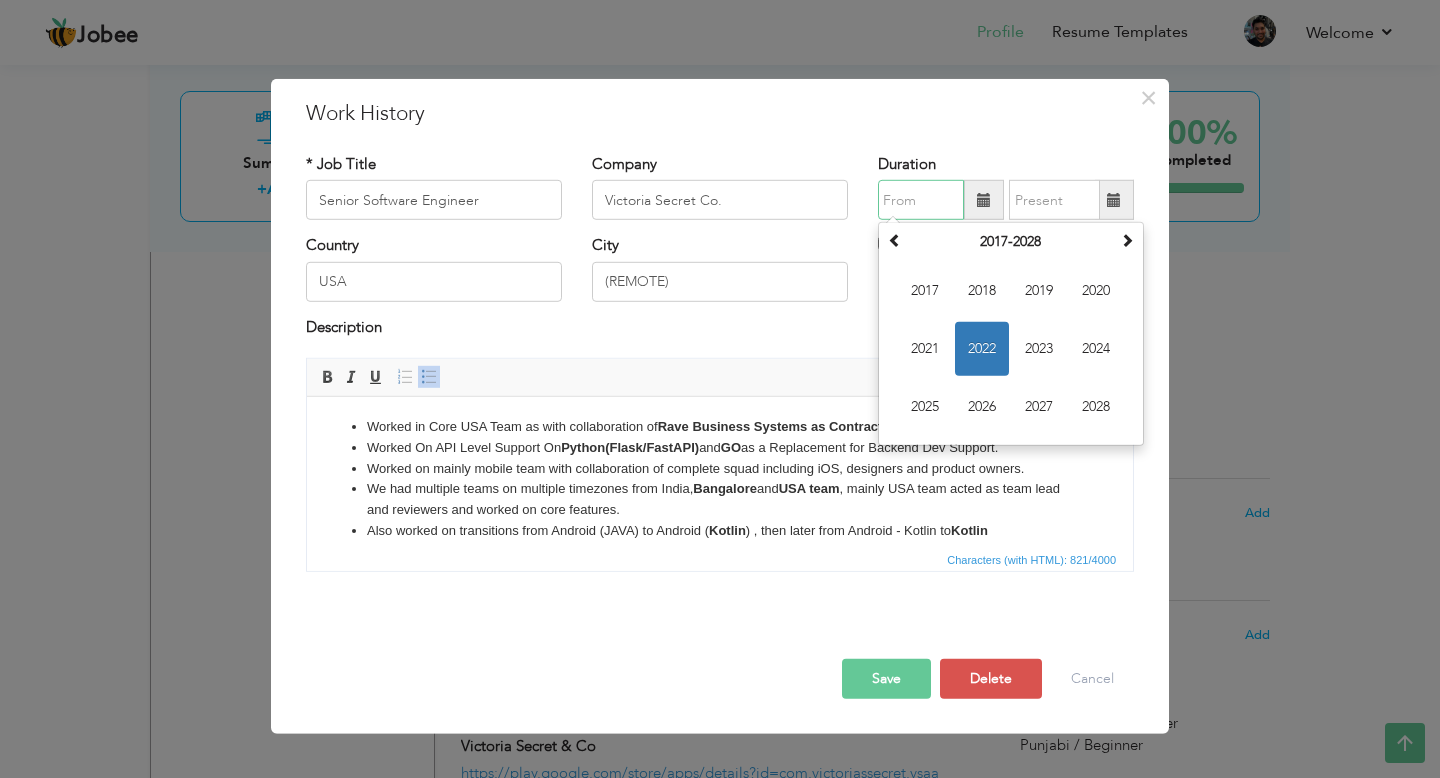 click at bounding box center (921, 200) 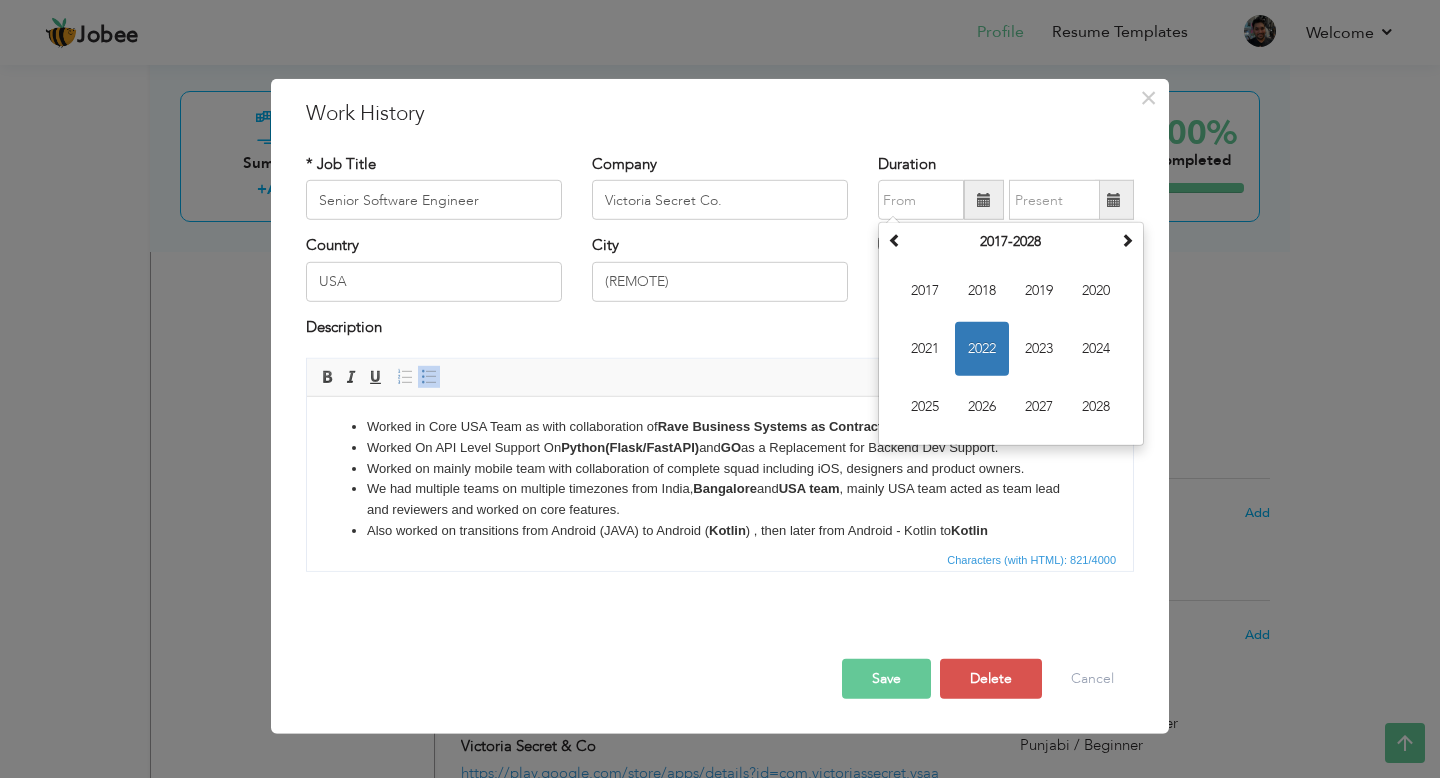 click on "Save
Save and Continue
Delete
Cancel" at bounding box center [720, 658] 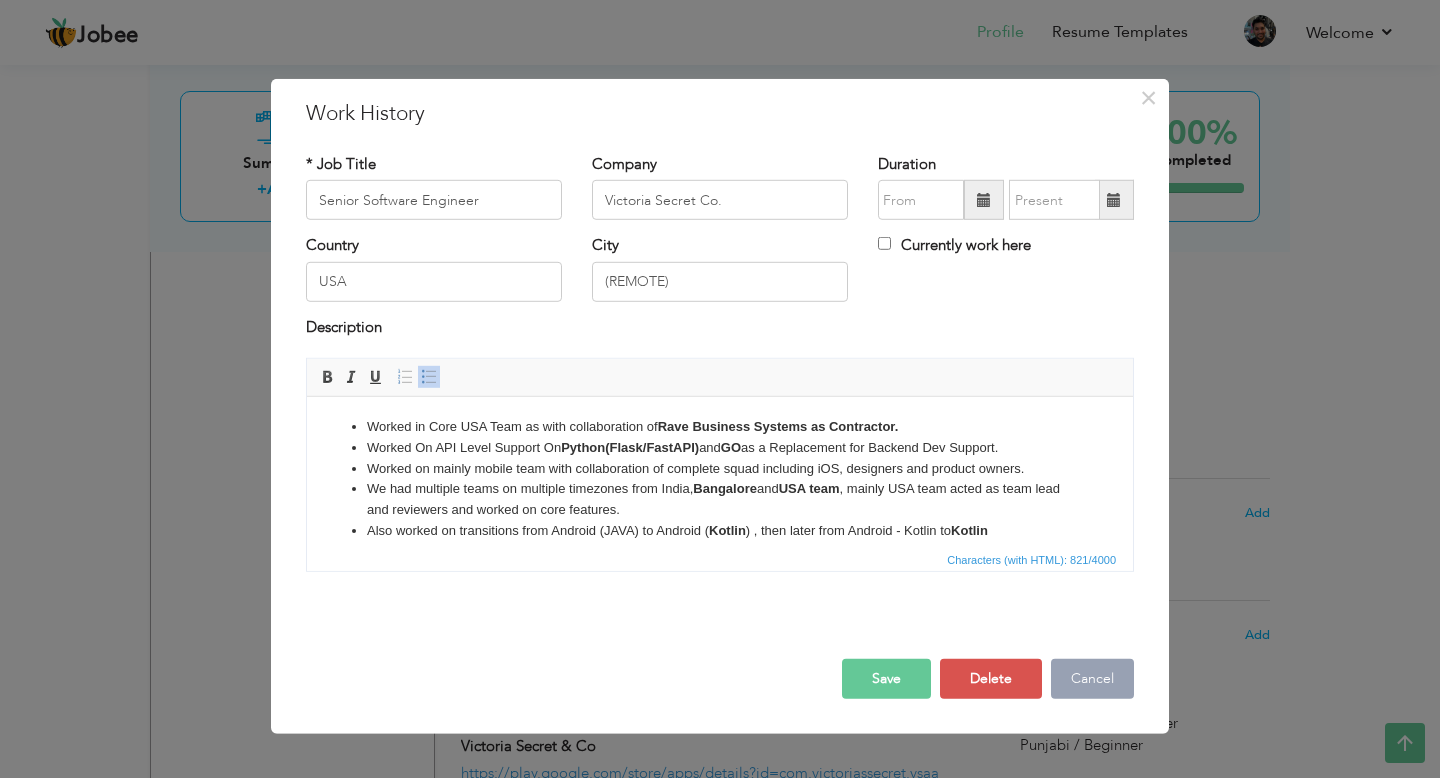 click on "Cancel" at bounding box center (1092, 679) 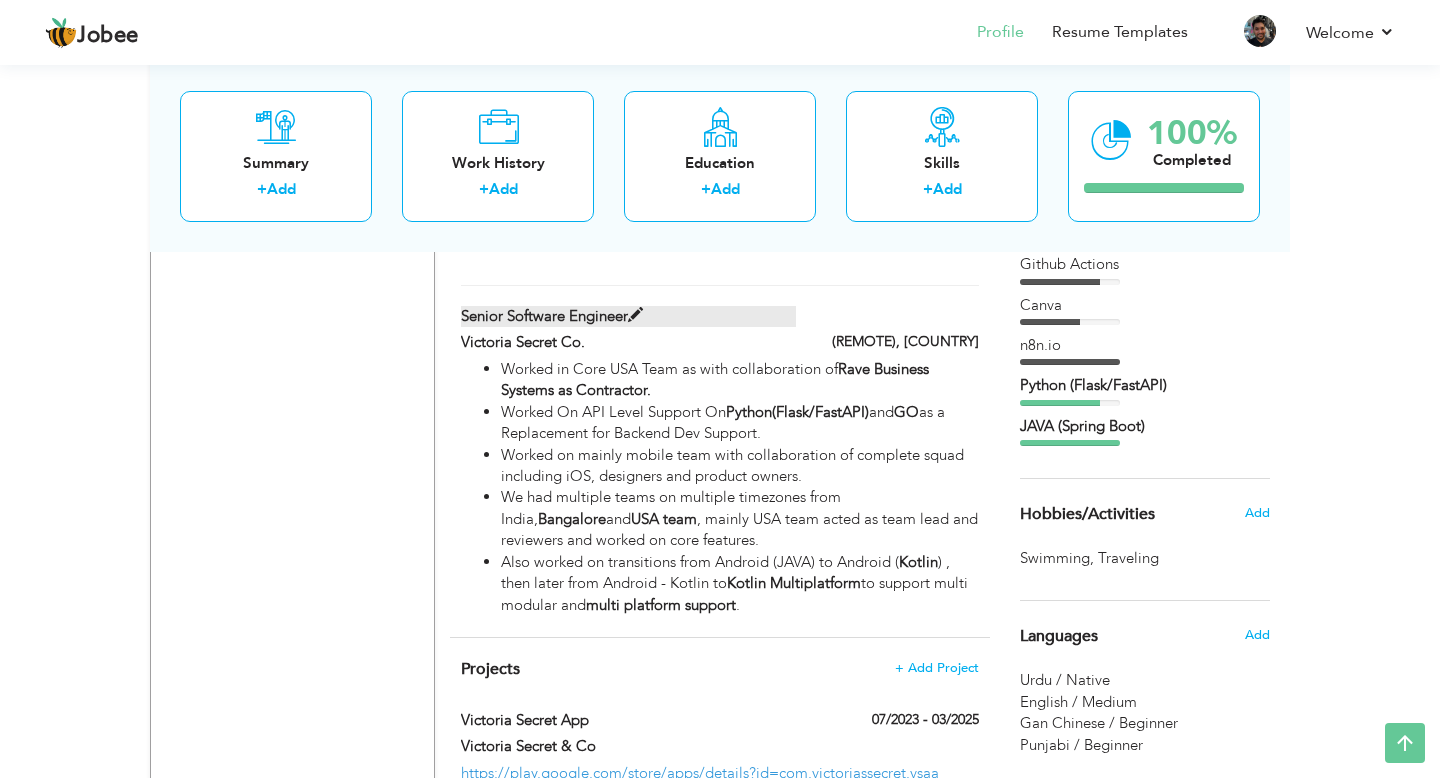 click at bounding box center (635, 315) 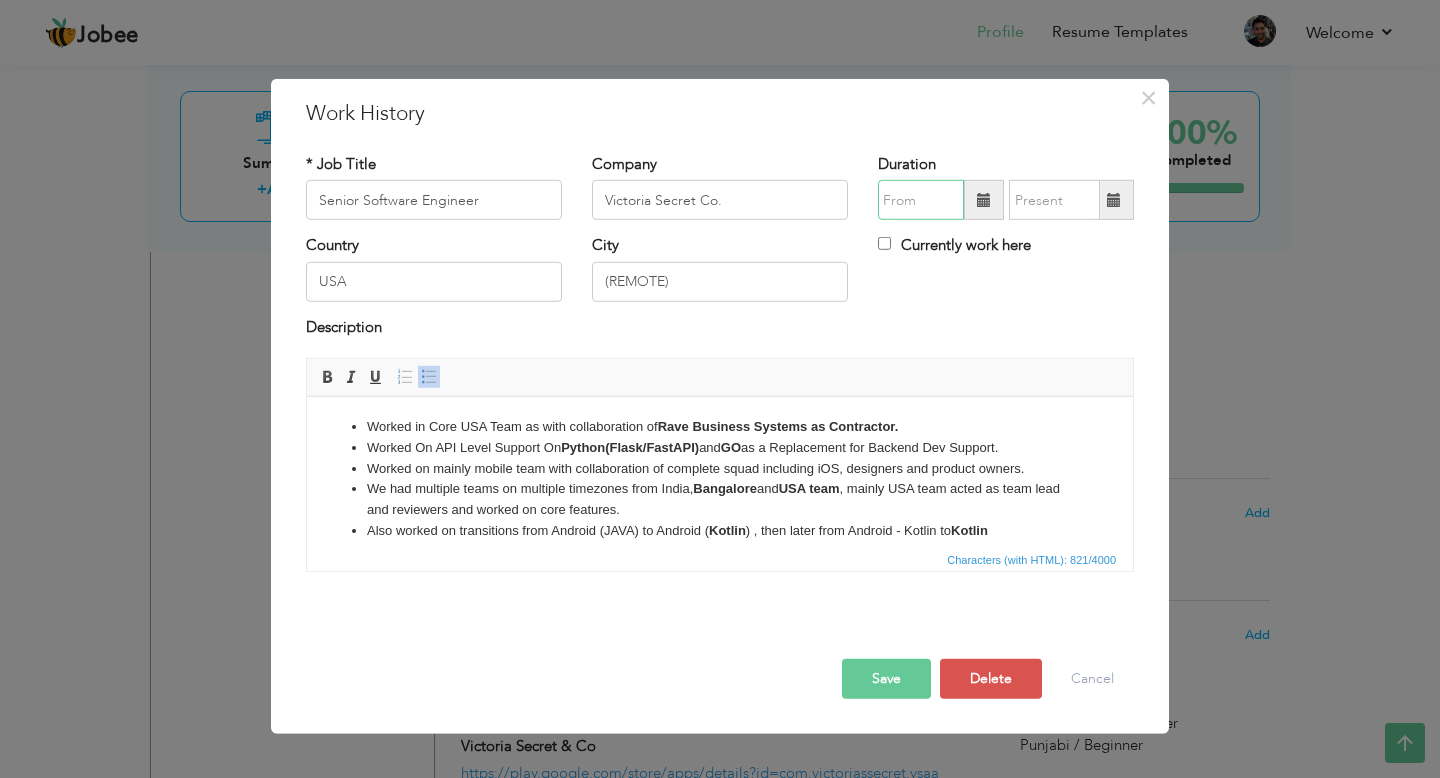 click at bounding box center [921, 200] 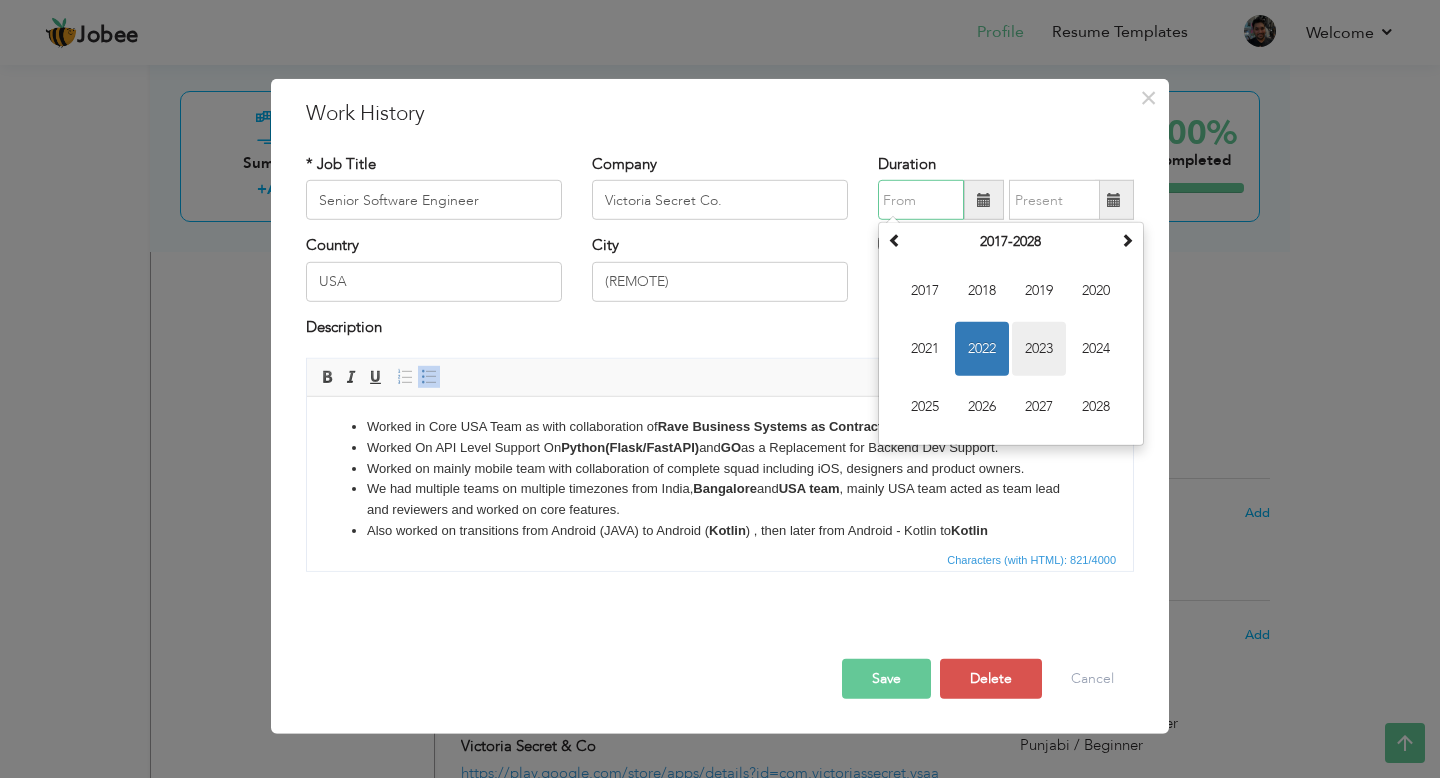click on "2023" at bounding box center (1039, 349) 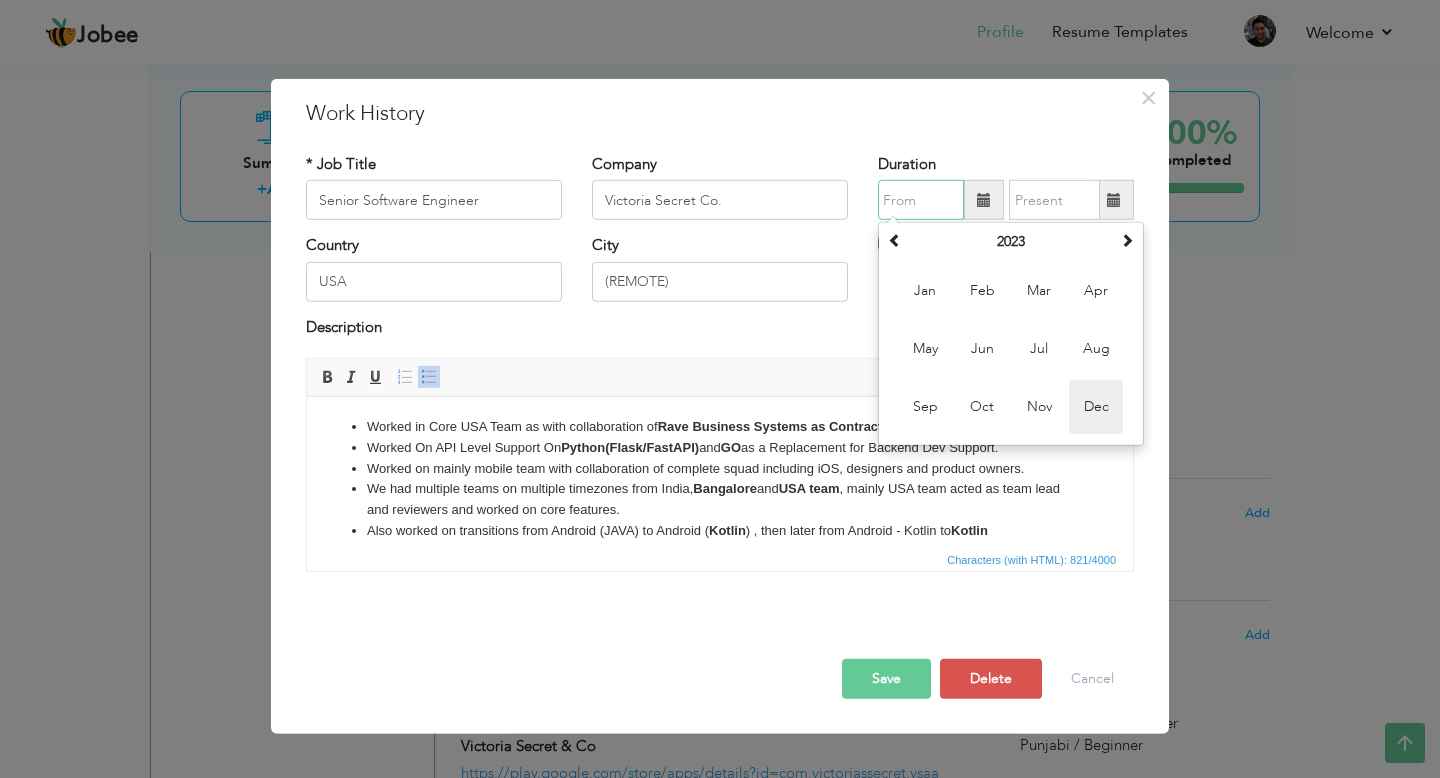 click on "Dec" at bounding box center (1096, 407) 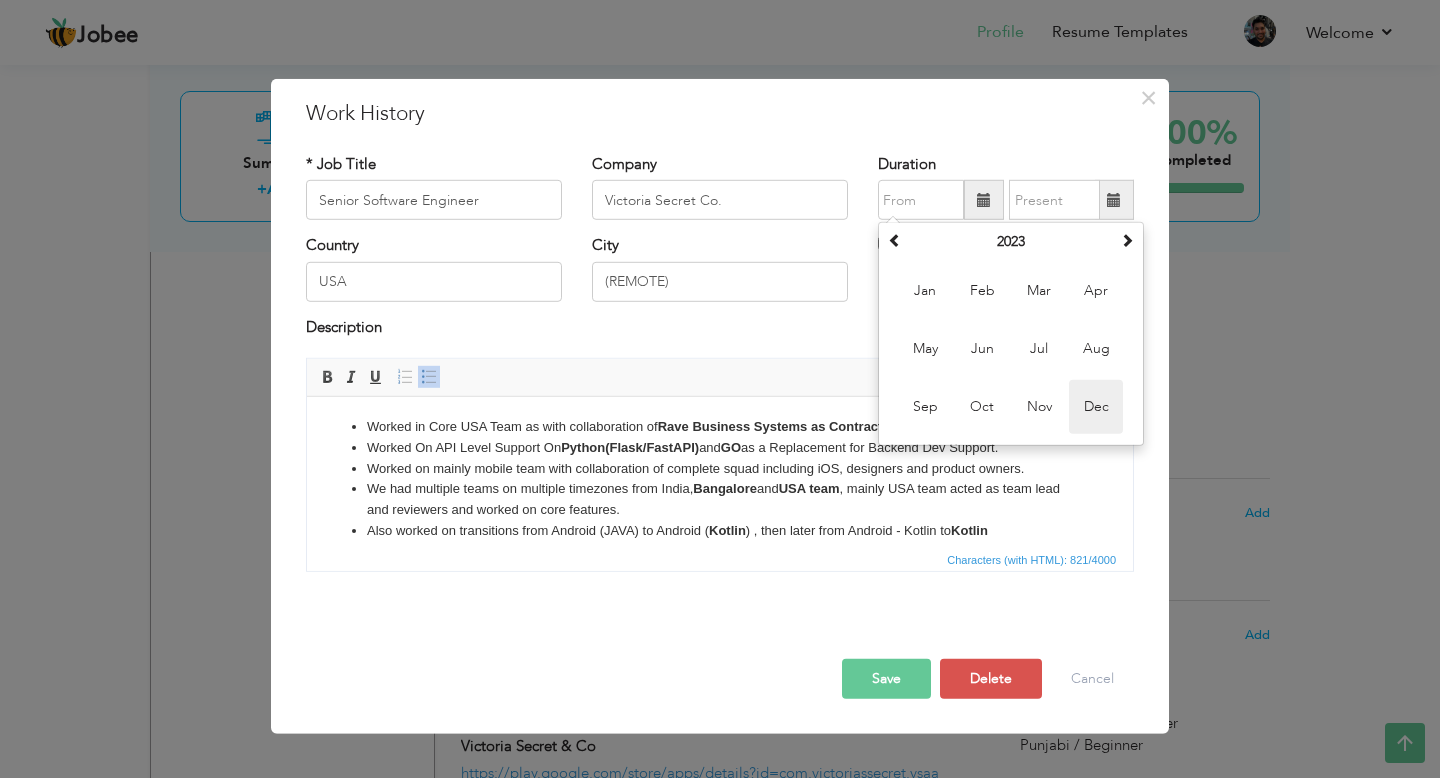 type on "12/2023" 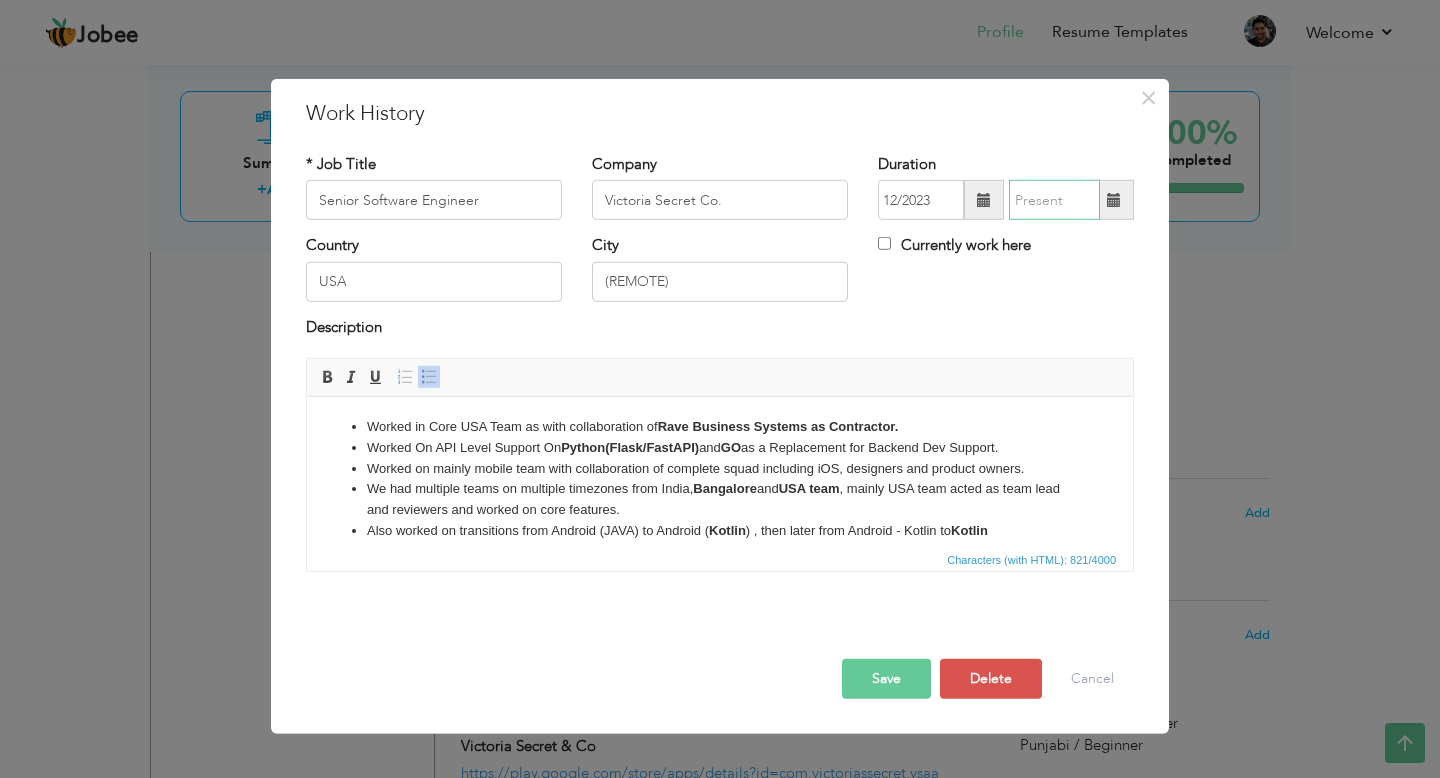 click at bounding box center [1054, 200] 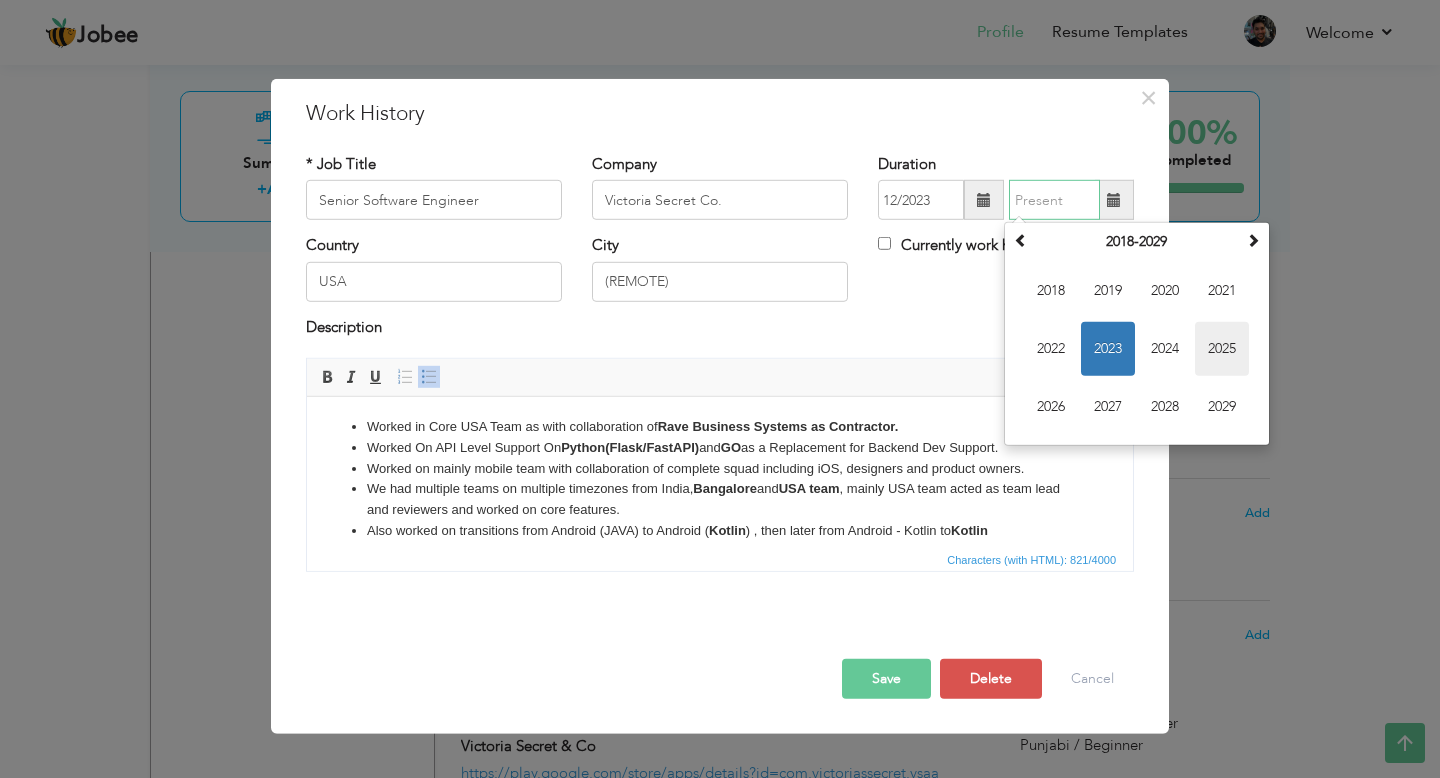 click on "2025" at bounding box center (1222, 349) 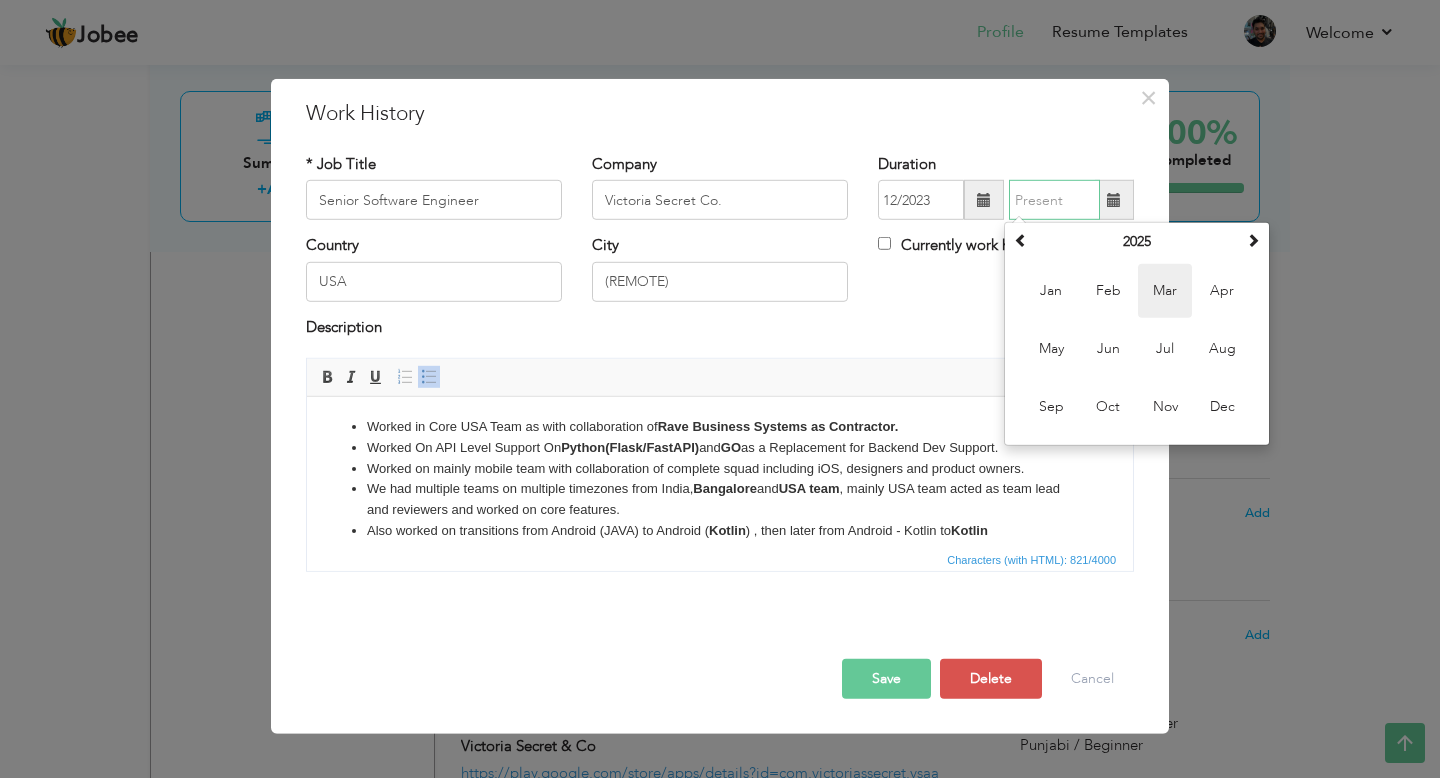 click on "Mar" at bounding box center [1165, 291] 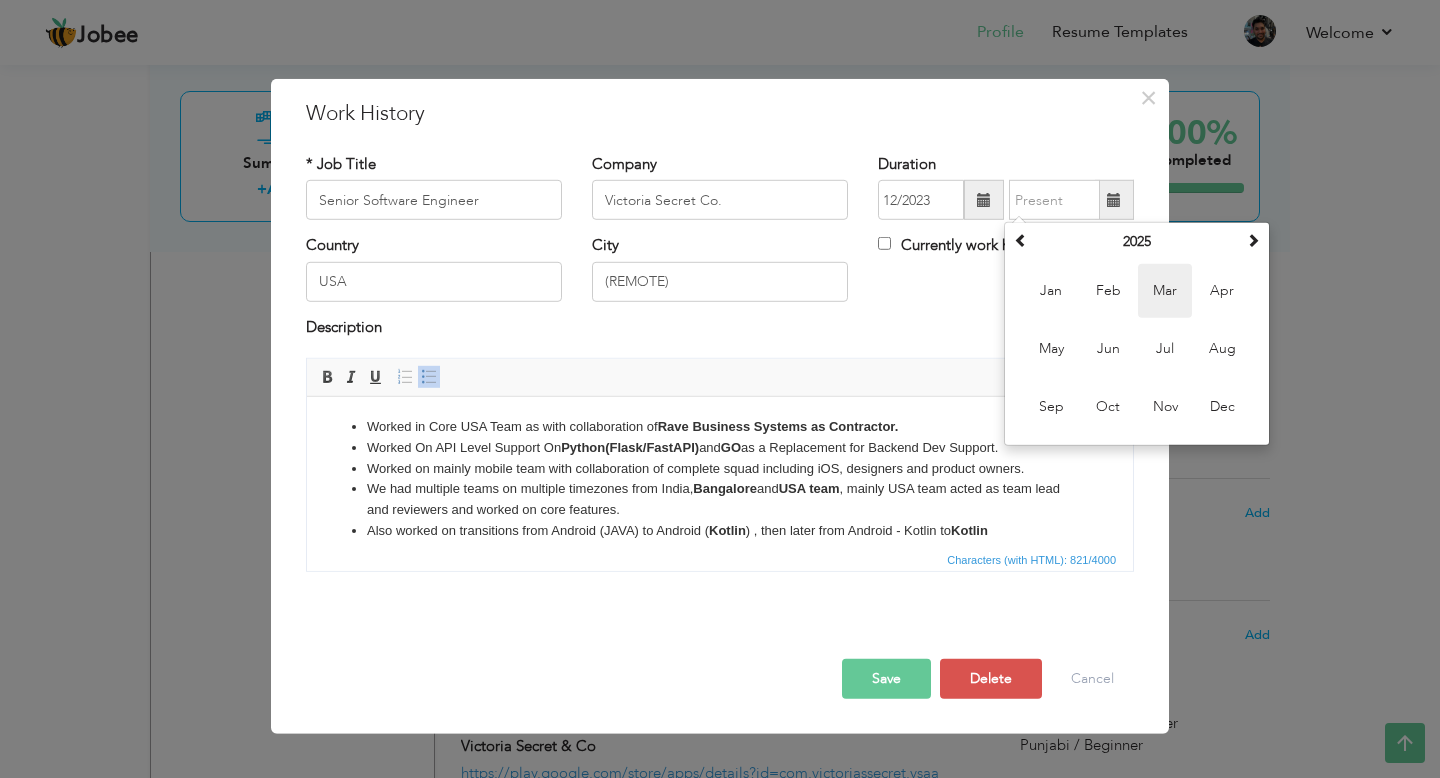 type on "03/2025" 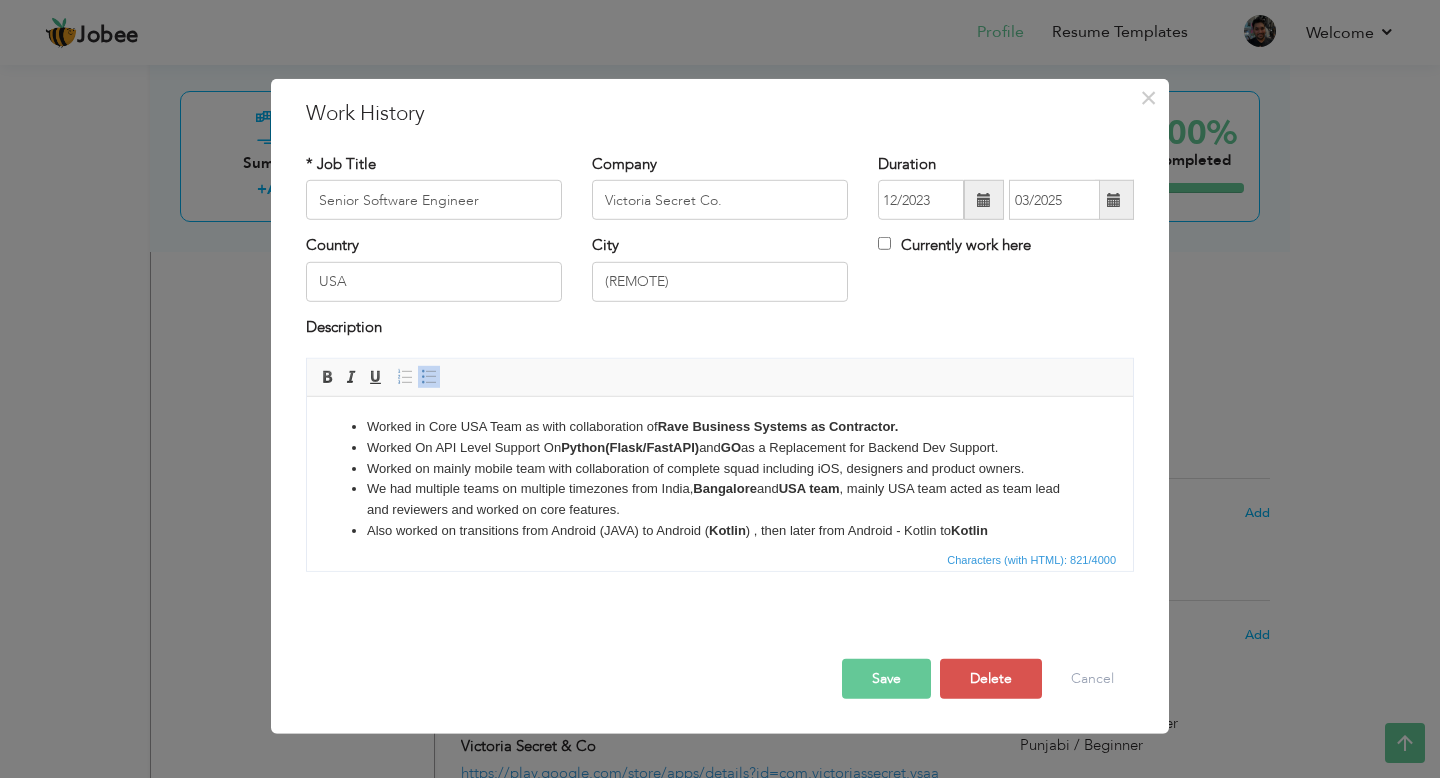 click on "Save" at bounding box center (886, 679) 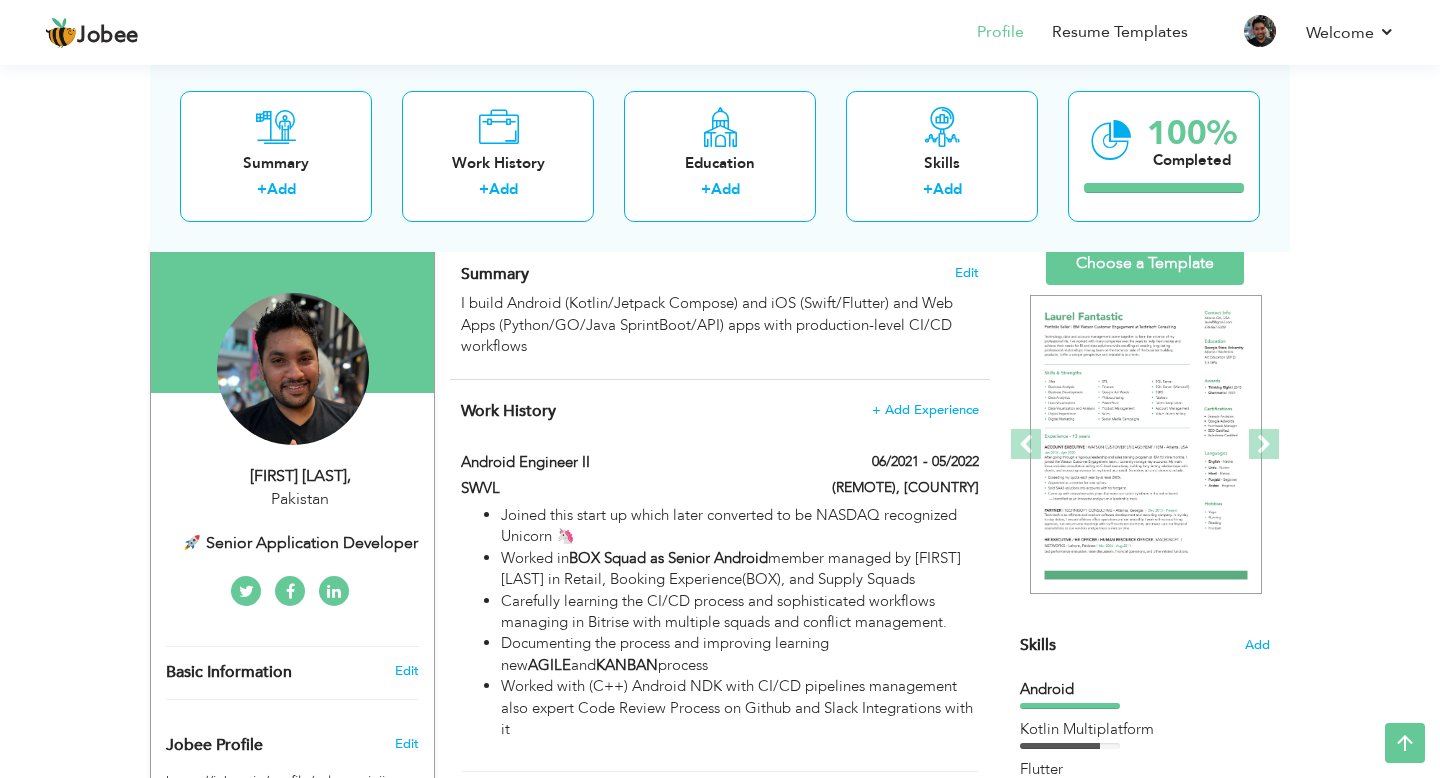 scroll, scrollTop: 128, scrollLeft: 0, axis: vertical 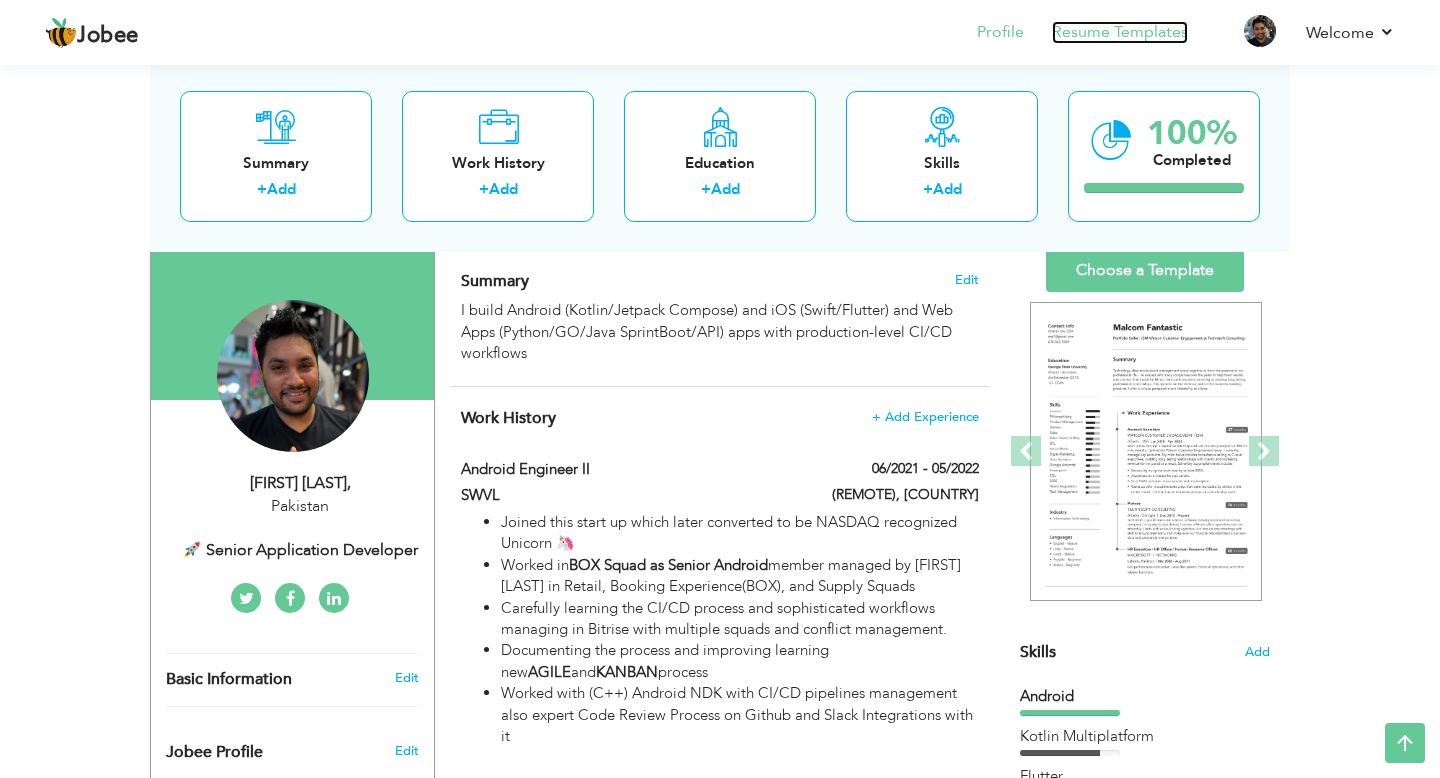 click on "Resume Templates" at bounding box center (1120, 32) 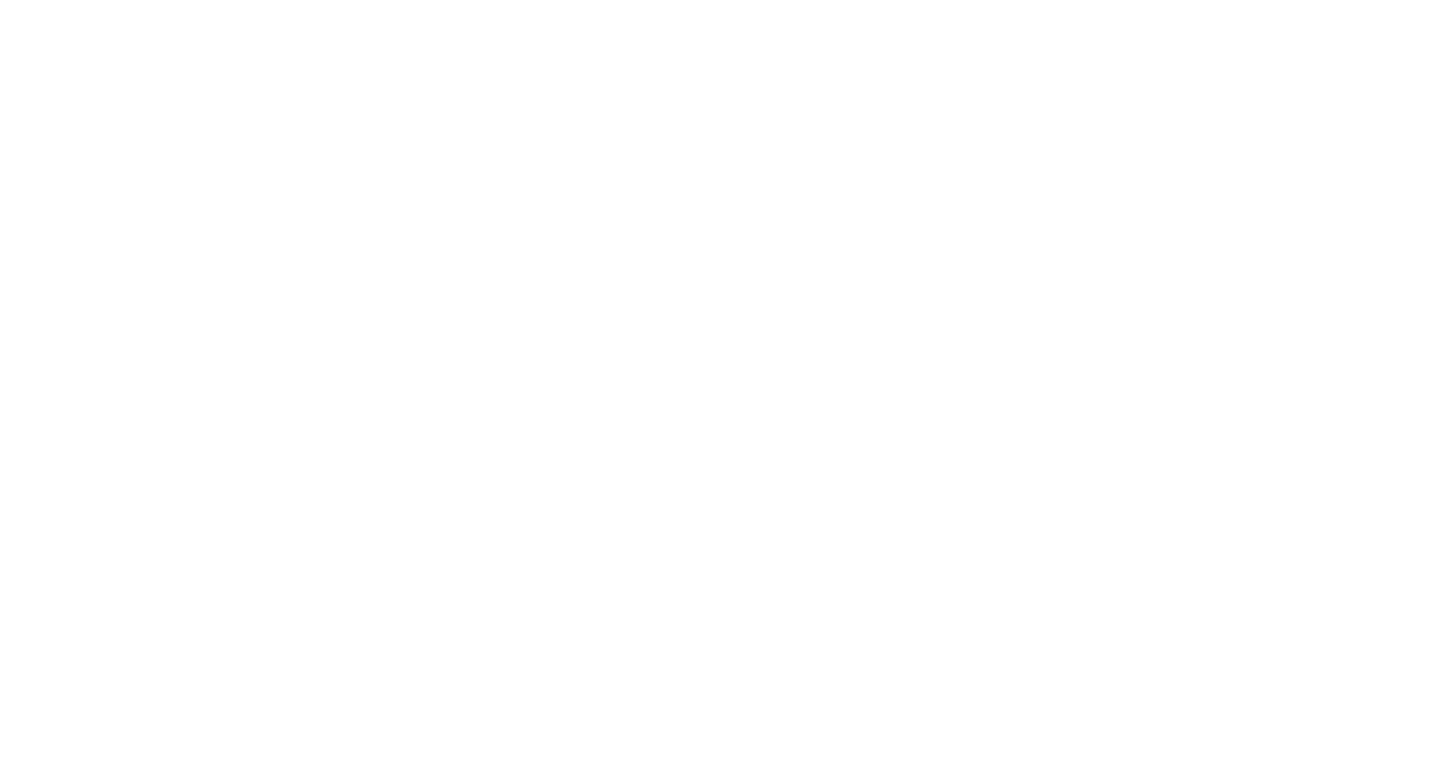 scroll, scrollTop: 0, scrollLeft: 0, axis: both 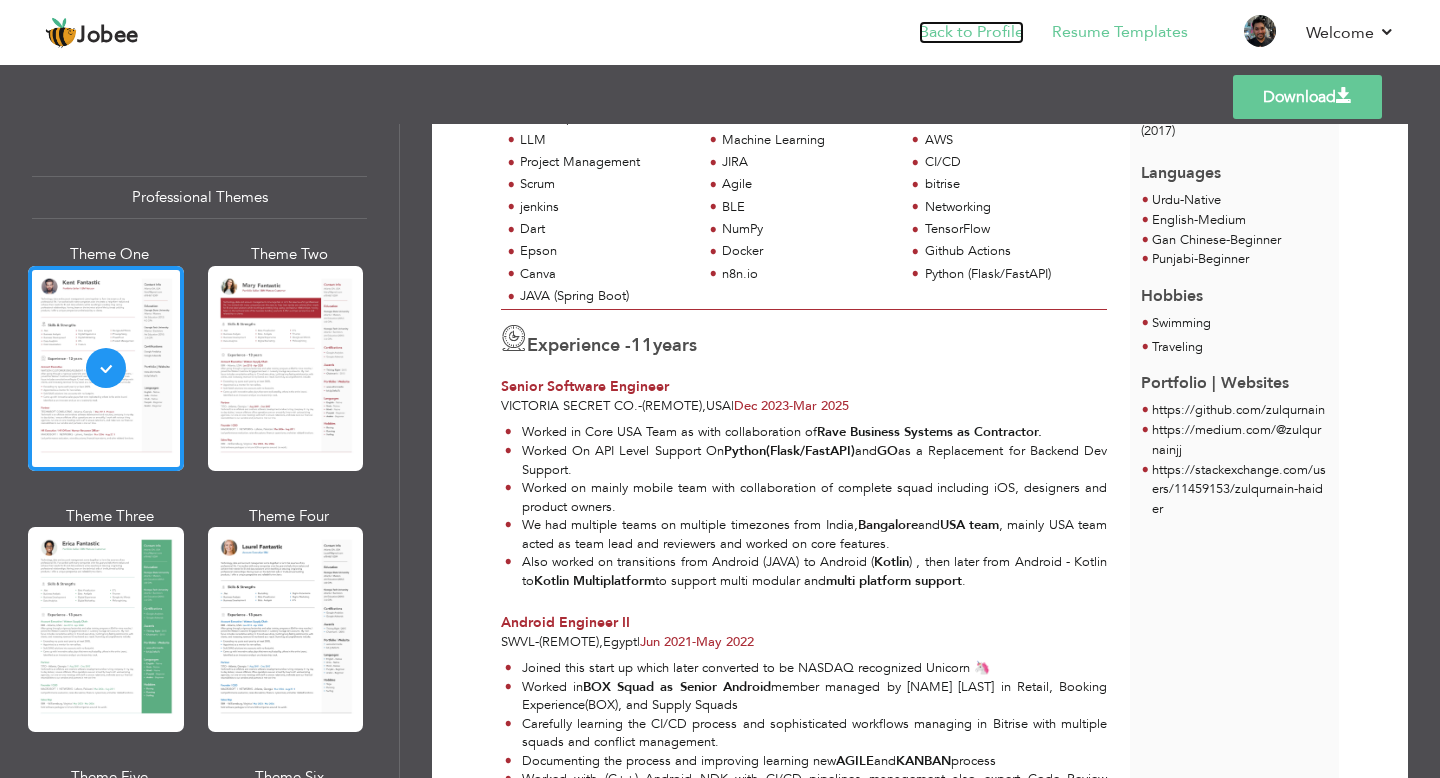 click on "Back to Profile" at bounding box center [971, 32] 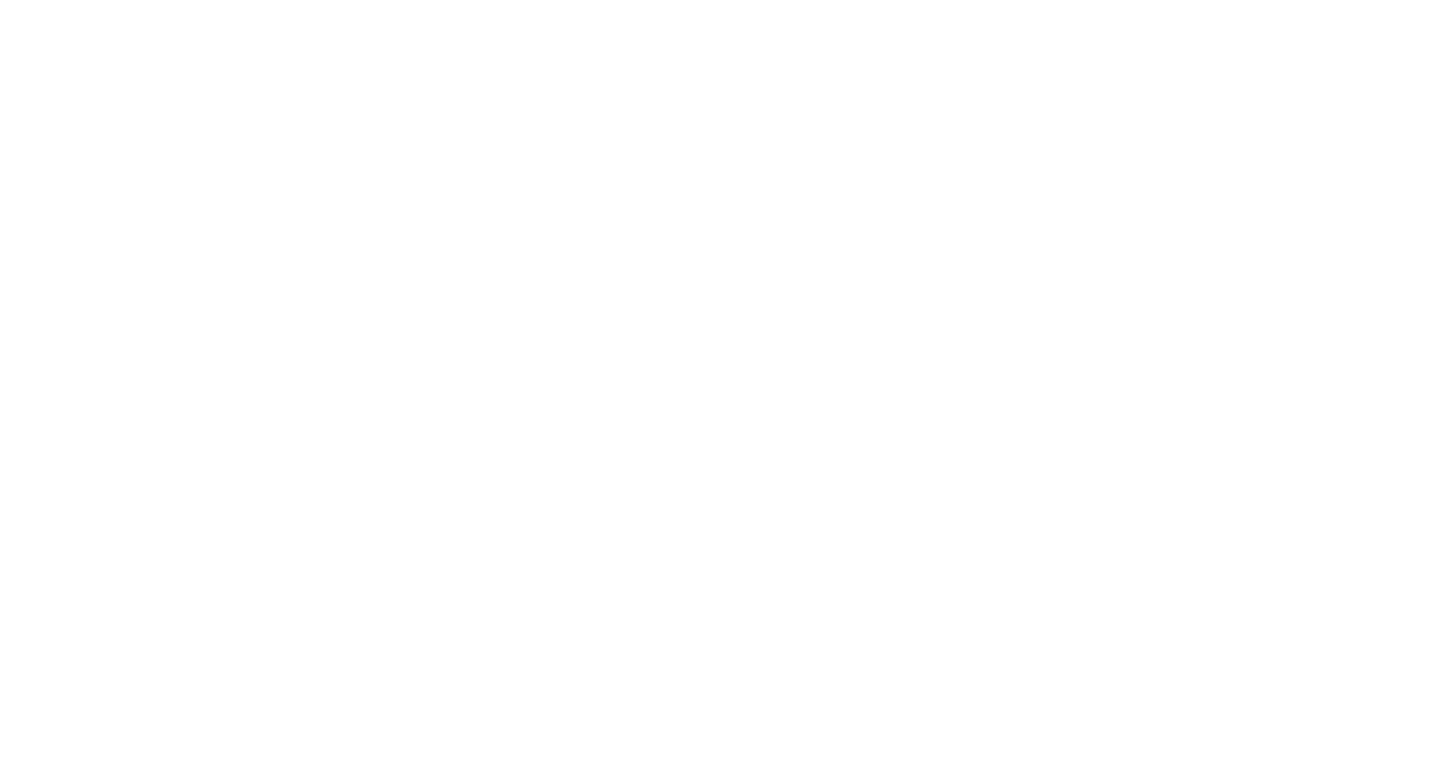 scroll, scrollTop: 0, scrollLeft: 0, axis: both 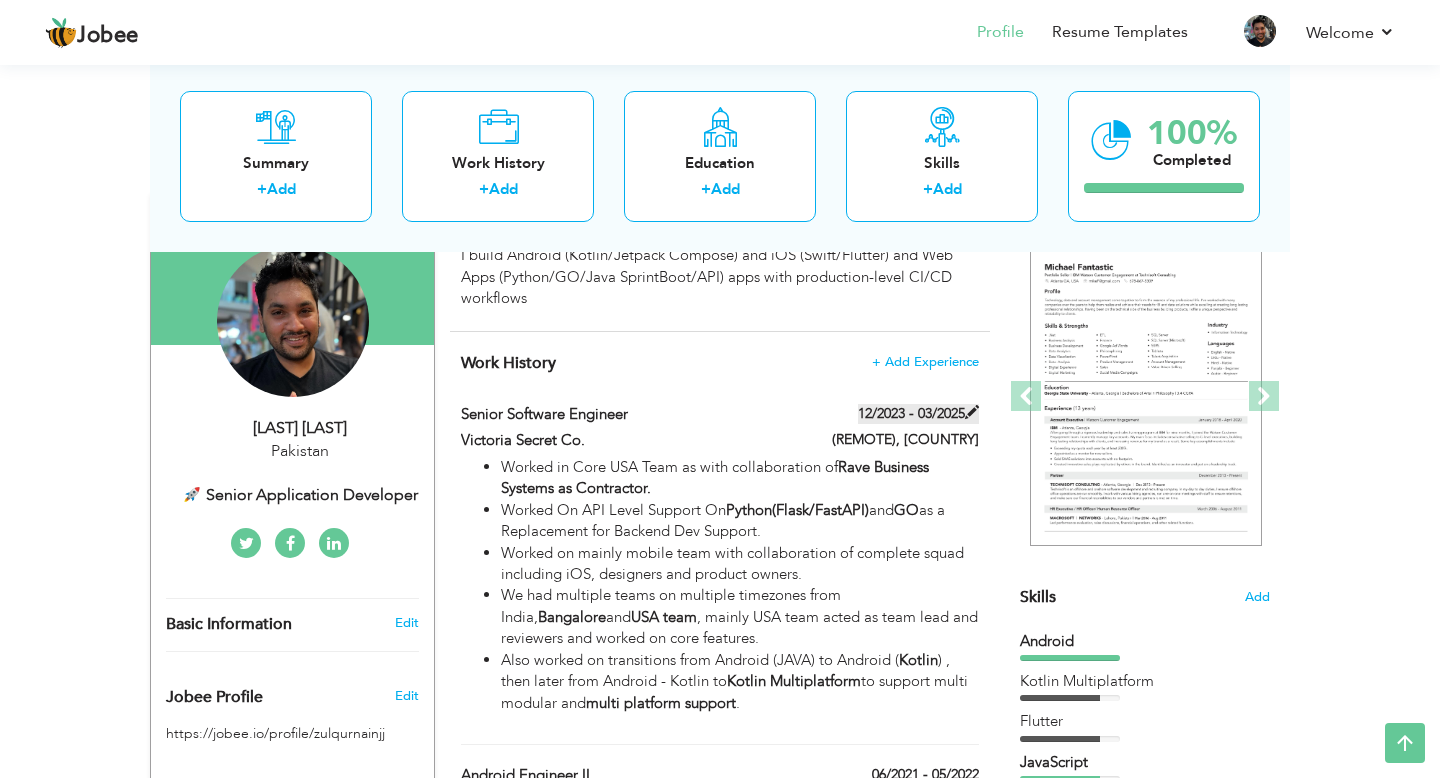 click at bounding box center [972, 412] 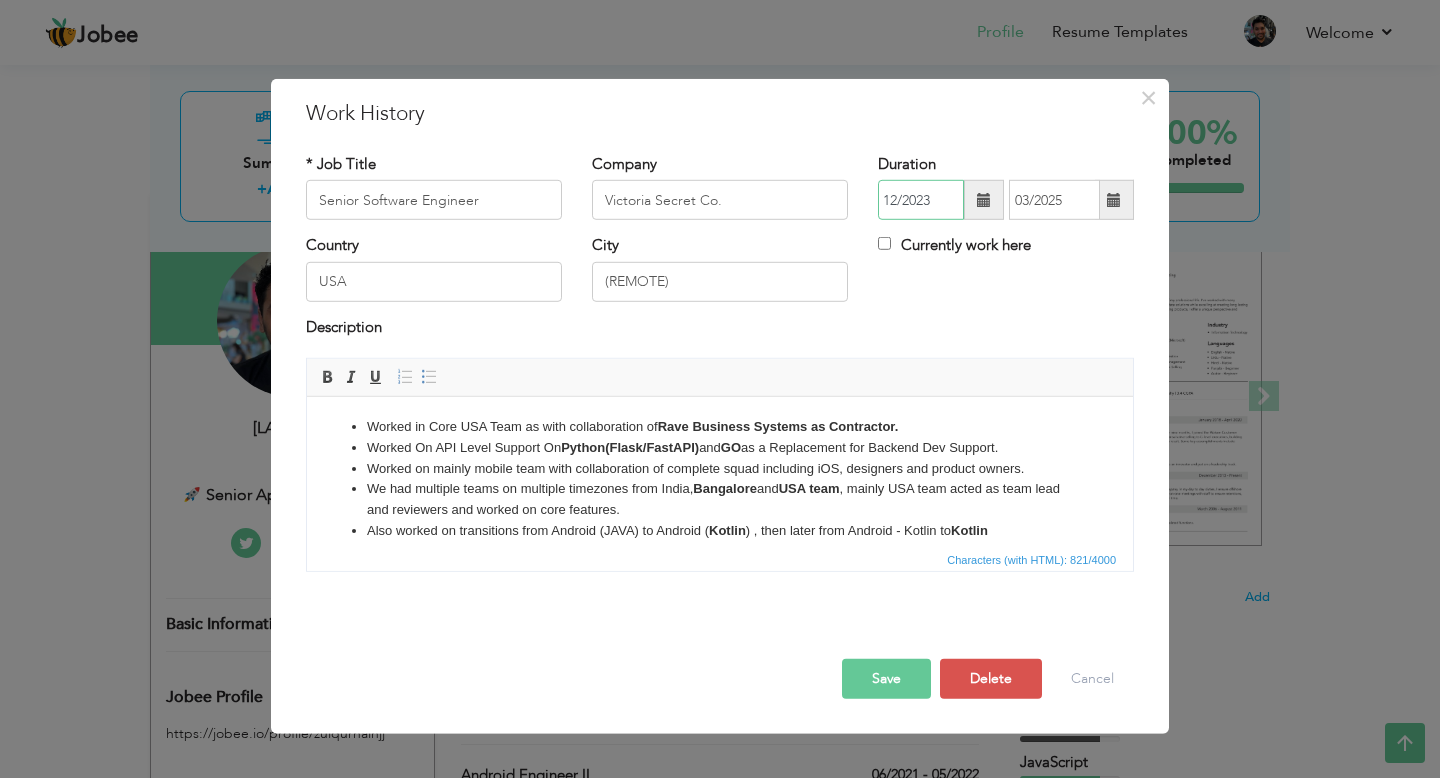 click on "12/2023" at bounding box center (921, 200) 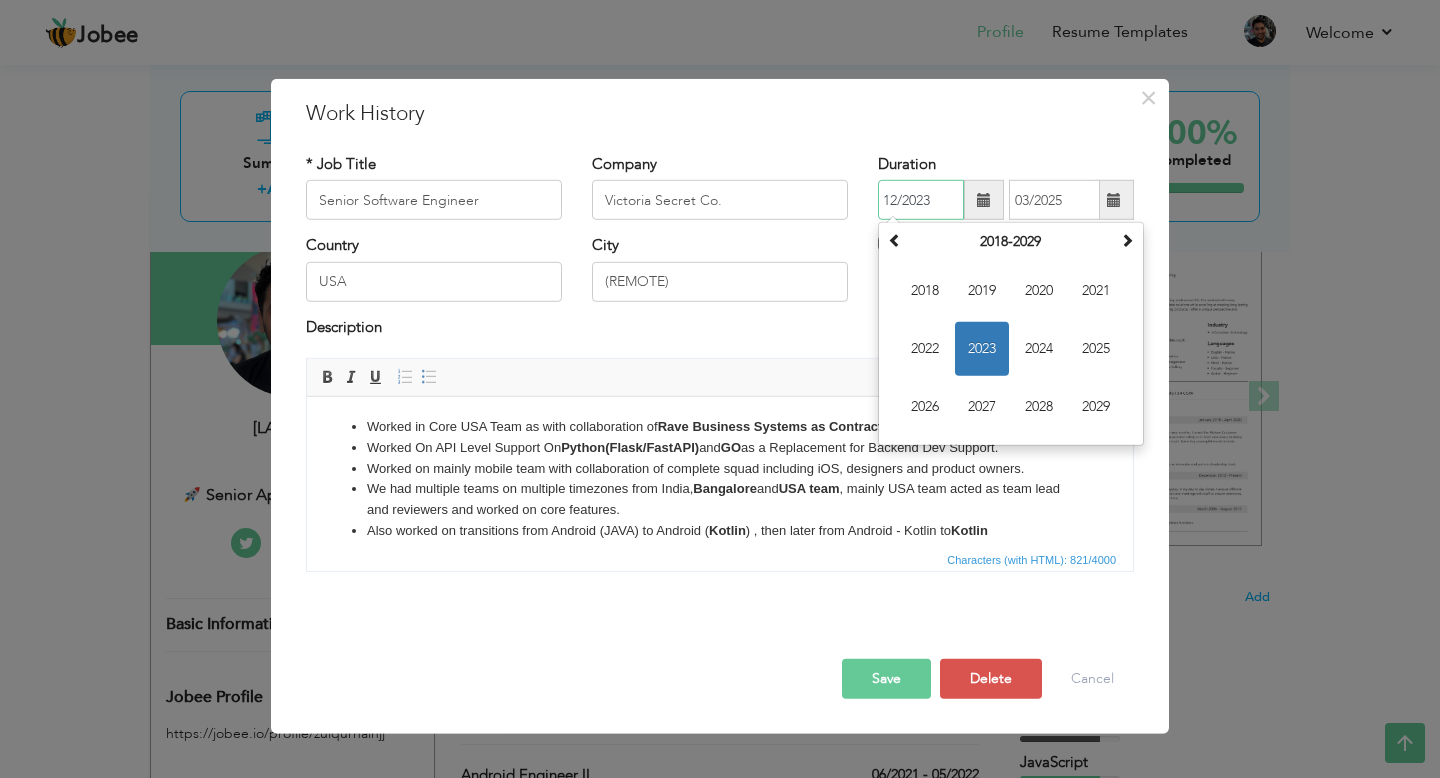 click on "12/2023" at bounding box center (921, 200) 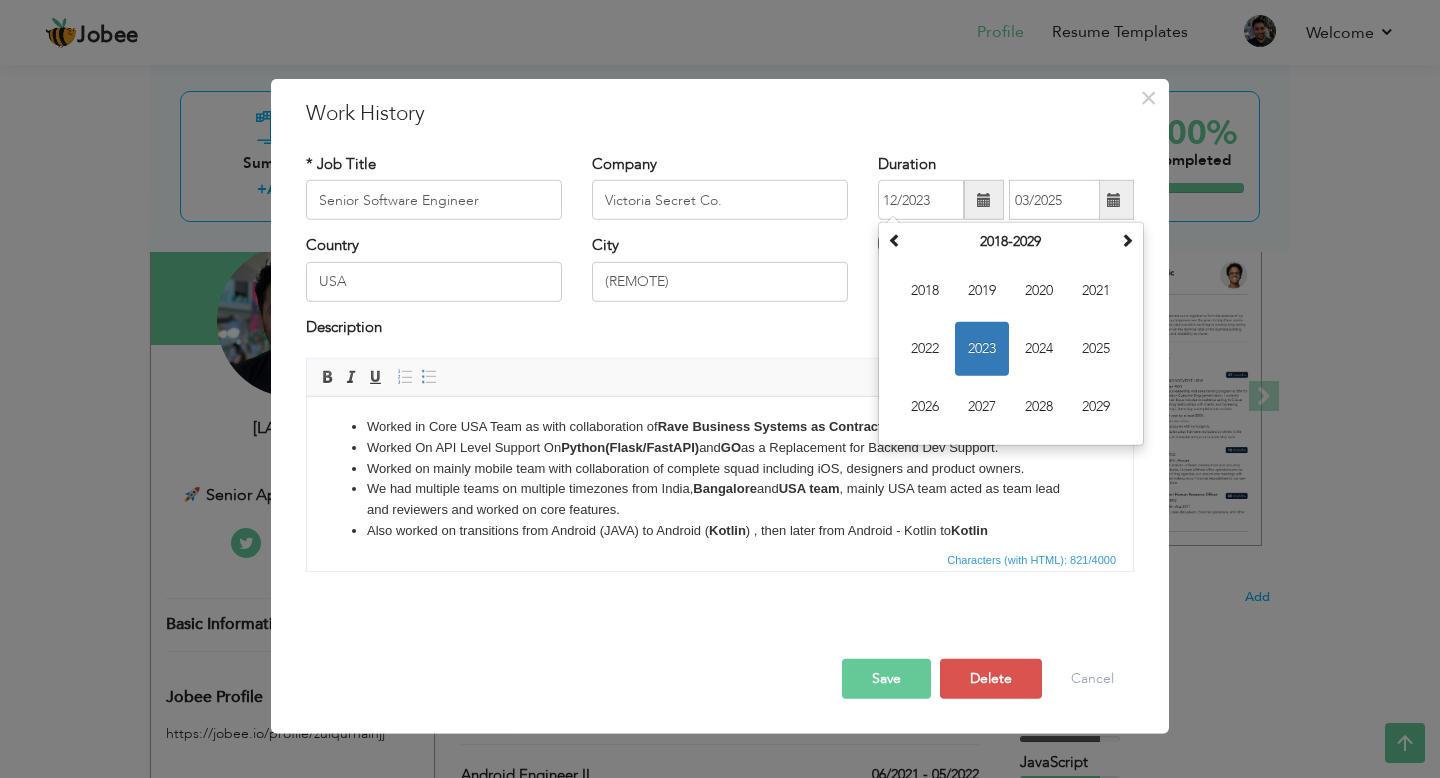 click on "Save
Save and Continue
Delete
Cancel" at bounding box center [720, 658] 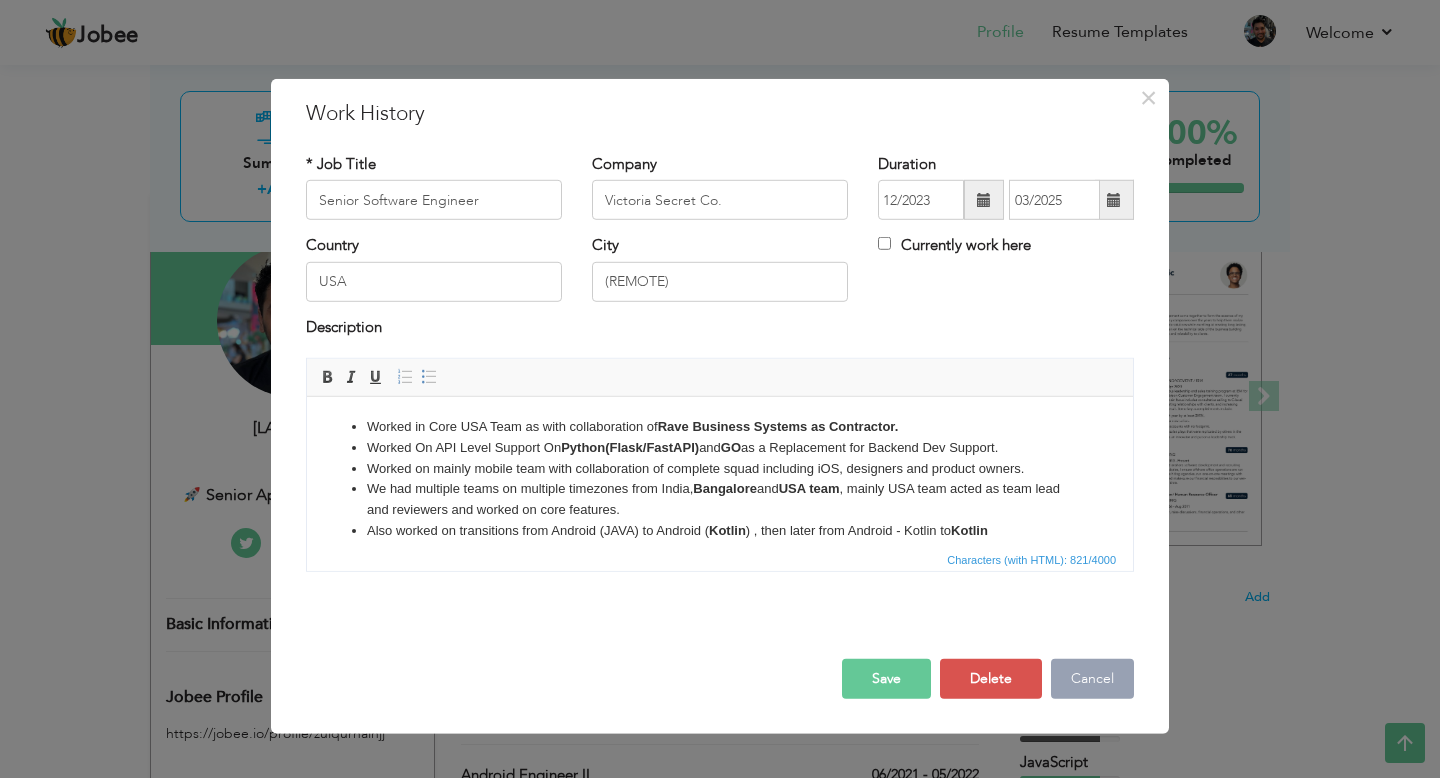 click on "Cancel" at bounding box center [1092, 679] 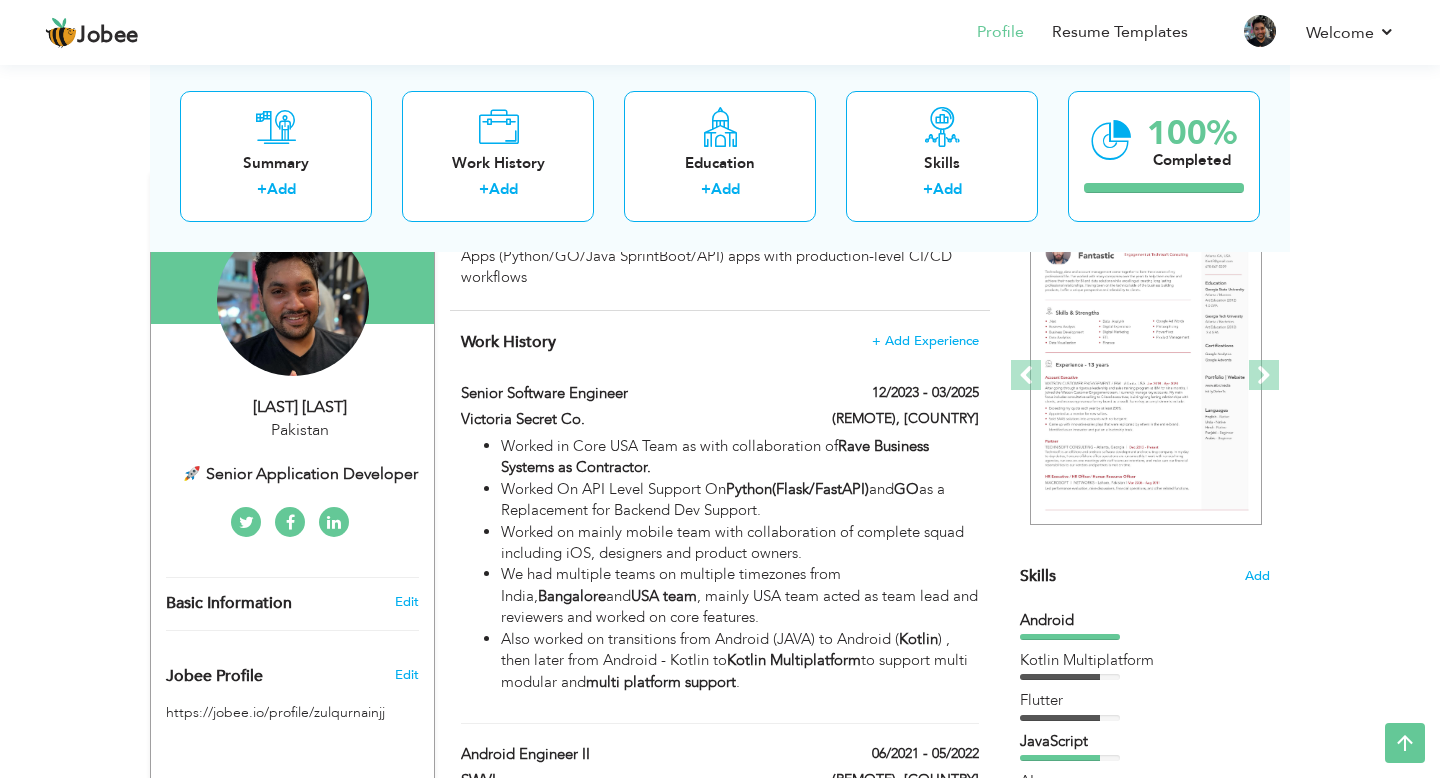 scroll, scrollTop: 172, scrollLeft: 0, axis: vertical 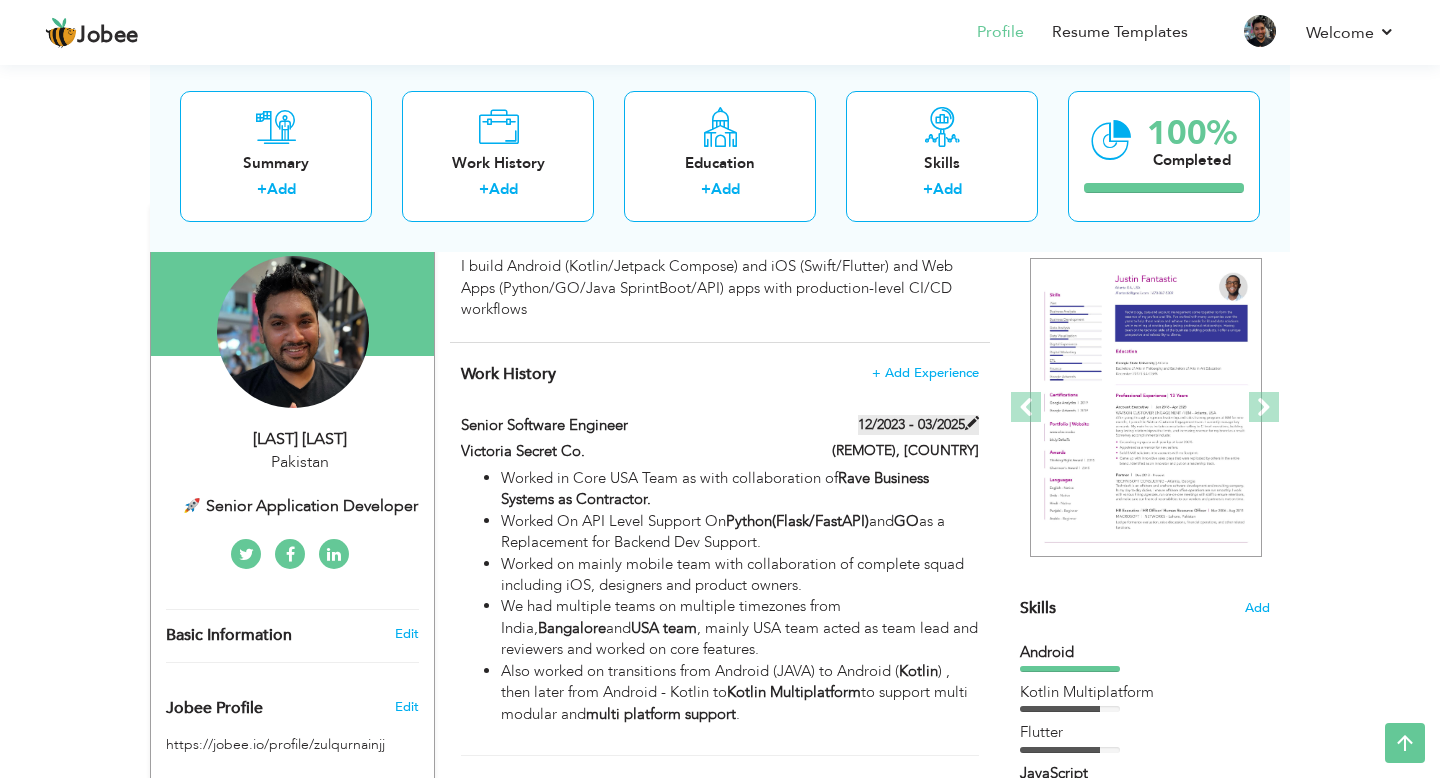 click at bounding box center [972, 423] 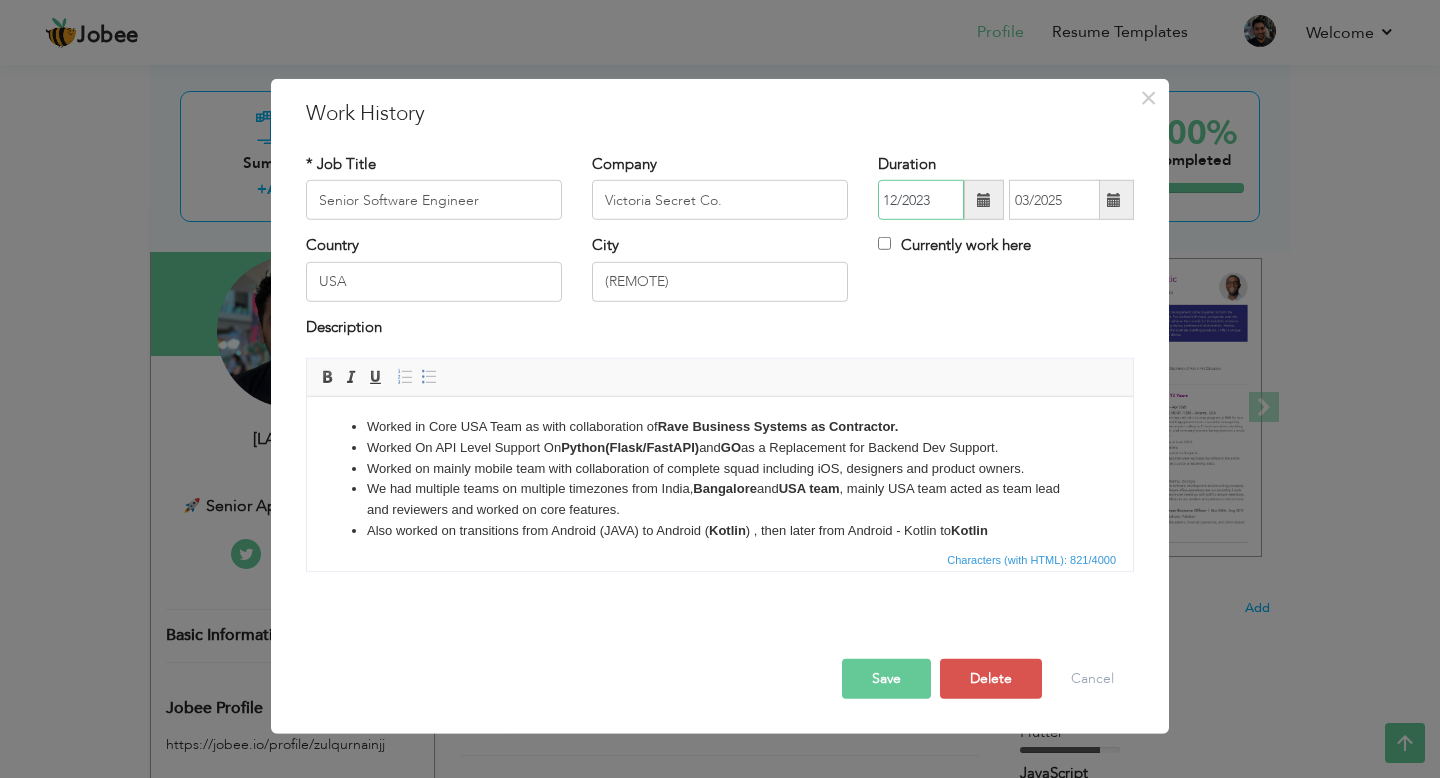 click on "12/2023" at bounding box center [921, 200] 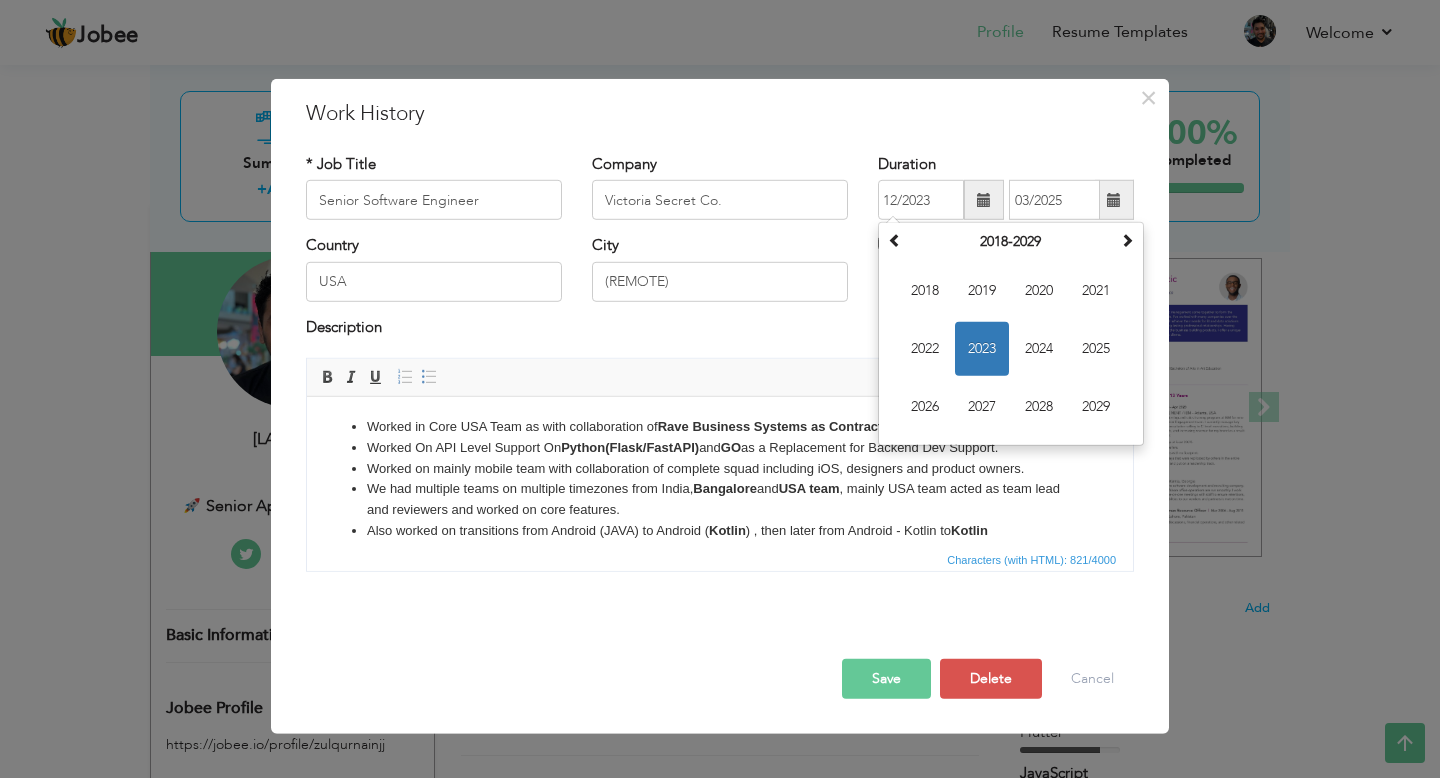 click on "Description" at bounding box center (720, 330) 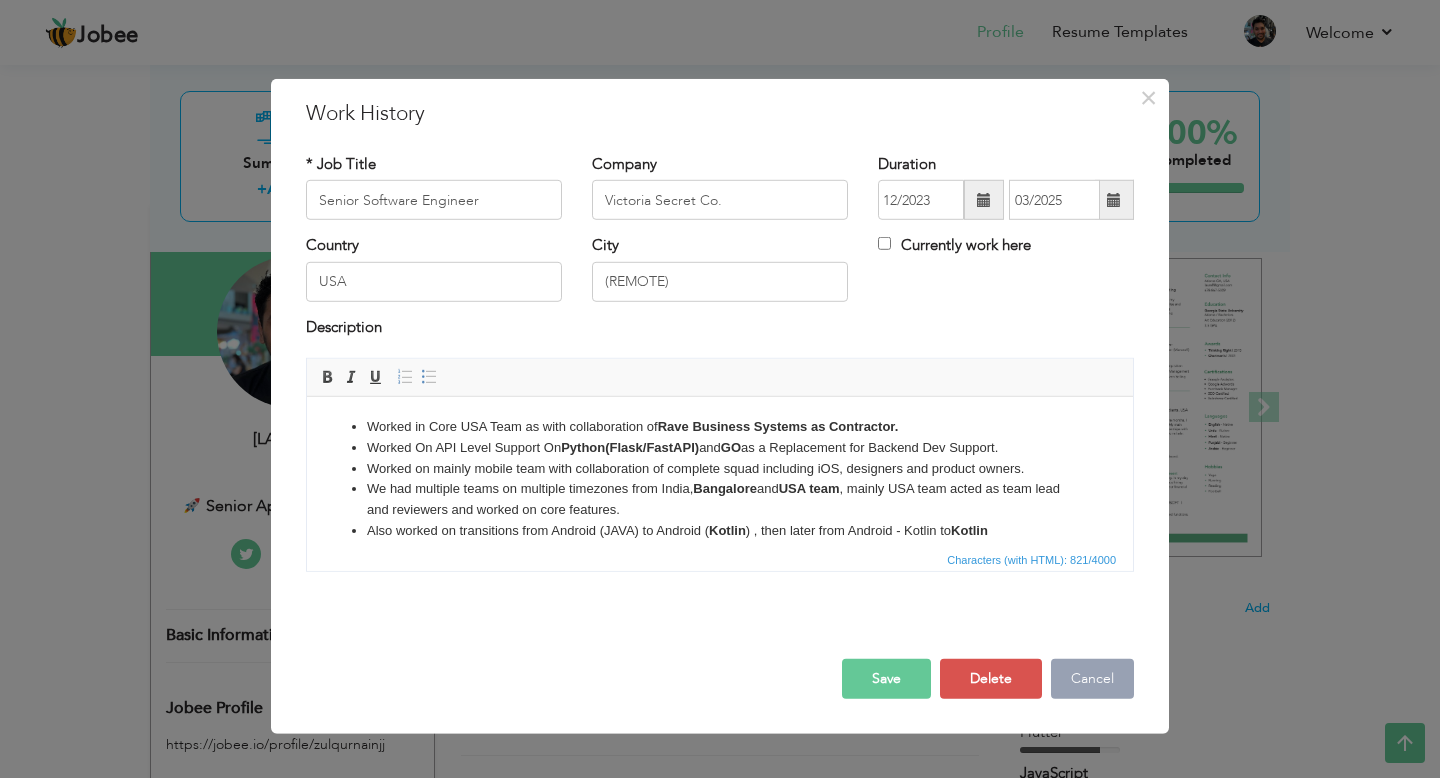 click on "Cancel" at bounding box center [1092, 679] 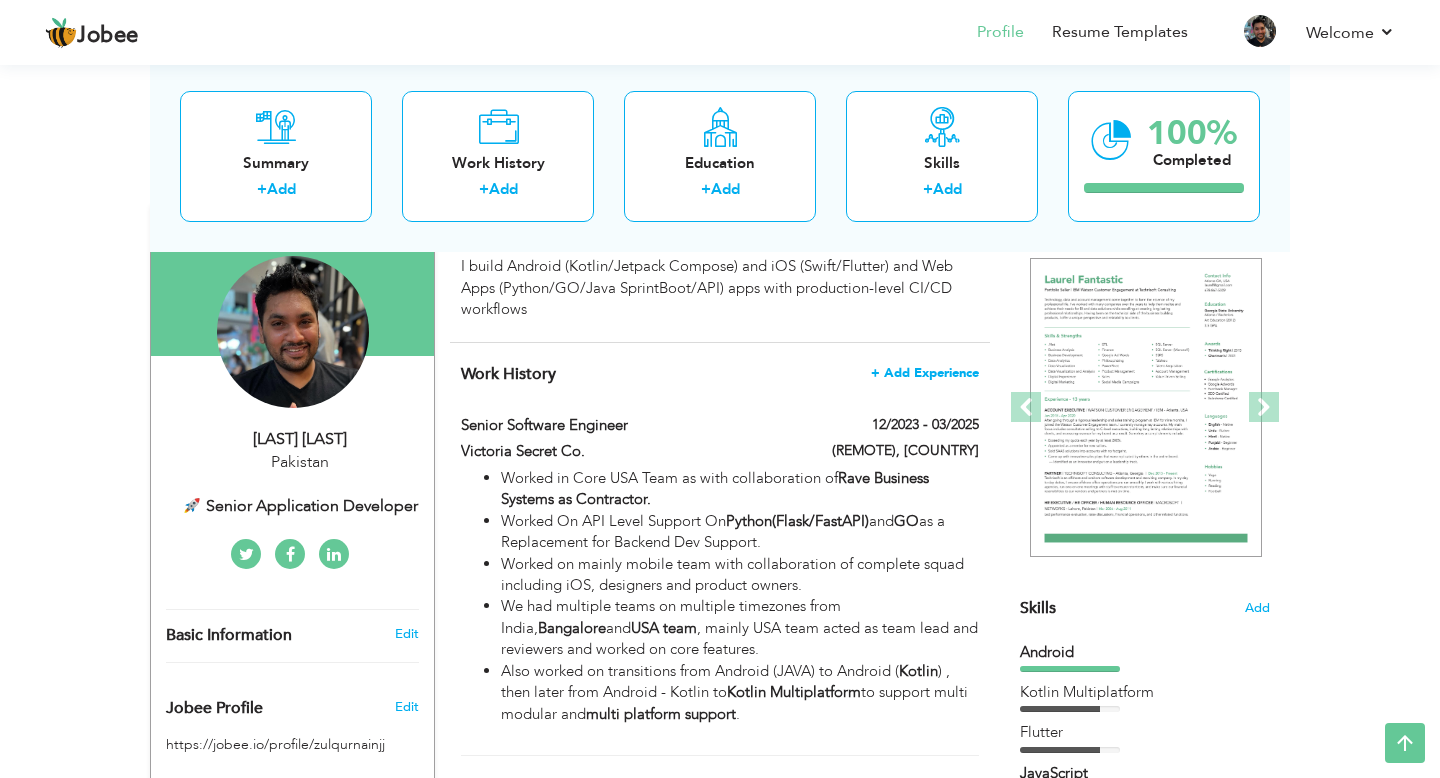 click on "+ Add Experience" at bounding box center [925, 373] 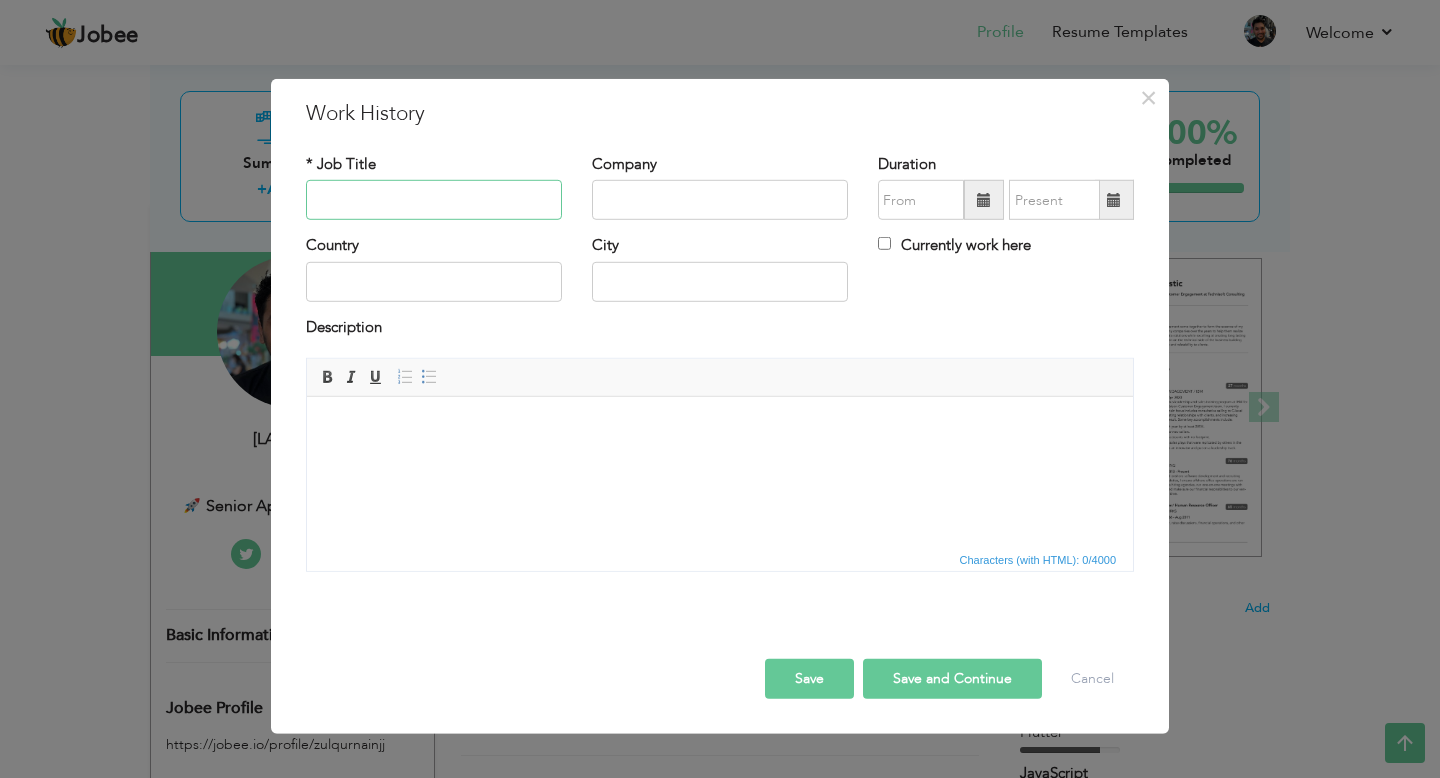 click at bounding box center [434, 200] 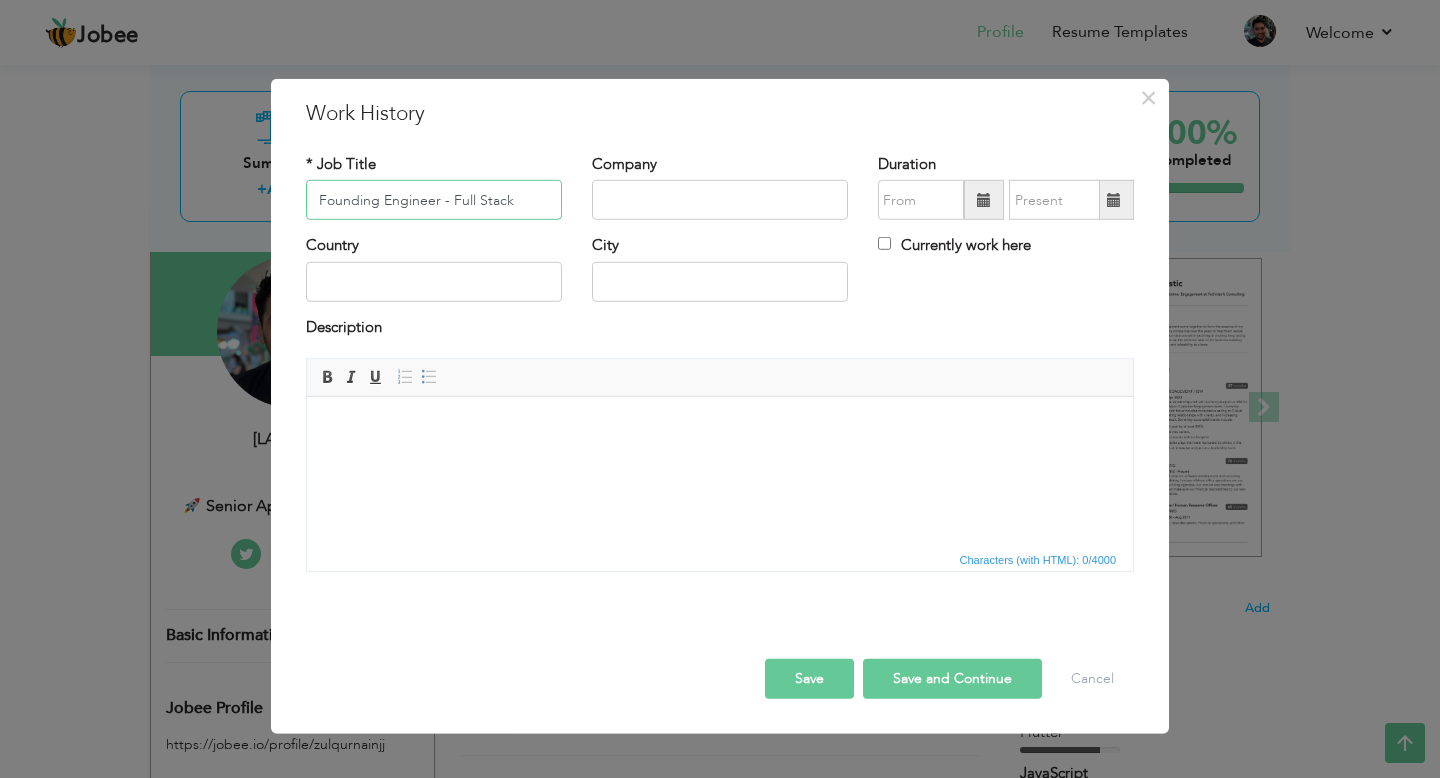 type on "Founding Engineer - Full Stack" 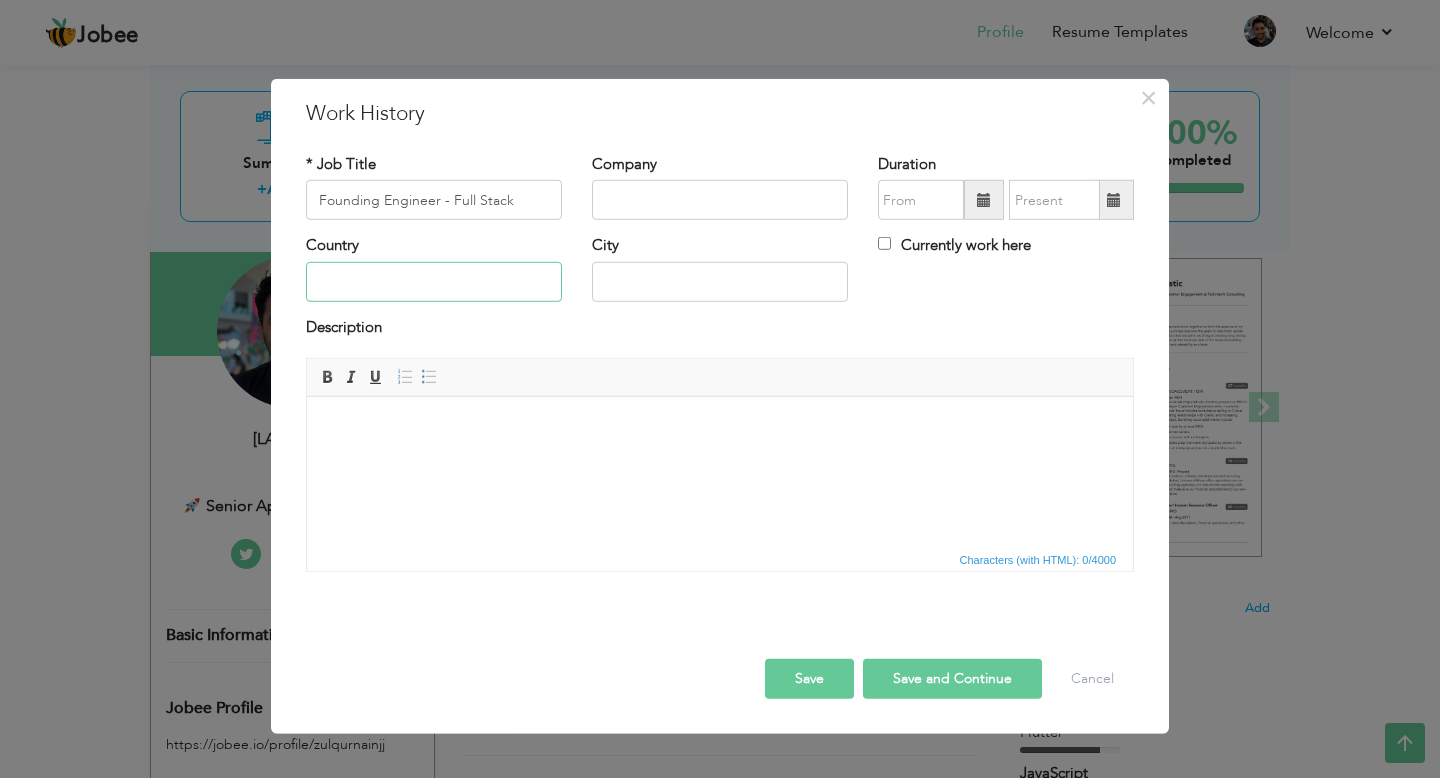 click at bounding box center [434, 282] 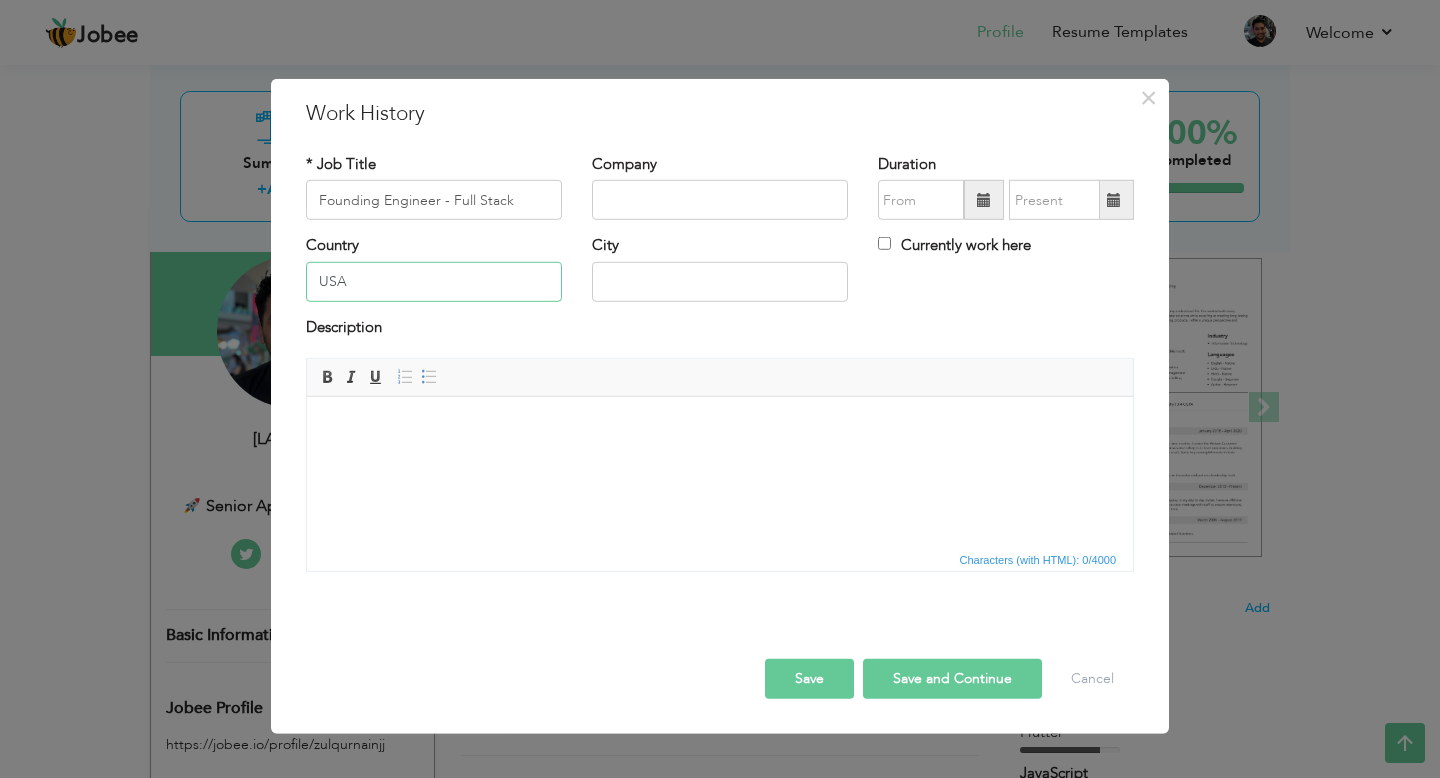 type on "USA" 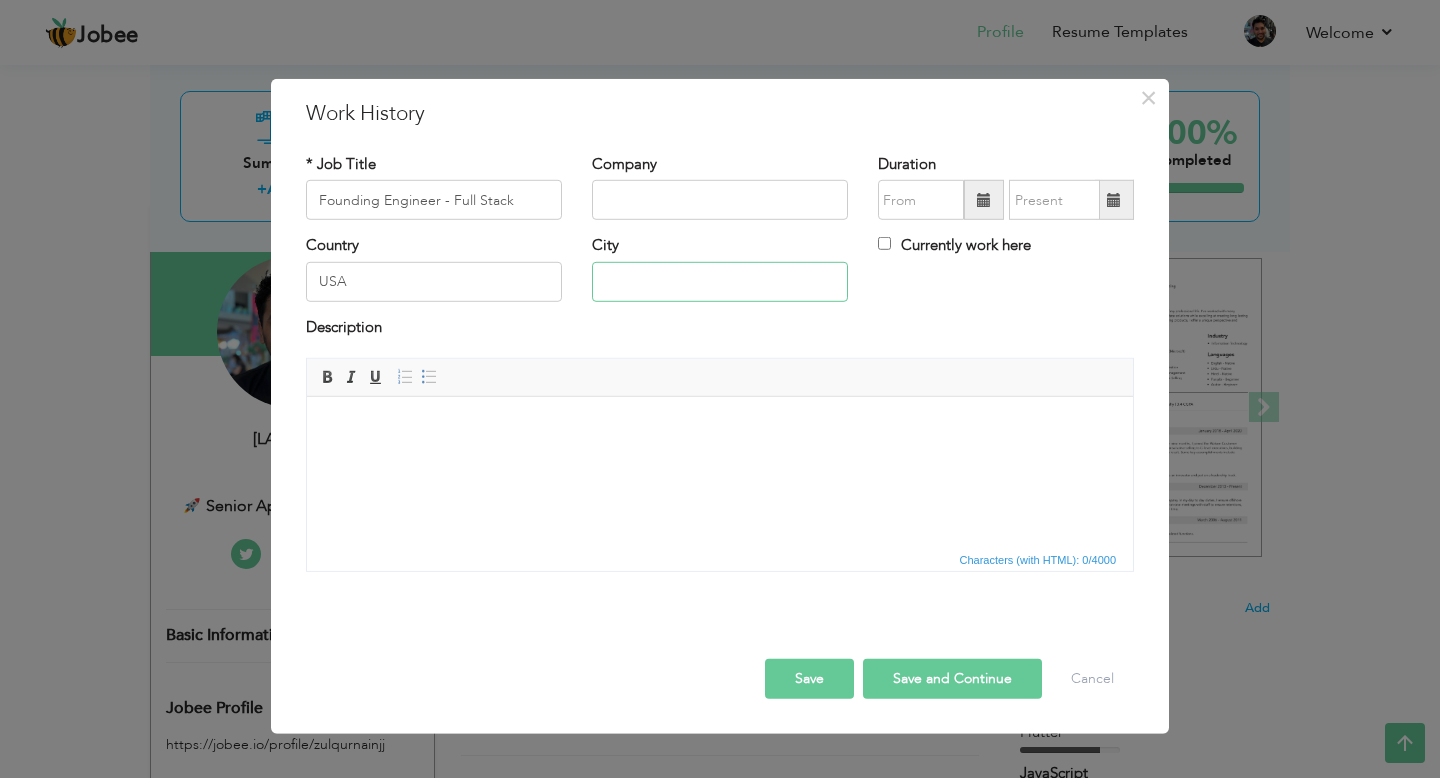 click at bounding box center [720, 282] 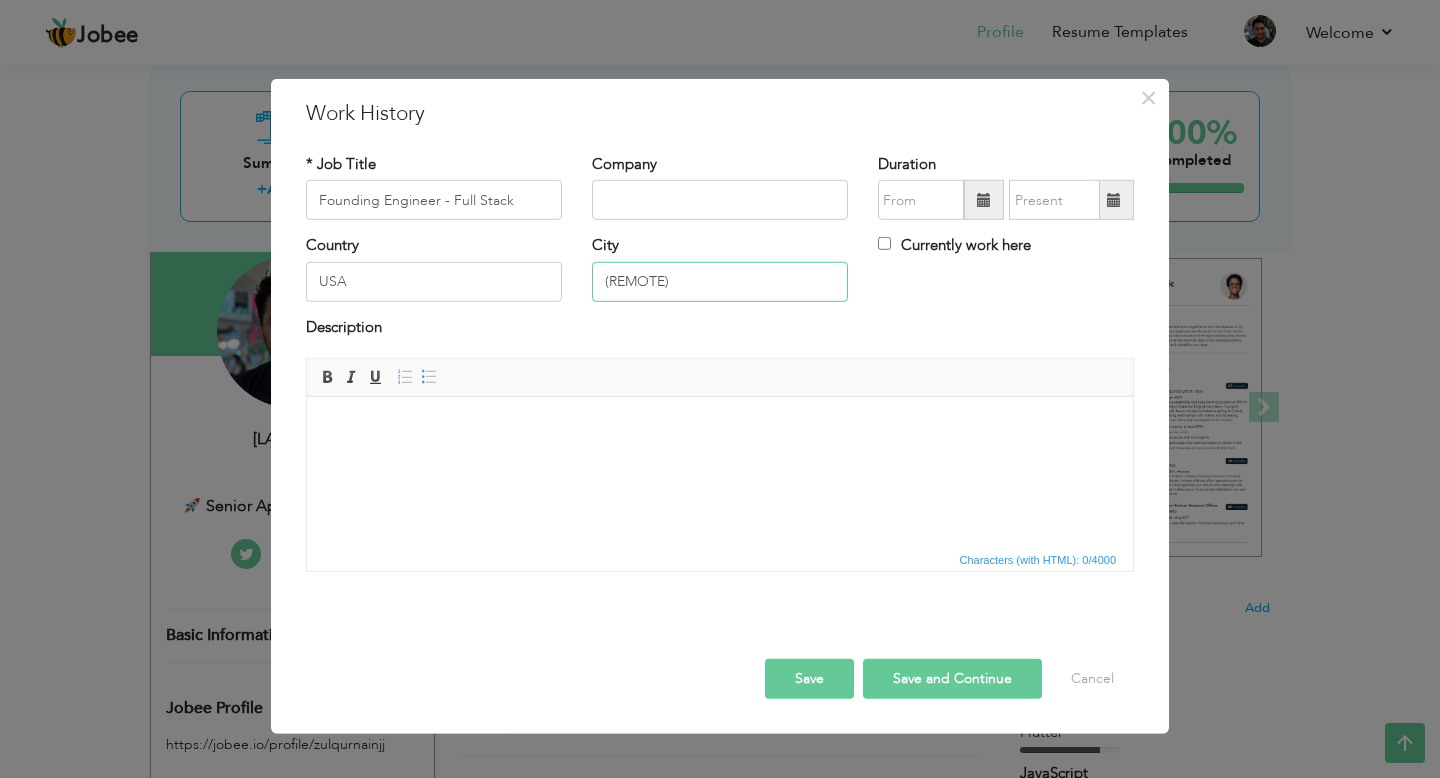 type on "(REMOTE)" 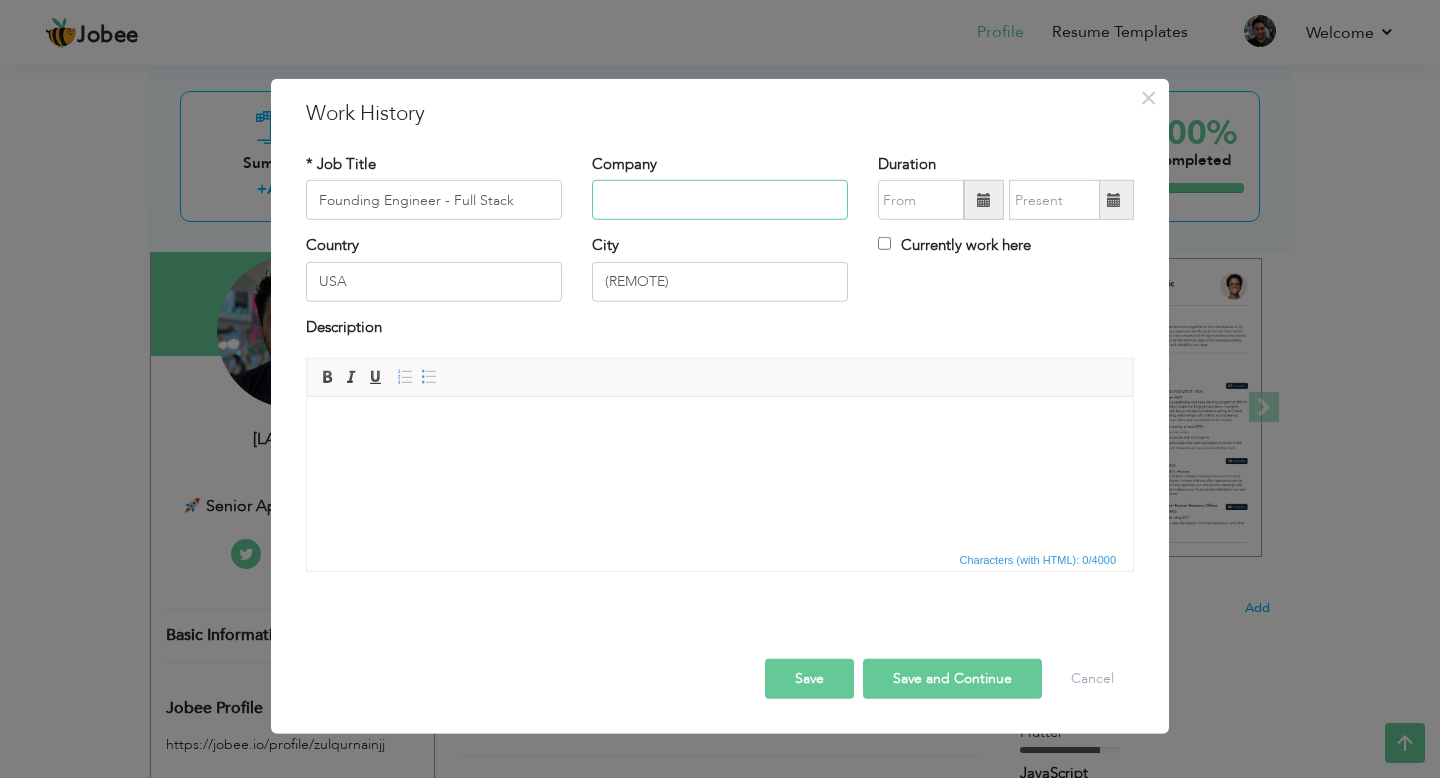 click at bounding box center [720, 200] 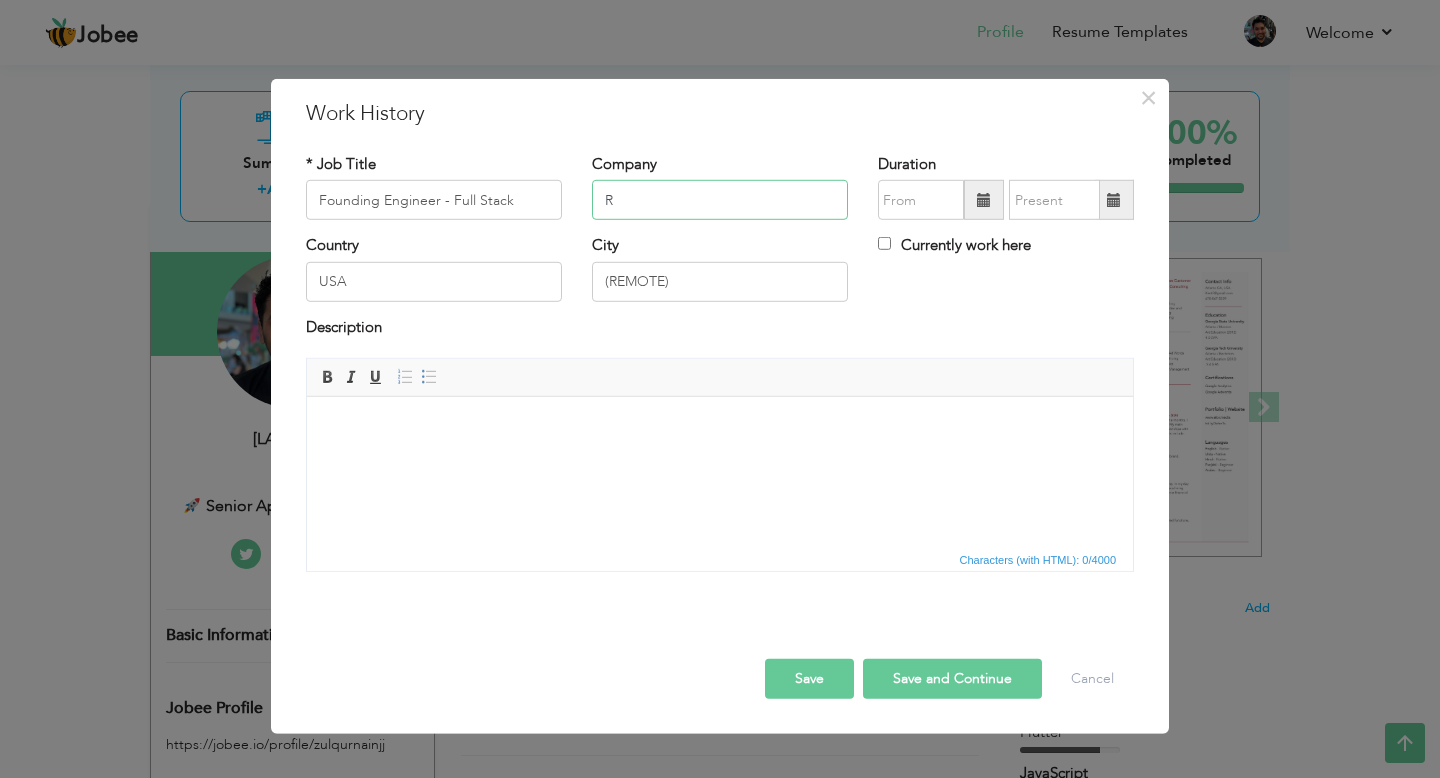 click on "R" at bounding box center [720, 200] 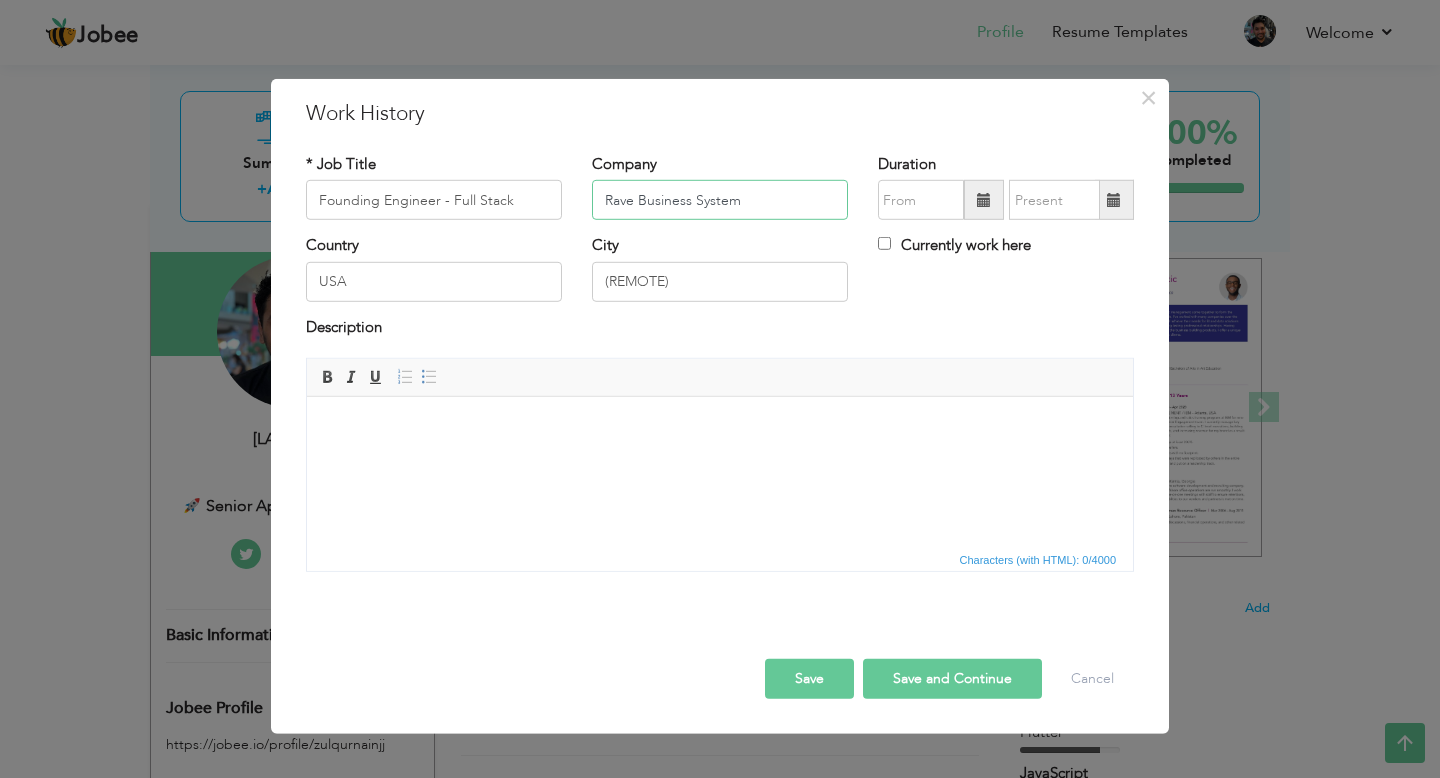 type on "Rave Business System" 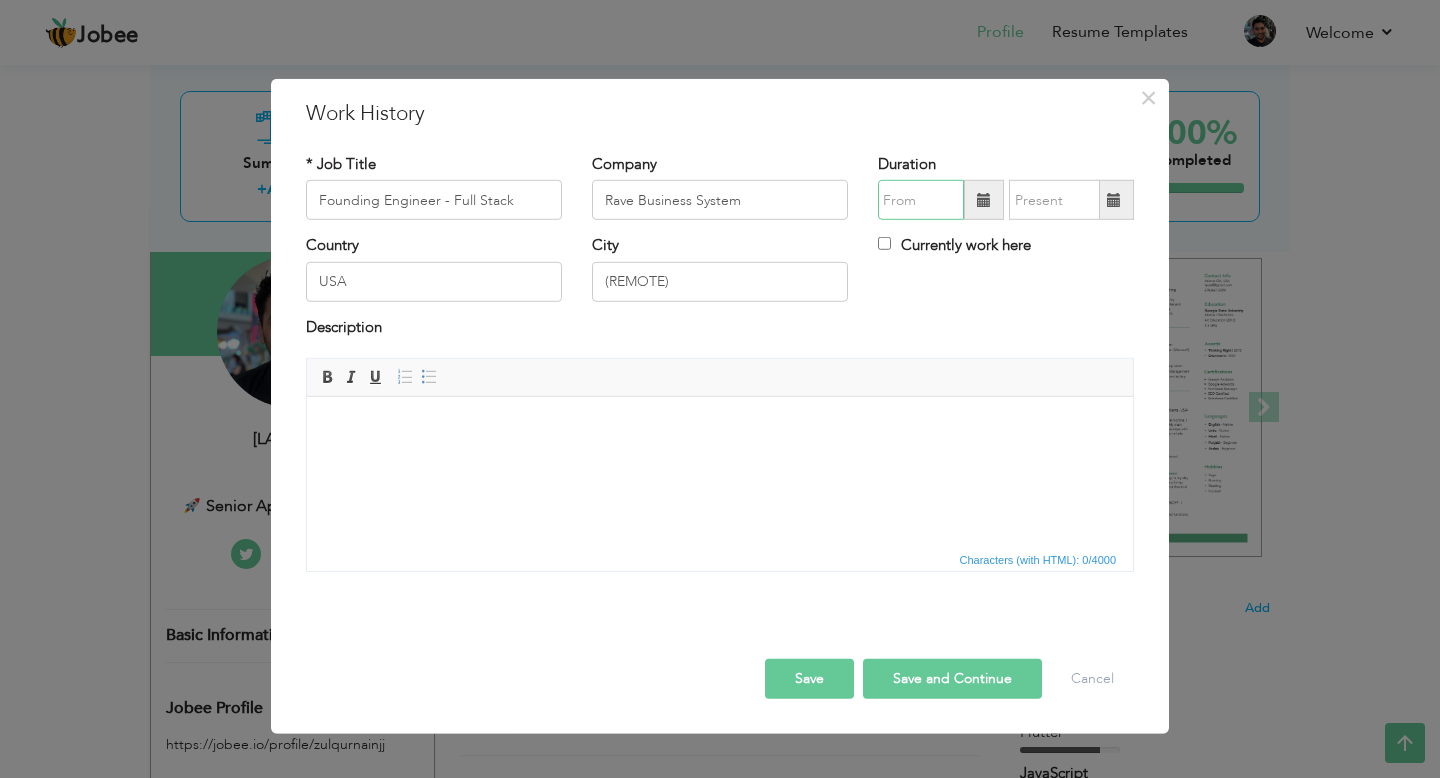 click at bounding box center [921, 200] 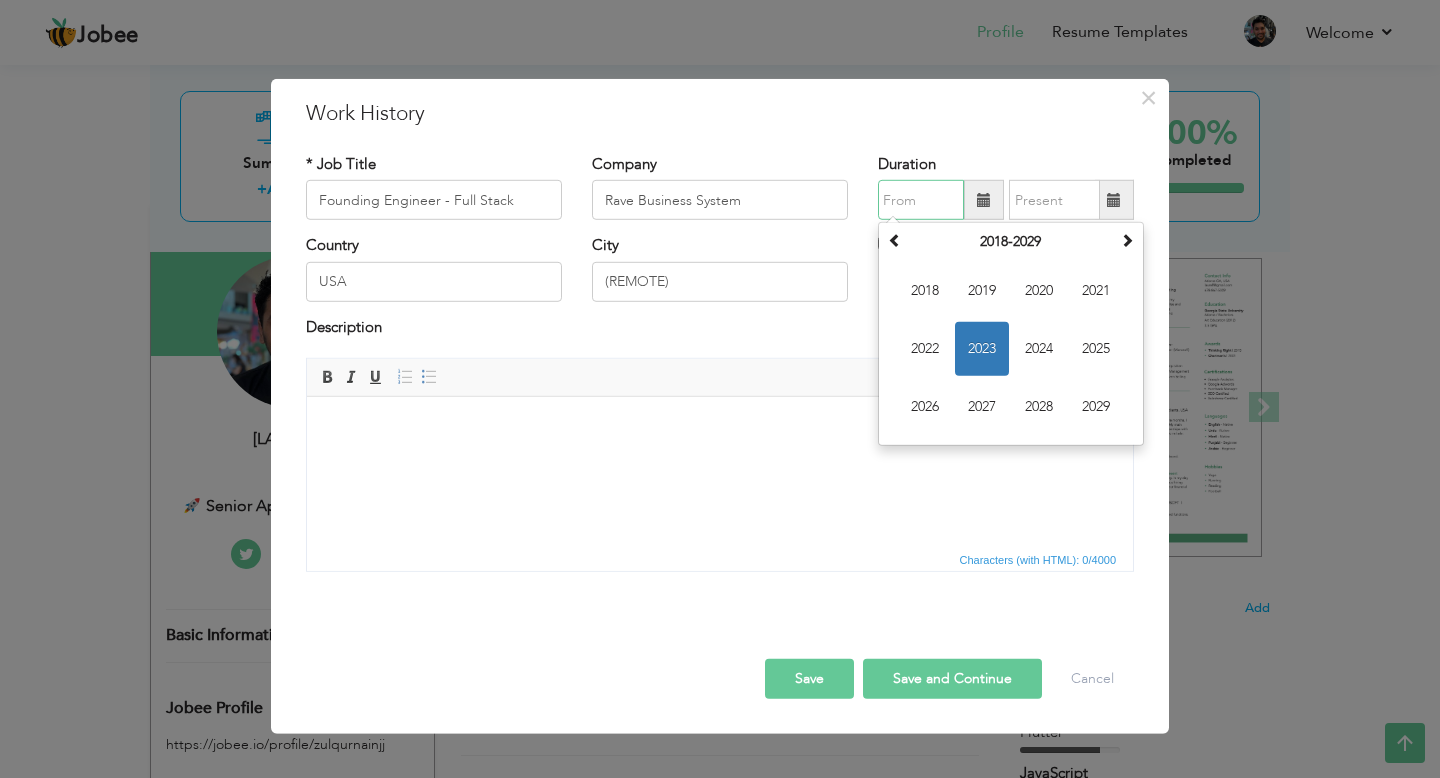 paste on "11/2022" 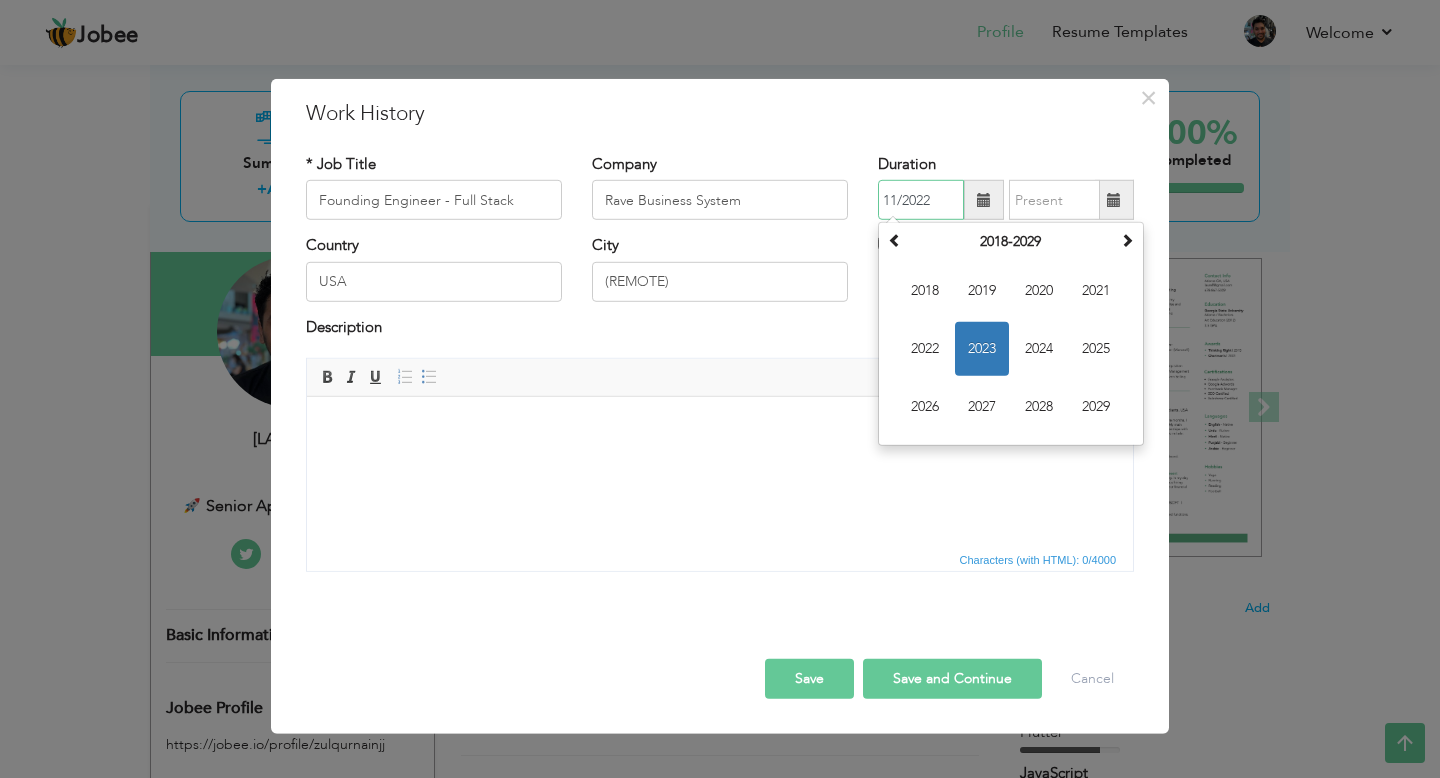 type on "11/2022" 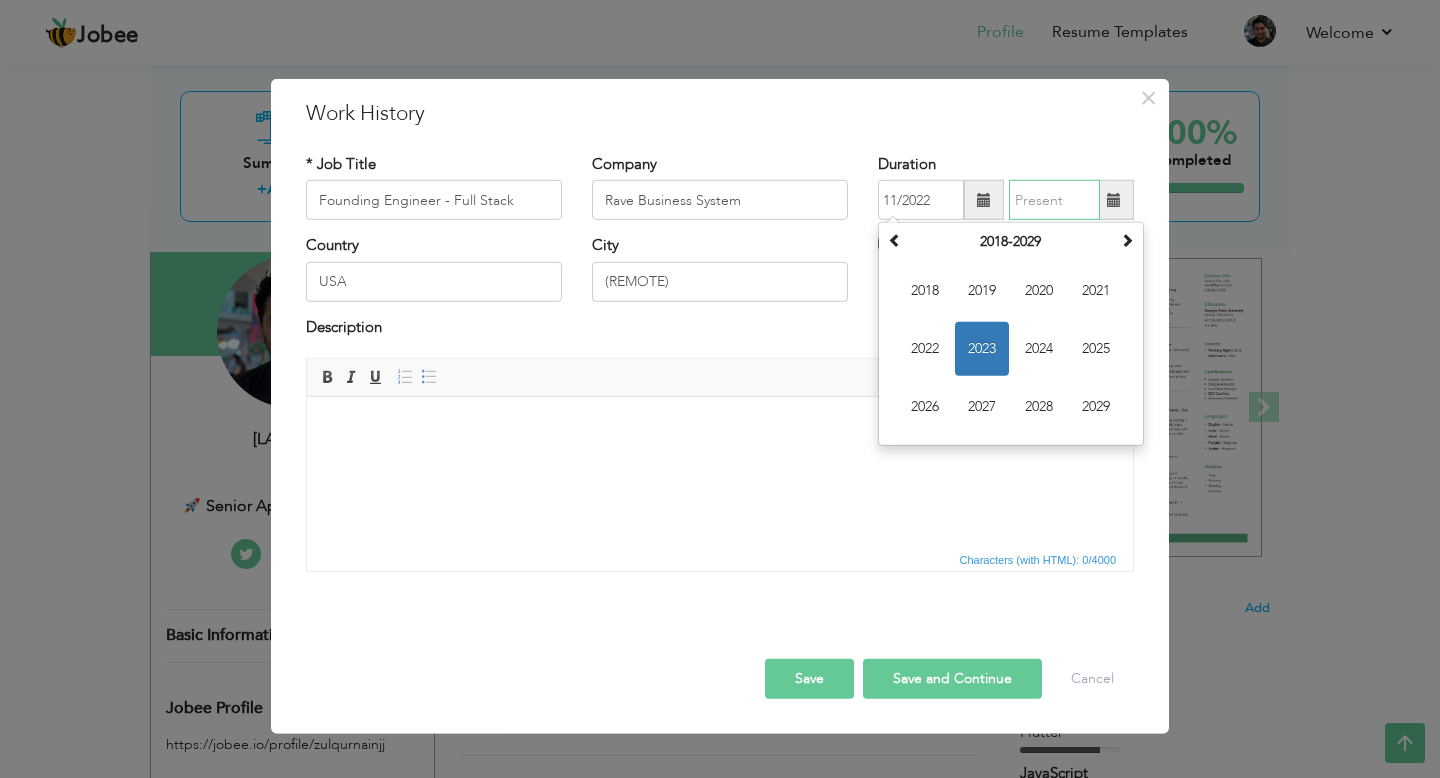 type on "08/2025" 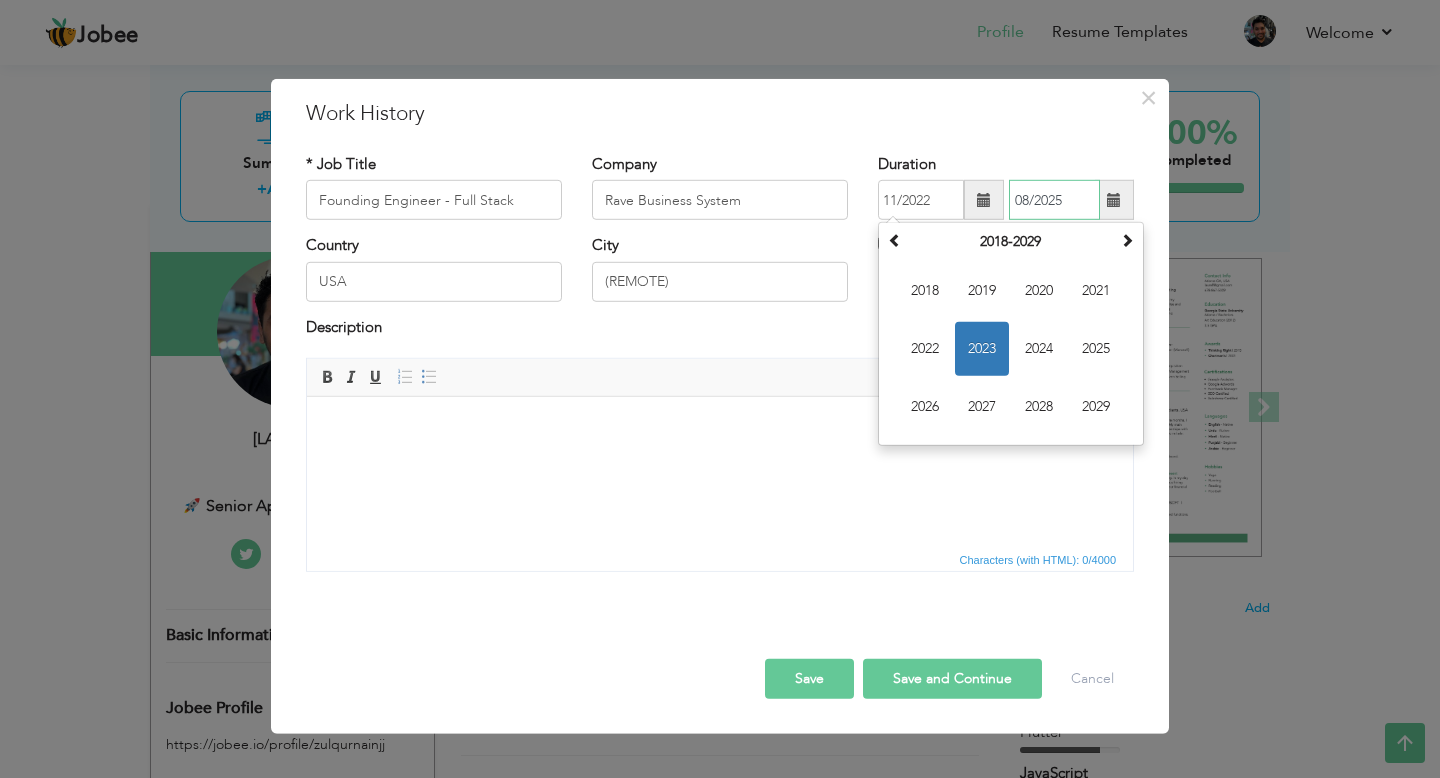 click on "08/2025" at bounding box center (1054, 200) 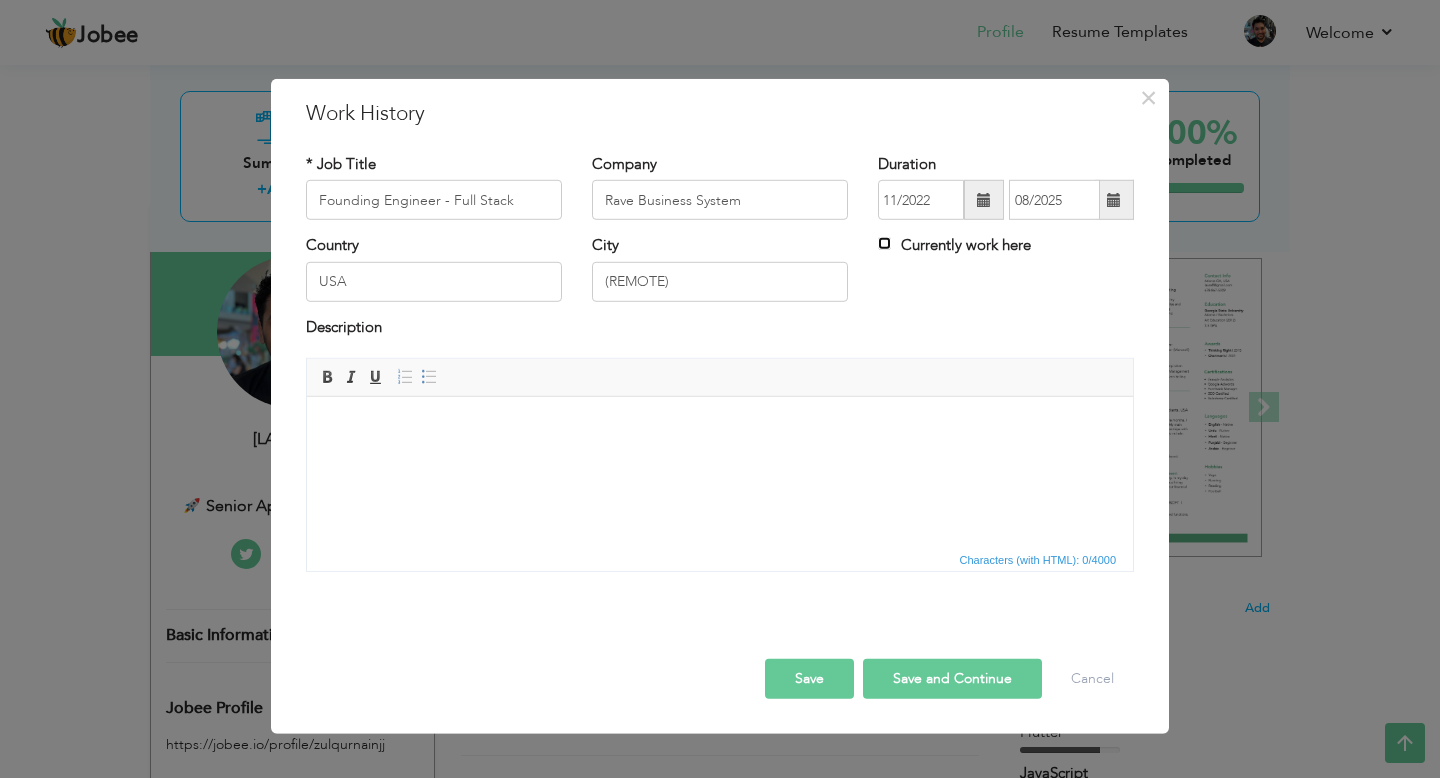 click on "Currently work here" at bounding box center [884, 243] 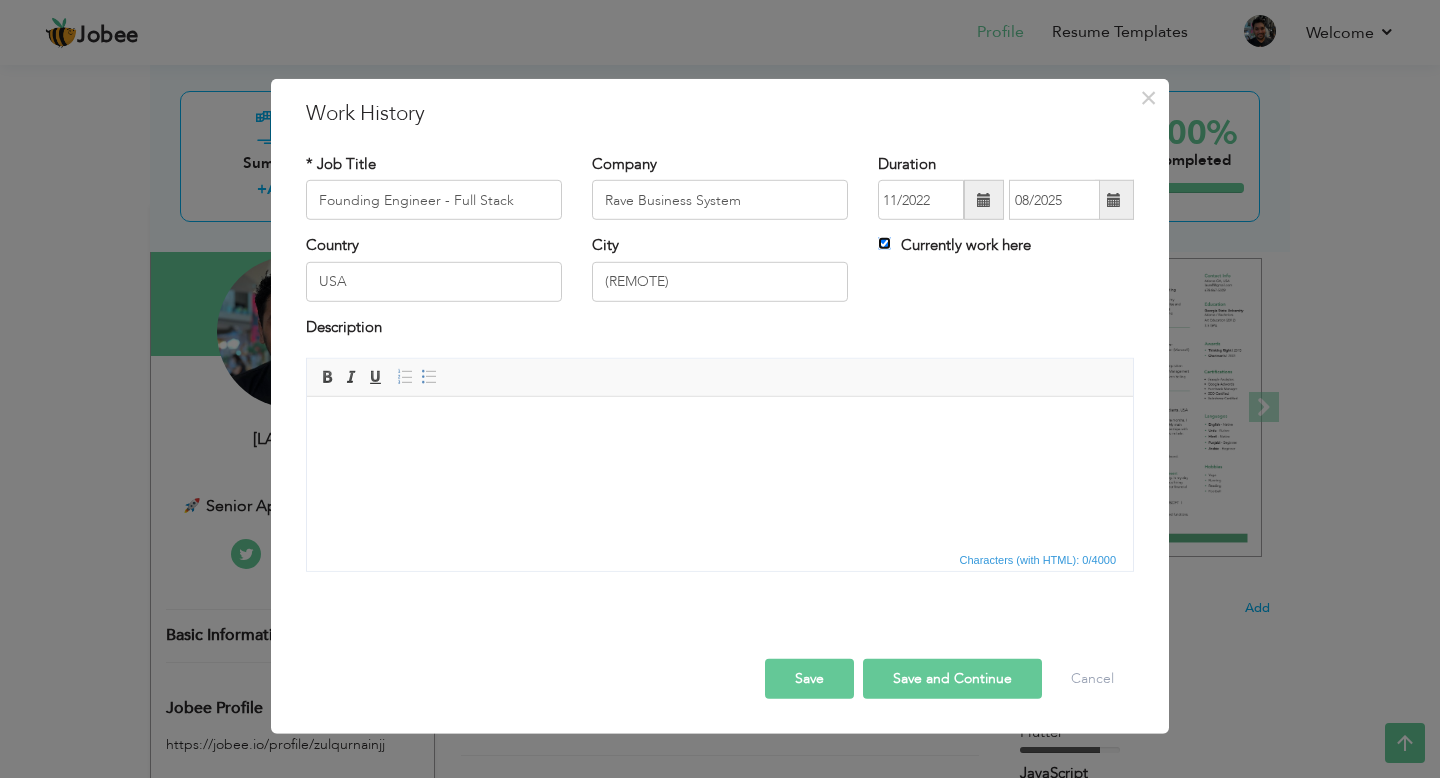 type 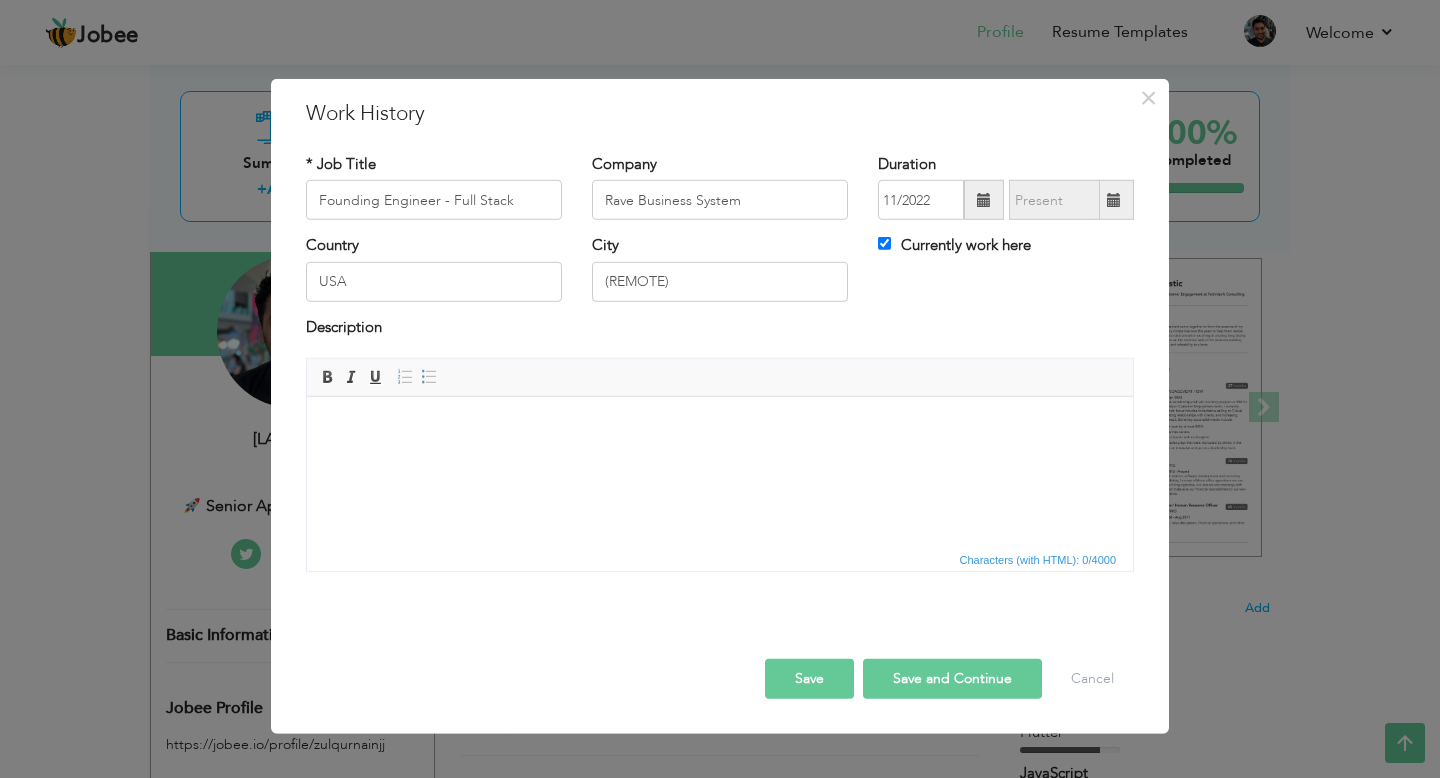 click at bounding box center [720, 427] 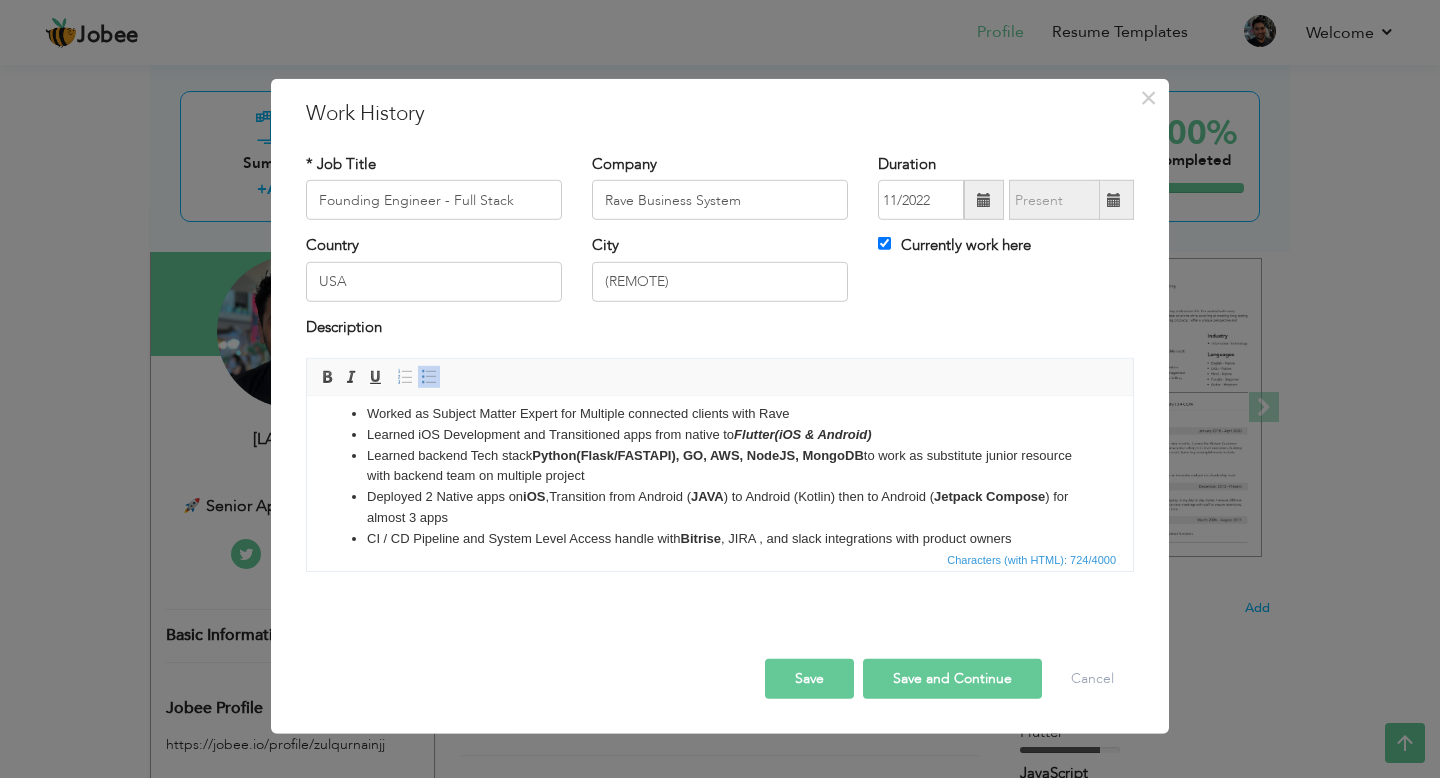 scroll, scrollTop: 0, scrollLeft: 0, axis: both 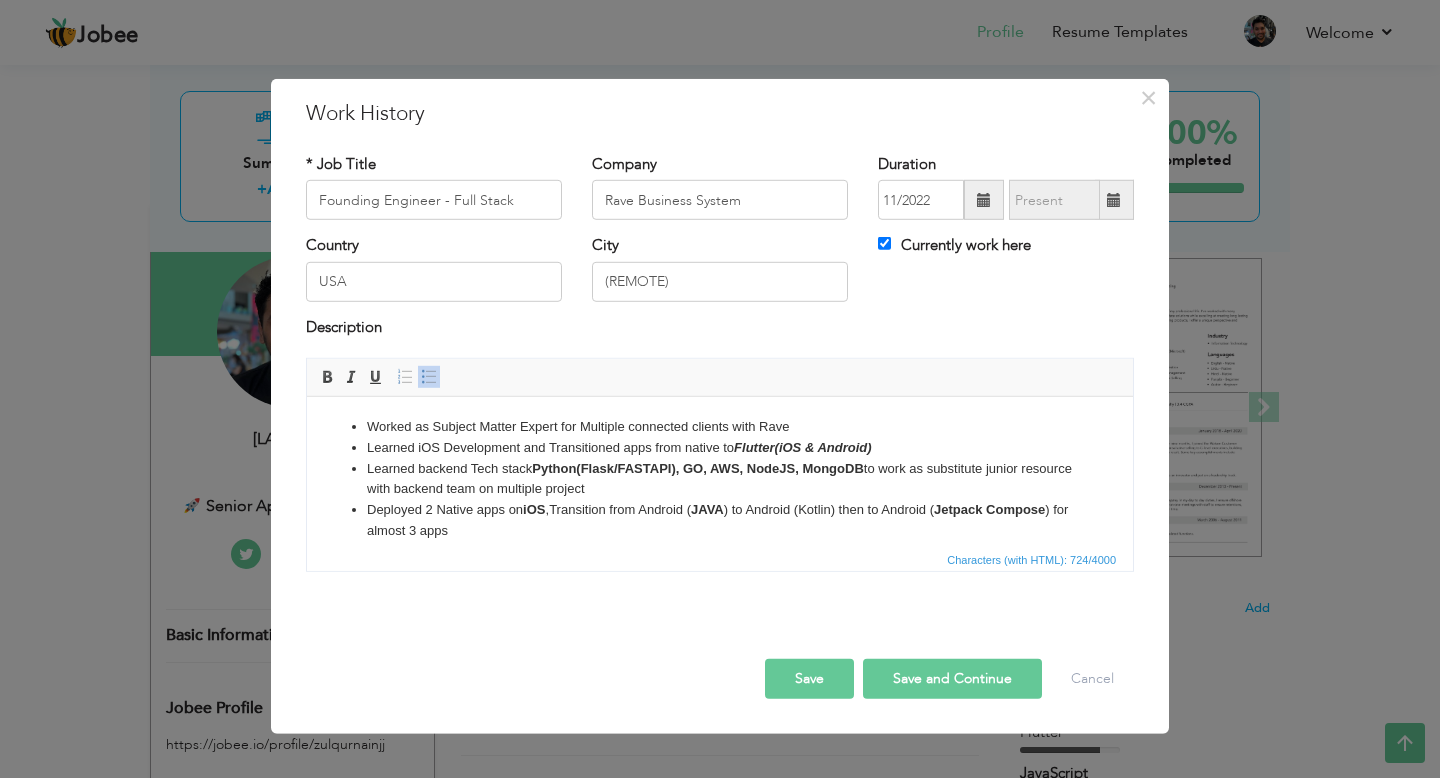 drag, startPoint x: 1039, startPoint y: 539, endPoint x: 316, endPoint y: 397, distance: 736.81274 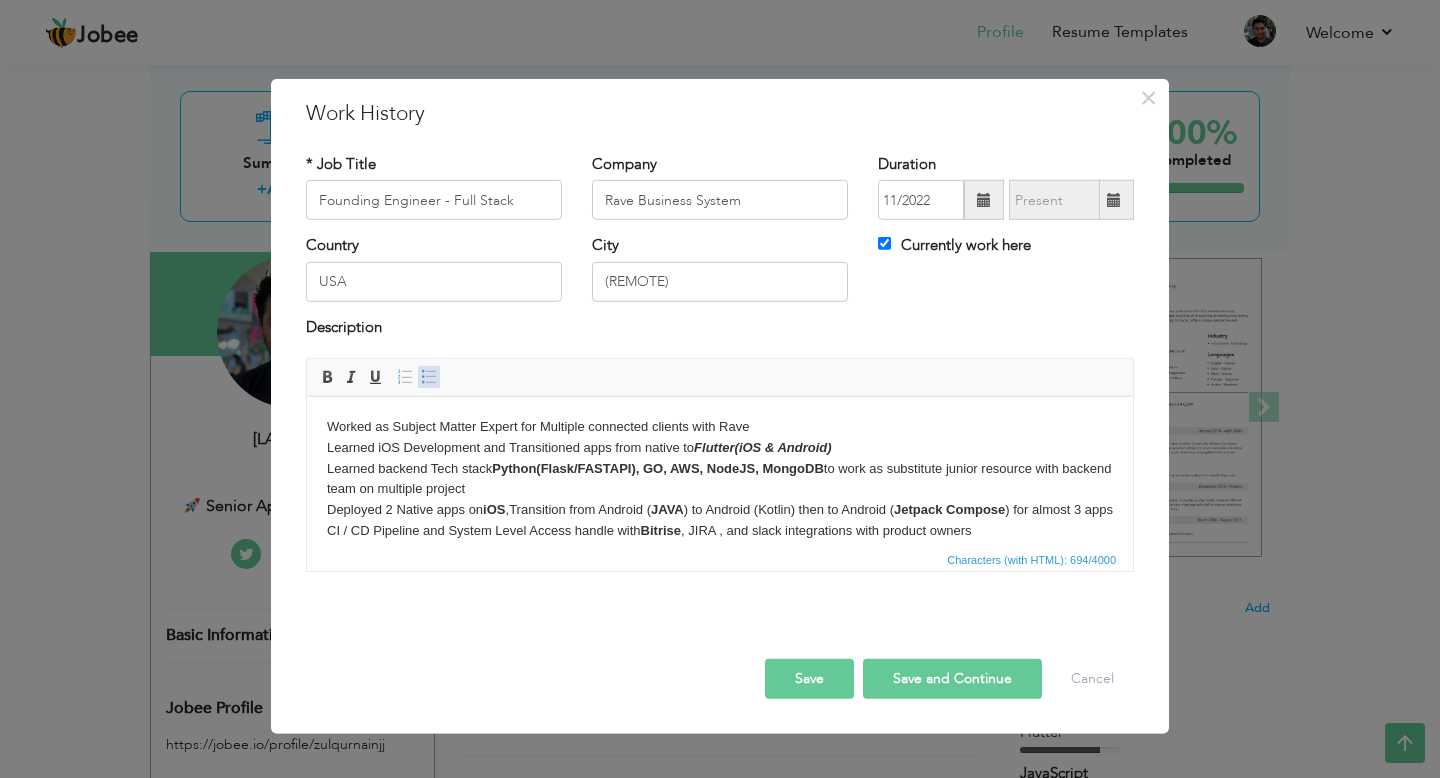 click at bounding box center (429, 377) 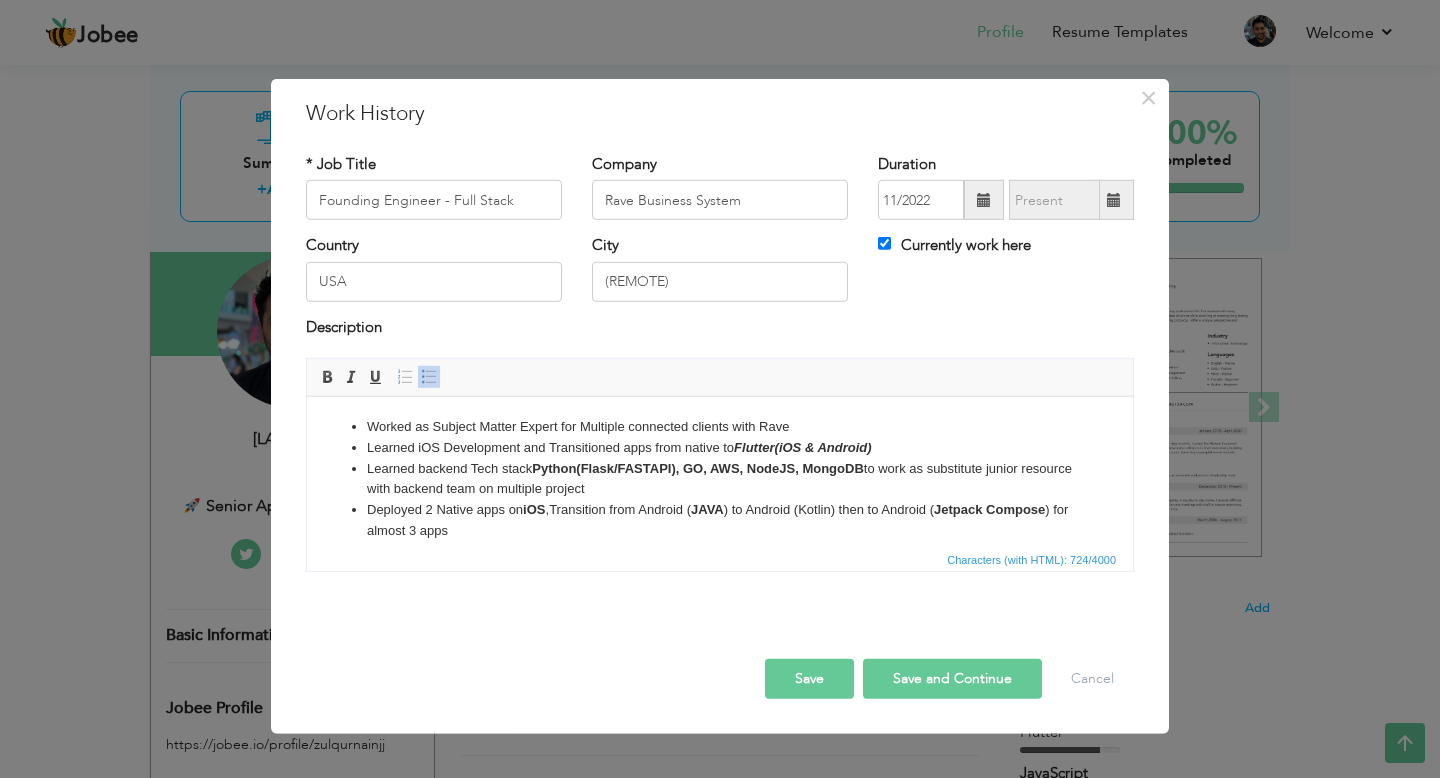 click on "Deployed 2 Native apps on  iOS  ,Transition from Android ( JAVA ) to Android (Kotlin) then to Android ( Jetpack Compose ) for almost 3 apps" at bounding box center [720, 521] 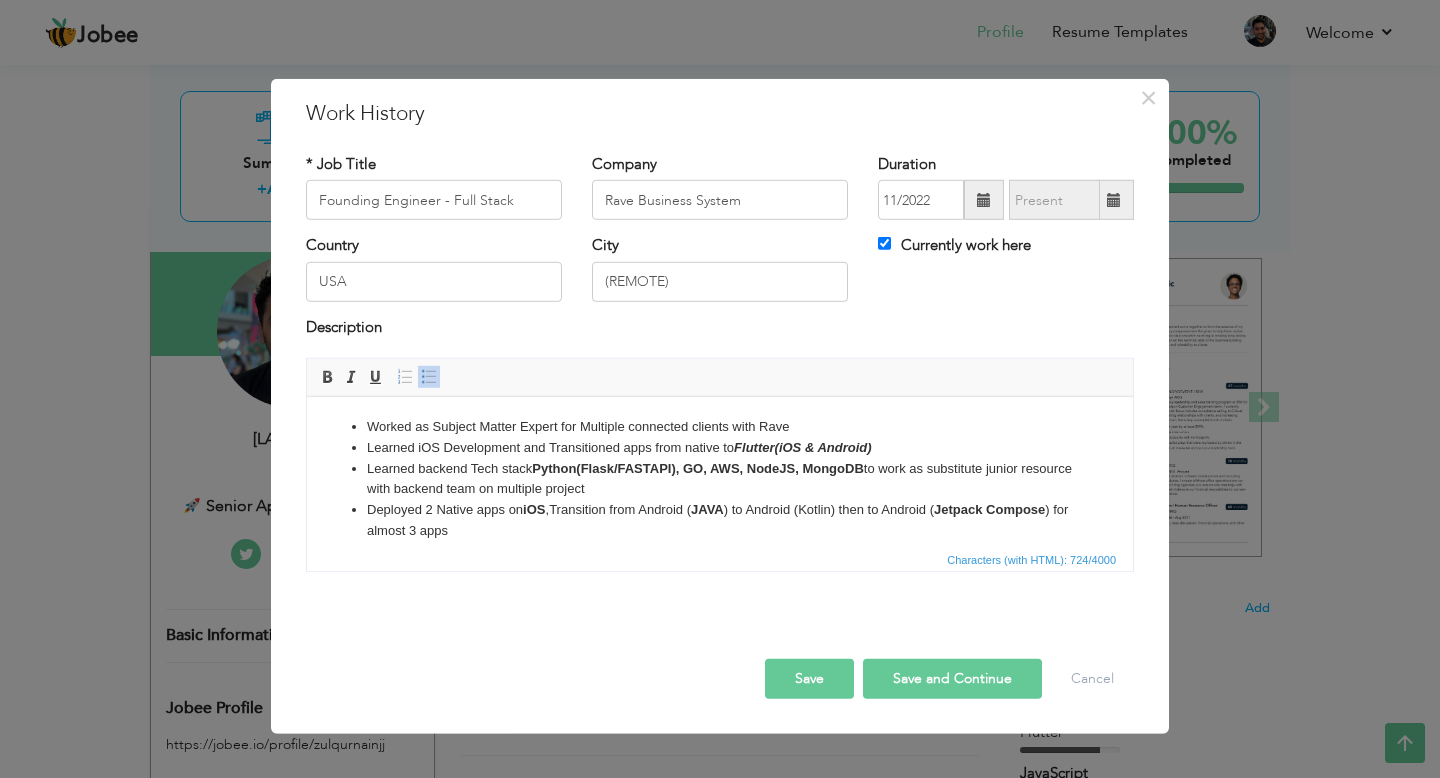 scroll, scrollTop: 35, scrollLeft: 0, axis: vertical 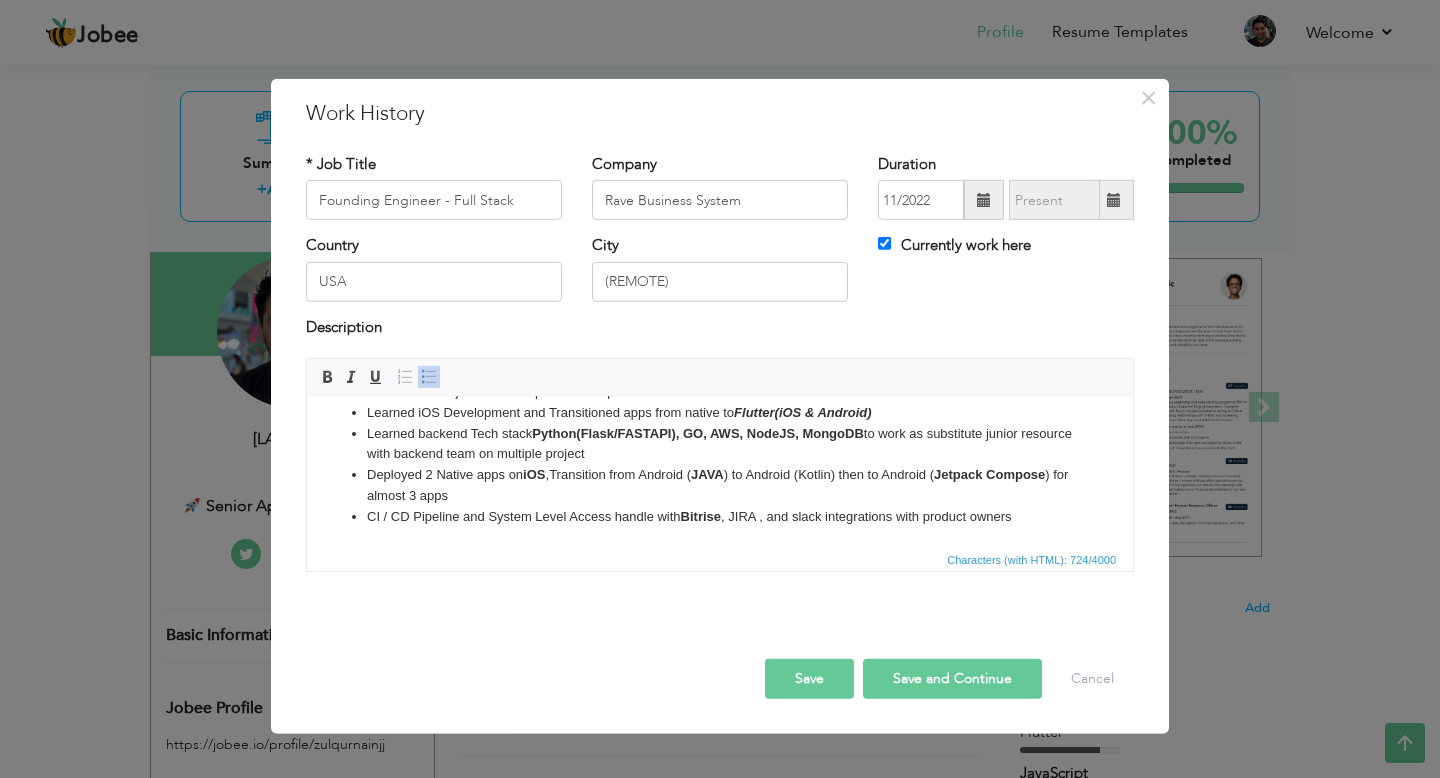 click on "Save" at bounding box center (809, 679) 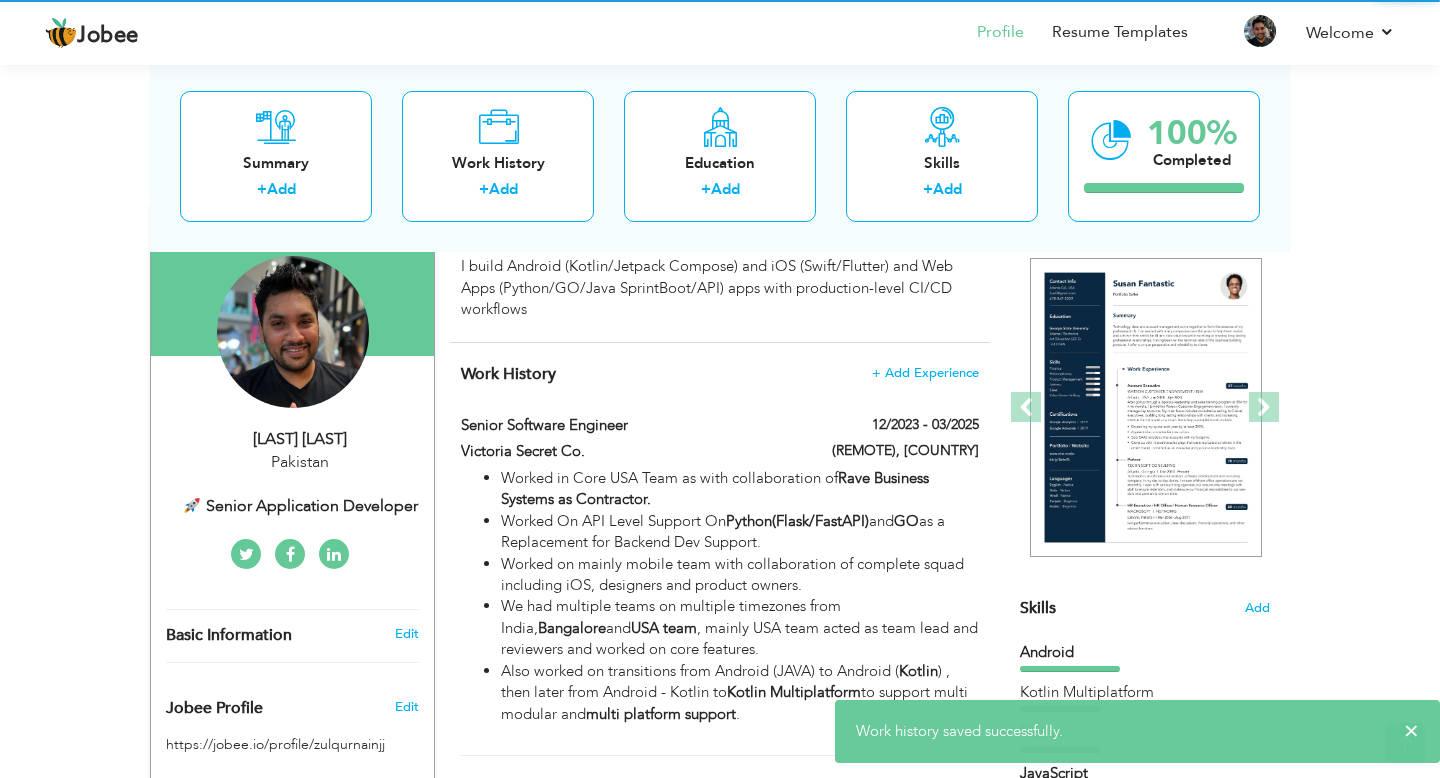 scroll, scrollTop: 0, scrollLeft: 0, axis: both 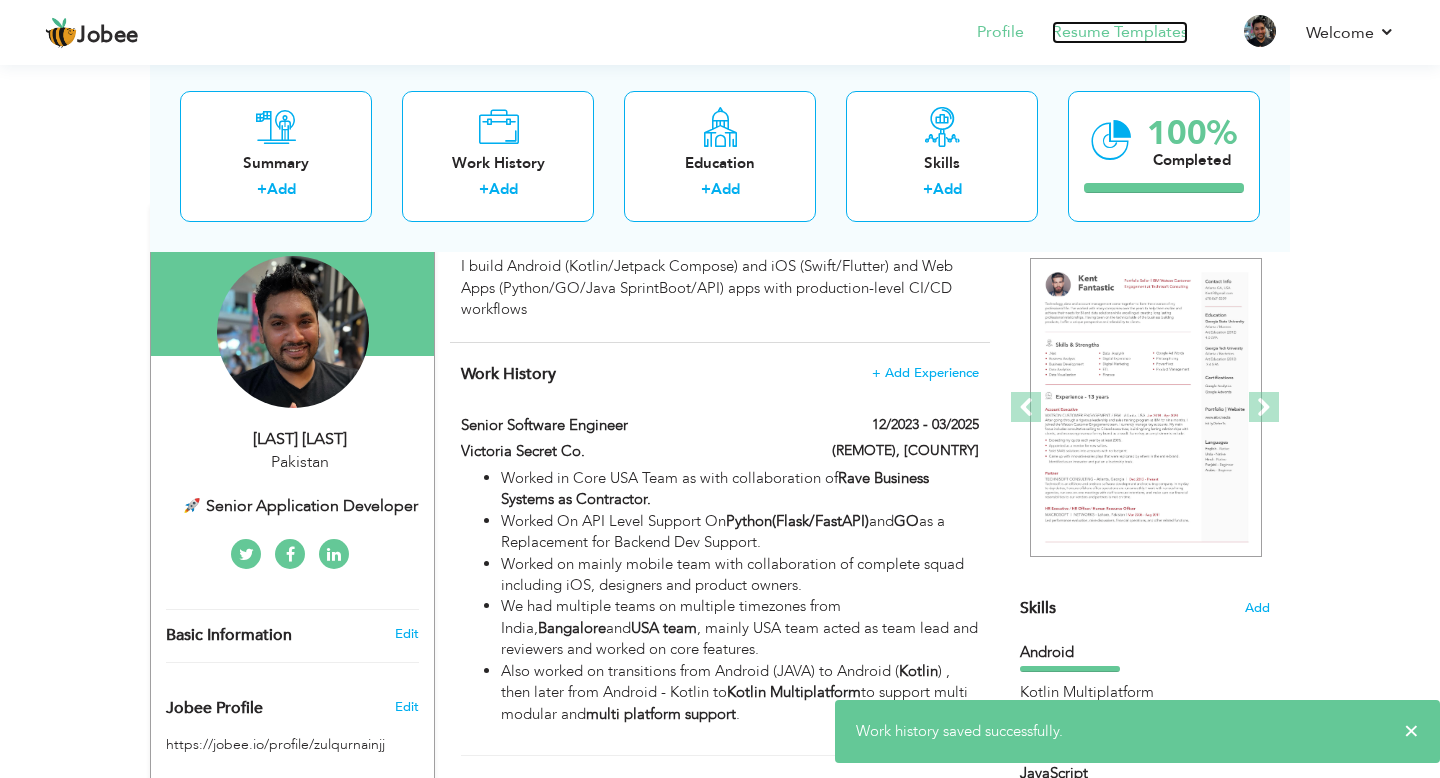 click on "Resume Templates" at bounding box center (1120, 32) 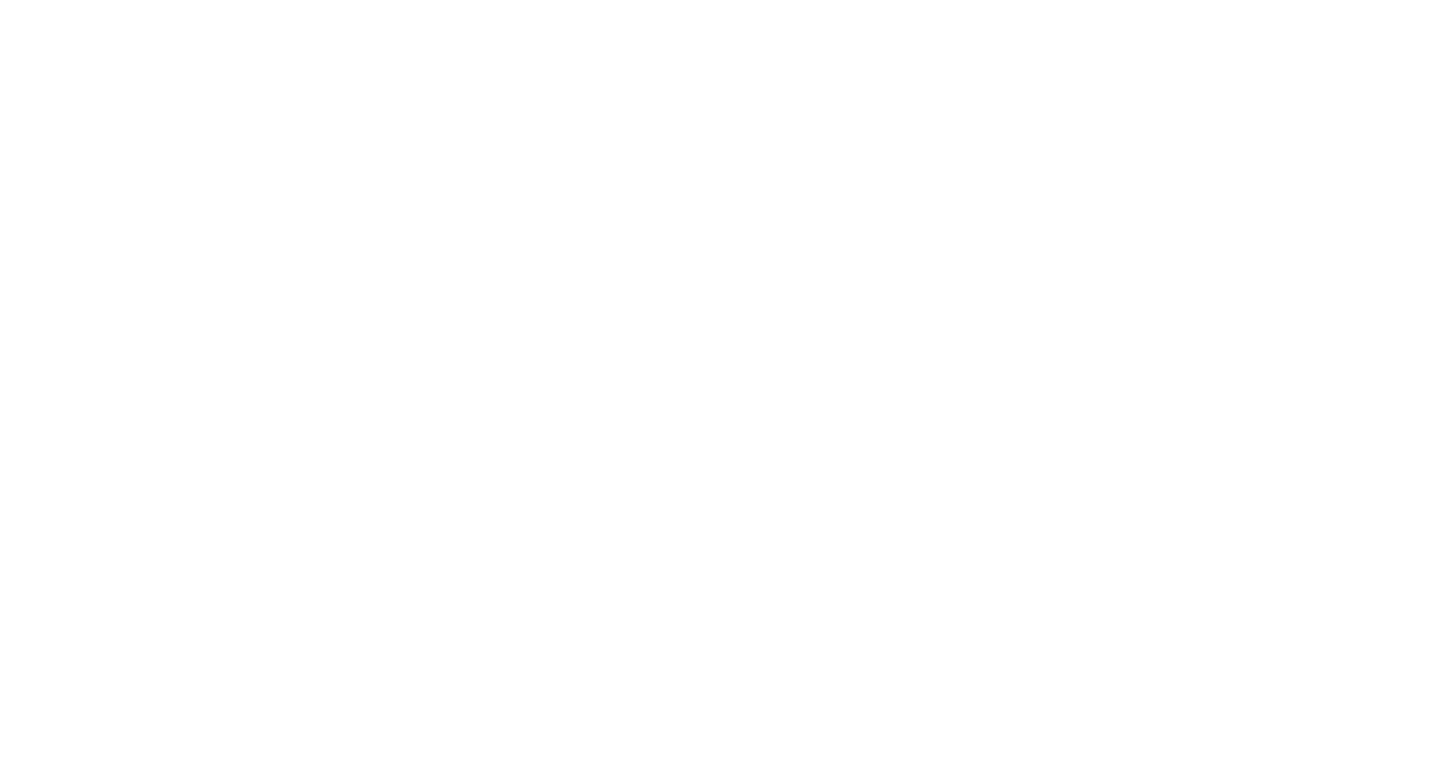 scroll, scrollTop: 0, scrollLeft: 0, axis: both 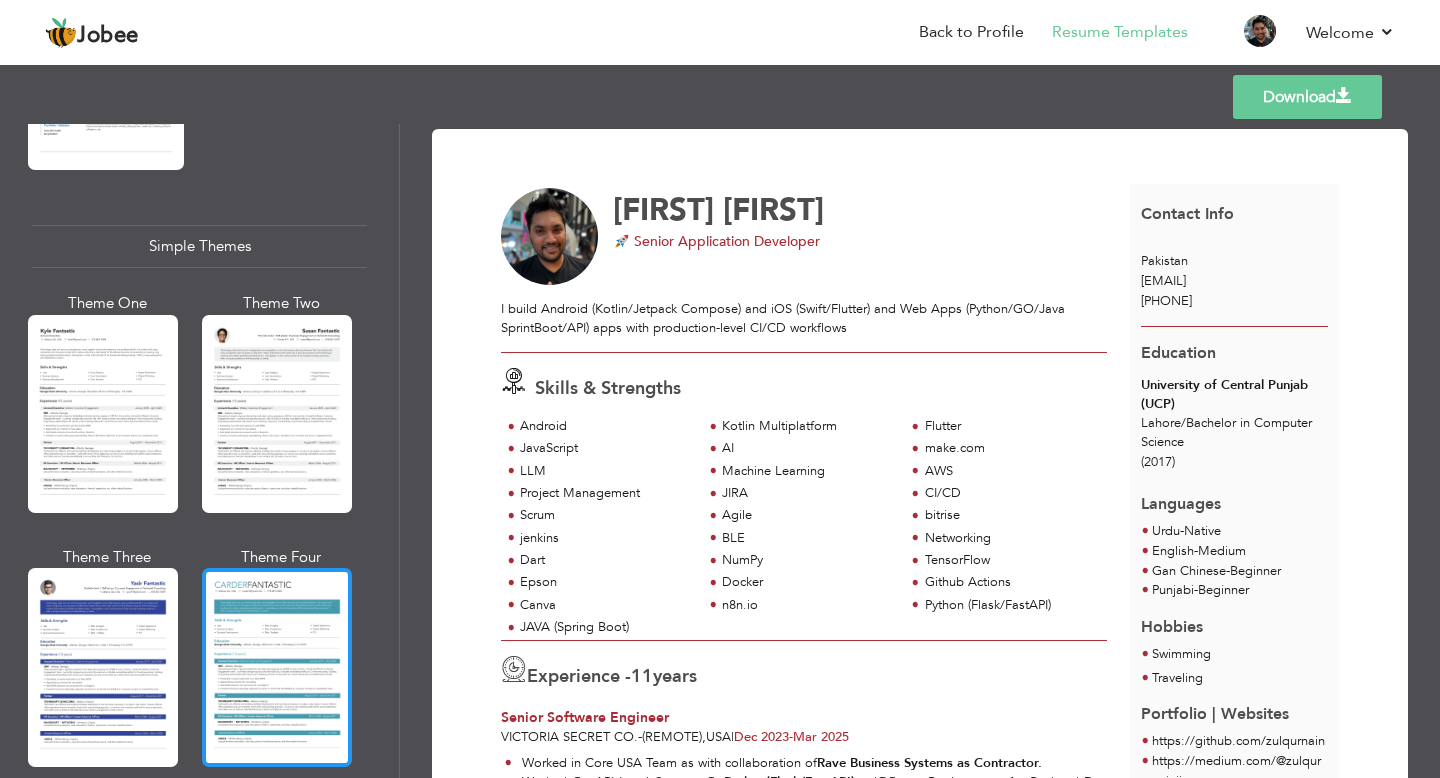 click at bounding box center (277, 667) 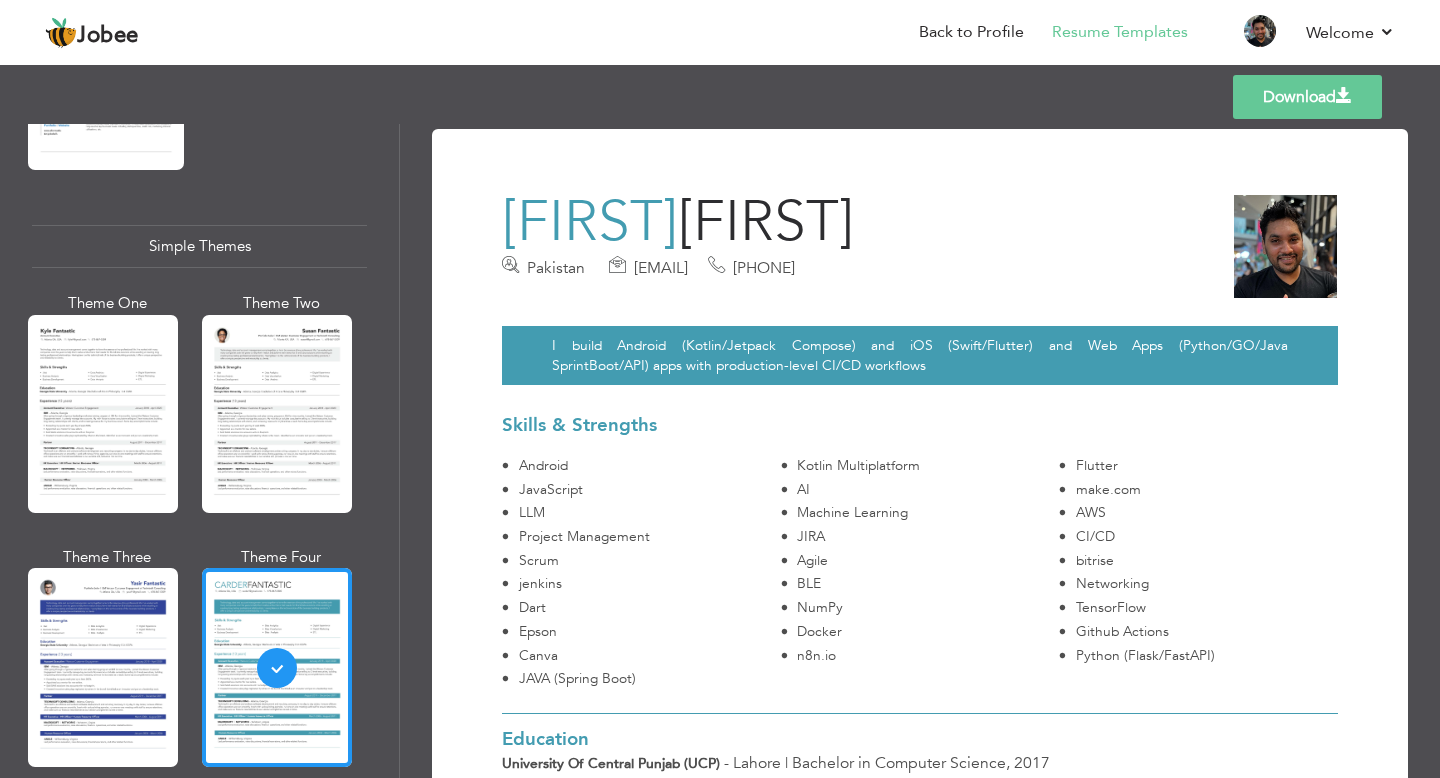 scroll, scrollTop: 50, scrollLeft: 0, axis: vertical 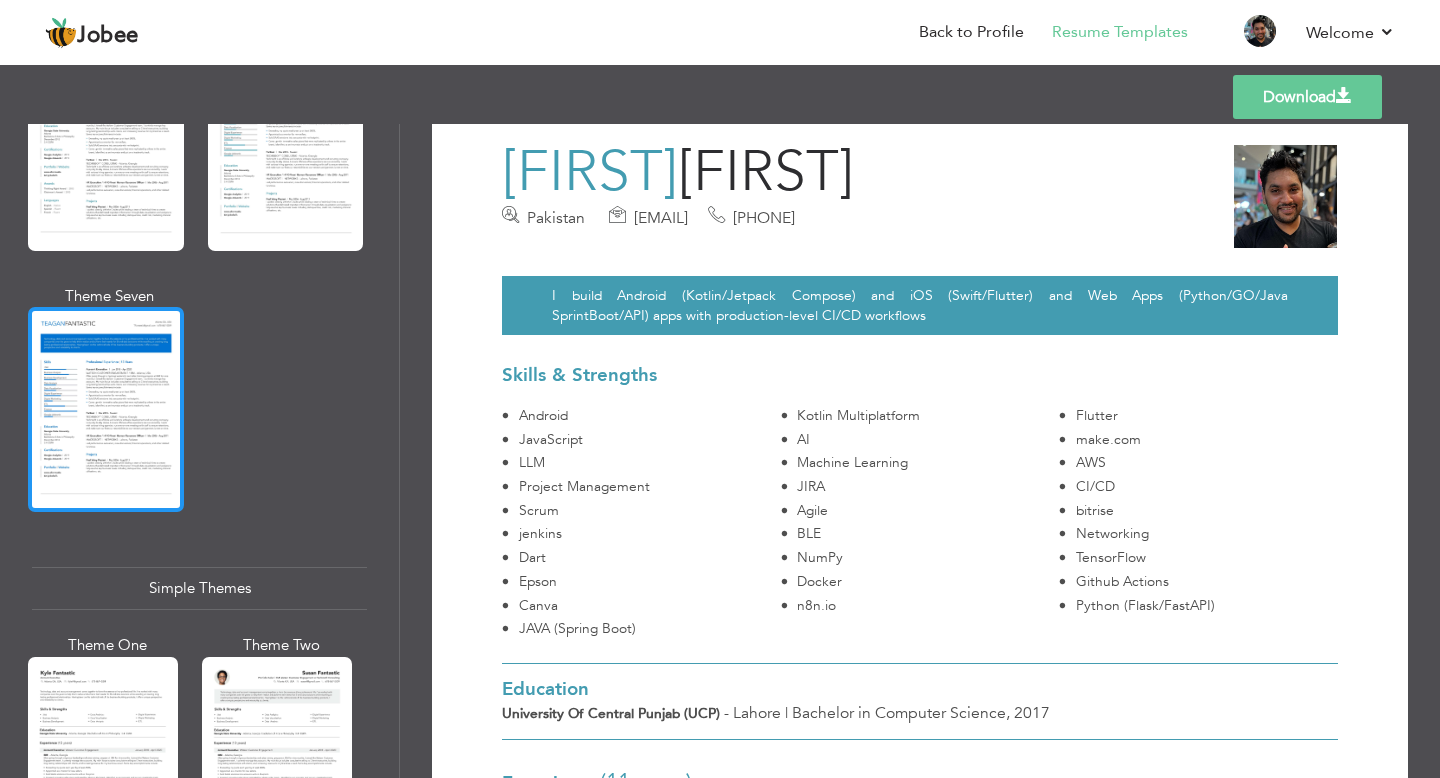 click at bounding box center (106, 409) 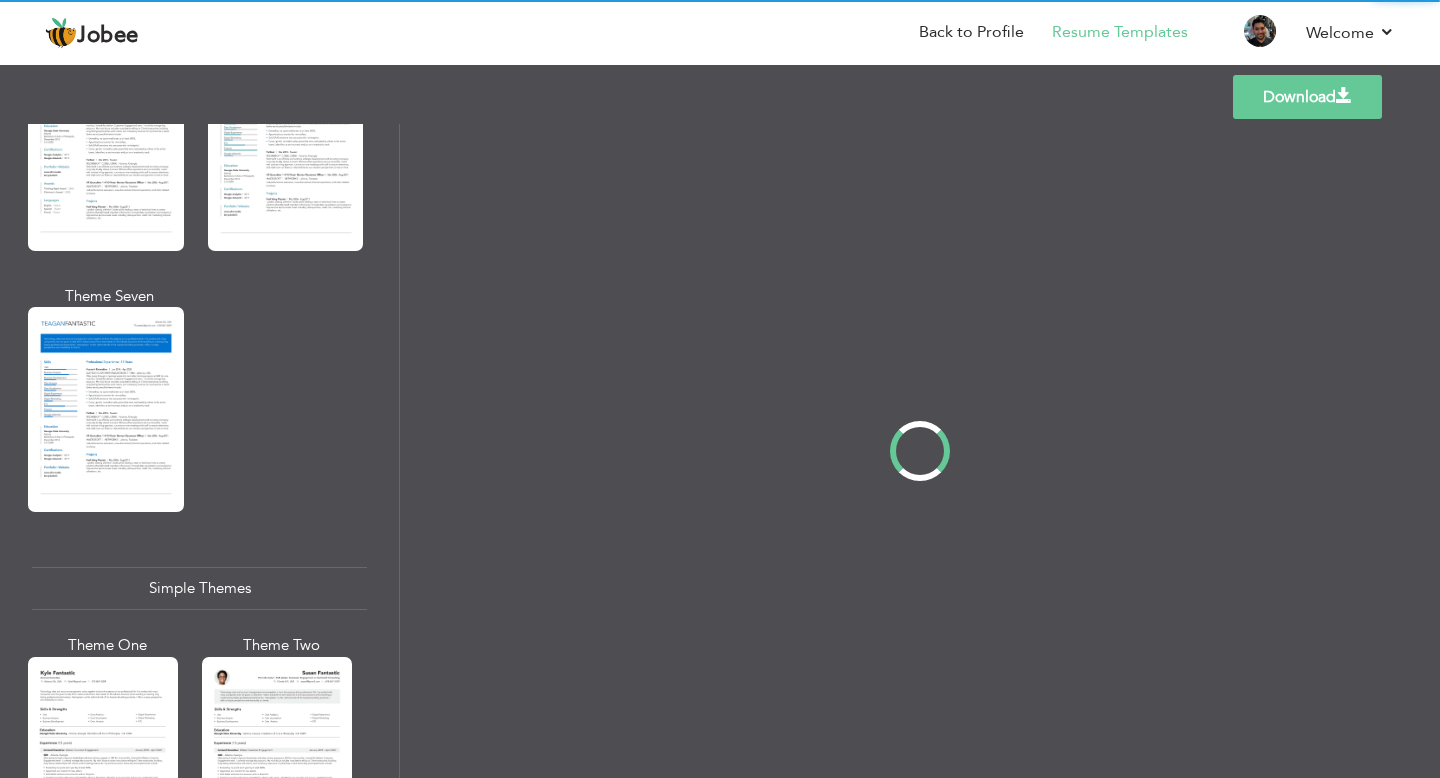 scroll, scrollTop: 0, scrollLeft: 0, axis: both 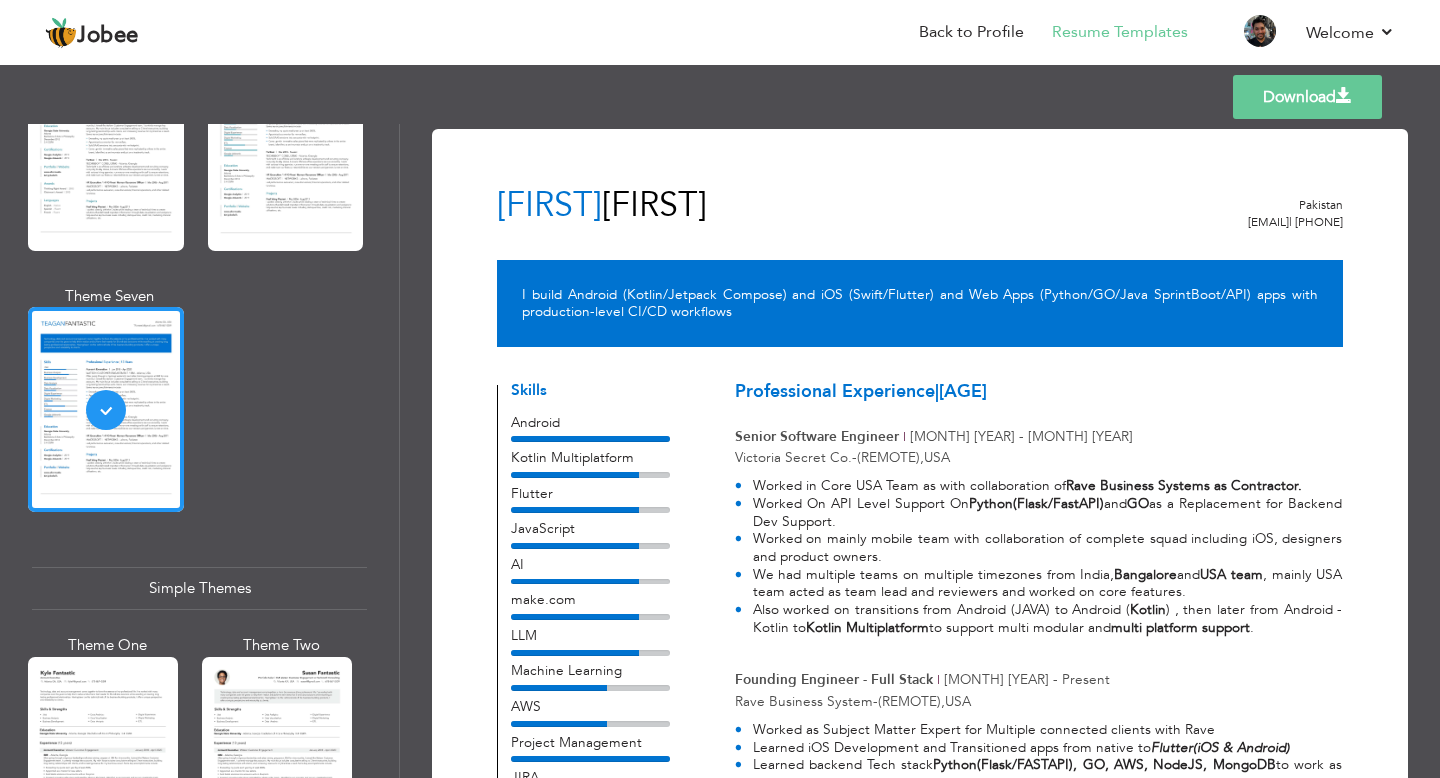 click at bounding box center (106, 409) 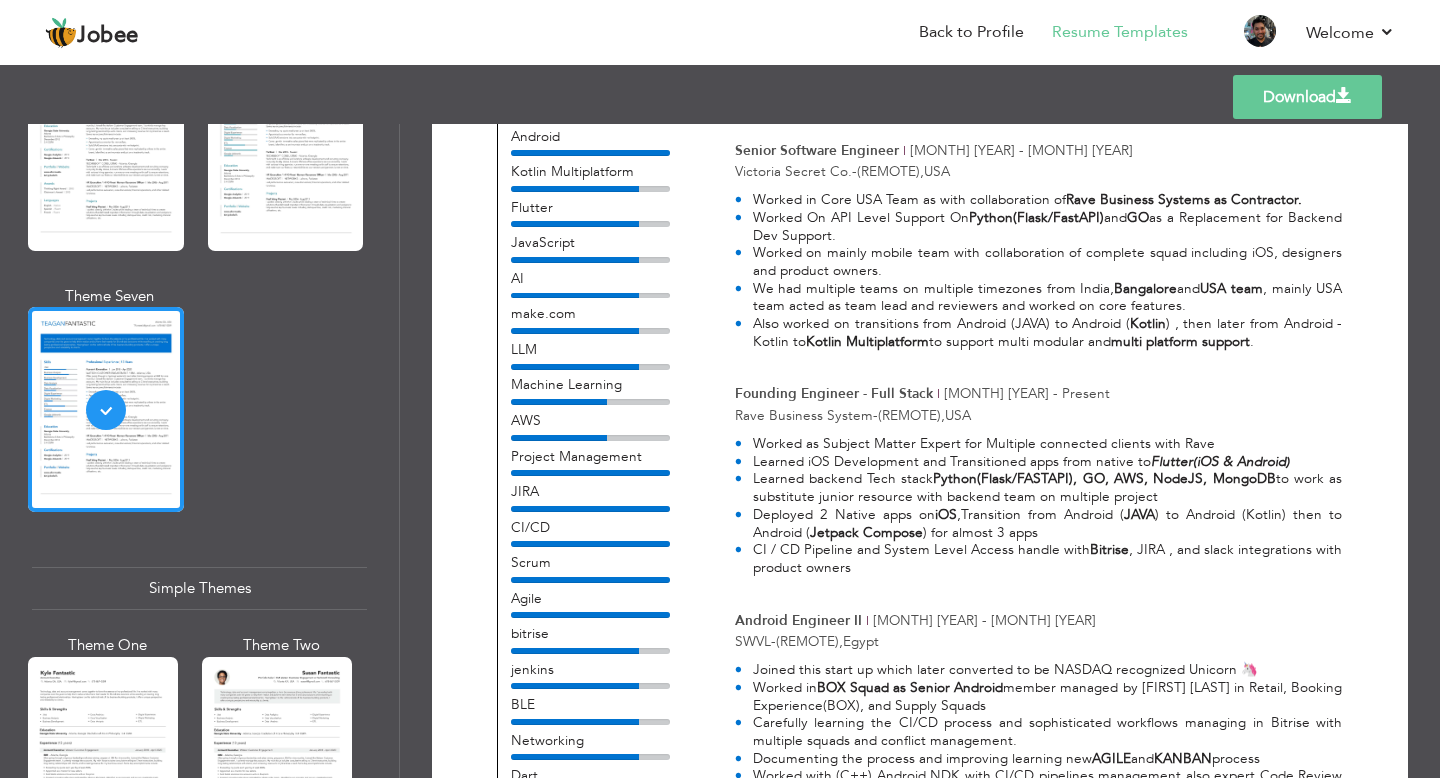 scroll, scrollTop: 230, scrollLeft: 0, axis: vertical 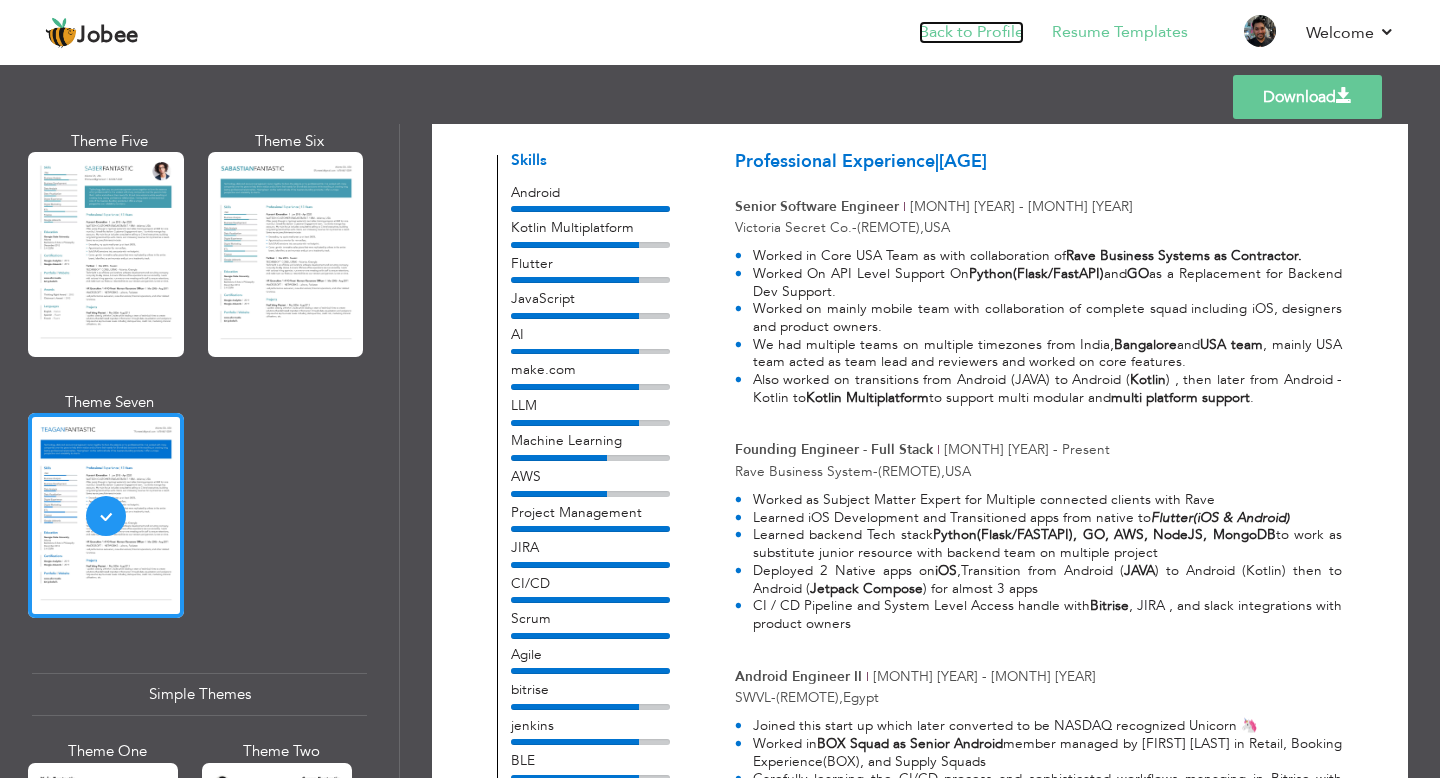 click on "Back to Profile" at bounding box center [971, 32] 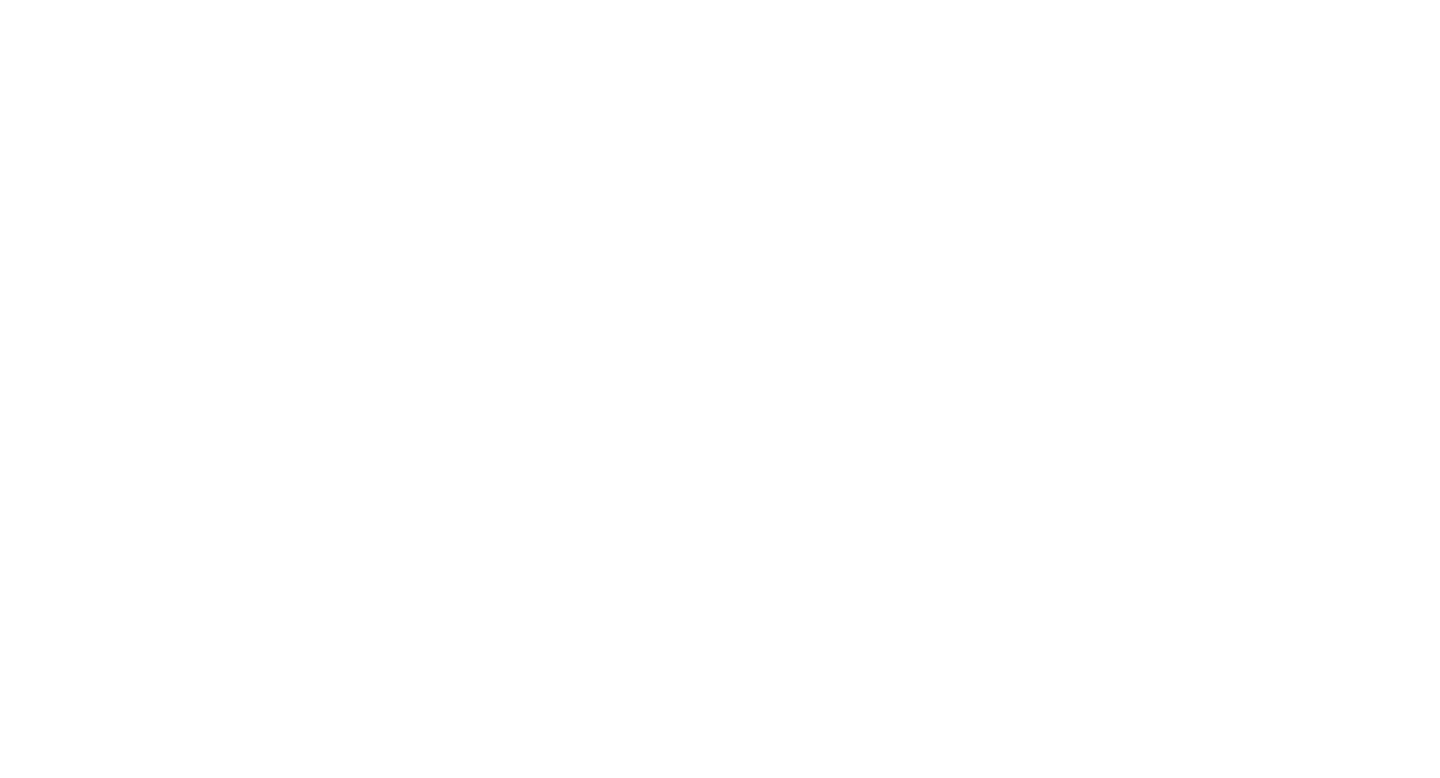 scroll, scrollTop: 0, scrollLeft: 0, axis: both 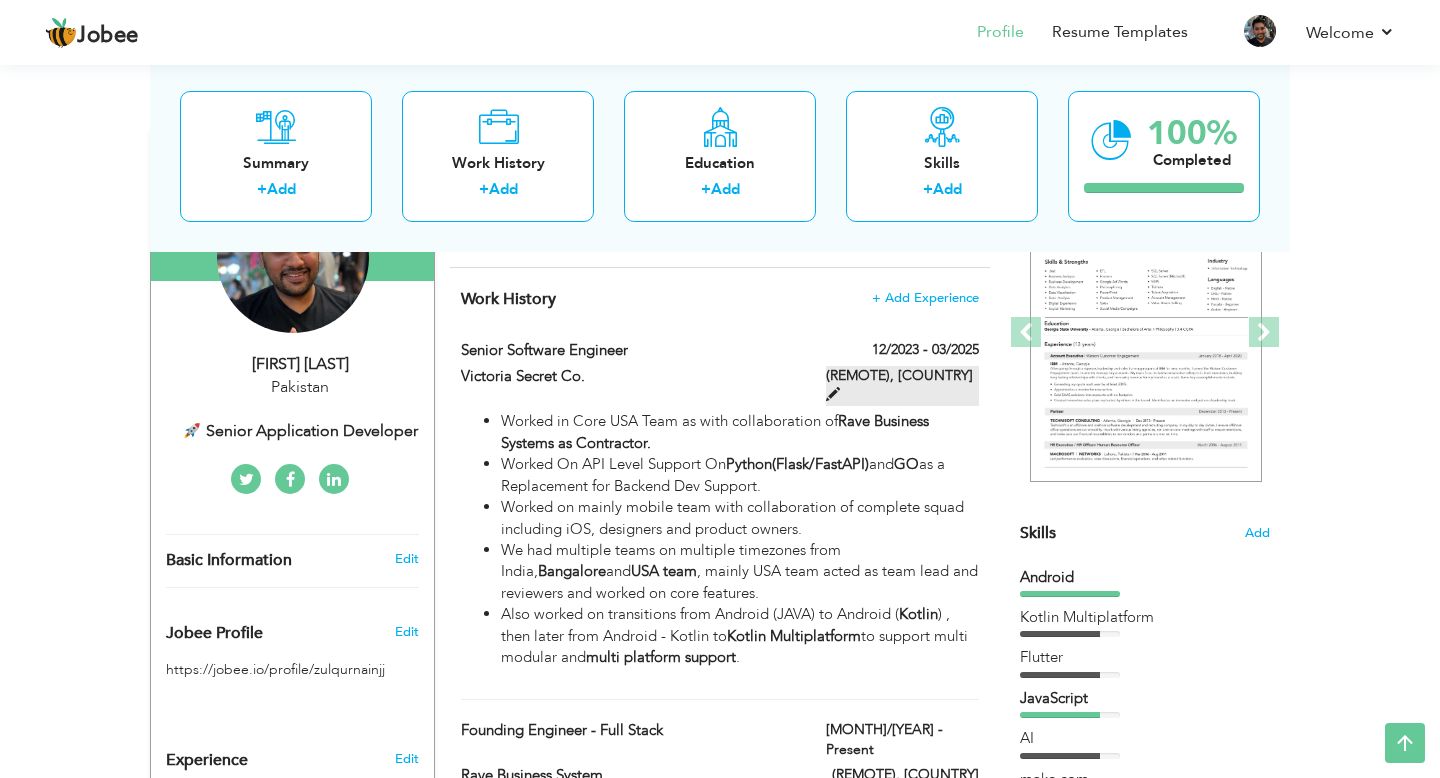 click on "(REMOTE), [COUNTRY]" at bounding box center [902, 386] 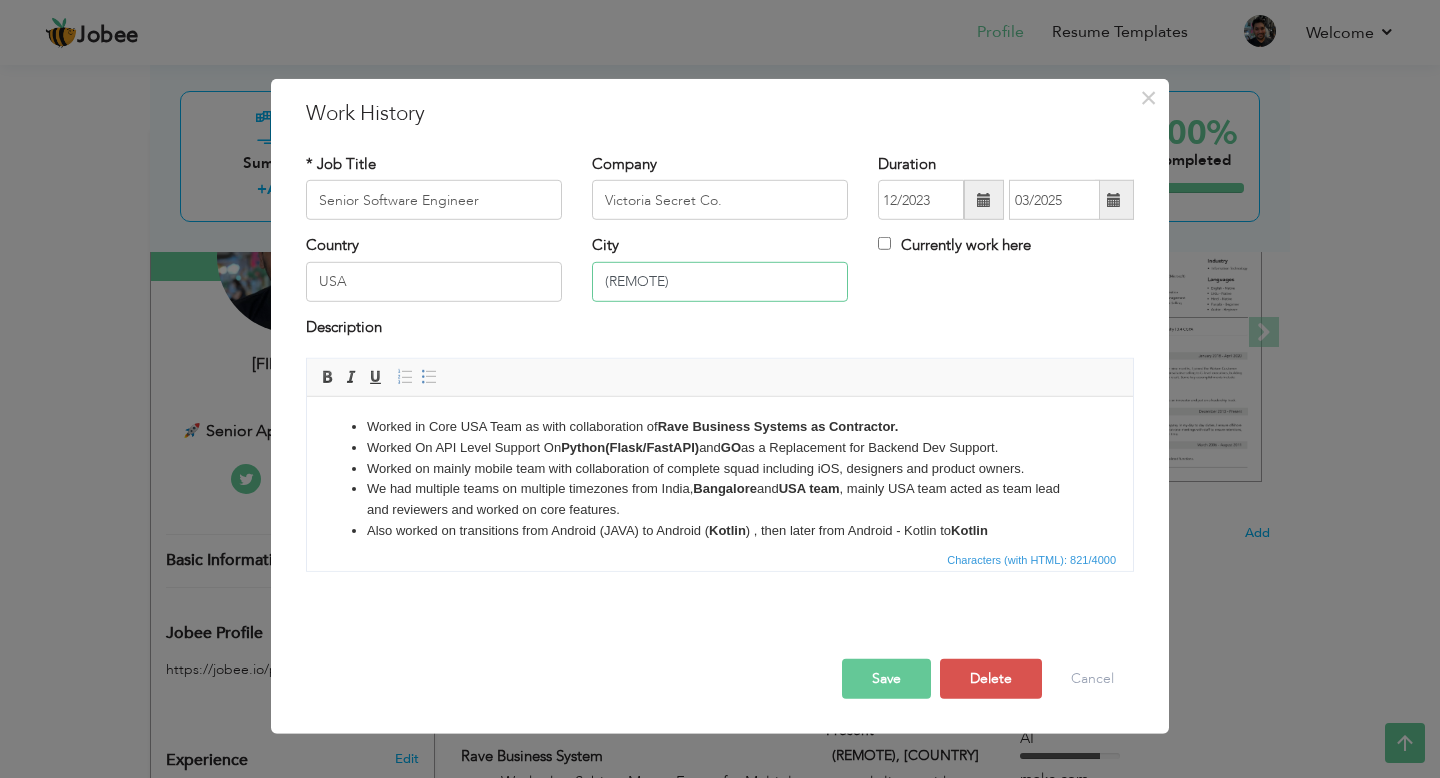 click on "(REMOTE)" at bounding box center [720, 282] 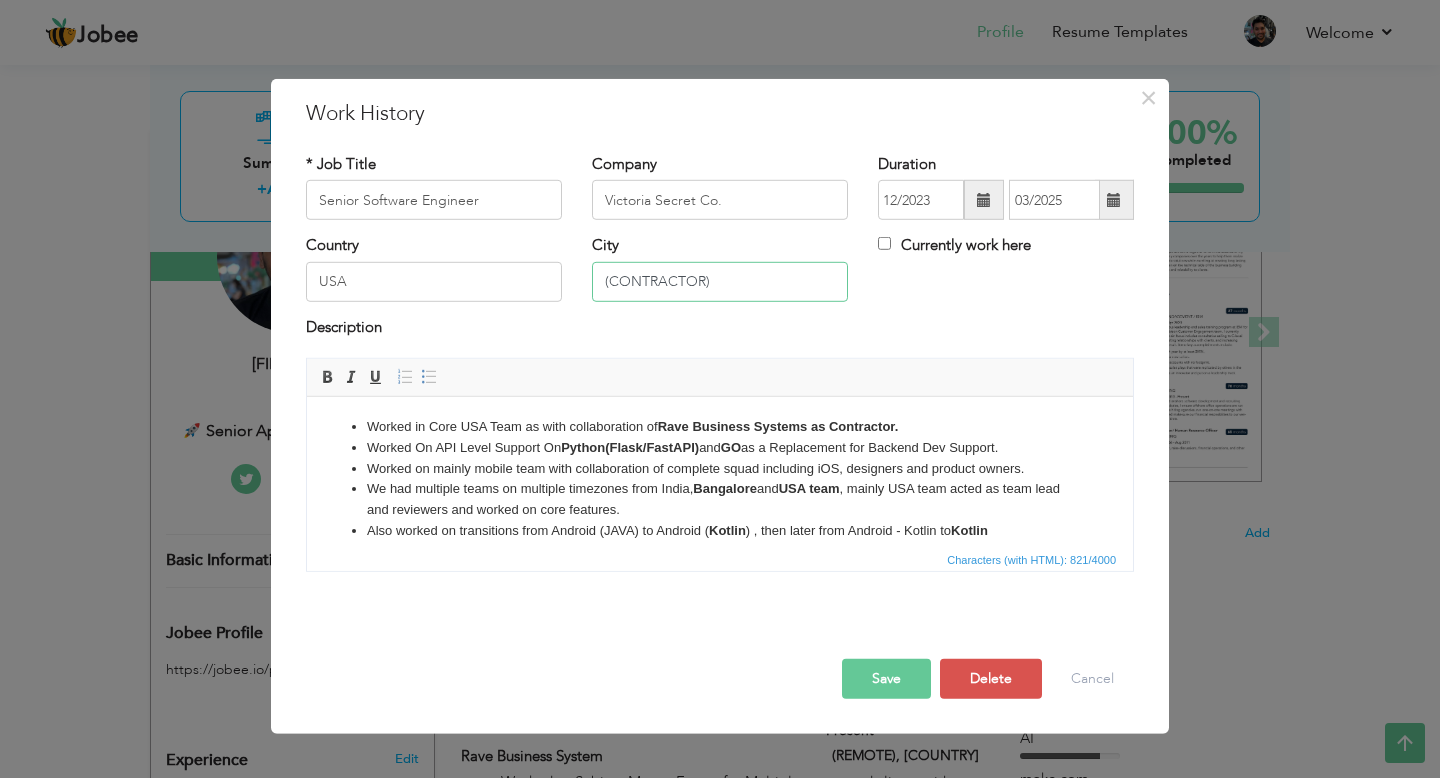 type on "(CONTRACTOR)" 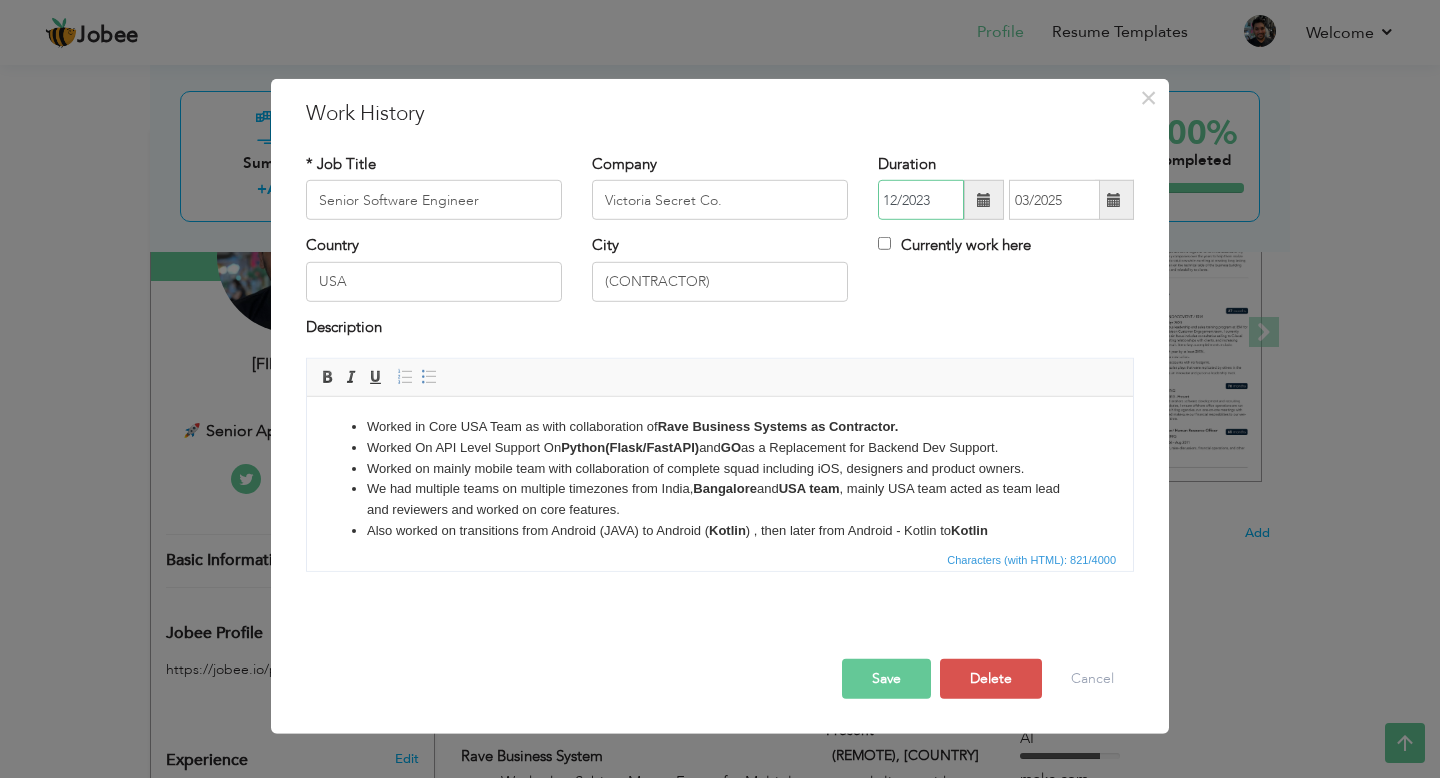 click on "12/2023" at bounding box center (921, 200) 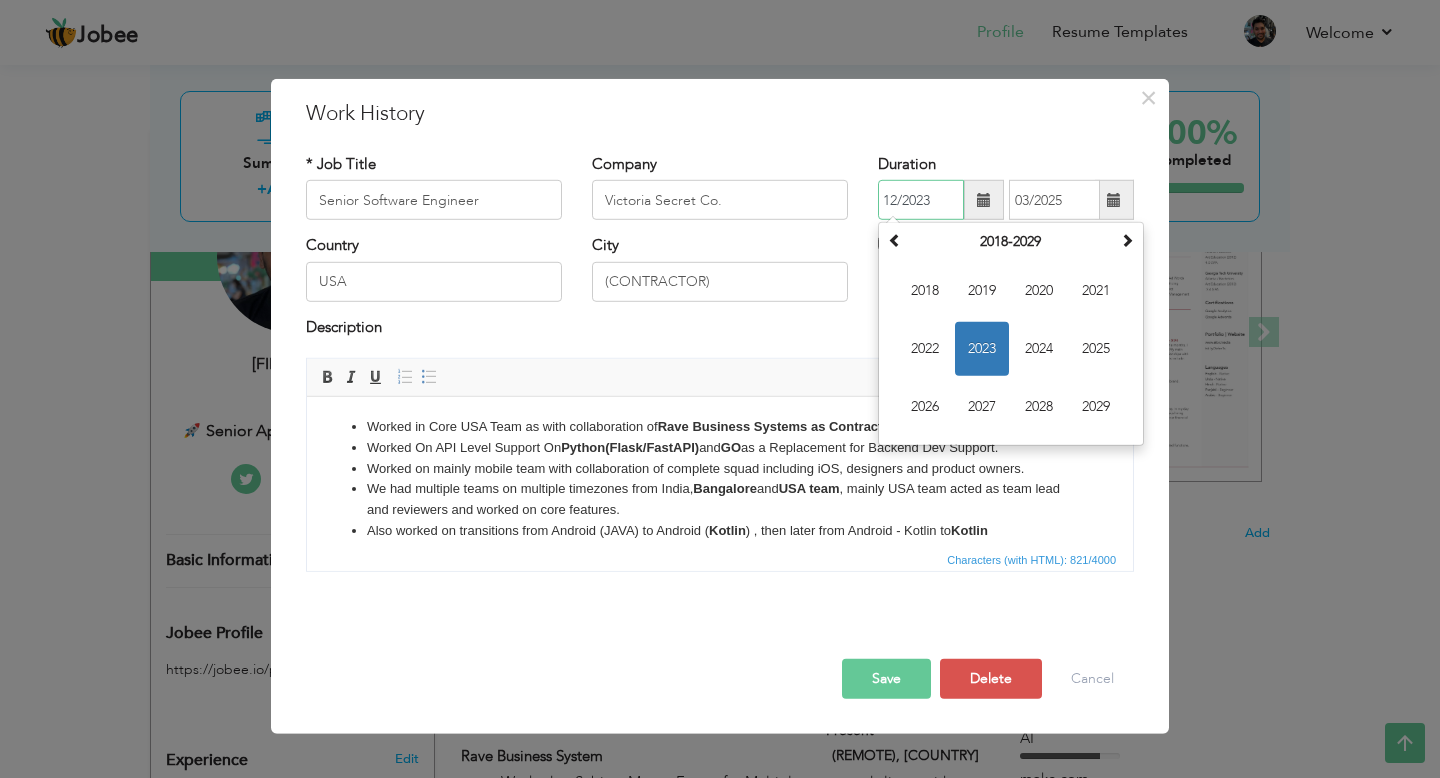 click on "12/2023" at bounding box center [921, 200] 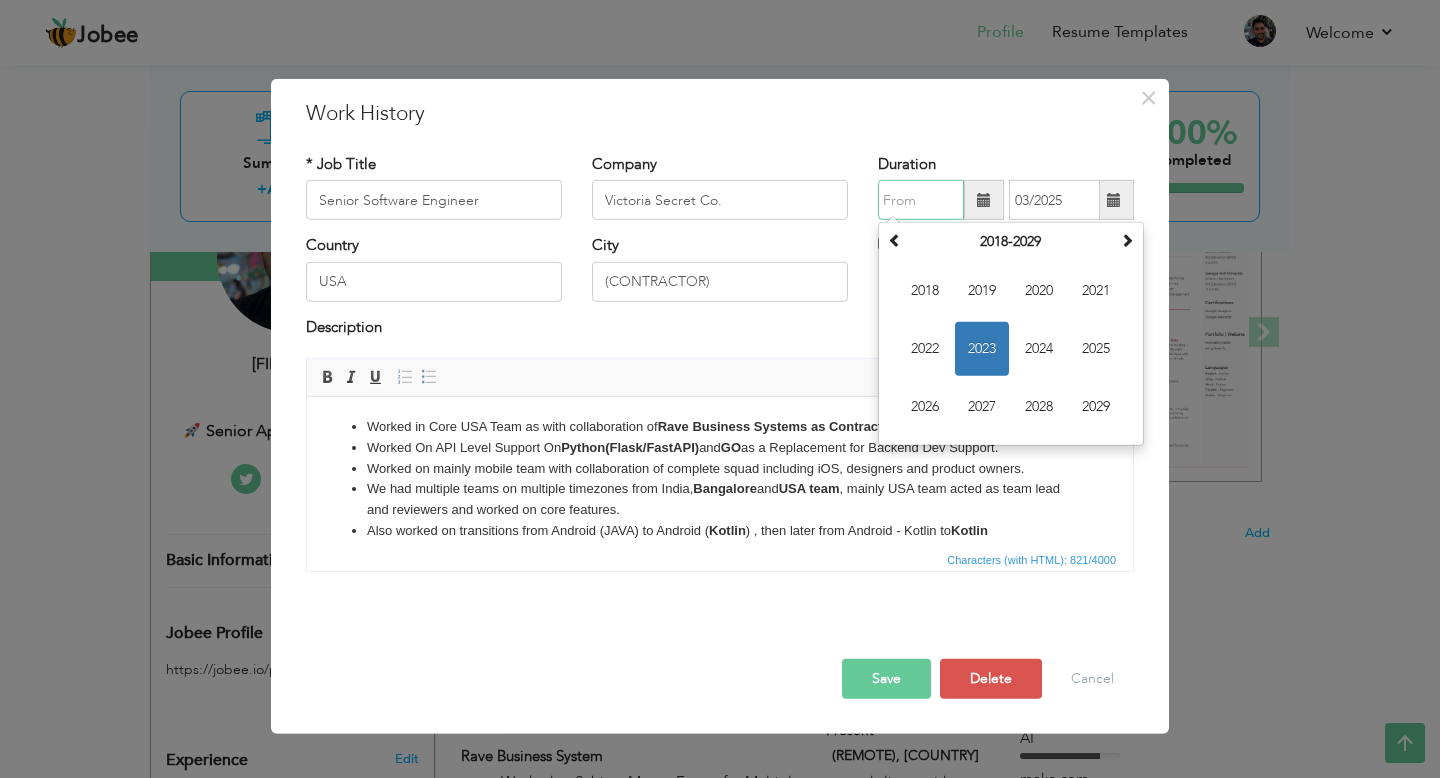 type 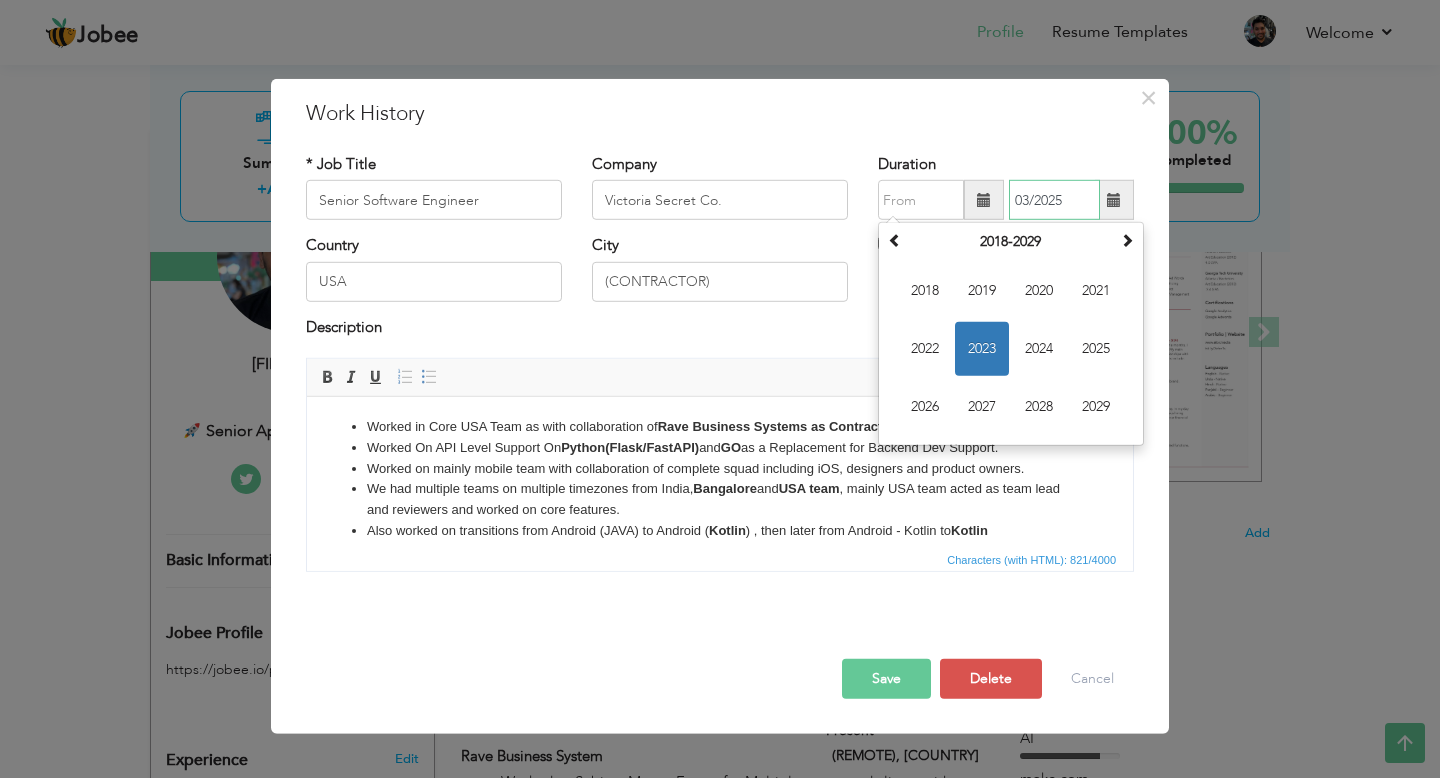 click on "03/2025" at bounding box center (1054, 200) 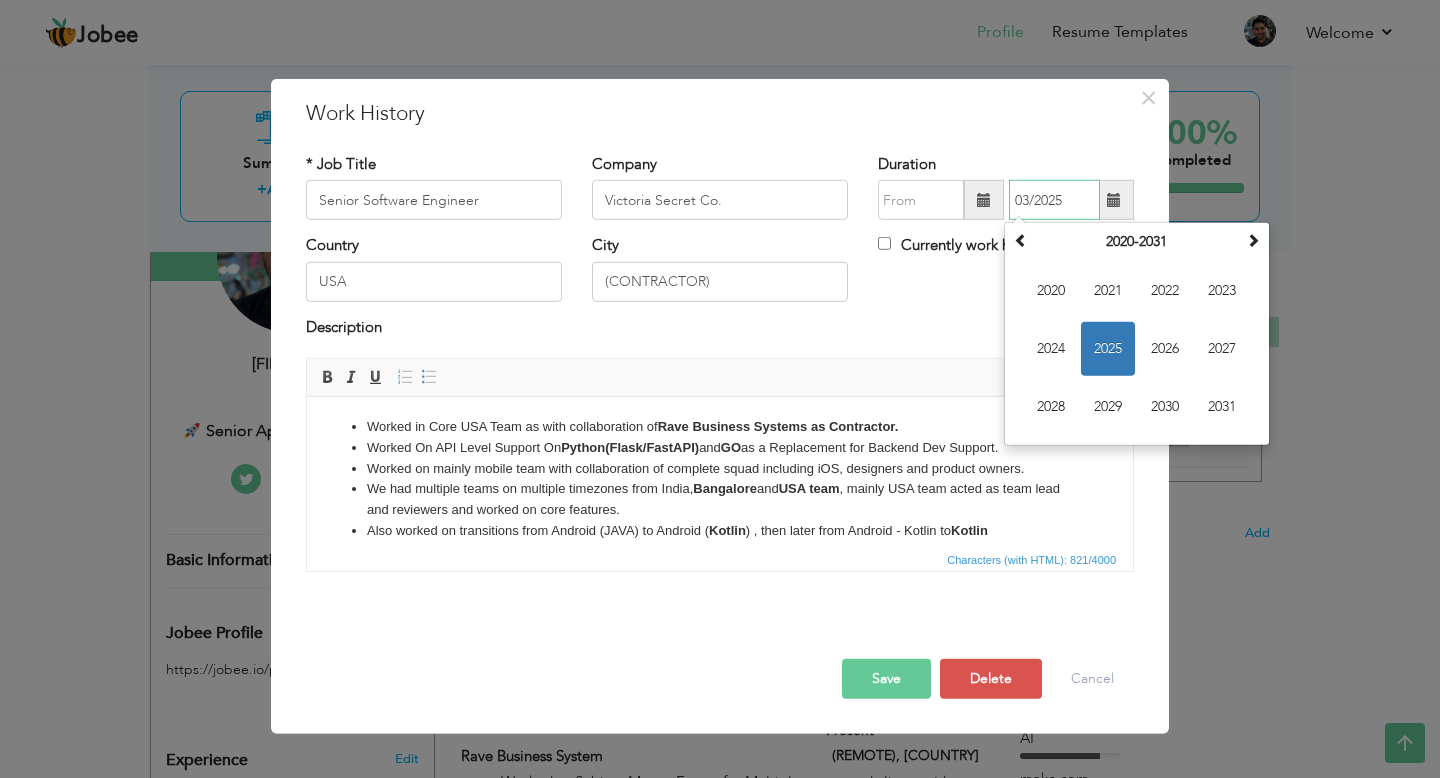 click on "03/2025" at bounding box center [1054, 200] 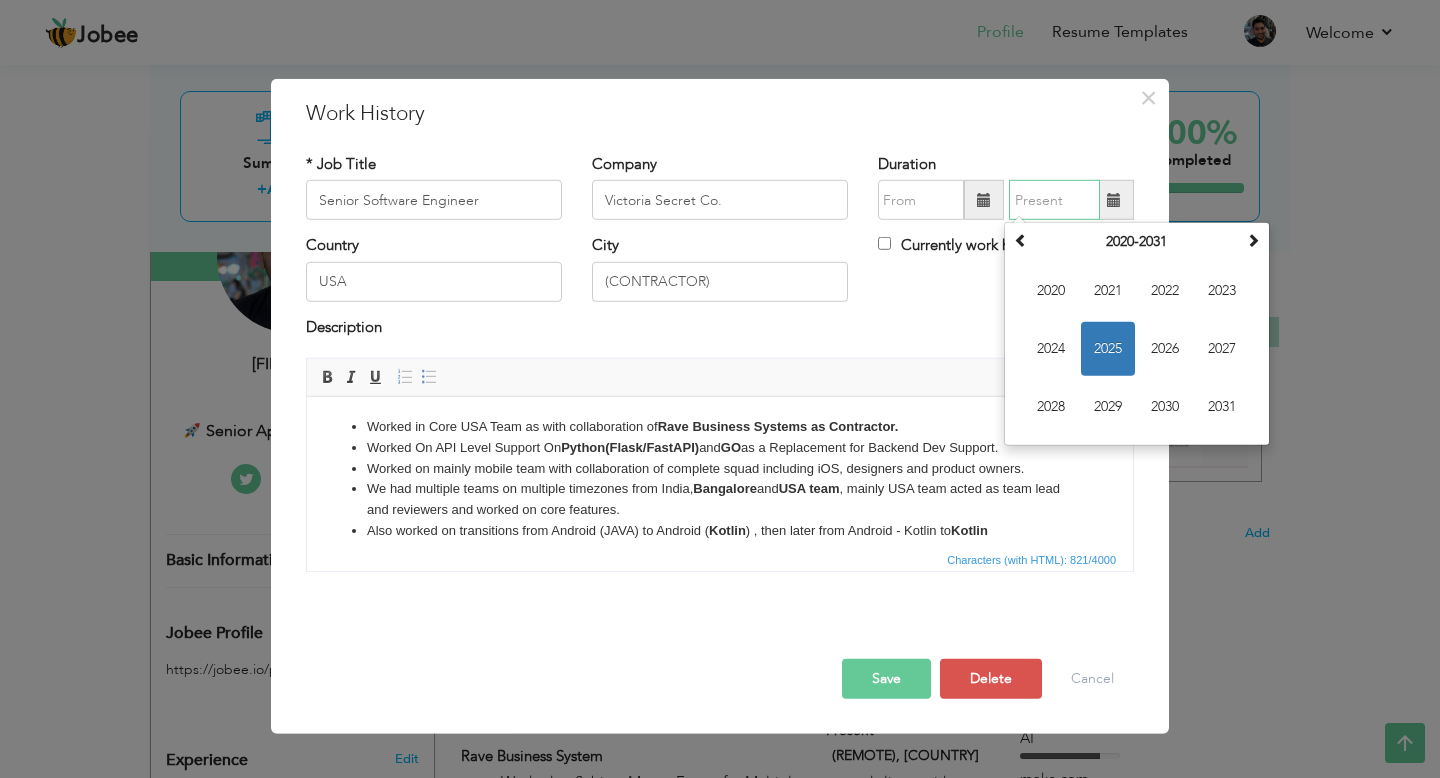 type 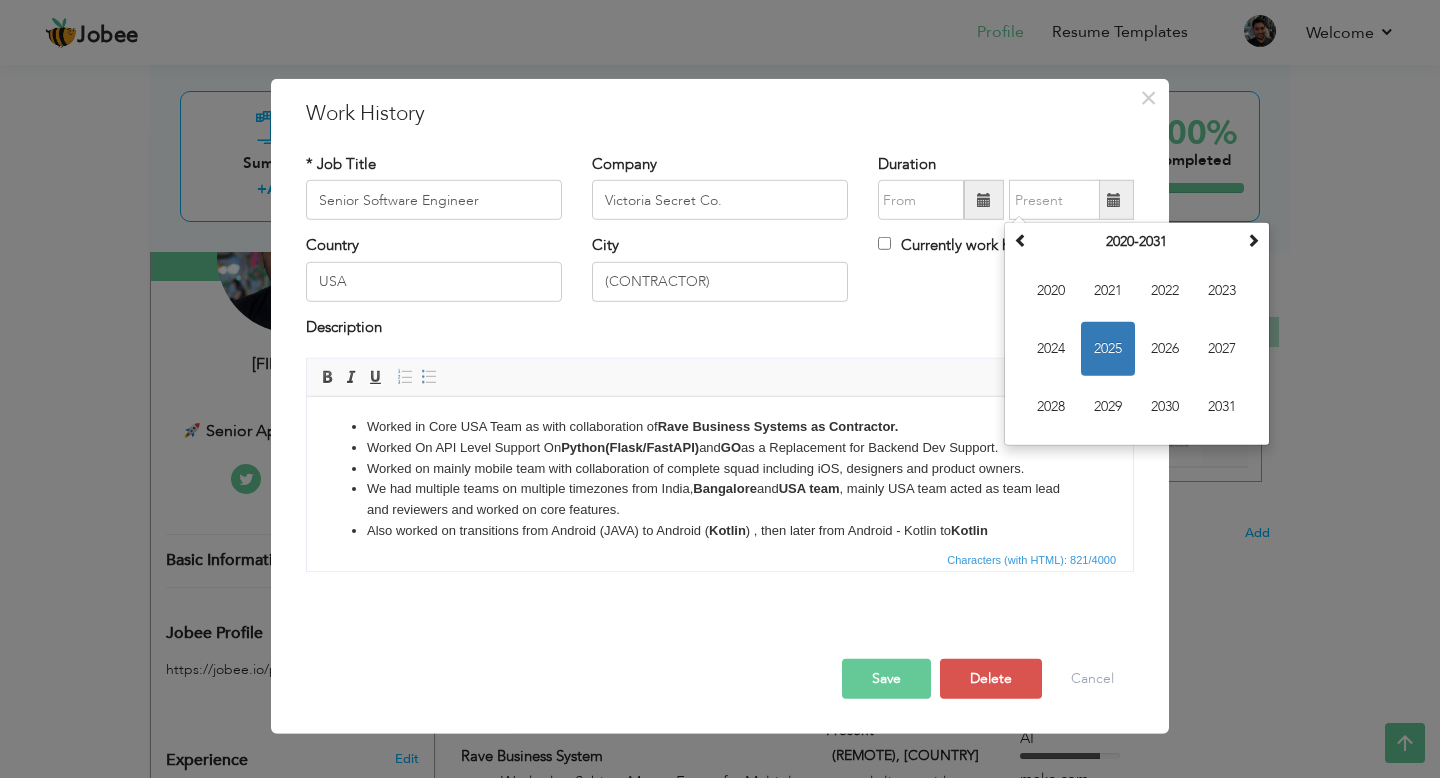 click on "Save" at bounding box center (886, 679) 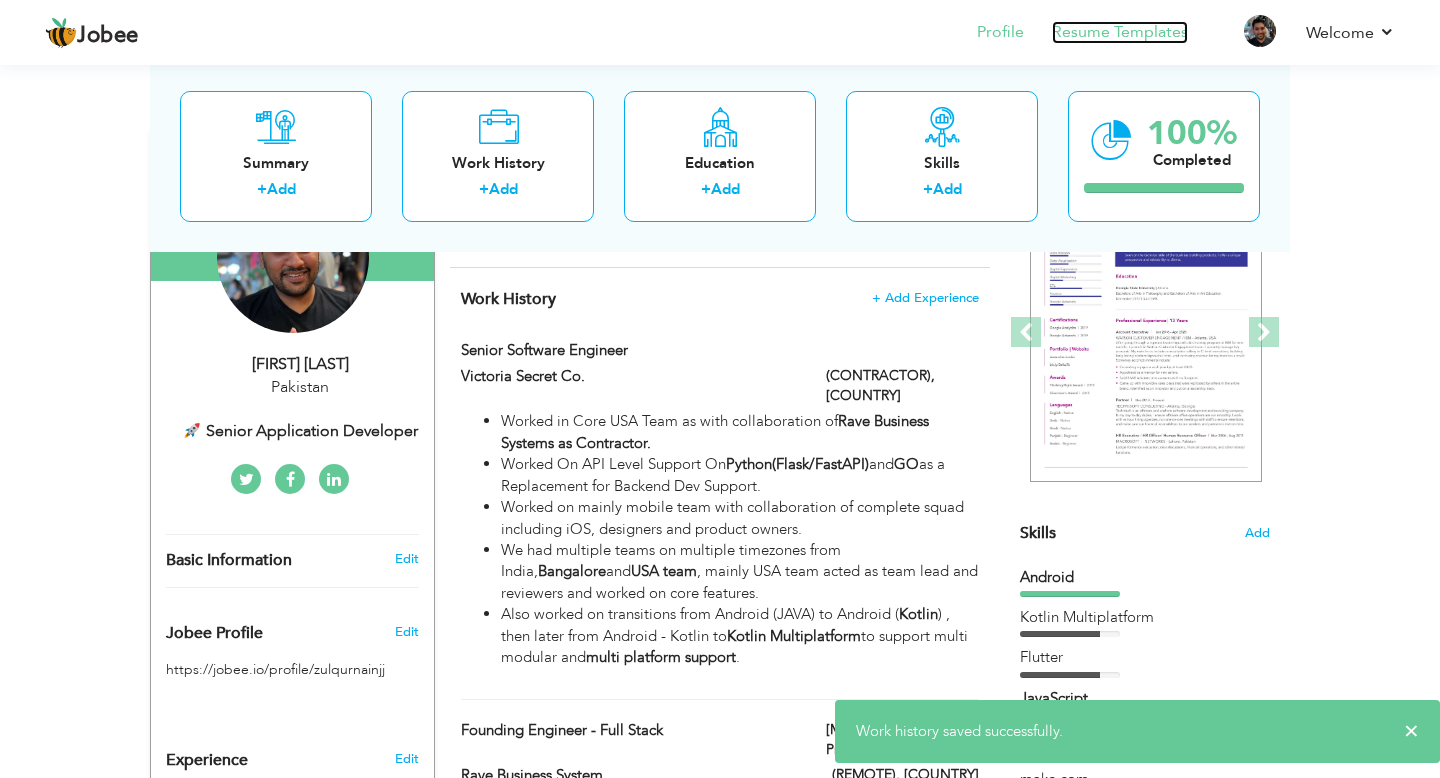 click on "Resume Templates" at bounding box center (1120, 32) 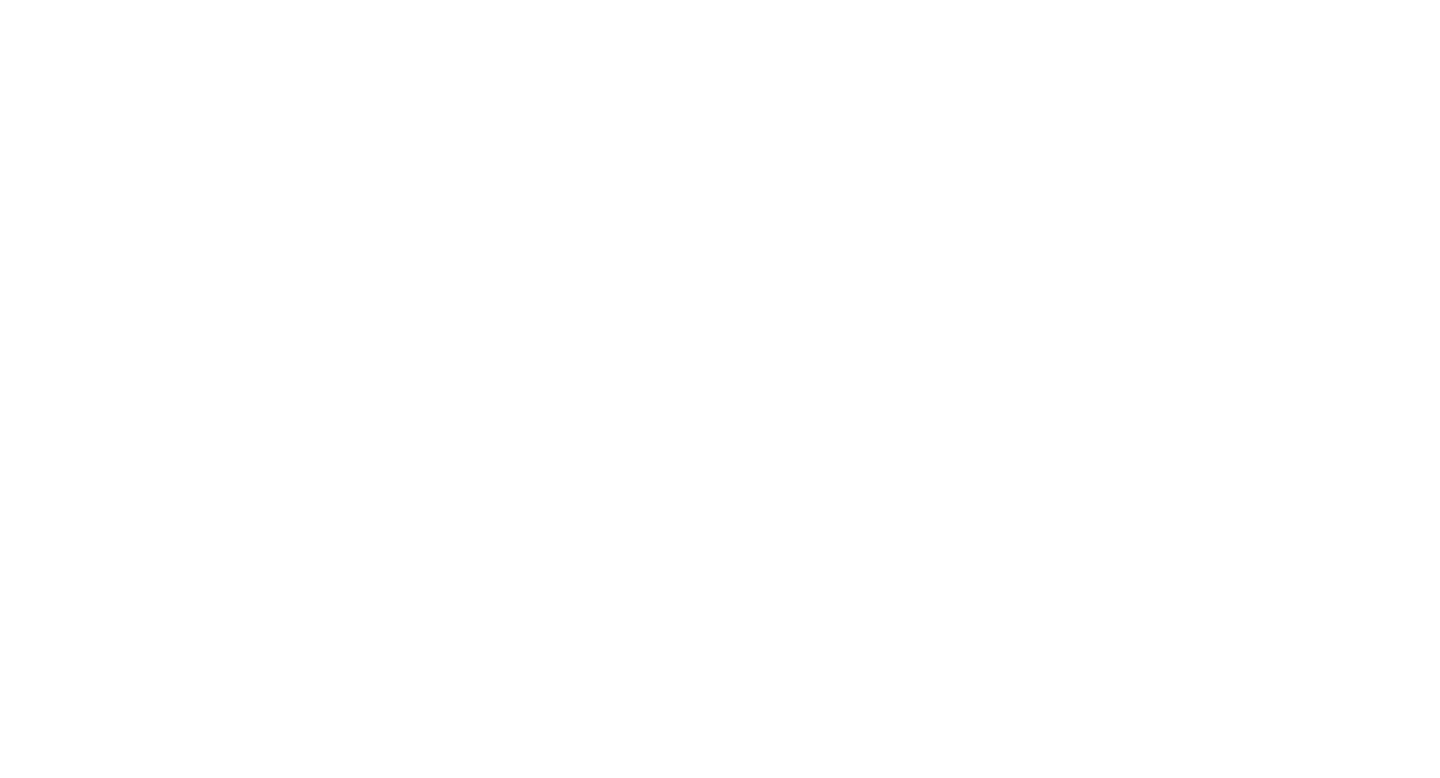 scroll, scrollTop: 0, scrollLeft: 0, axis: both 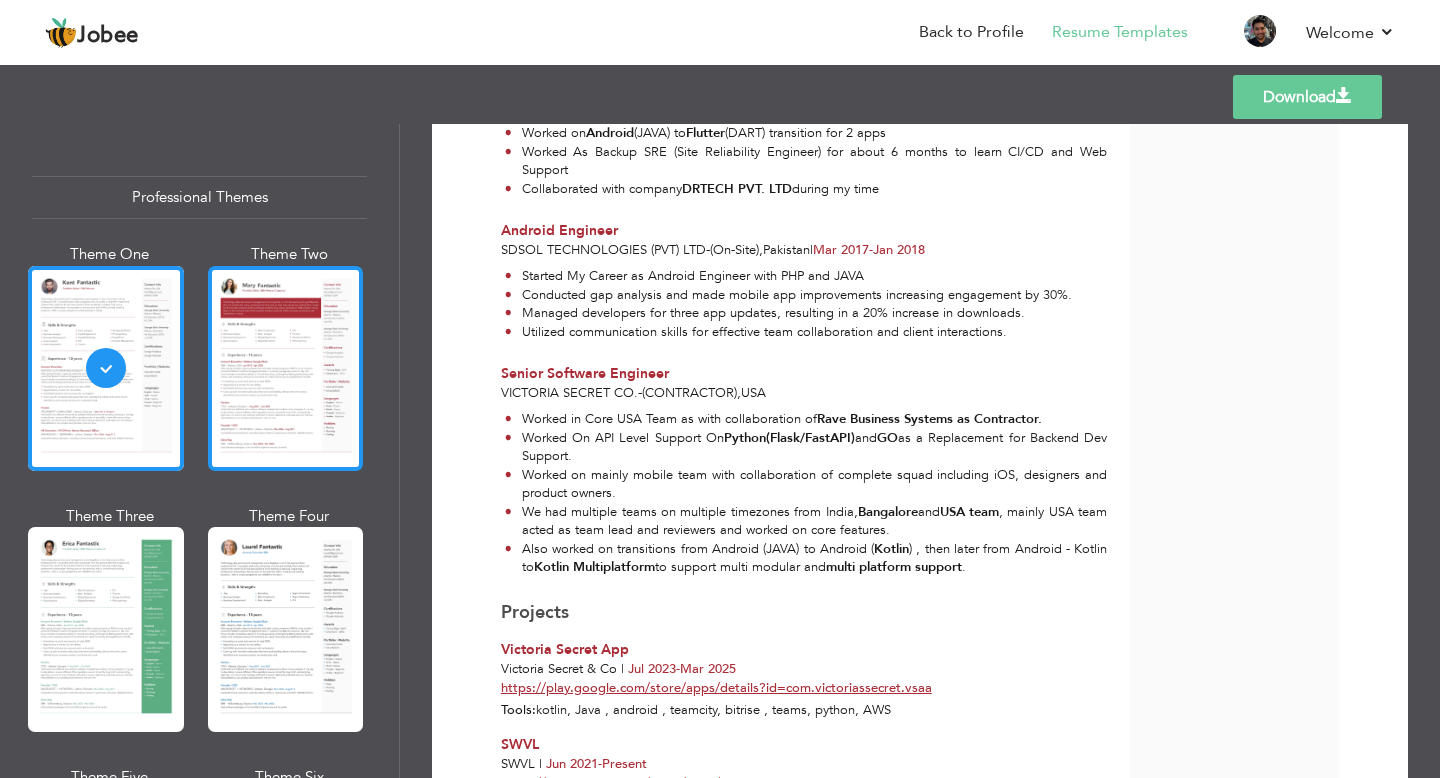 click at bounding box center [286, 368] 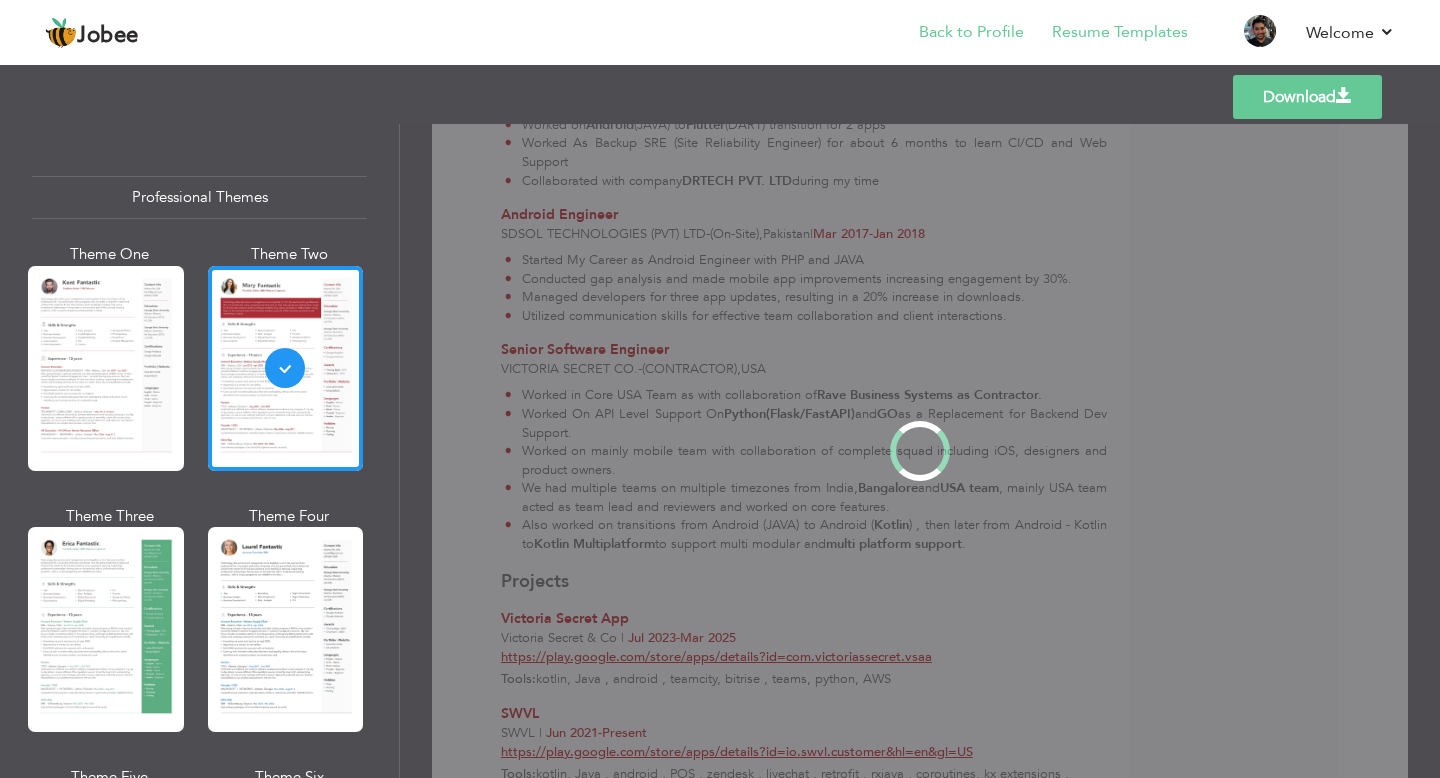 scroll, scrollTop: 0, scrollLeft: 0, axis: both 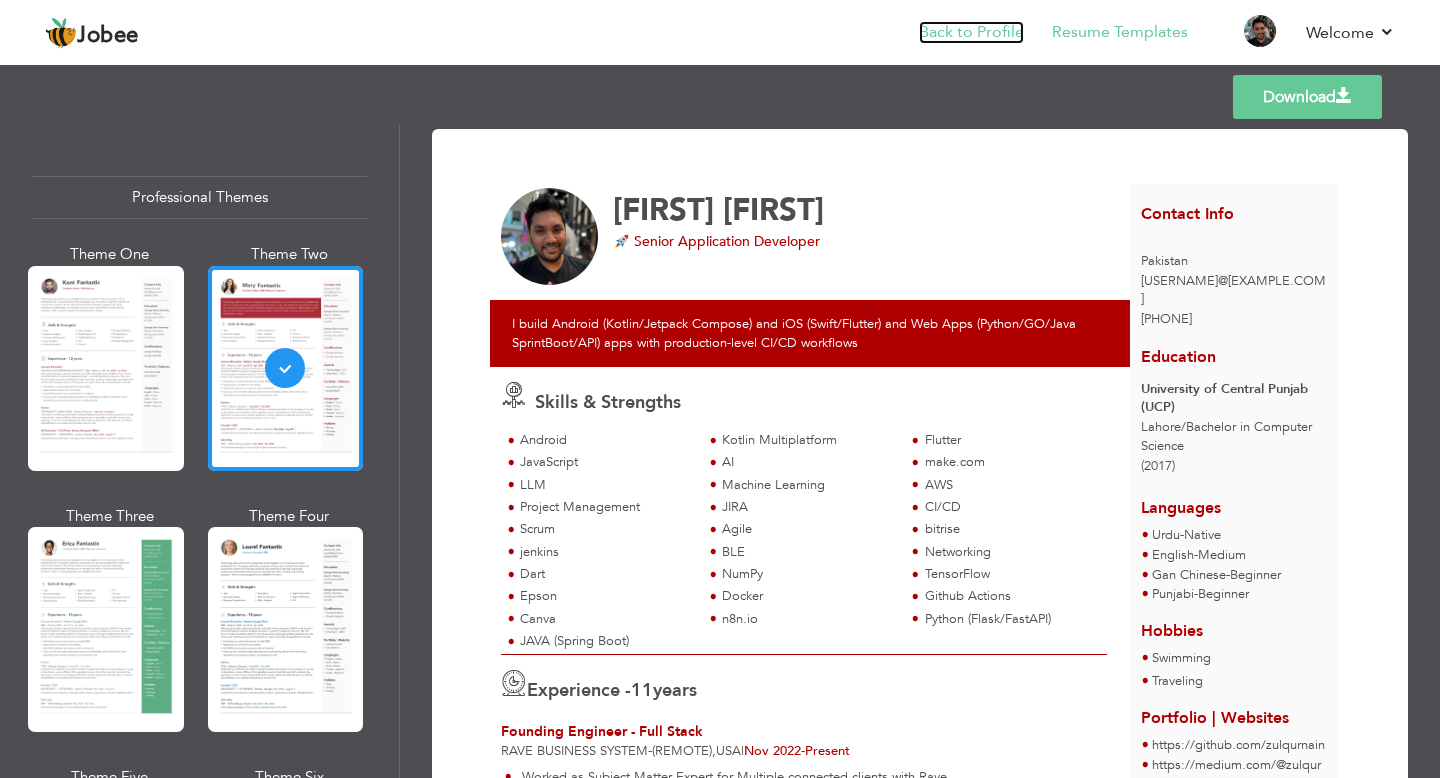 click on "Back to Profile" at bounding box center [971, 32] 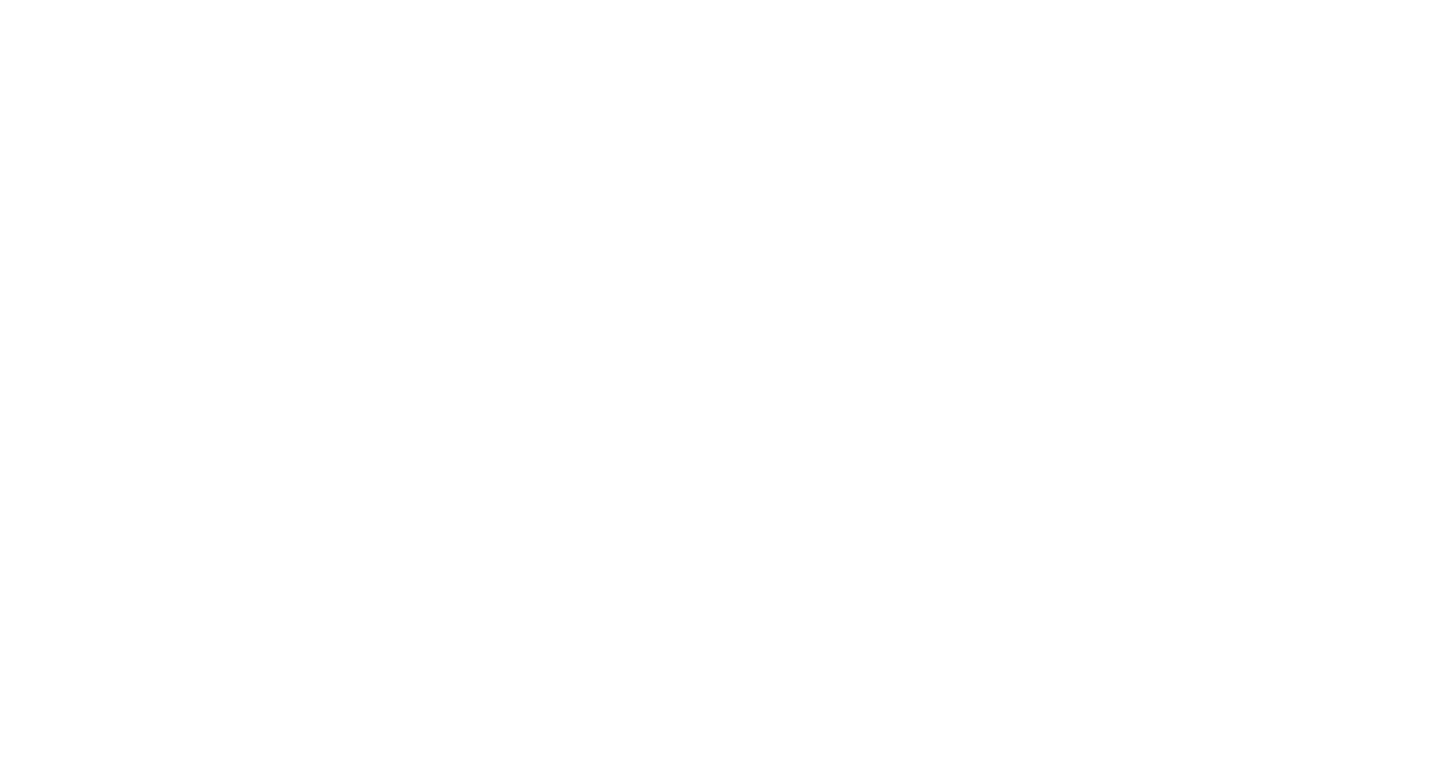 scroll, scrollTop: 0, scrollLeft: 0, axis: both 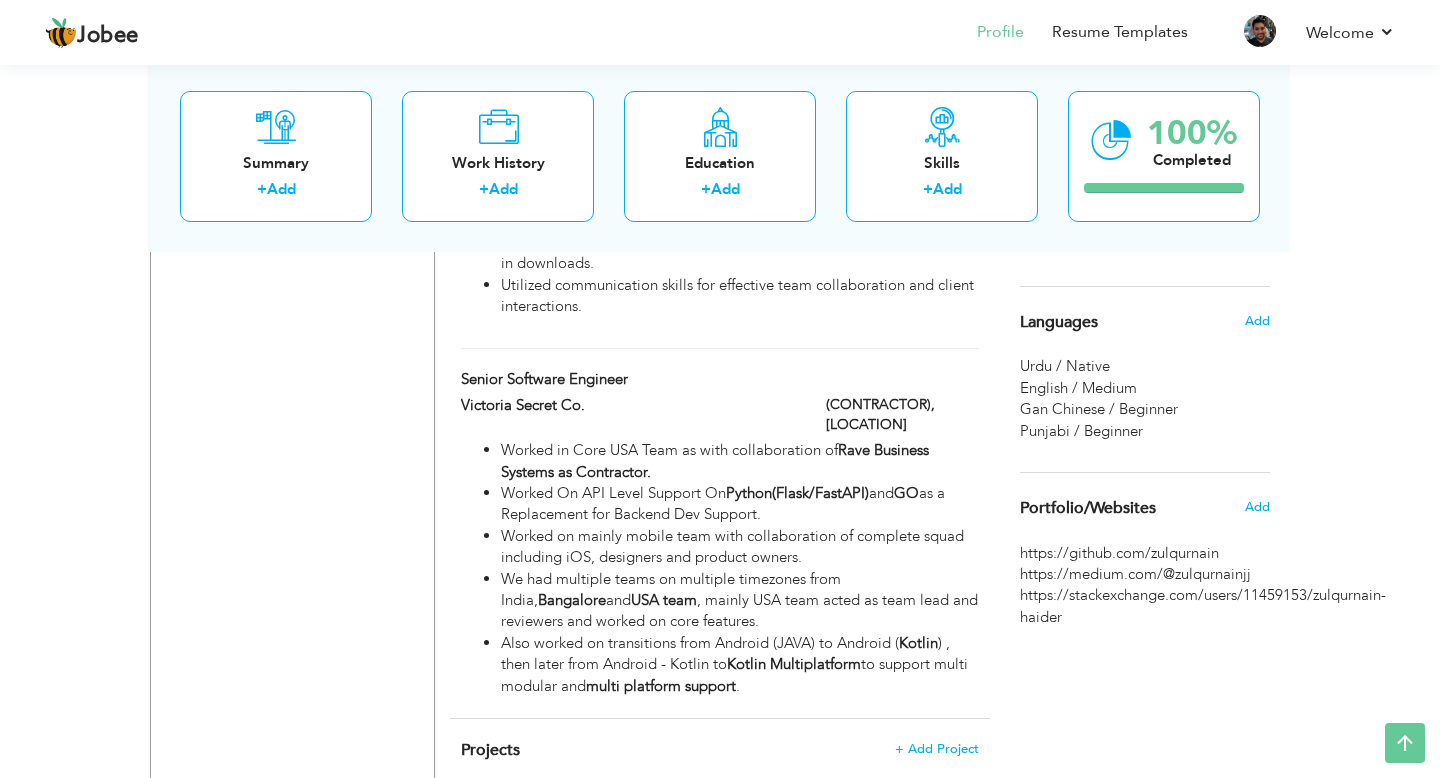 click on "Senior Software Engineer" at bounding box center (720, 382) 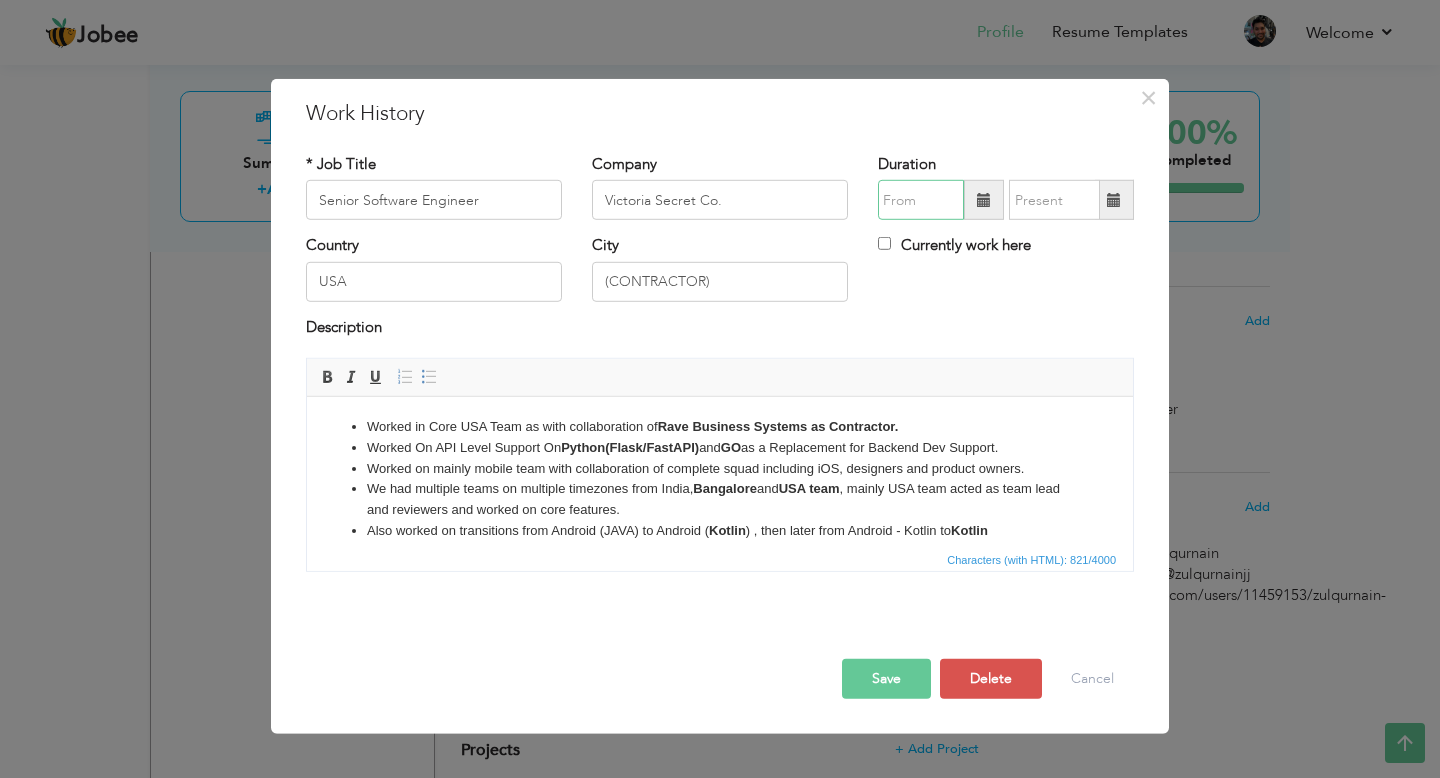 type on "08/2025" 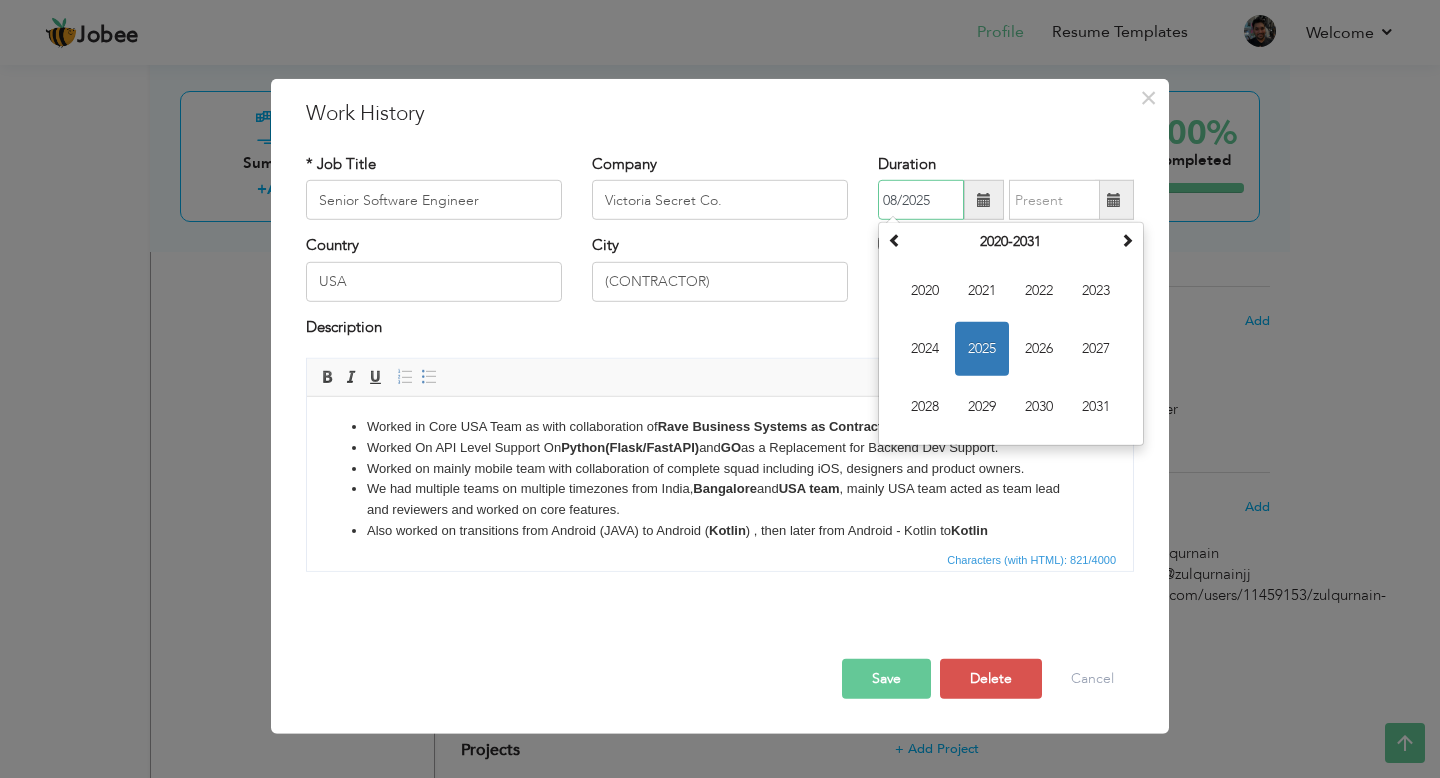 click on "08/2025" at bounding box center (921, 200) 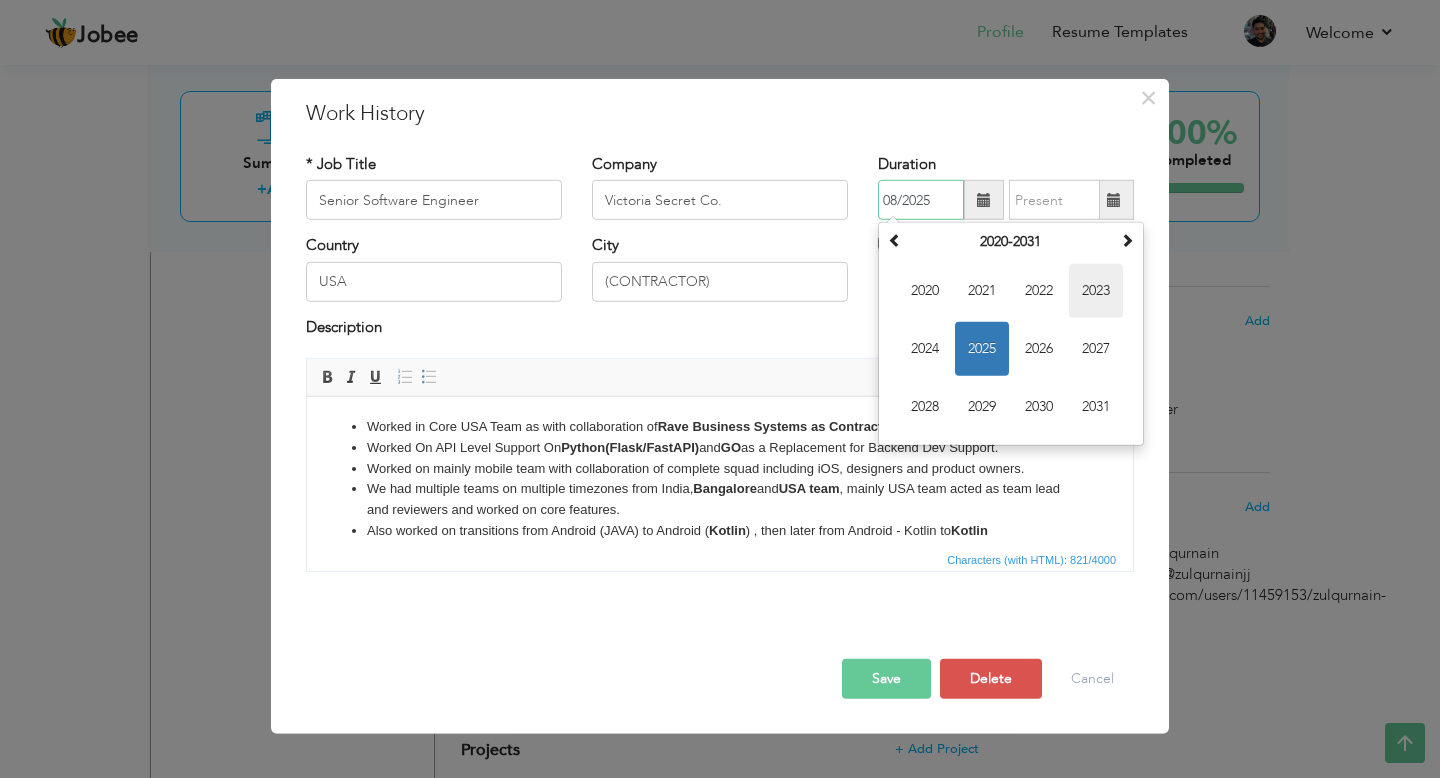 click on "2023" at bounding box center [1096, 291] 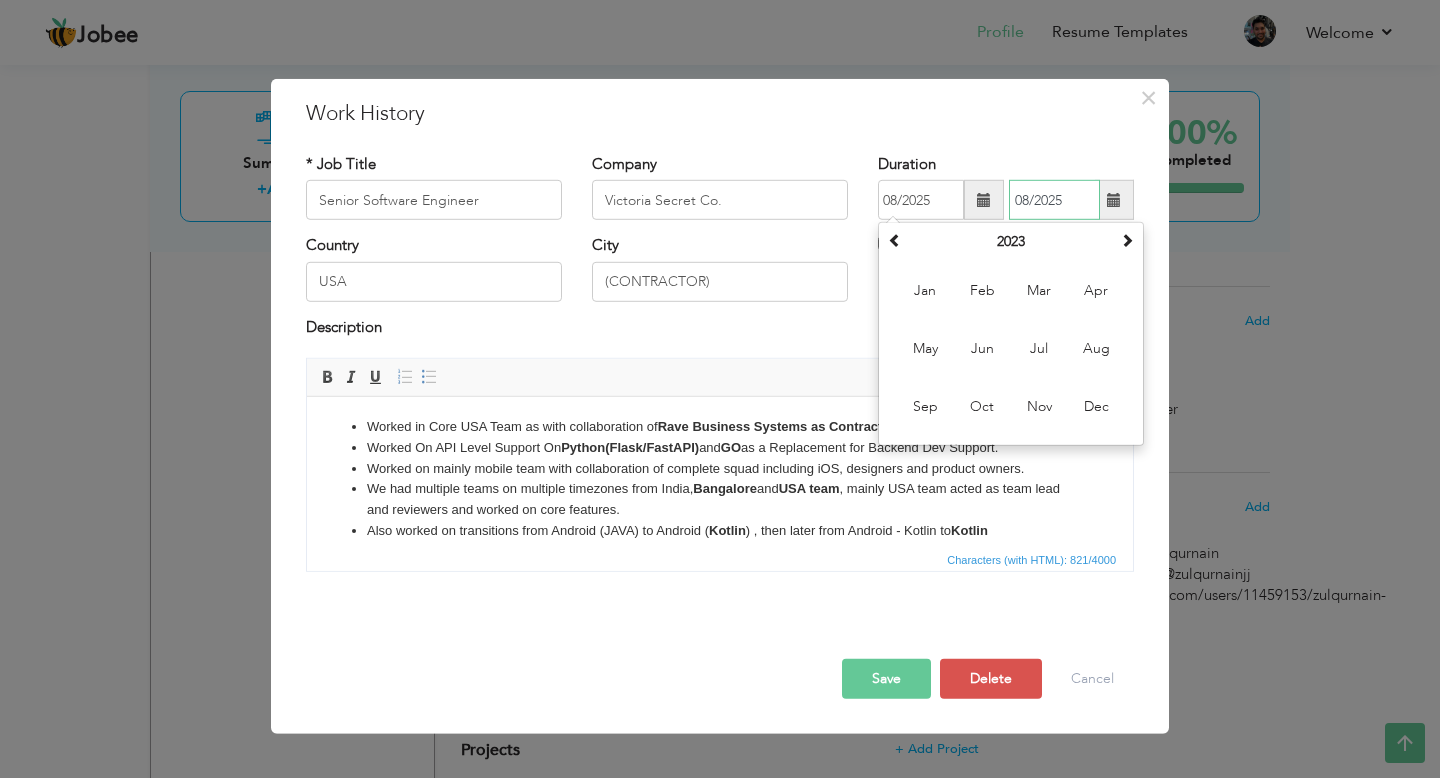 click on "08/2025" at bounding box center [1054, 200] 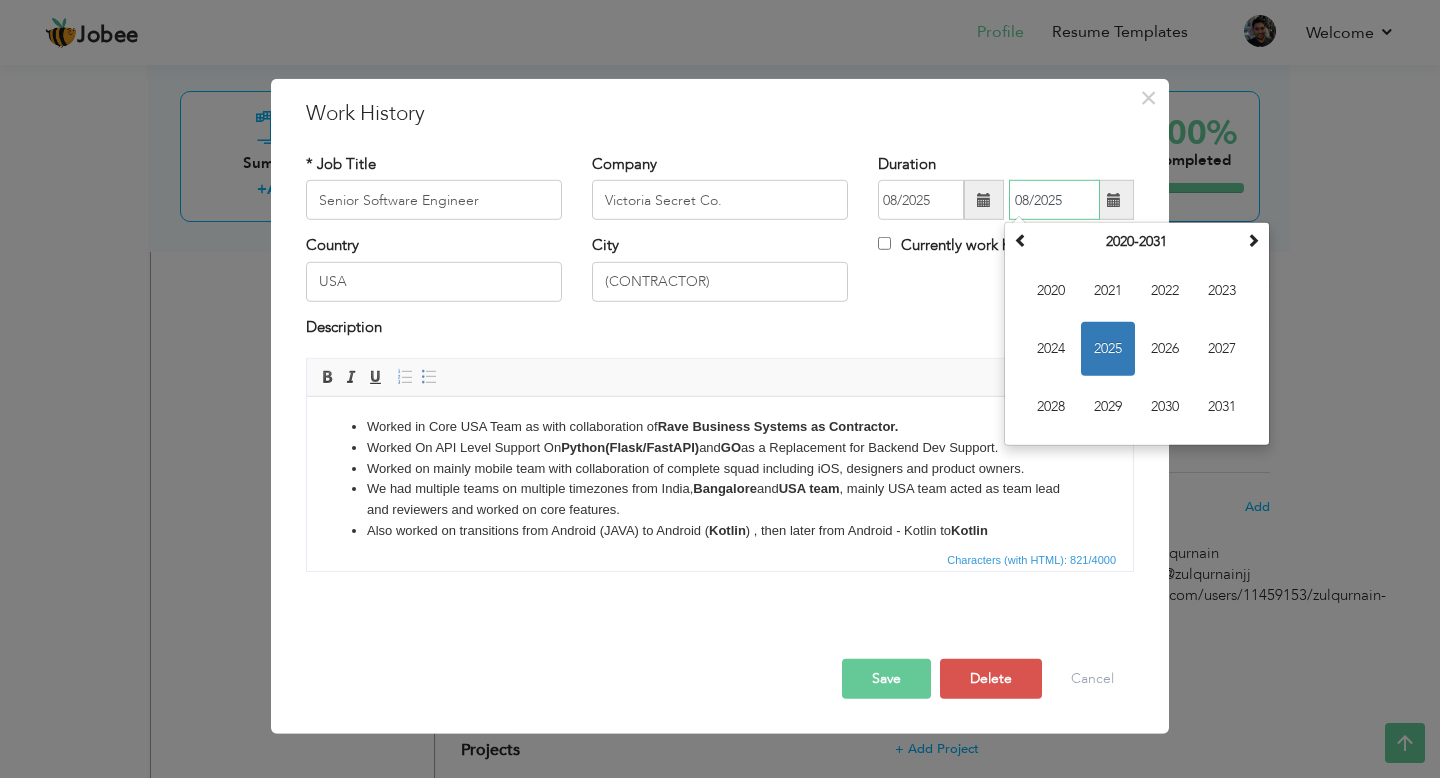 click on "2025" at bounding box center (1108, 349) 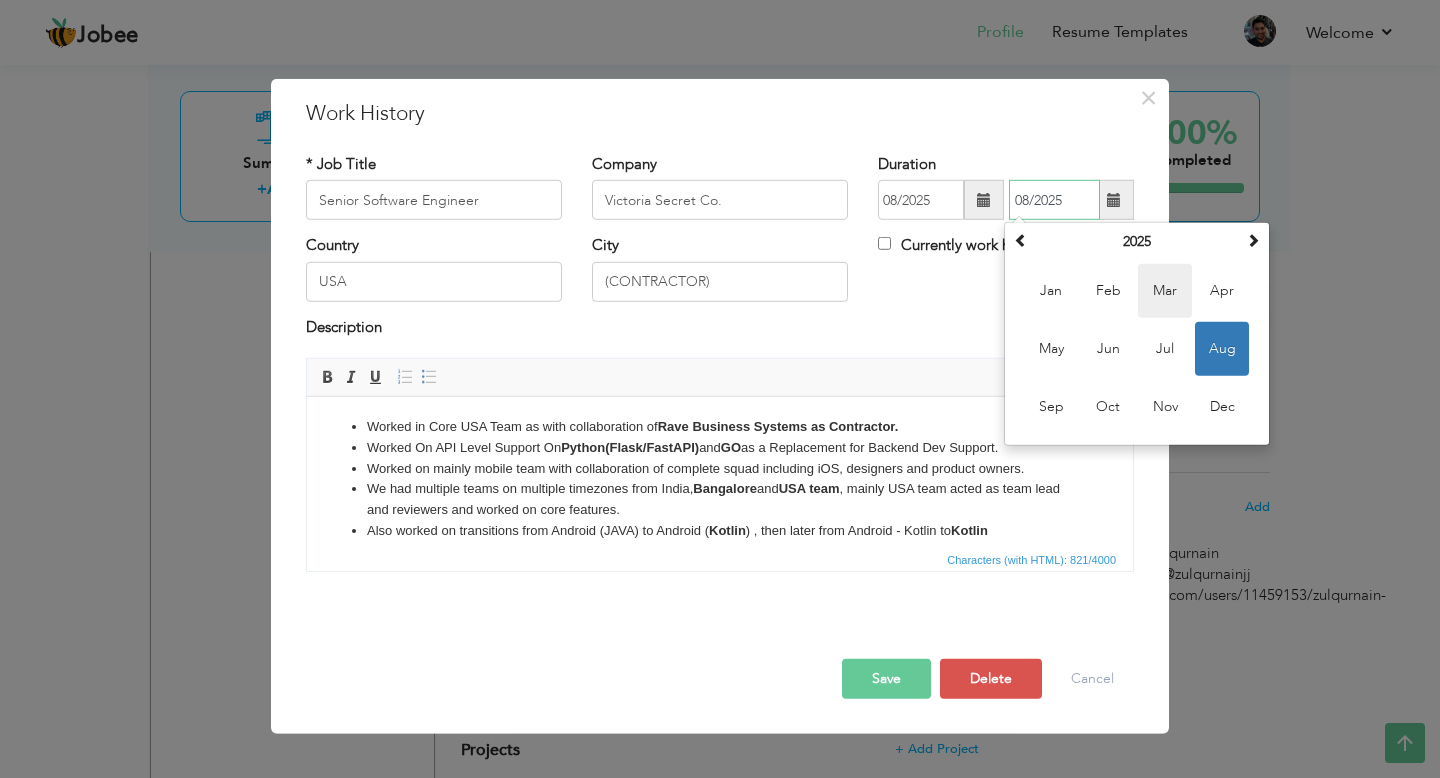 click on "Mar" at bounding box center [1165, 291] 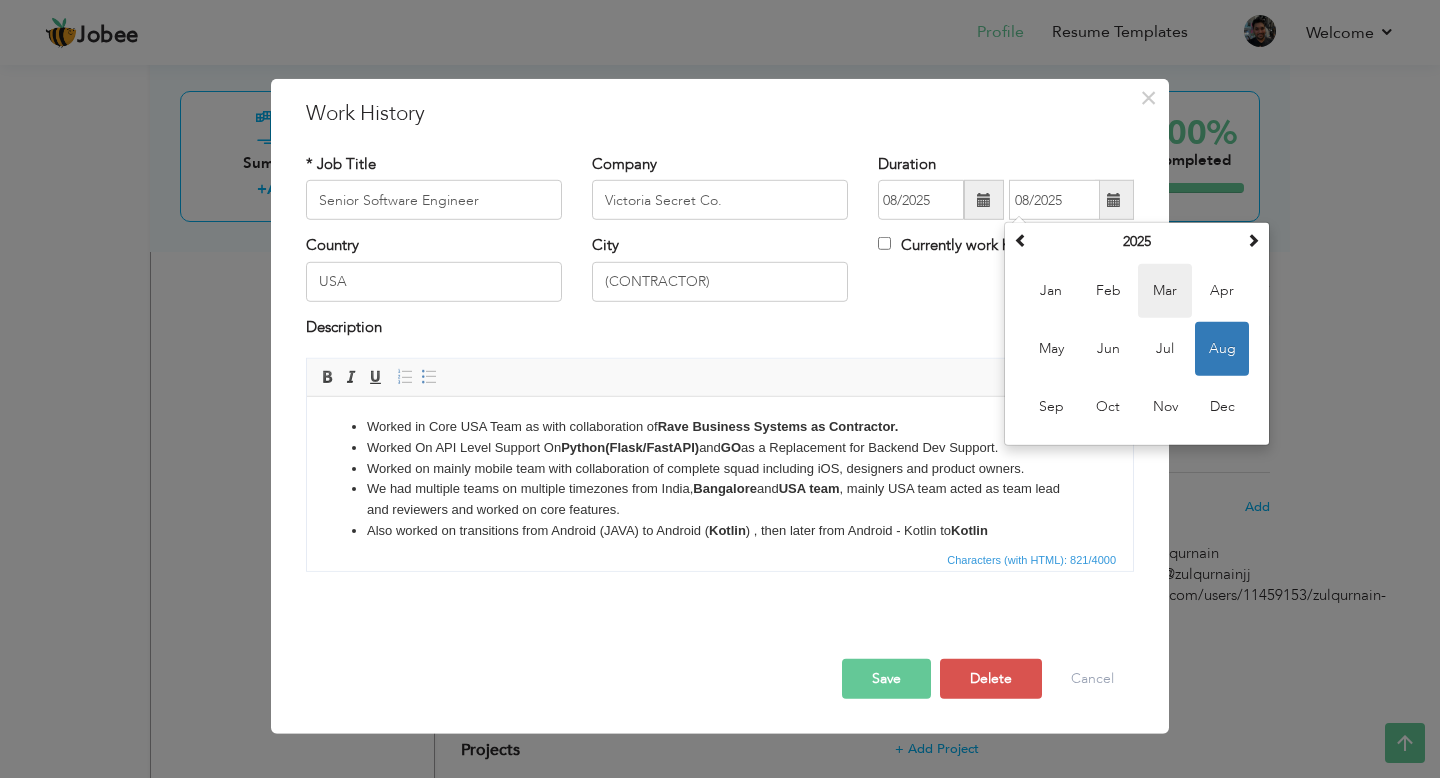 type on "03/2025" 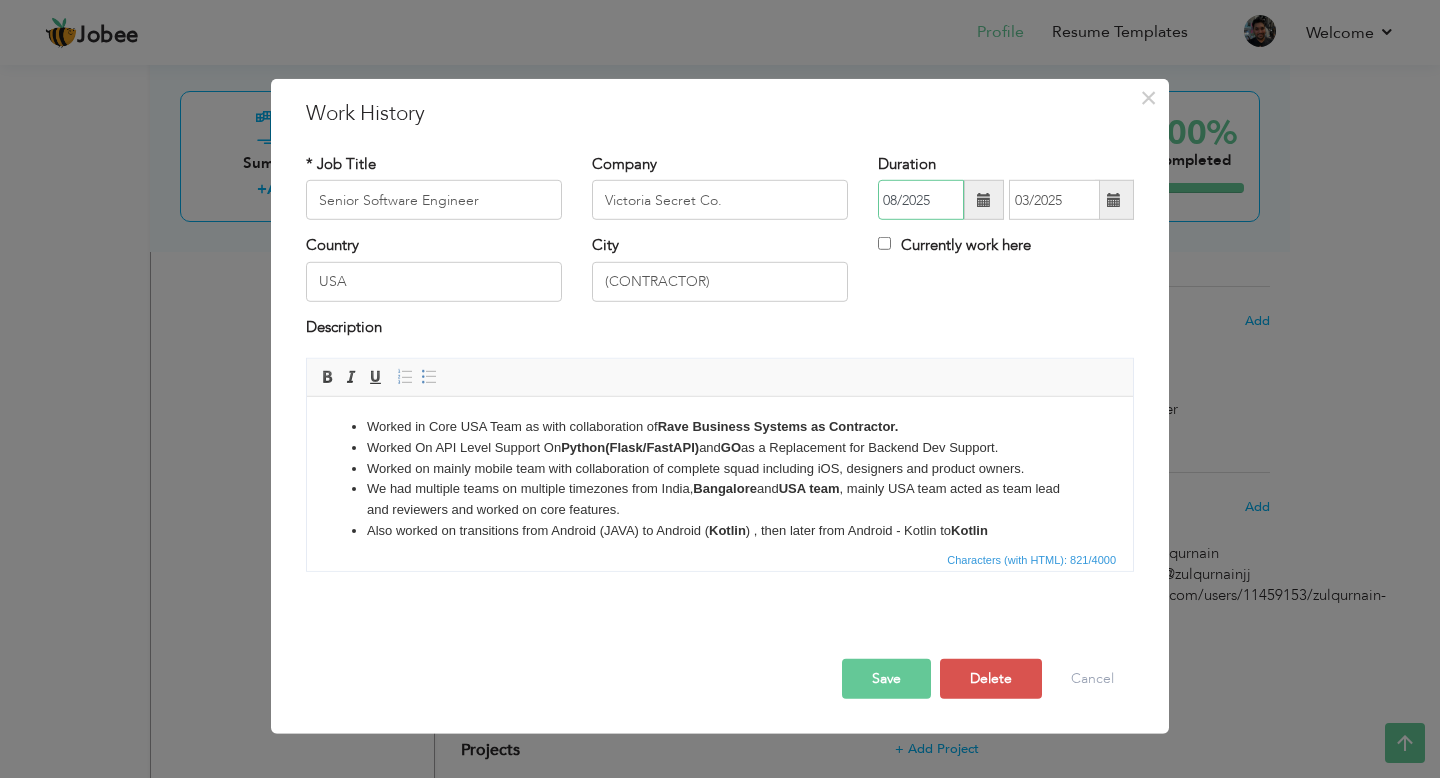click on "08/2025" at bounding box center (921, 200) 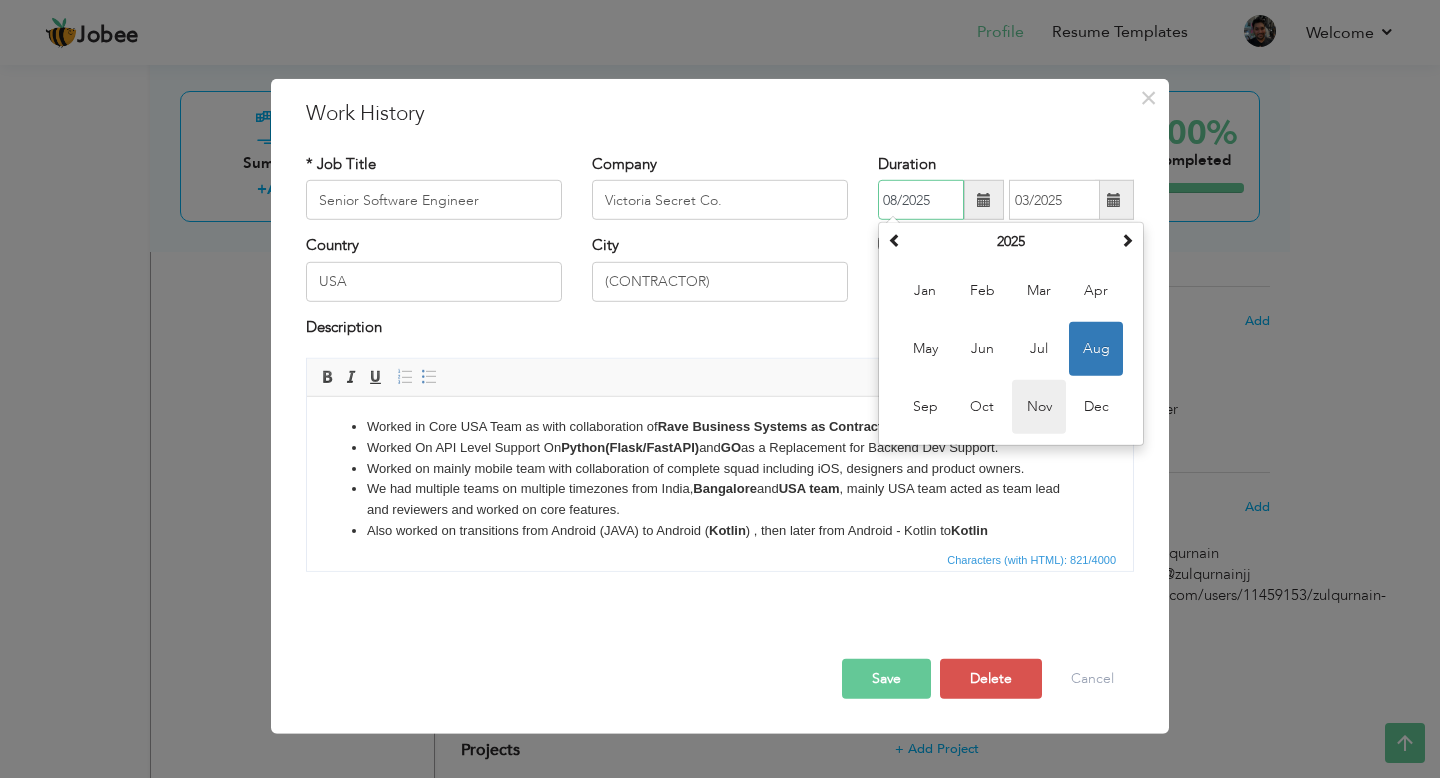 click on "Nov" at bounding box center [1039, 407] 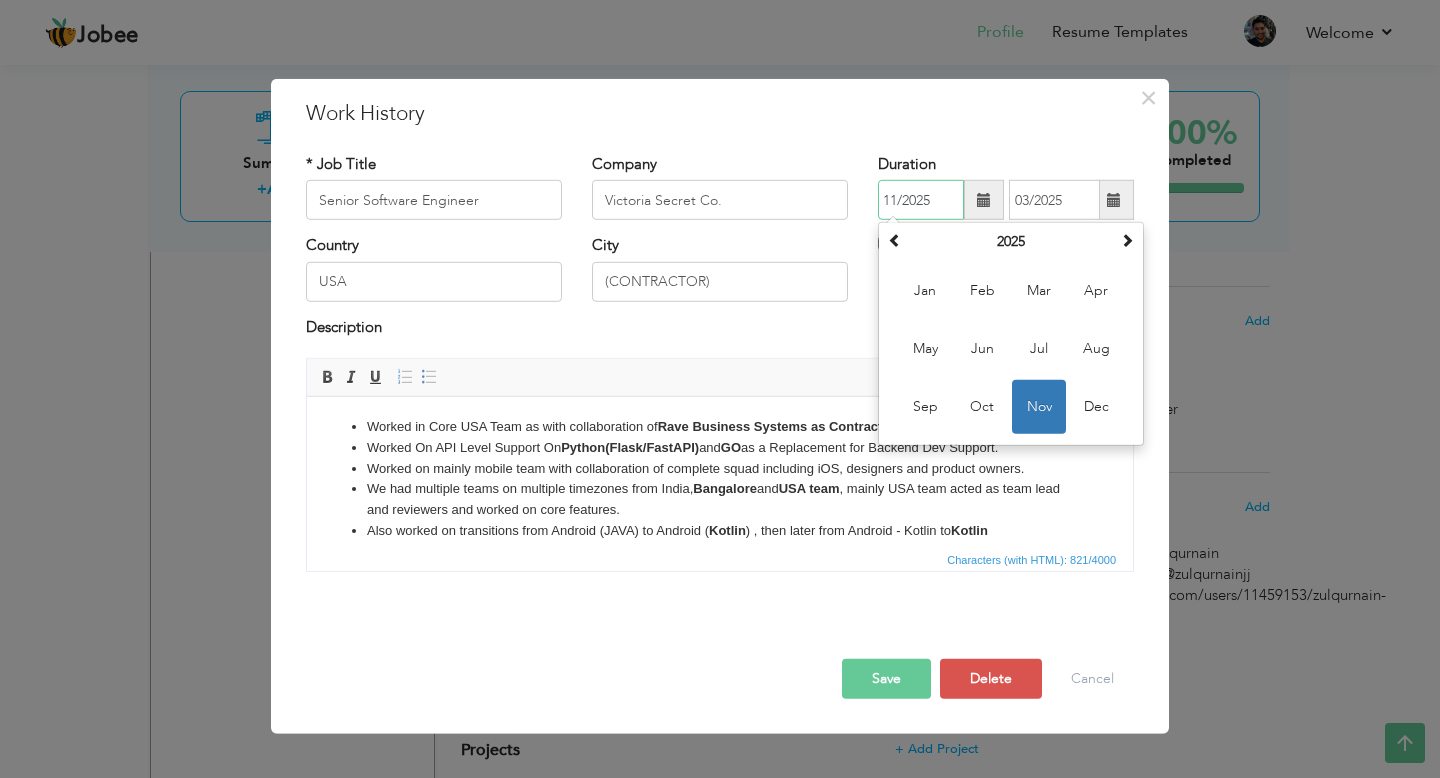 click on "11/2025" at bounding box center [921, 200] 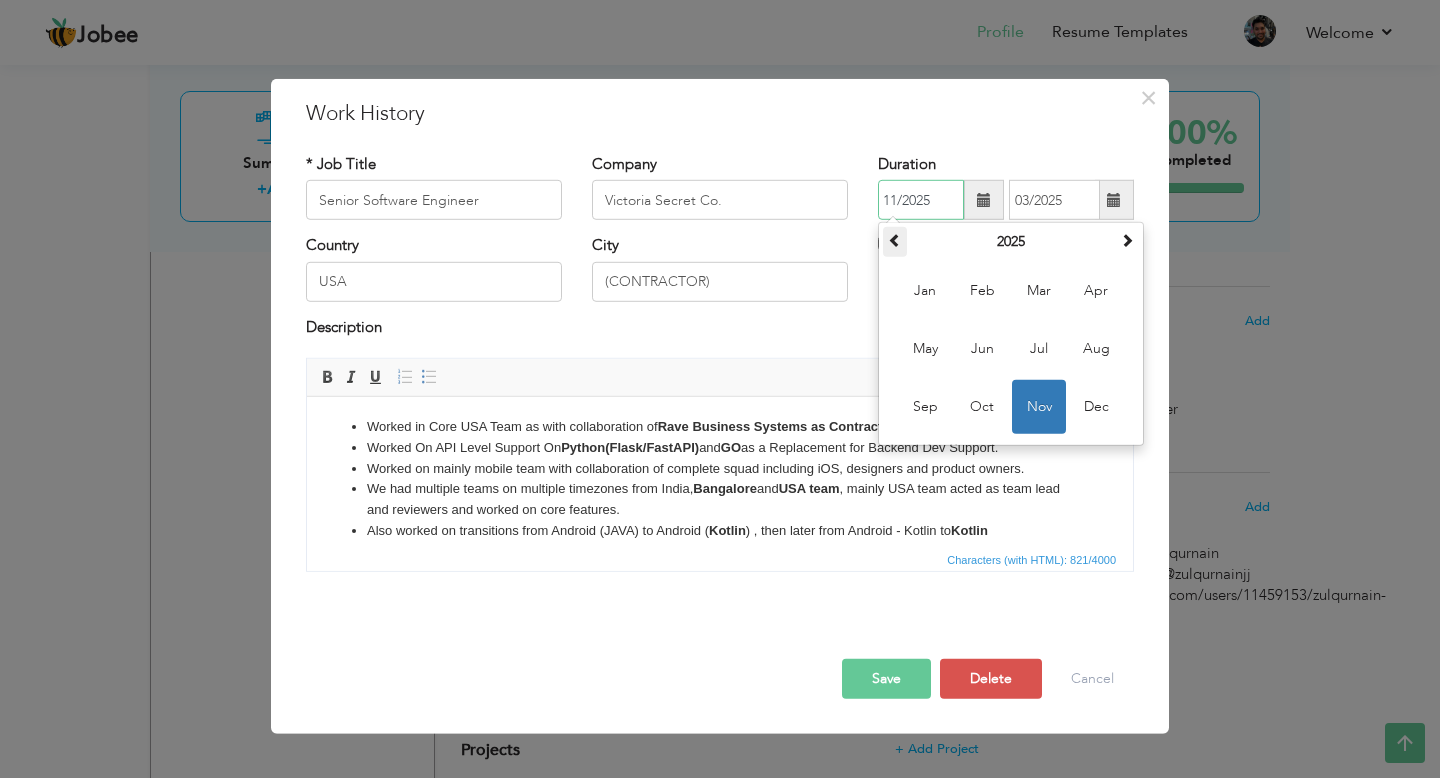 click at bounding box center [895, 240] 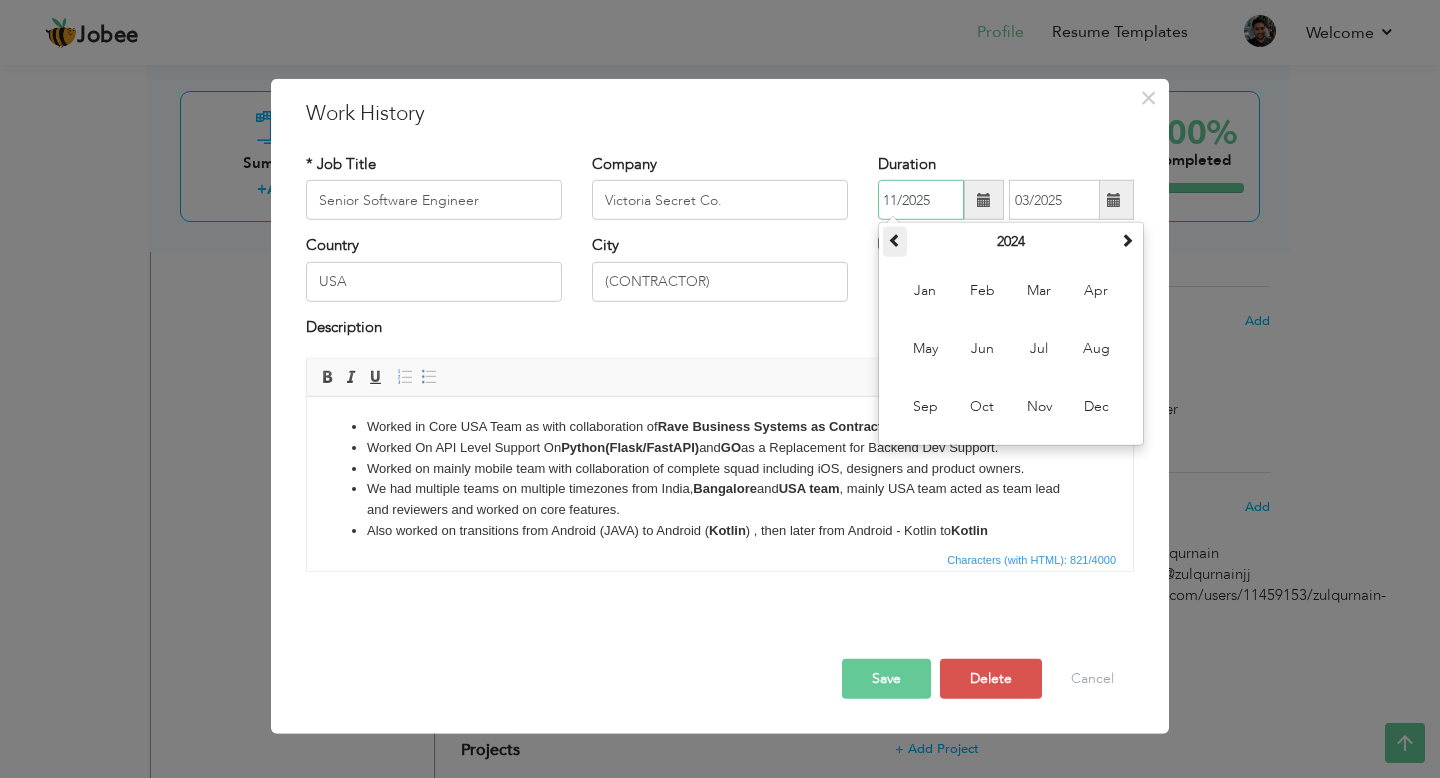 click at bounding box center (895, 240) 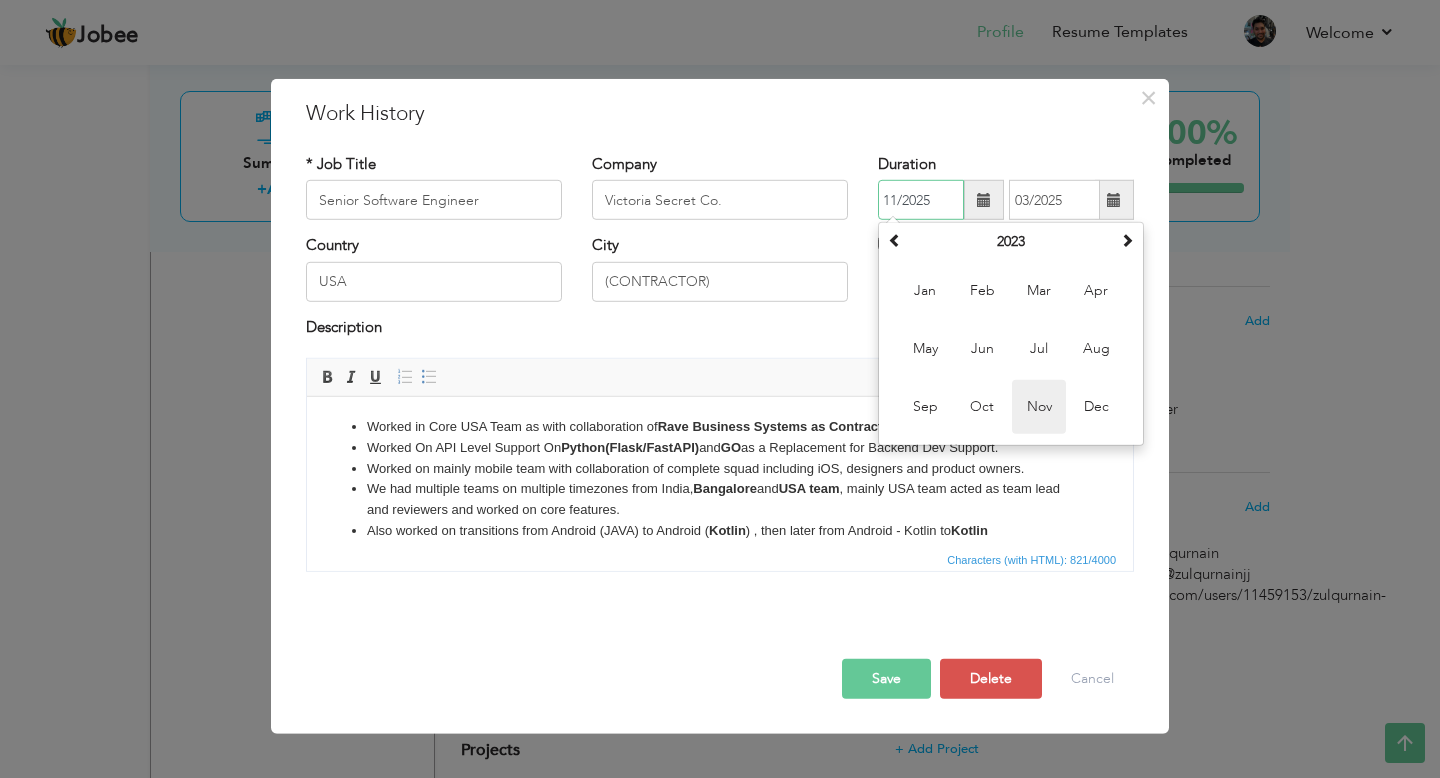 click on "Nov" at bounding box center (1039, 407) 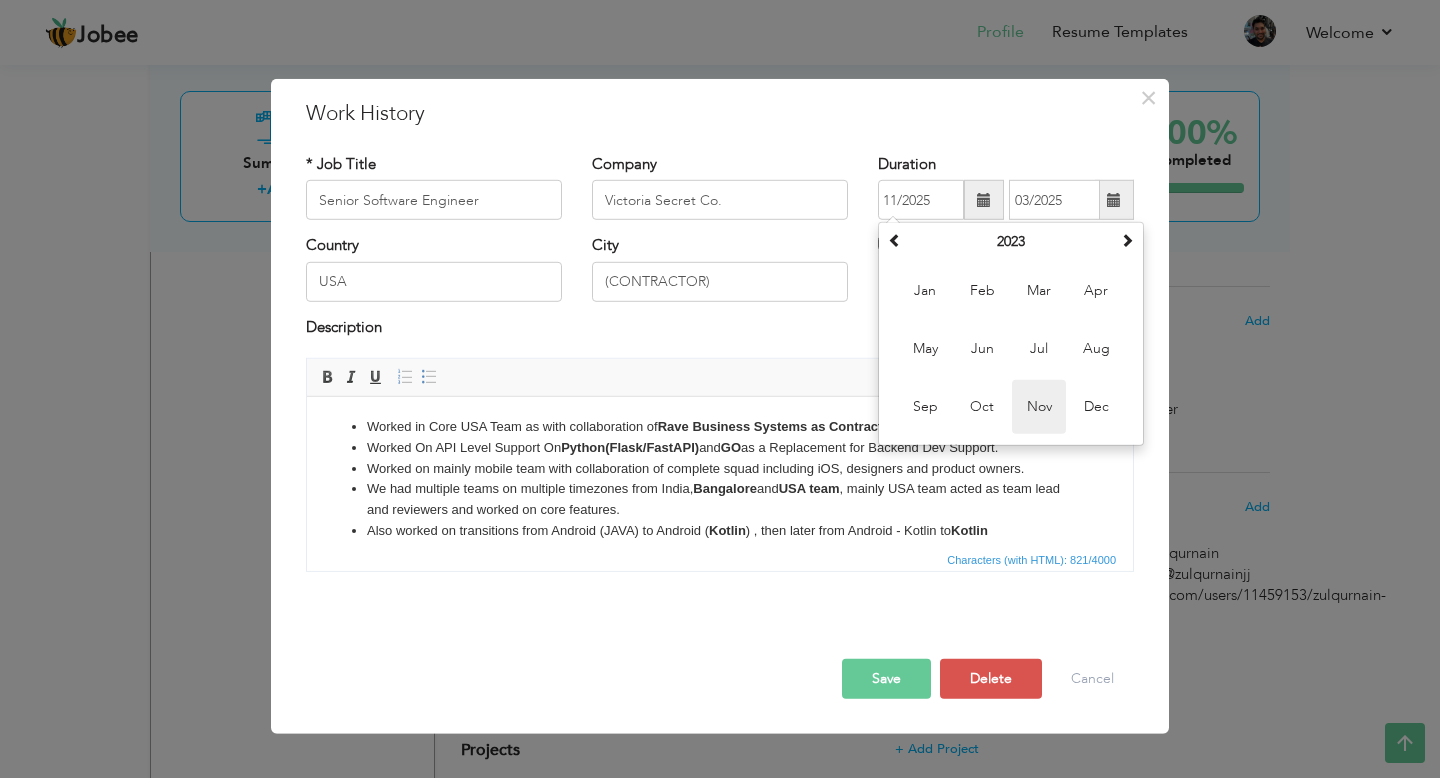 type on "11/2023" 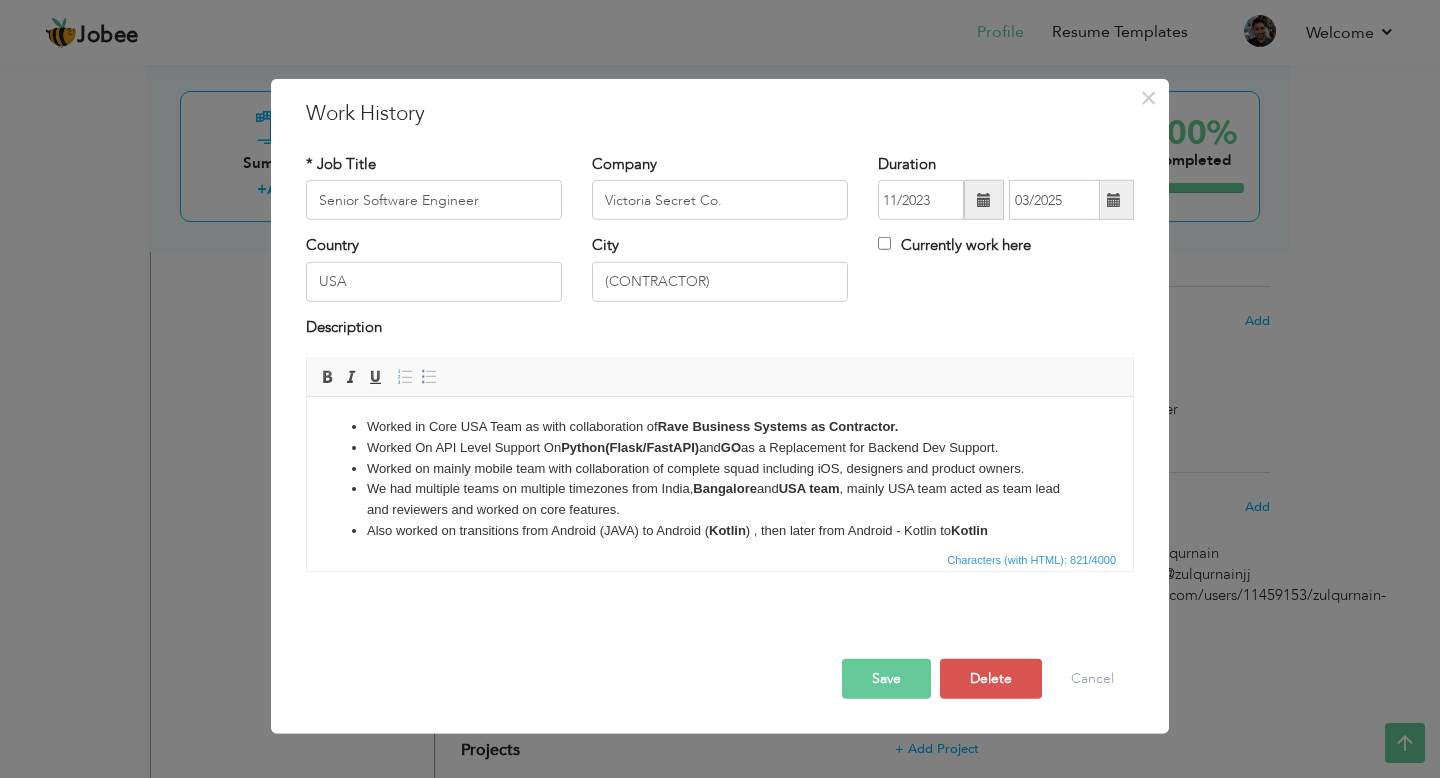 click on "Country
USA
City
(CONTRACTOR)
Currently work here" at bounding box center (720, 275) 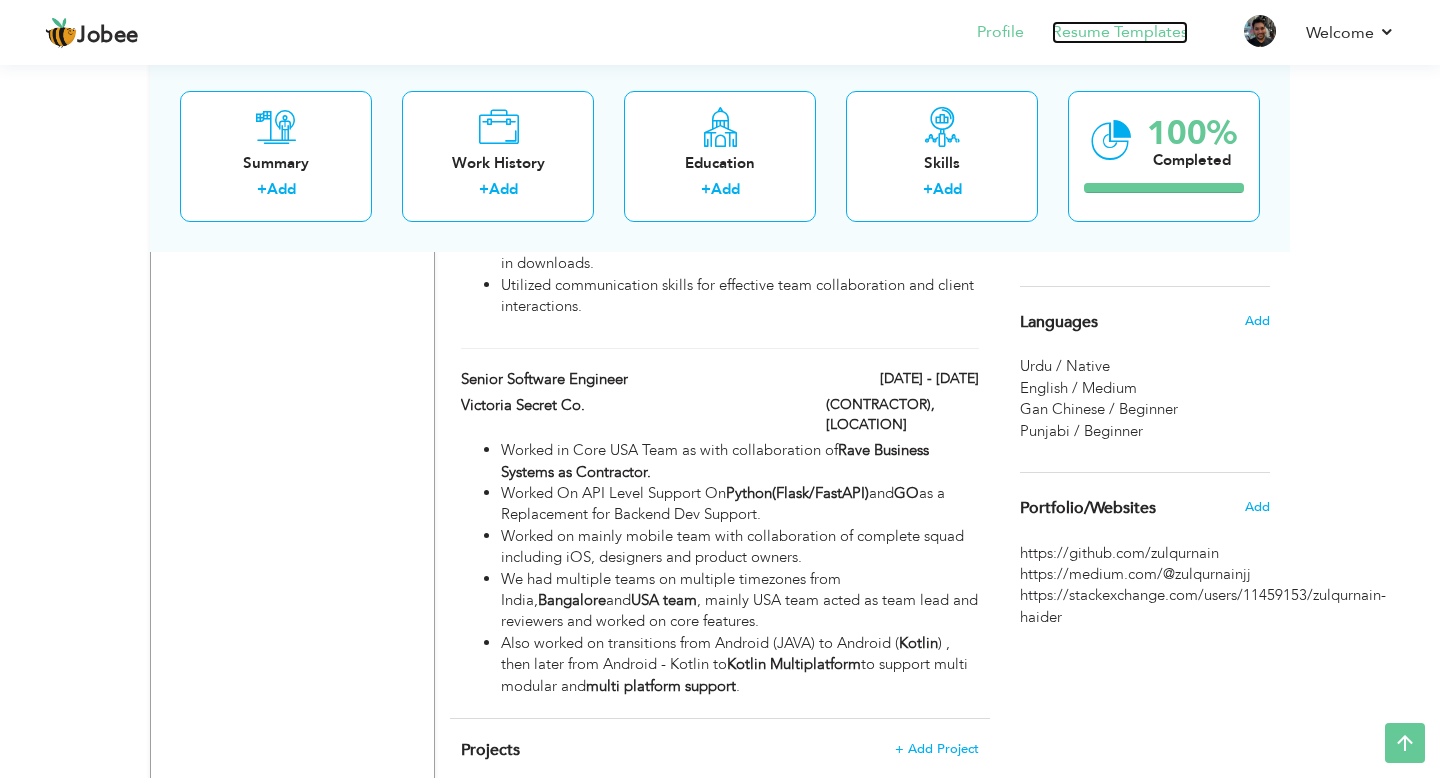click on "Resume Templates" at bounding box center (1120, 32) 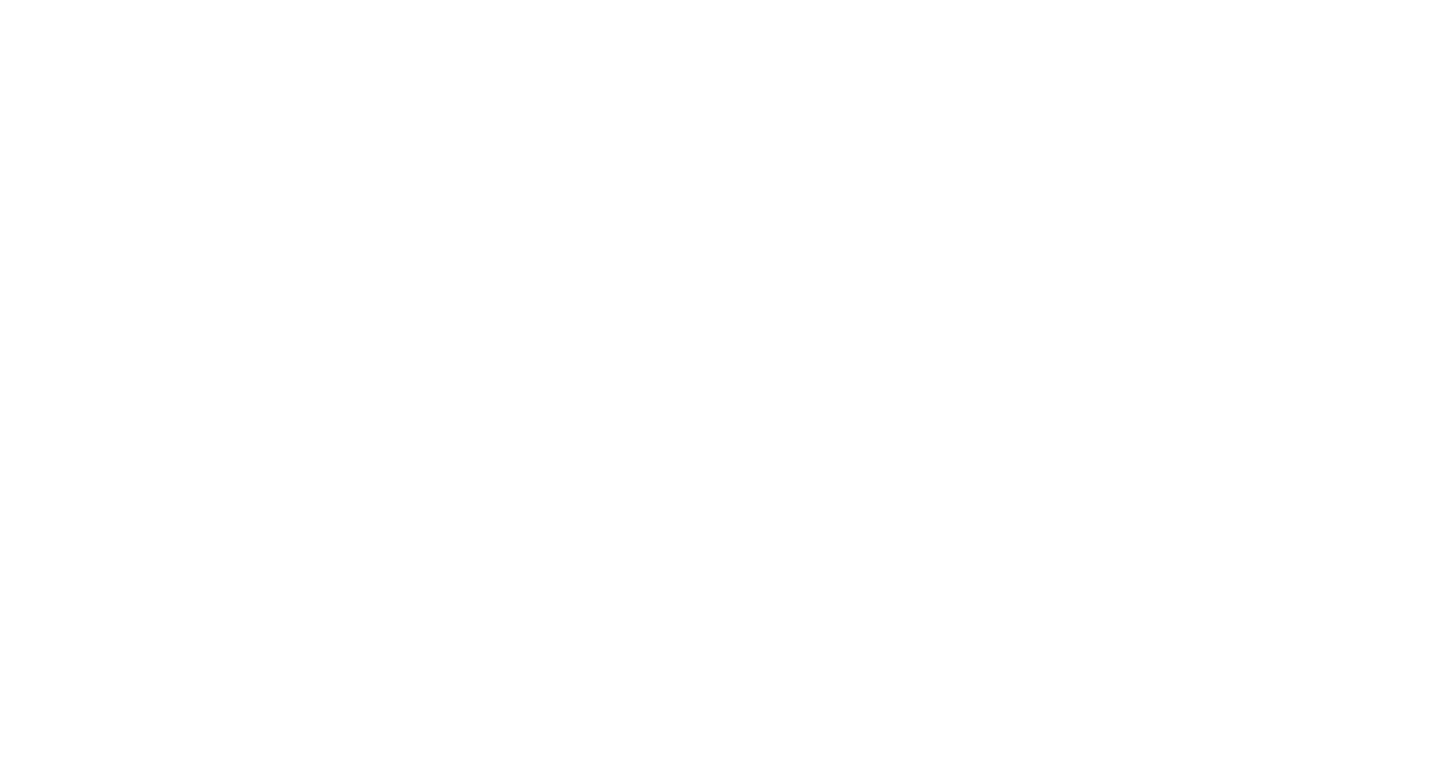 scroll, scrollTop: 0, scrollLeft: 0, axis: both 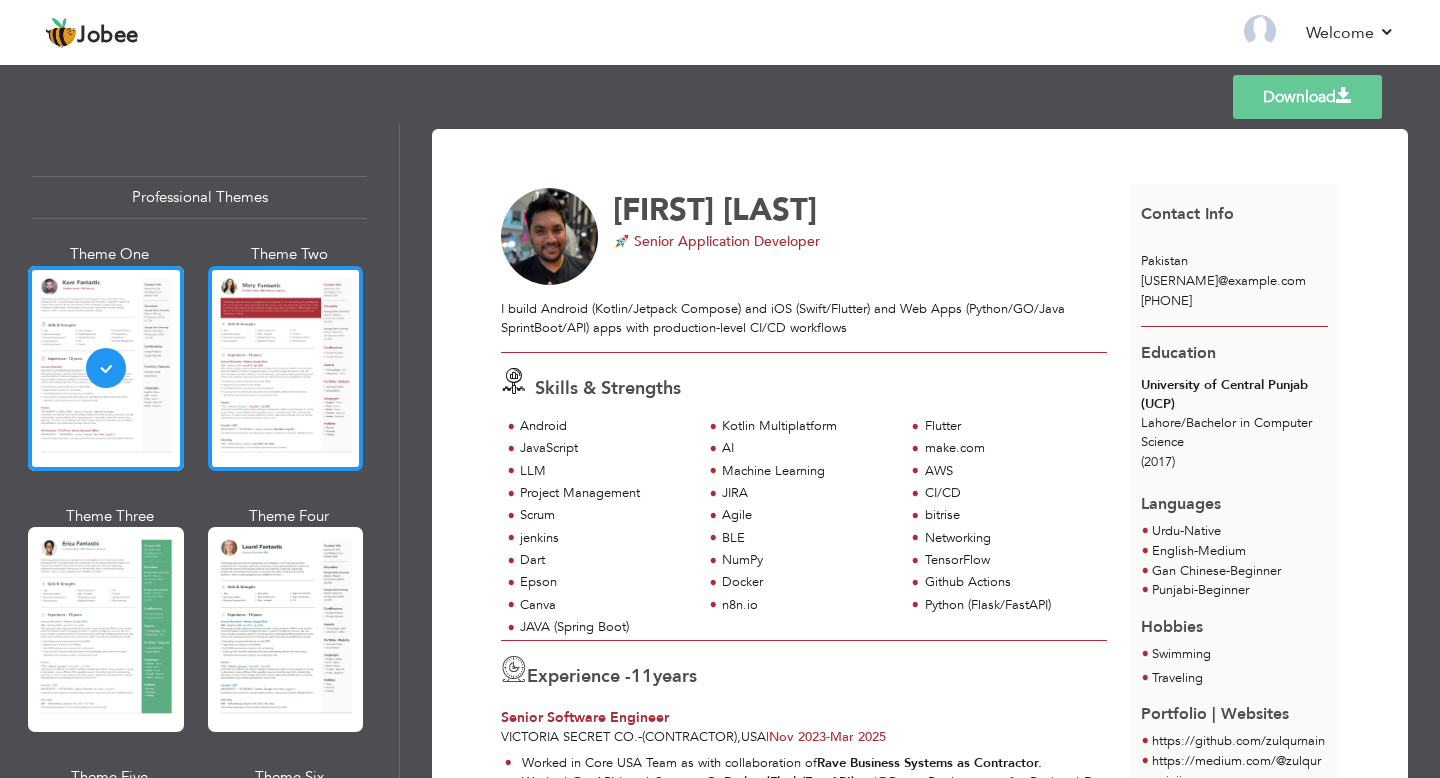click at bounding box center (286, 368) 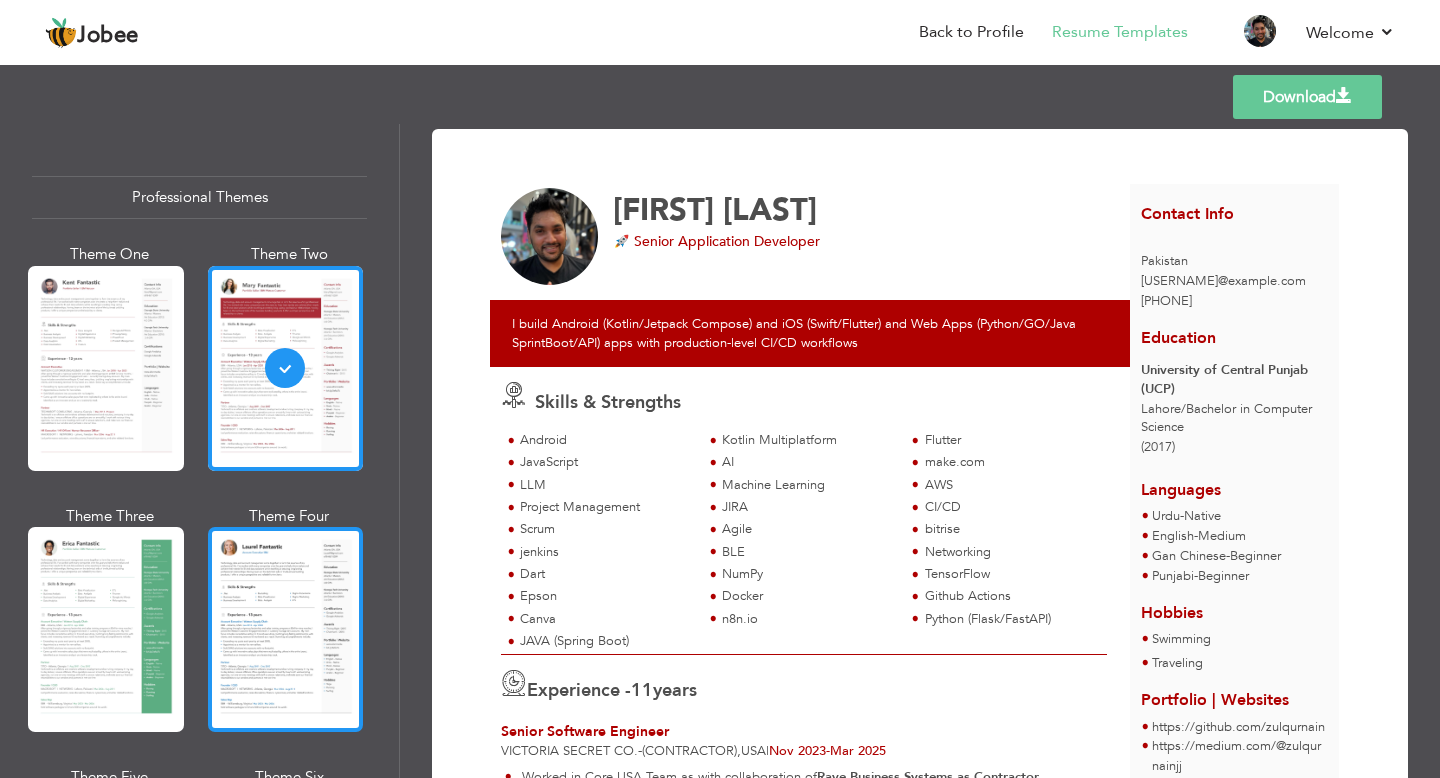 click at bounding box center (286, 629) 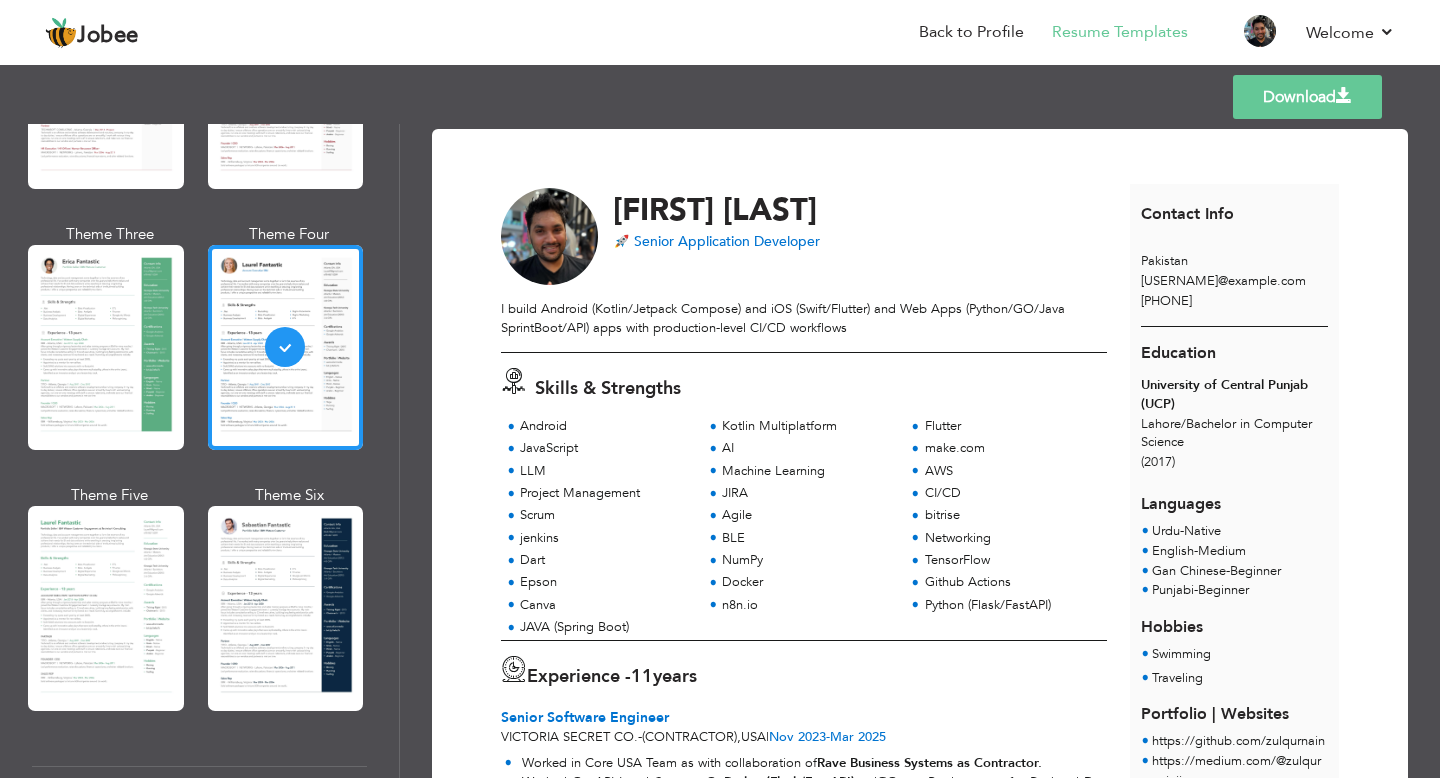 scroll, scrollTop: 283, scrollLeft: 0, axis: vertical 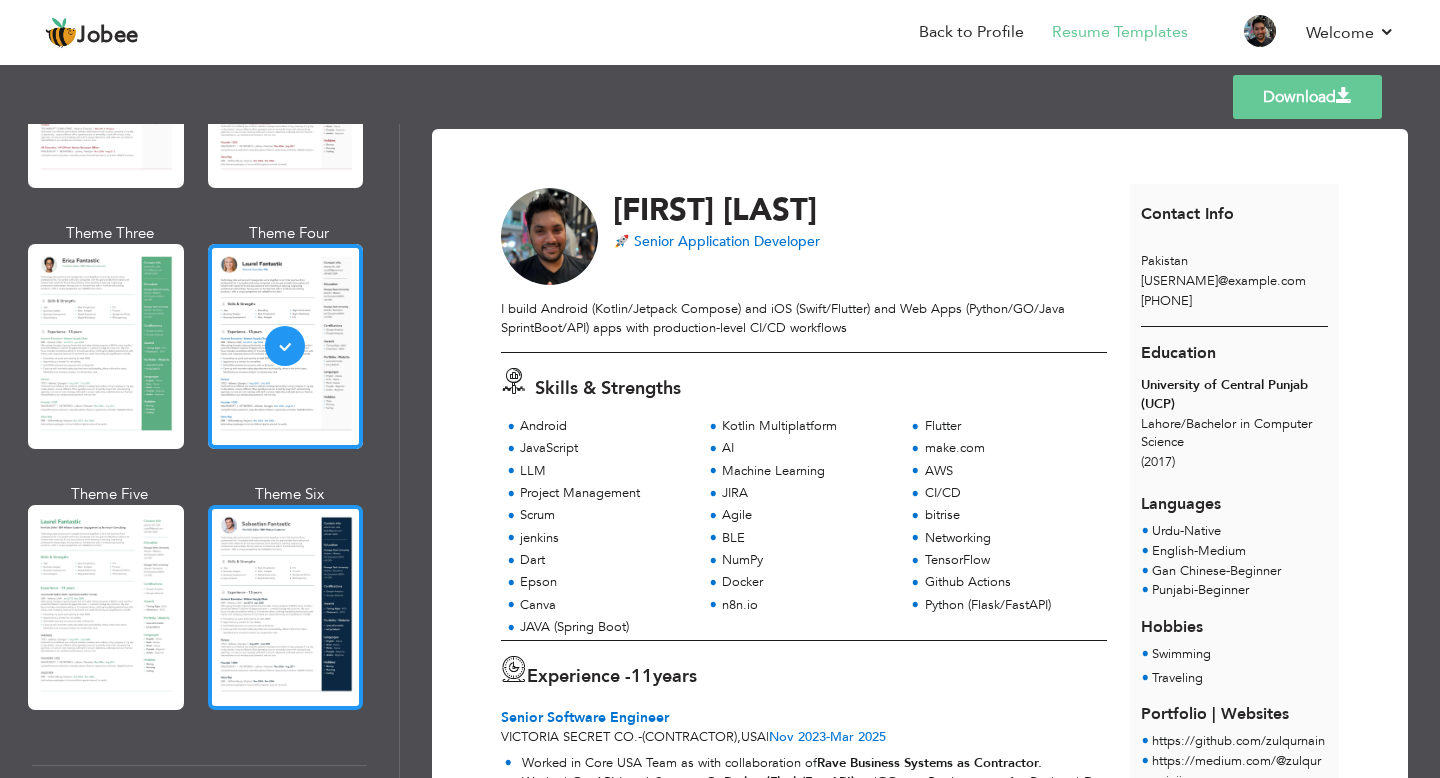 click at bounding box center (286, 607) 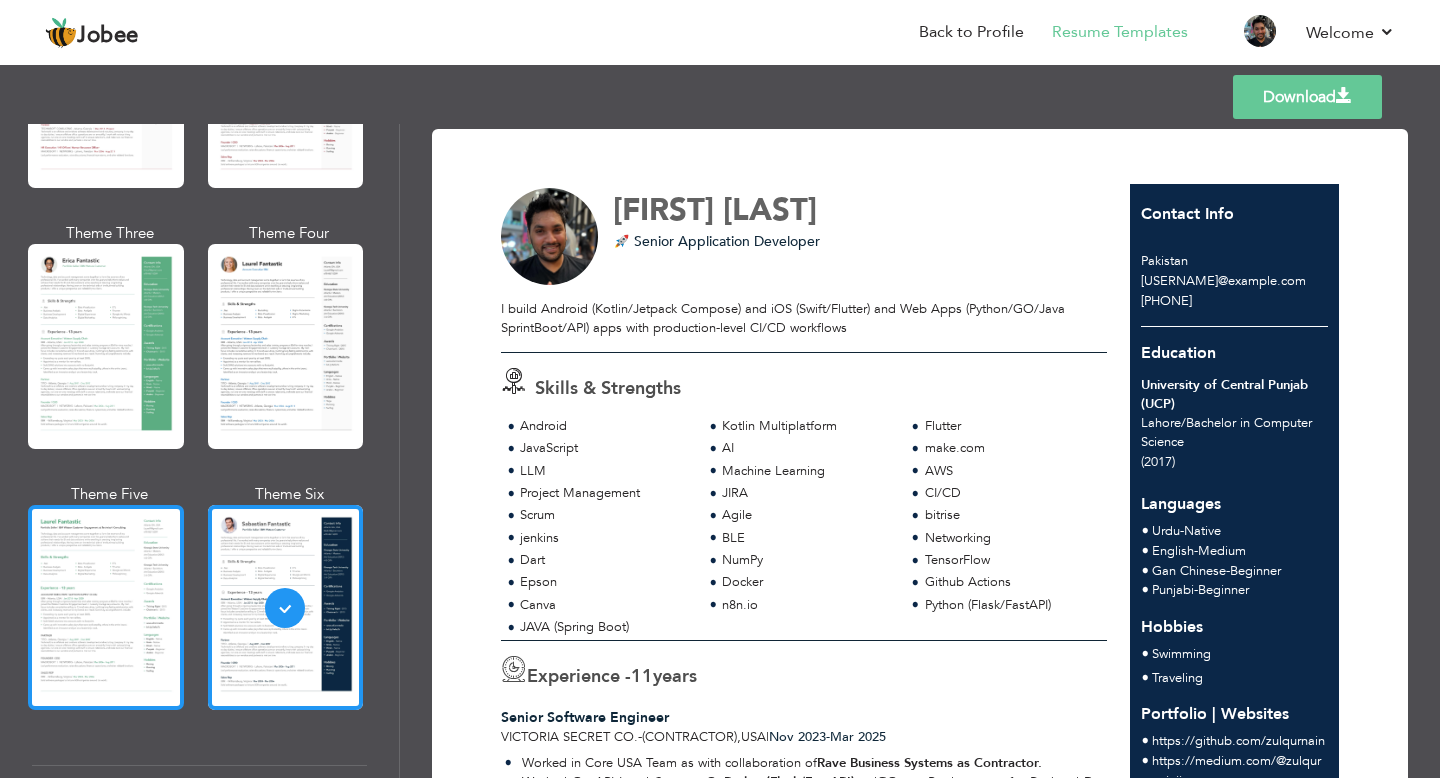 click at bounding box center (106, 607) 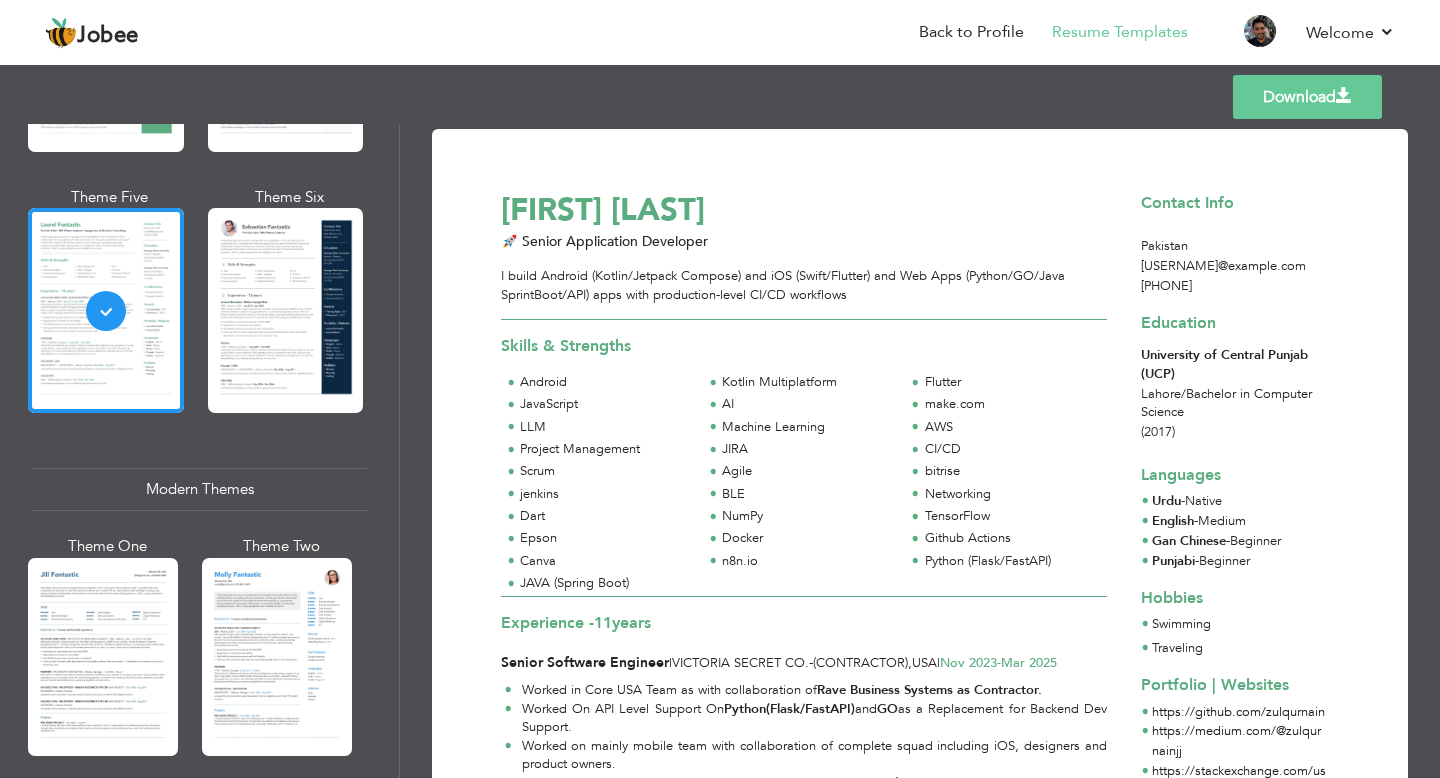 scroll, scrollTop: 621, scrollLeft: 0, axis: vertical 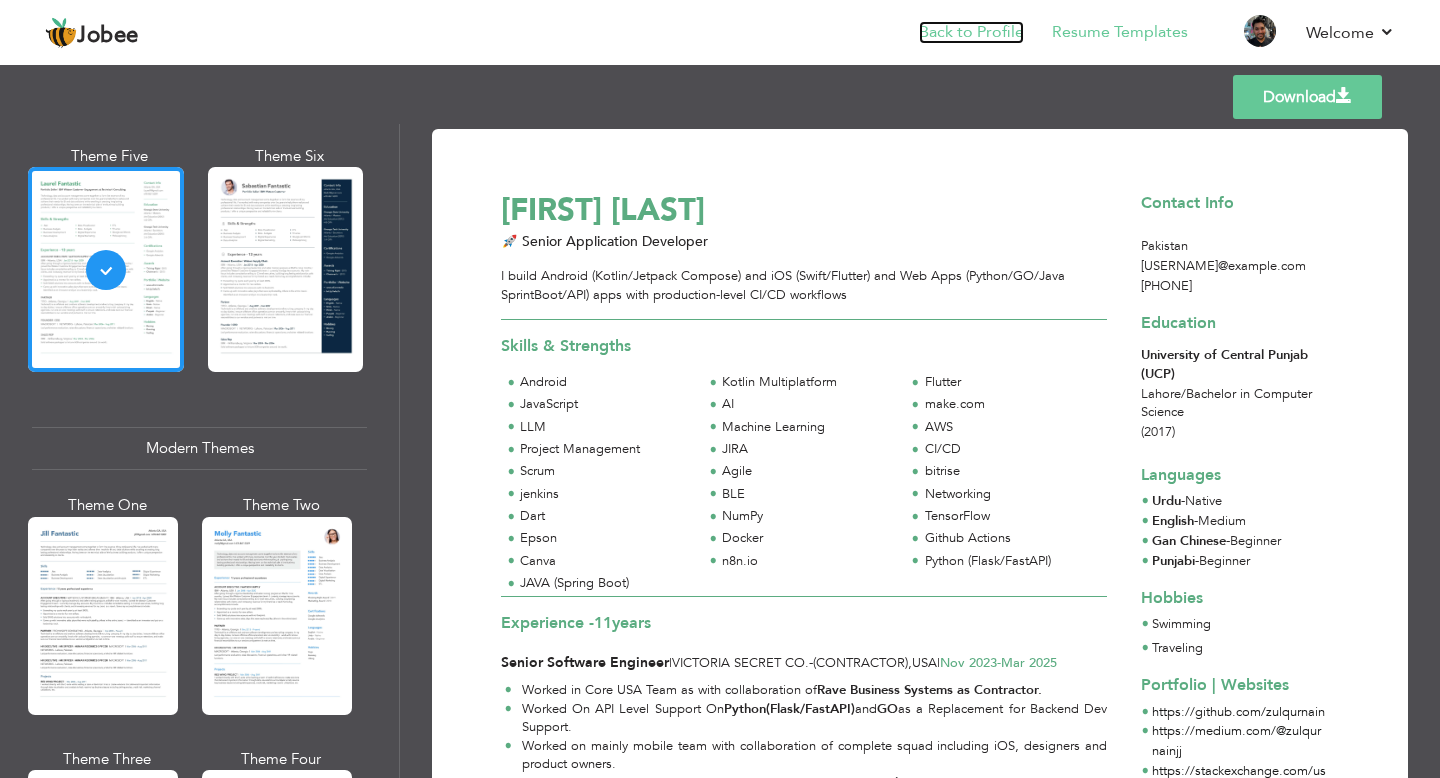 click on "Back to Profile" at bounding box center (971, 32) 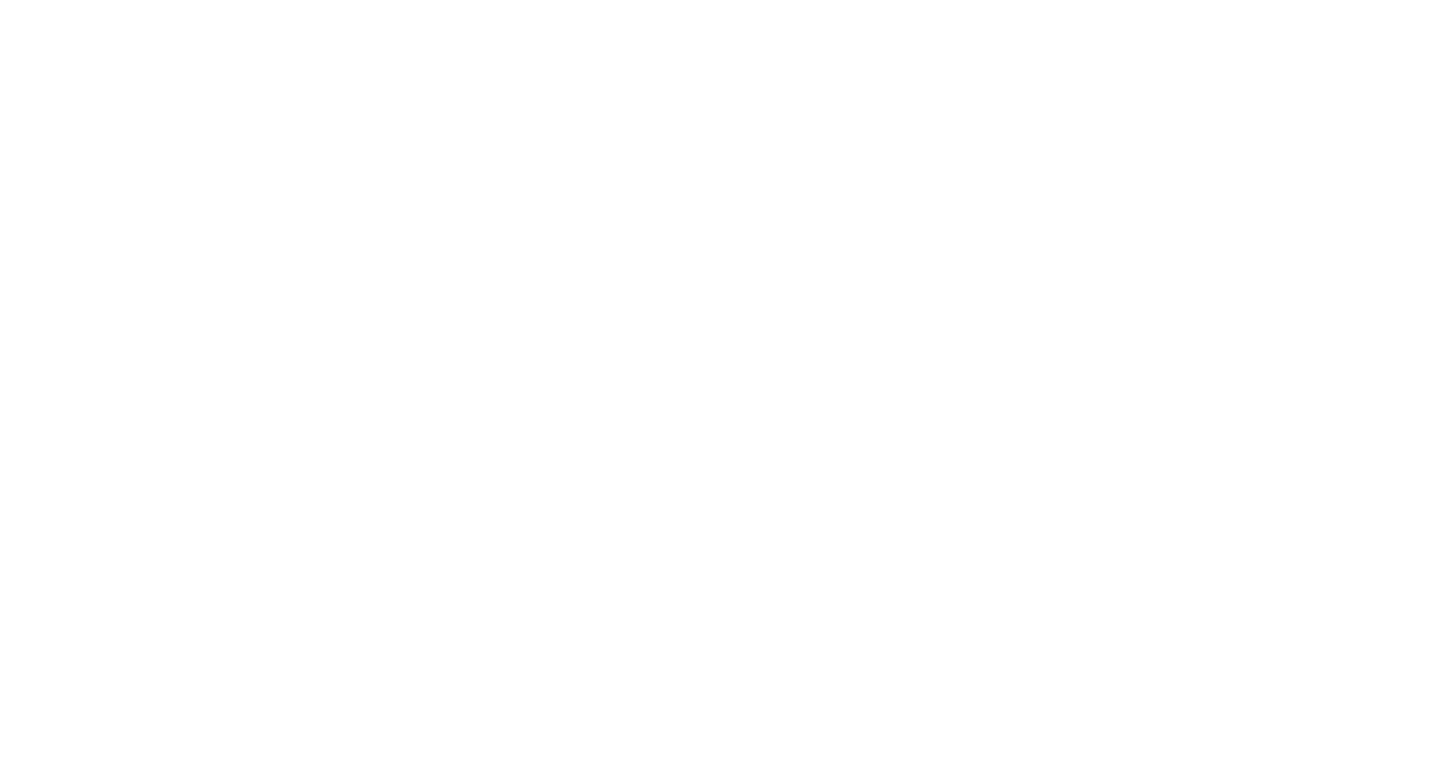 scroll, scrollTop: 0, scrollLeft: 0, axis: both 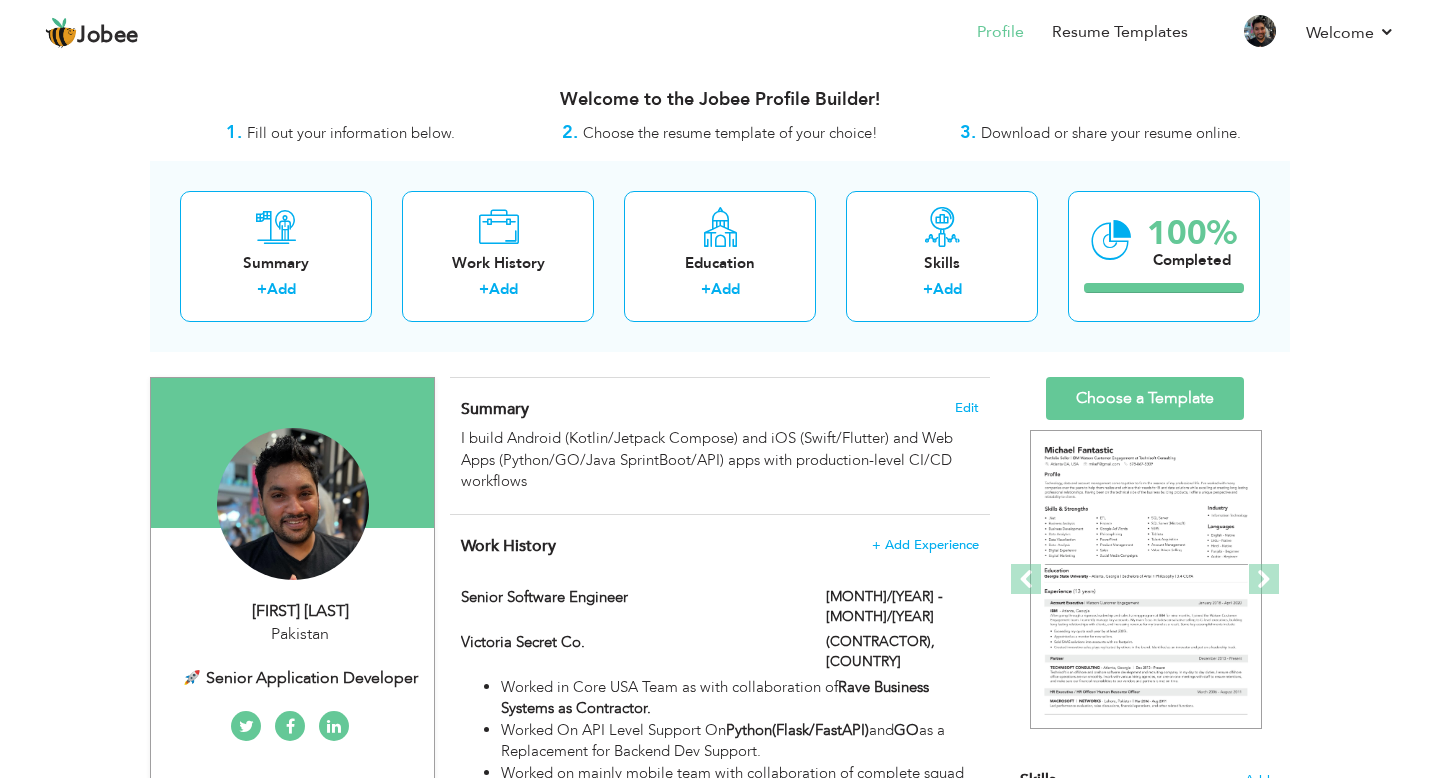 click on "🚀 Senior Application Developer" at bounding box center [300, 678] 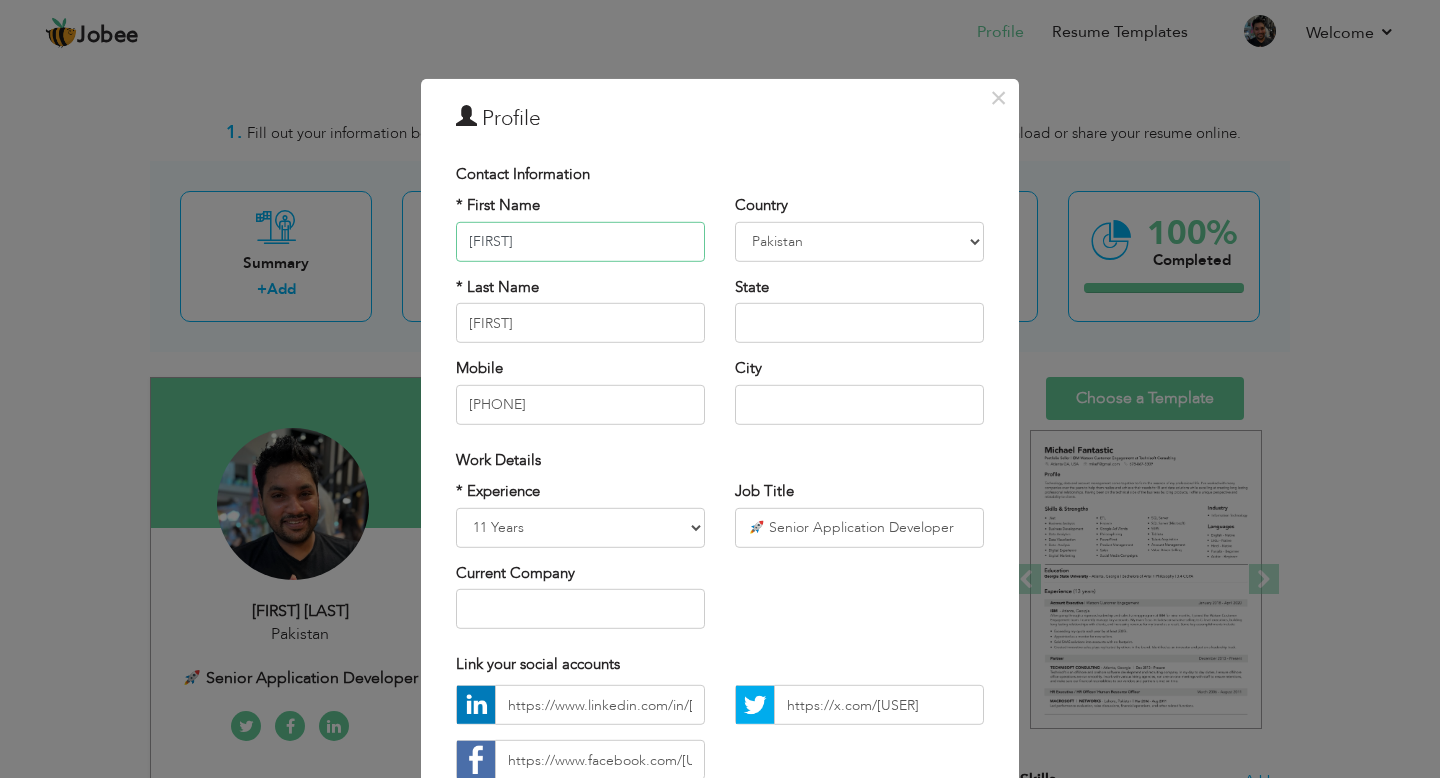 scroll, scrollTop: 138, scrollLeft: 0, axis: vertical 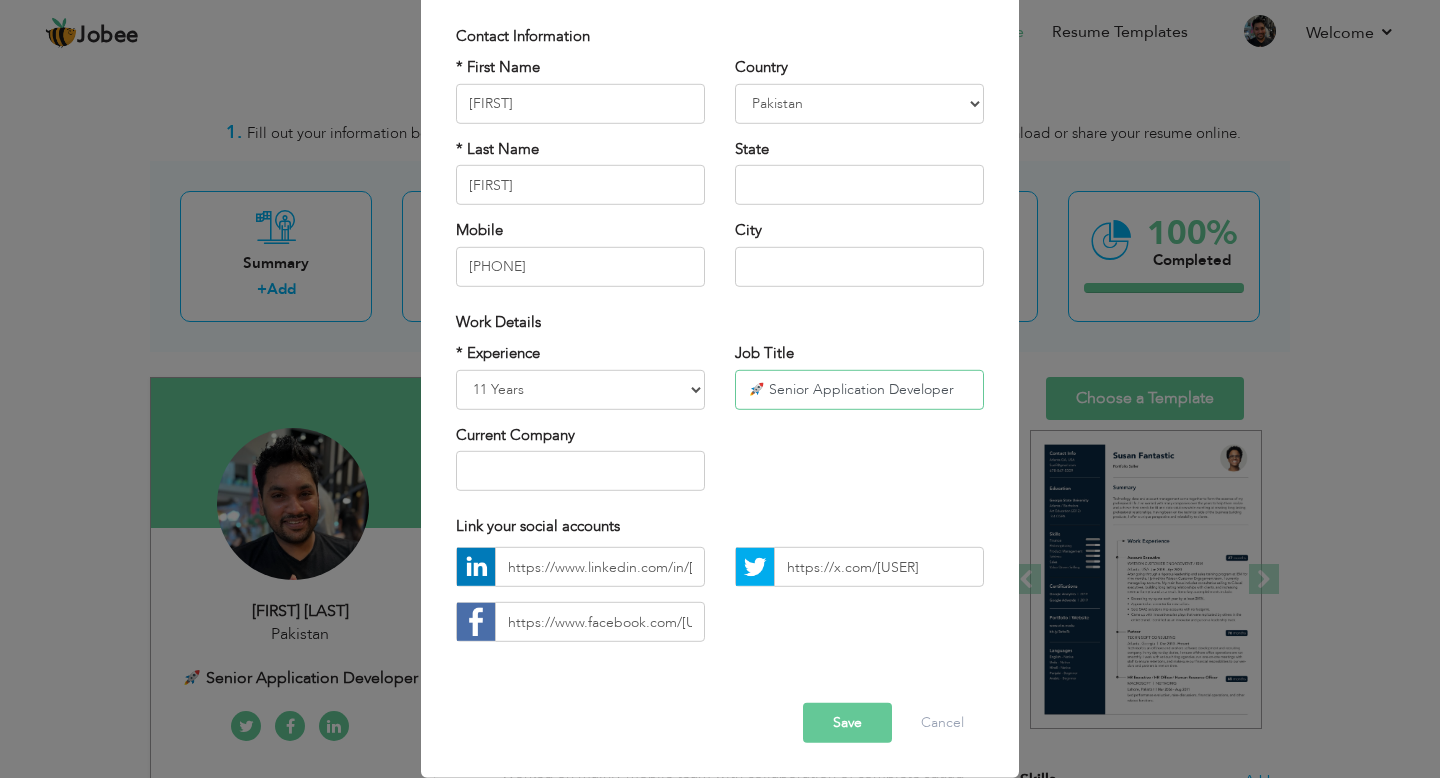 drag, startPoint x: 766, startPoint y: 389, endPoint x: 958, endPoint y: 388, distance: 192.00261 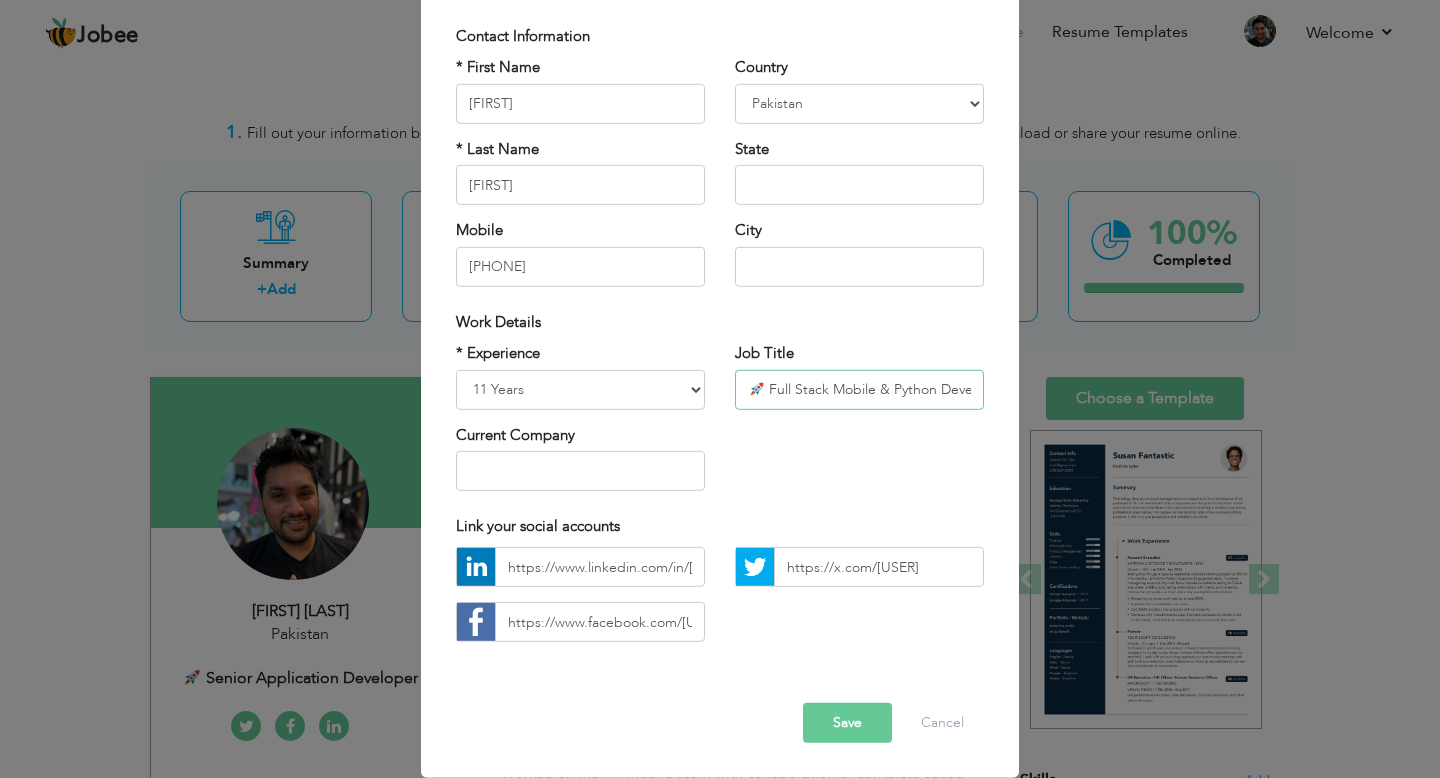scroll, scrollTop: 0, scrollLeft: 30, axis: horizontal 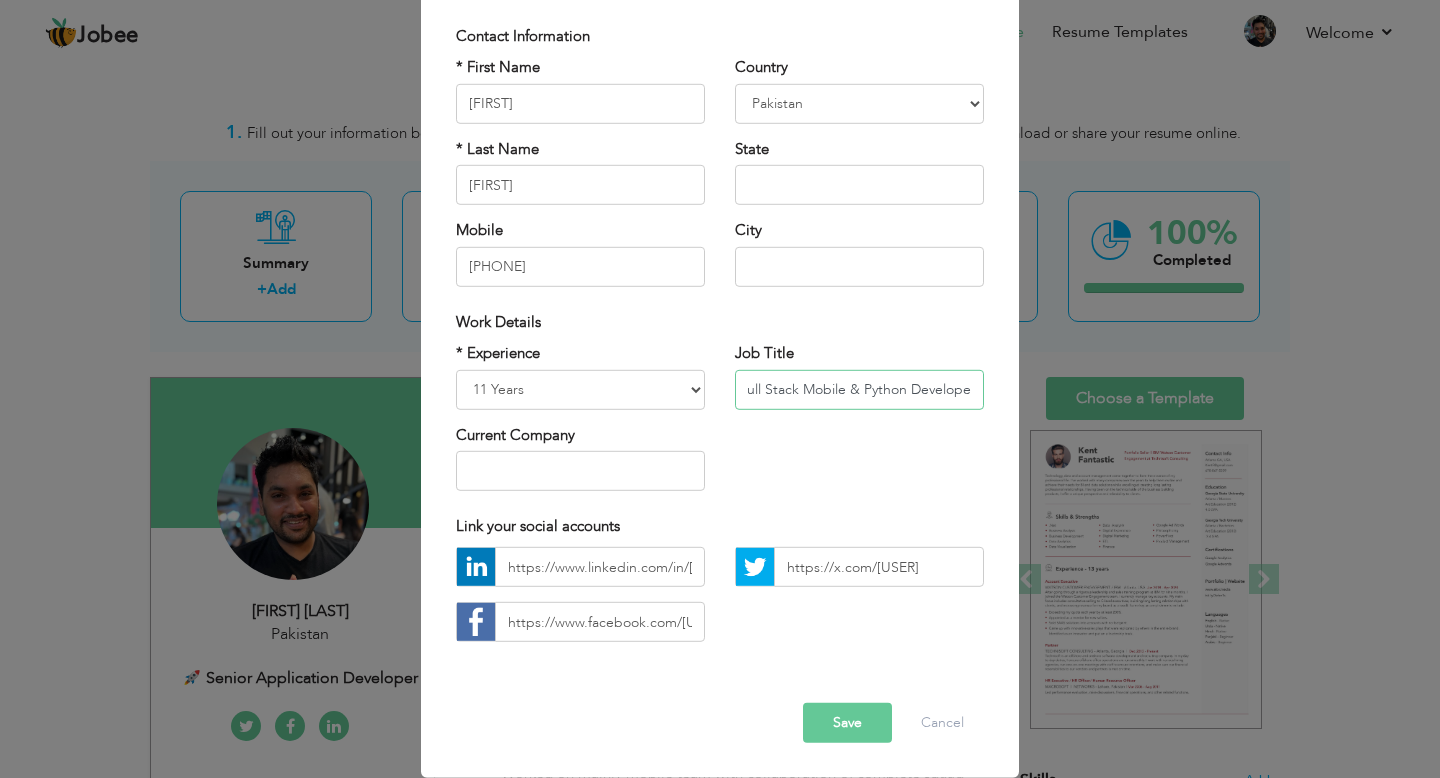 click on "🚀 Full Stack Mobile & Python Developer" at bounding box center (859, 389) 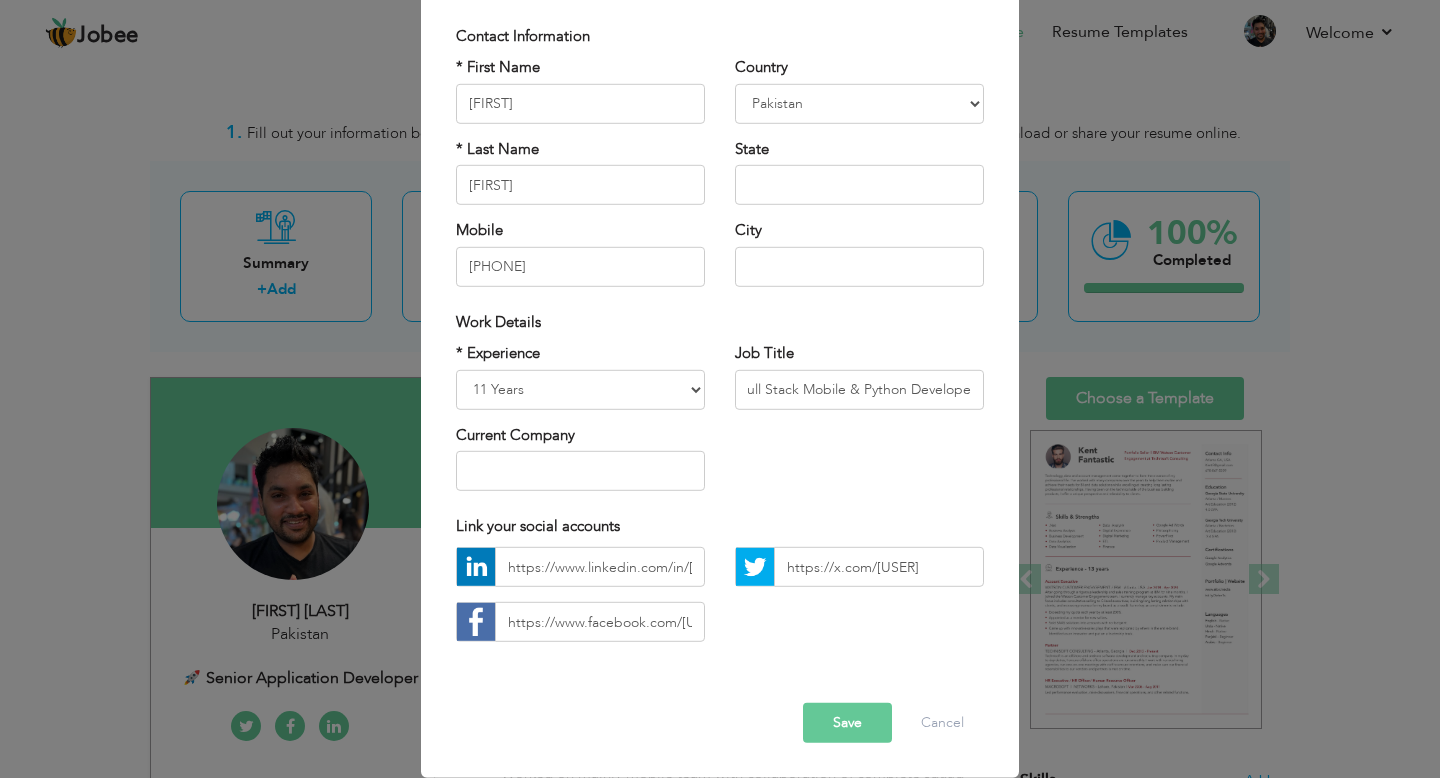 click on "Save" at bounding box center (847, 723) 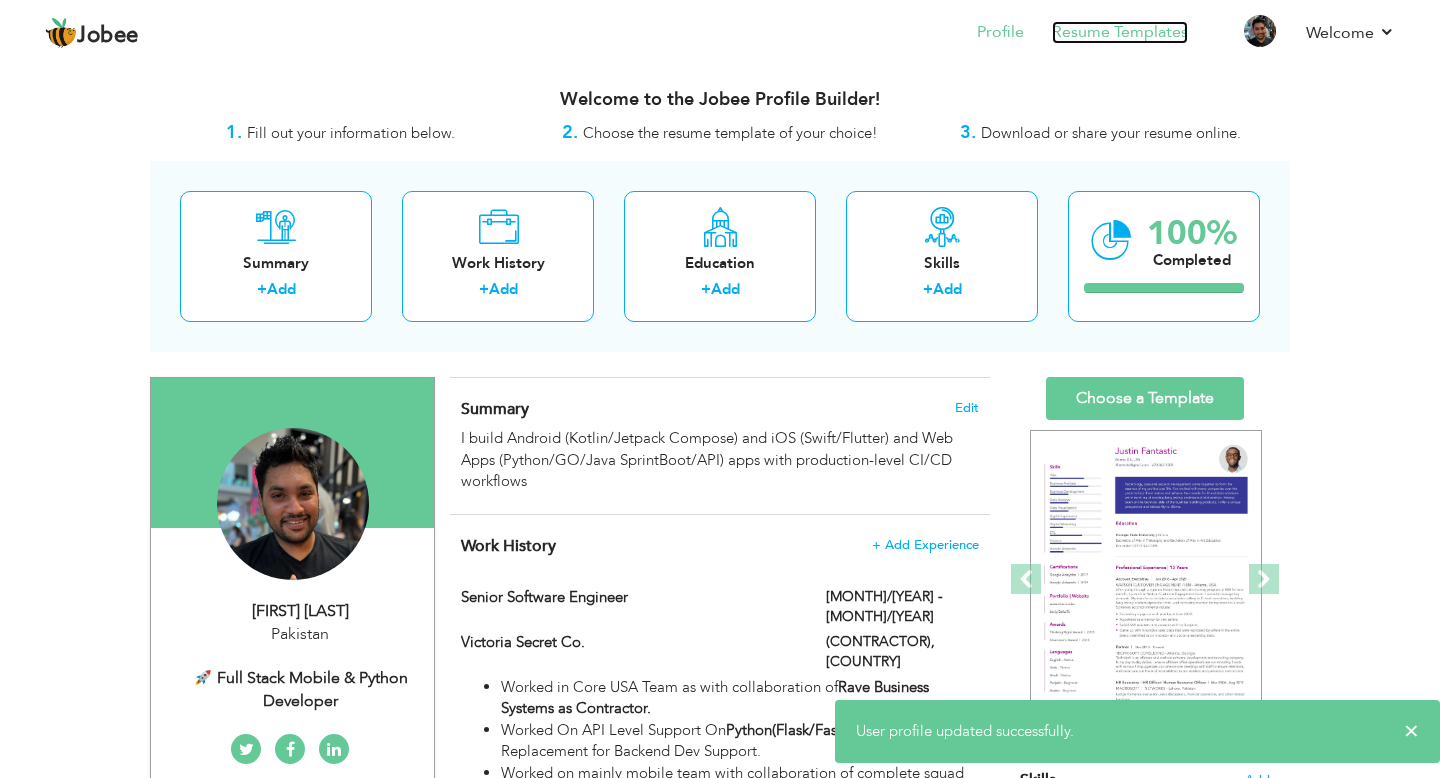 click on "Resume Templates" at bounding box center (1120, 32) 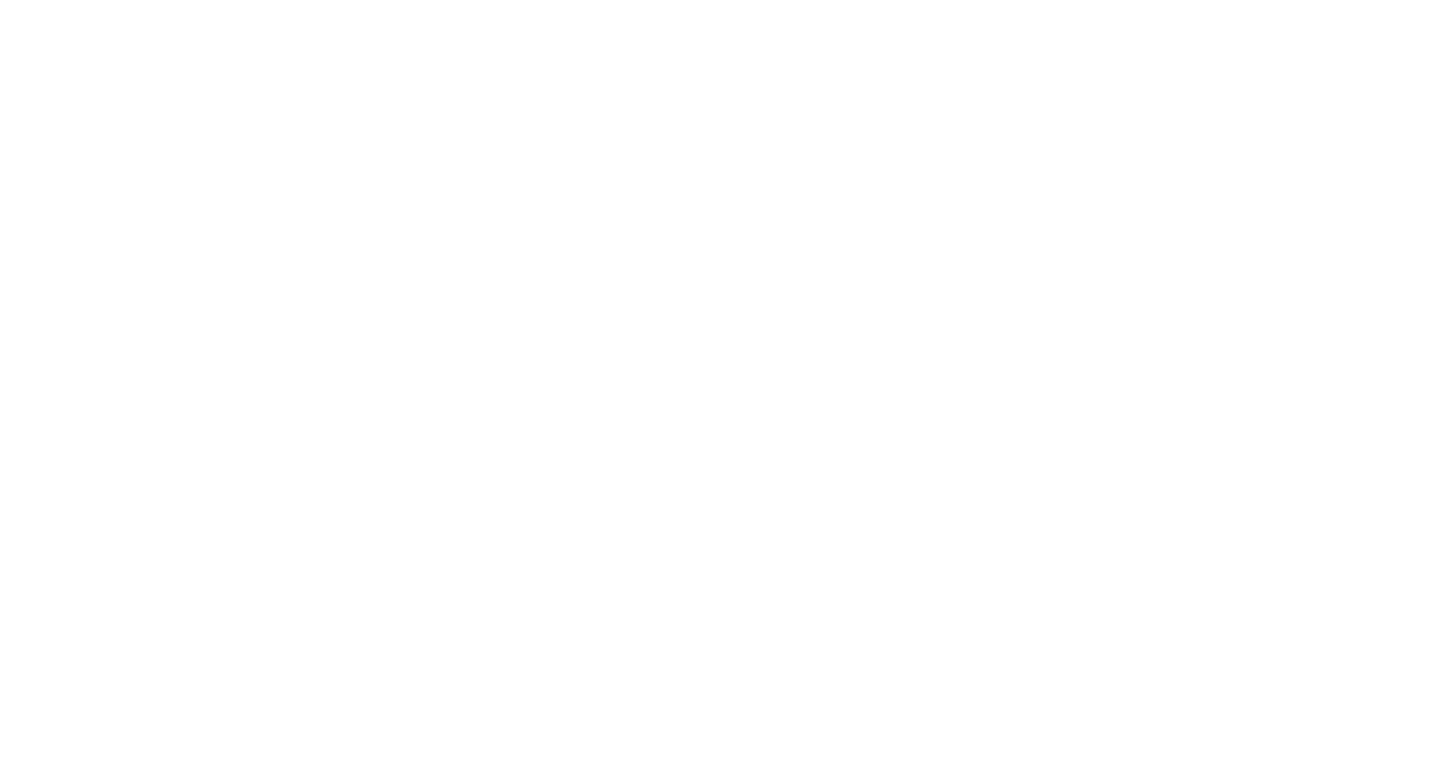scroll, scrollTop: 0, scrollLeft: 0, axis: both 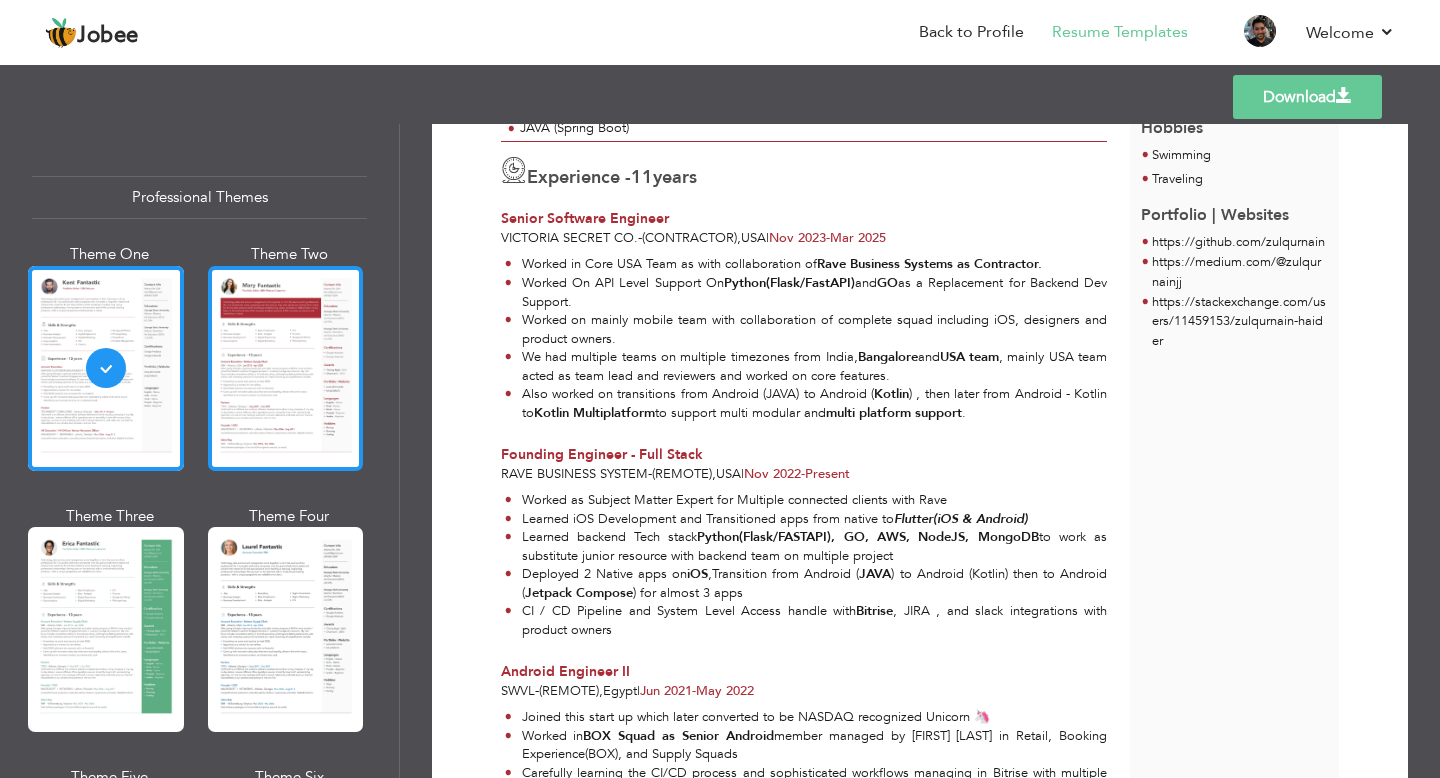 click at bounding box center (286, 368) 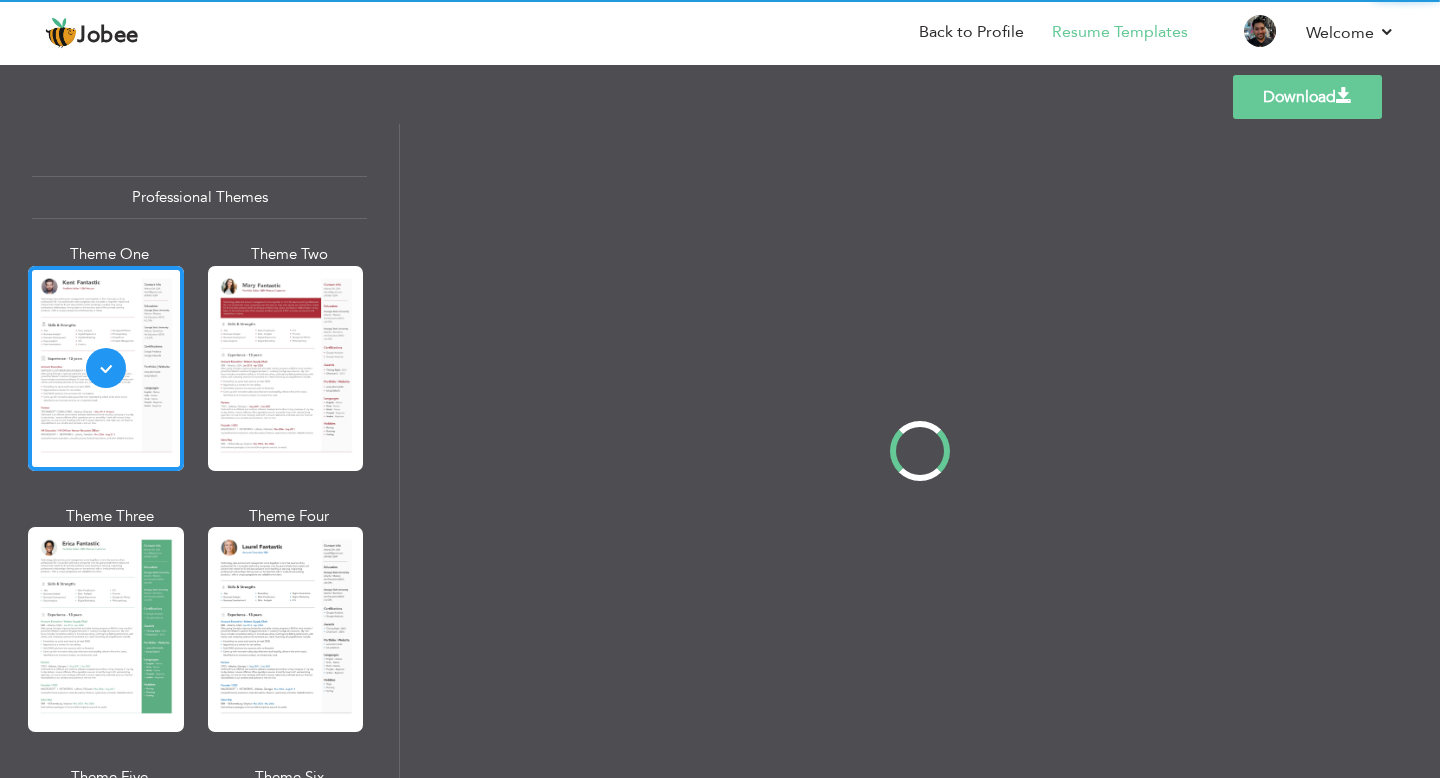 scroll, scrollTop: 0, scrollLeft: 0, axis: both 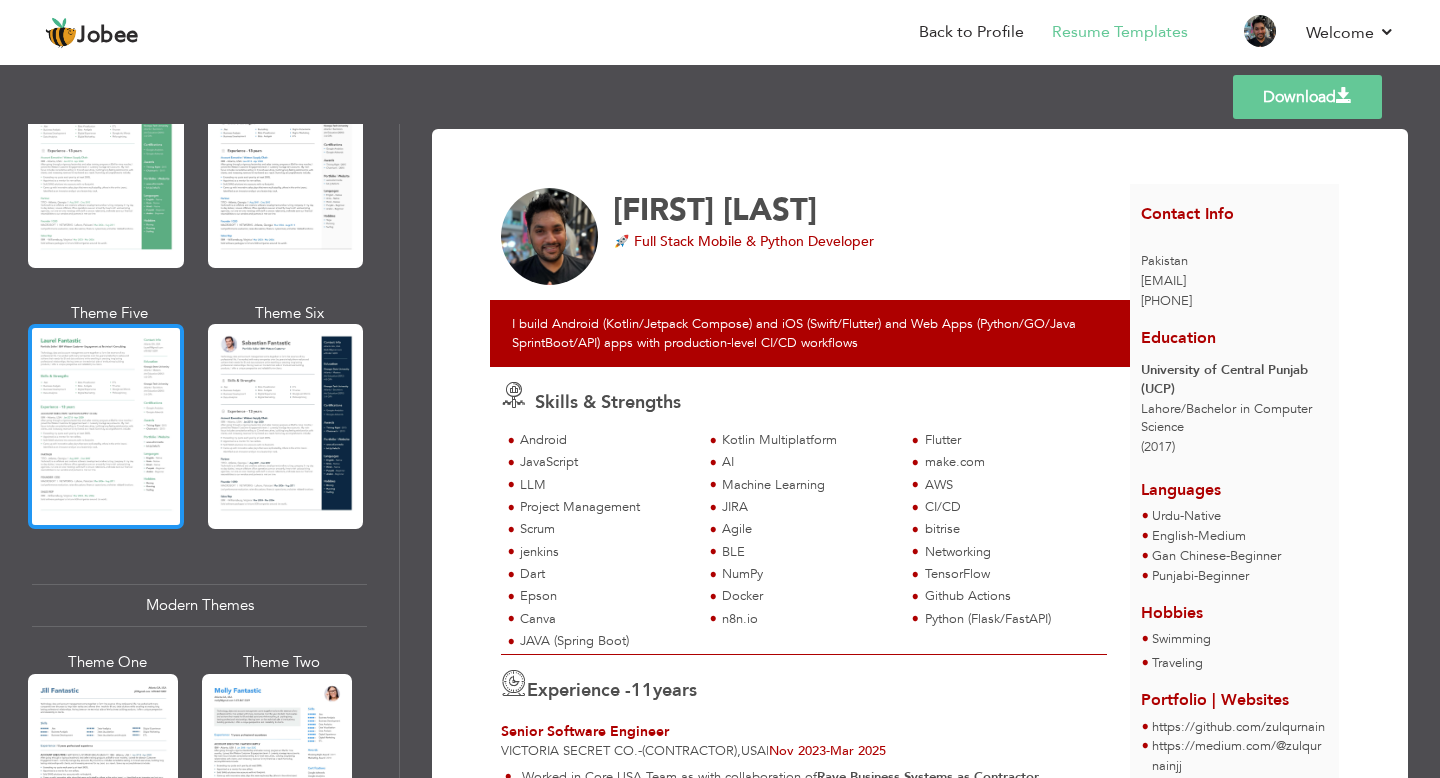click at bounding box center [106, 426] 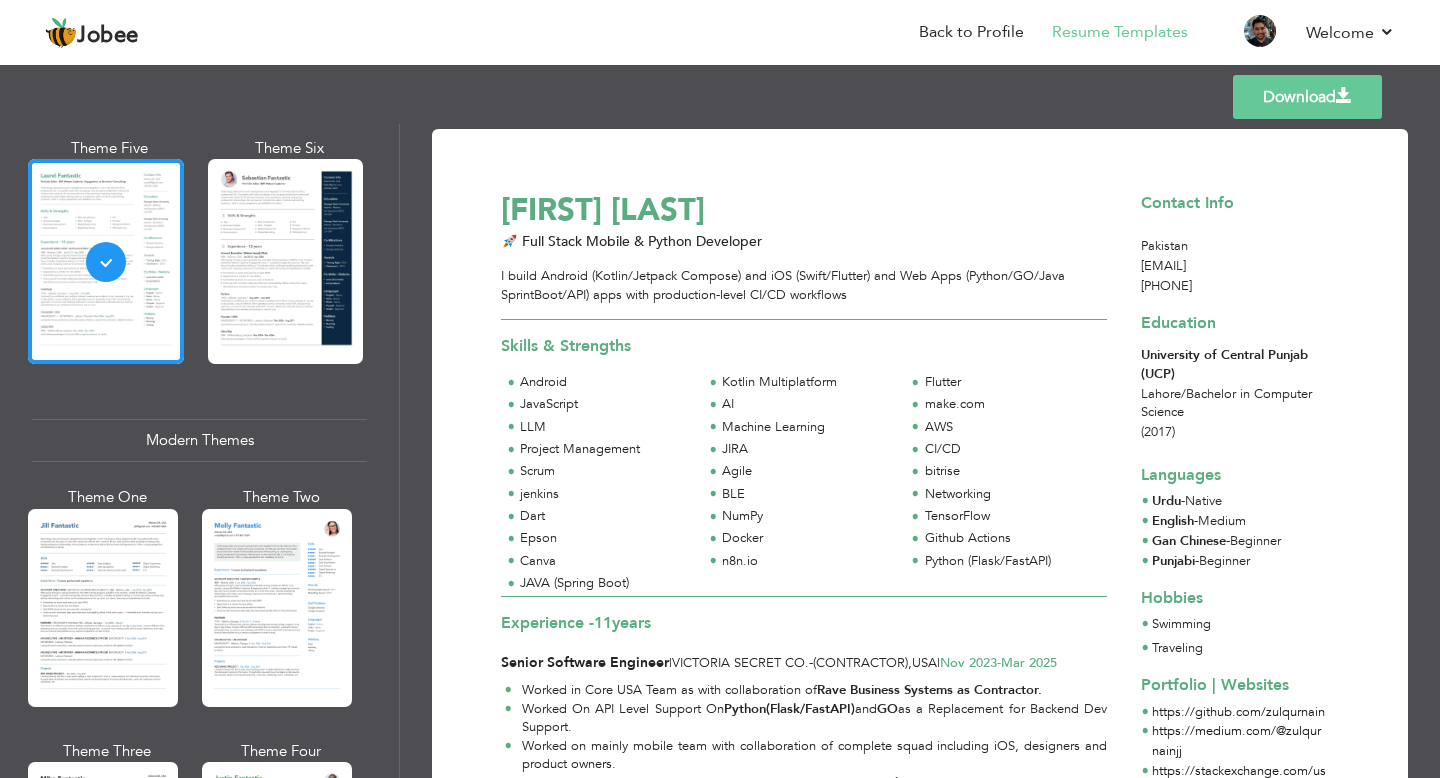 scroll, scrollTop: 651, scrollLeft: 0, axis: vertical 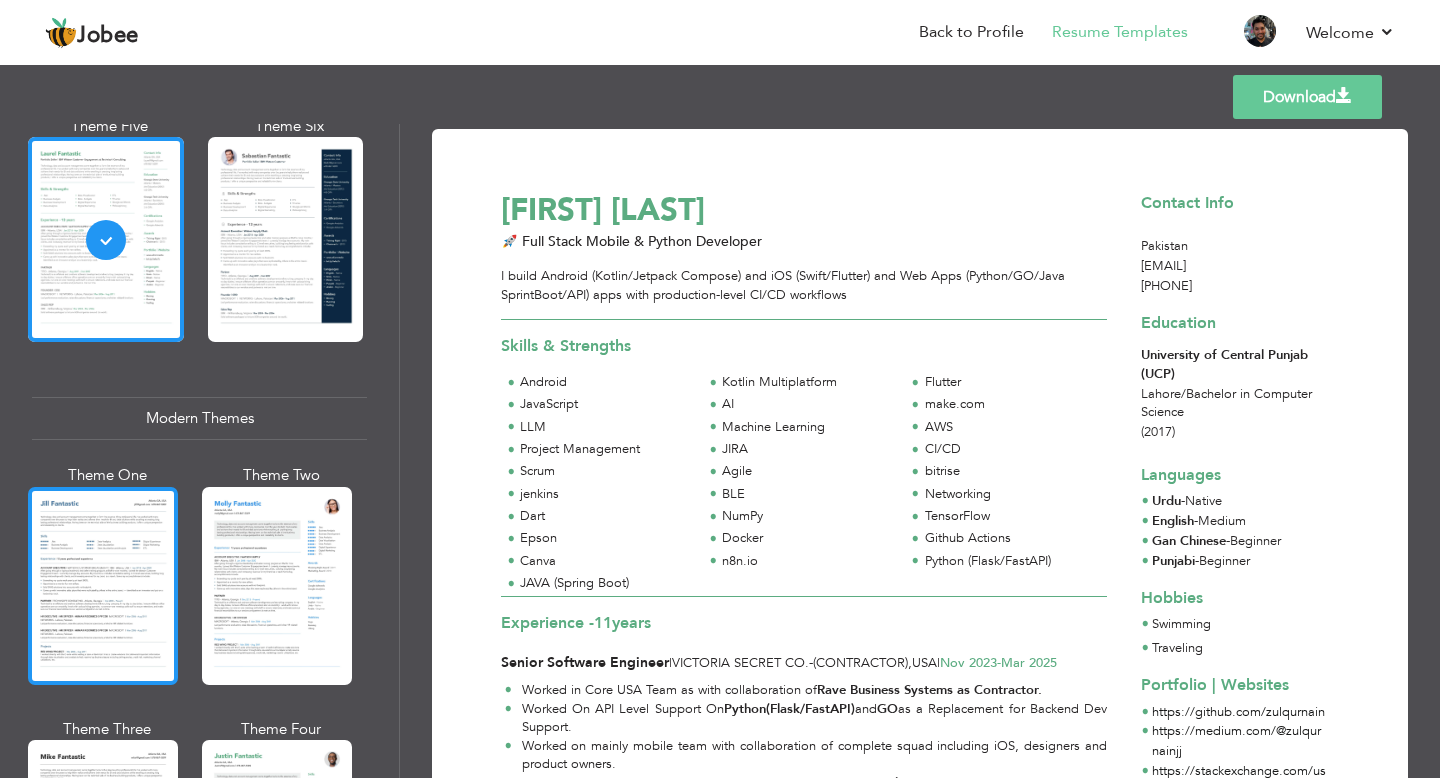 click at bounding box center [103, 586] 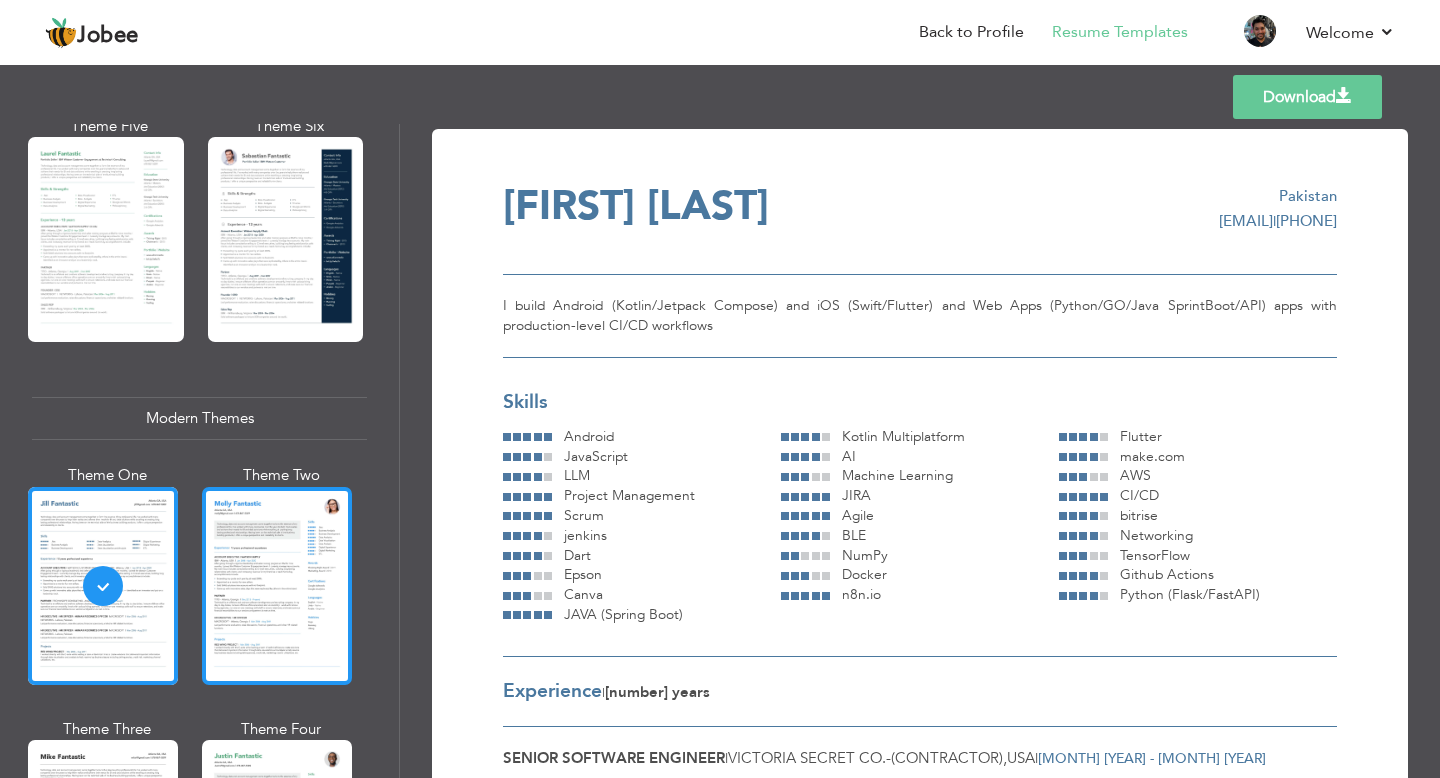 click at bounding box center (277, 586) 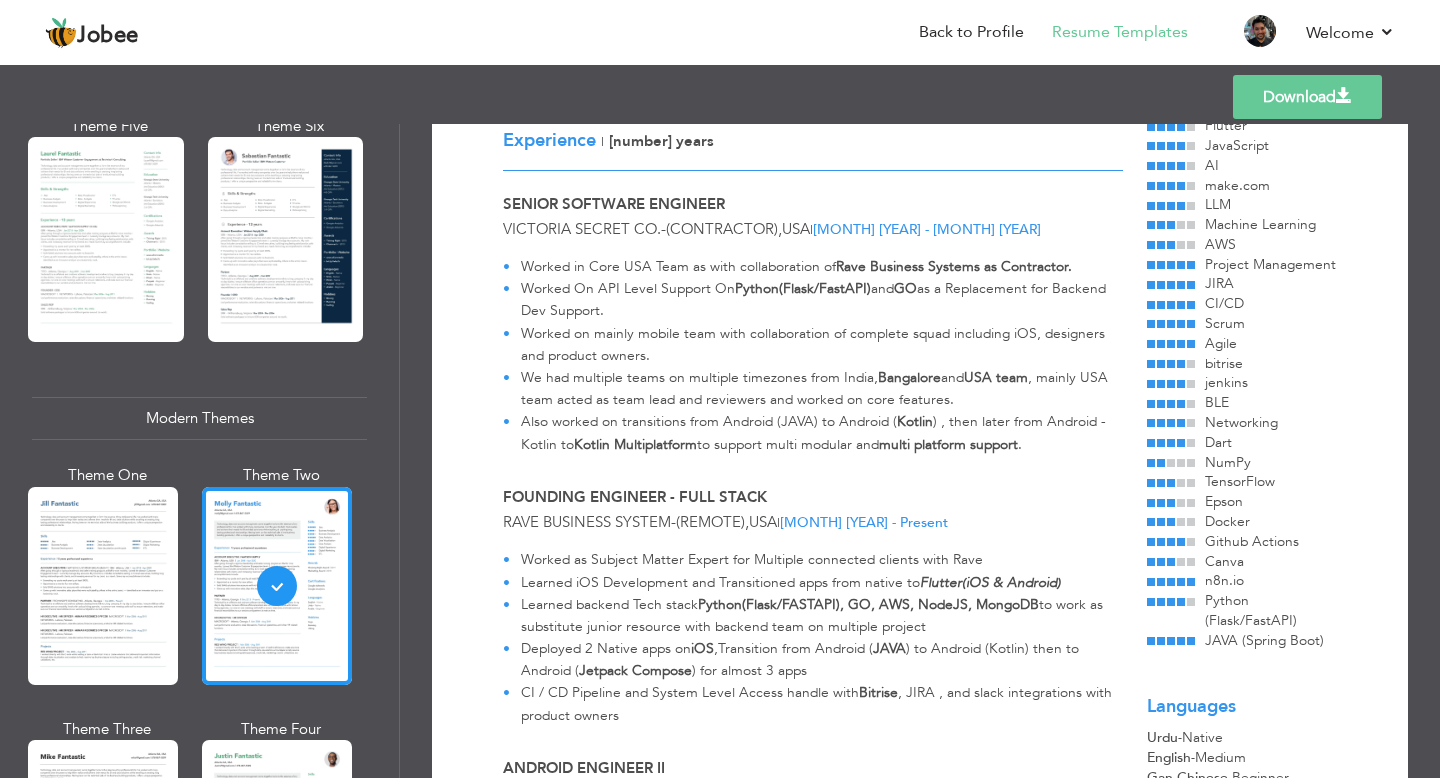 scroll, scrollTop: 277, scrollLeft: 0, axis: vertical 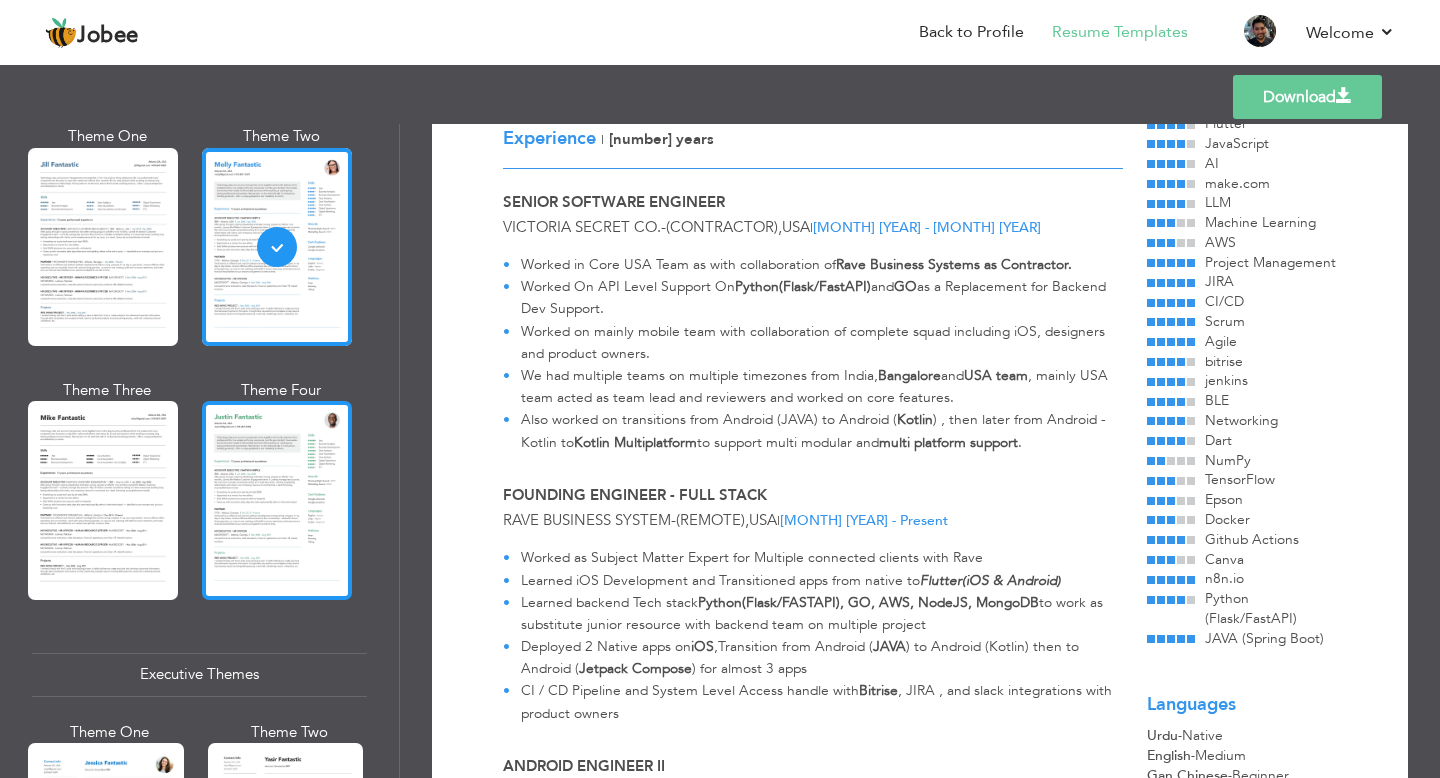 click at bounding box center [277, 500] 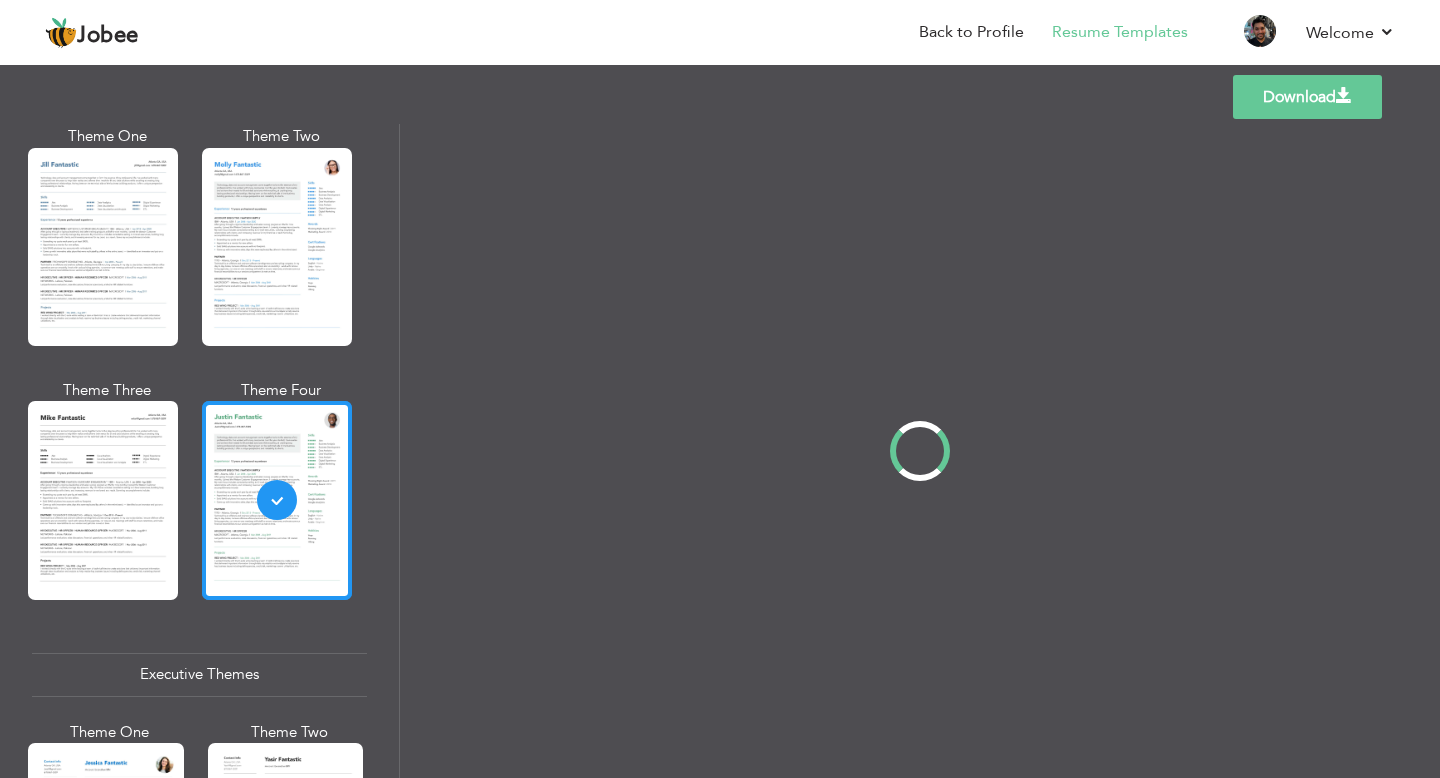 scroll, scrollTop: 0, scrollLeft: 0, axis: both 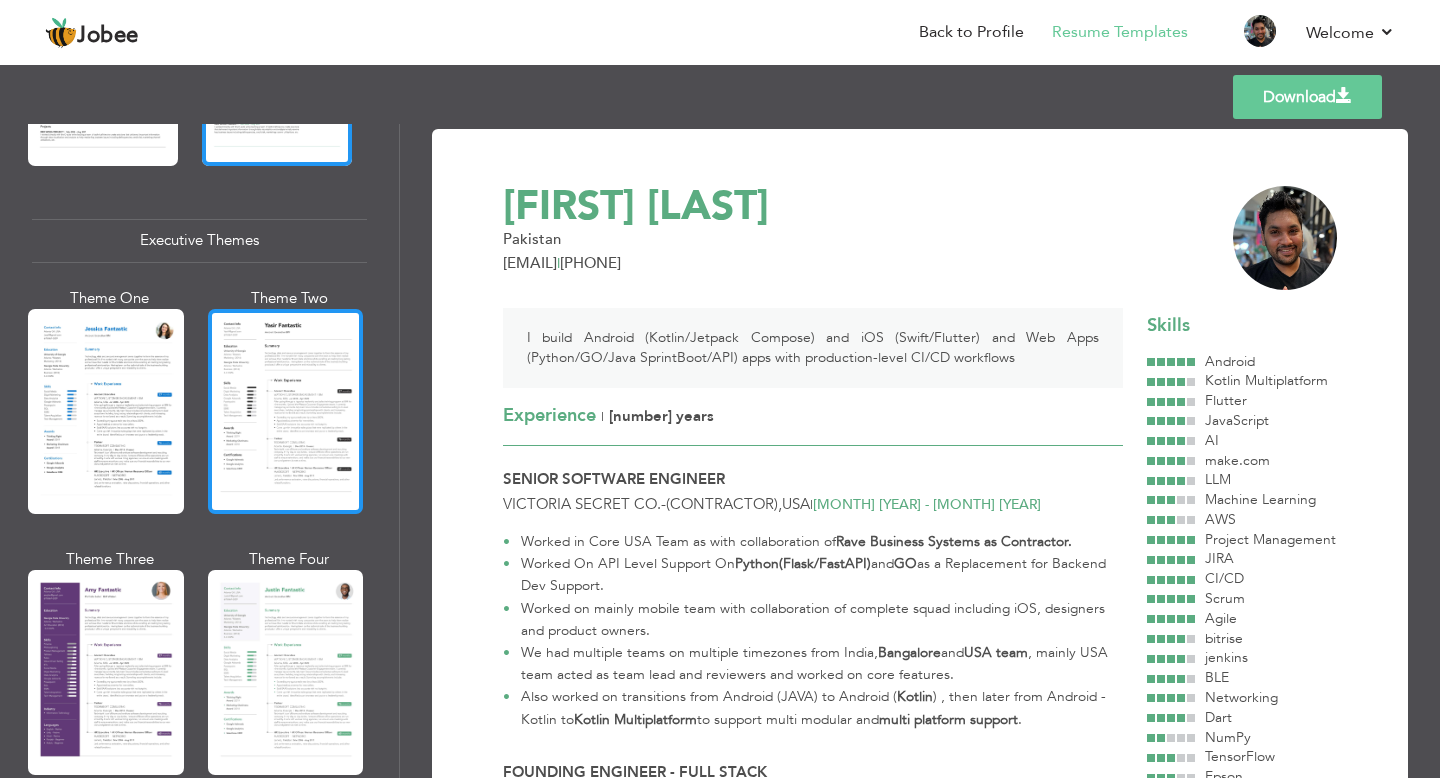 click at bounding box center (286, 411) 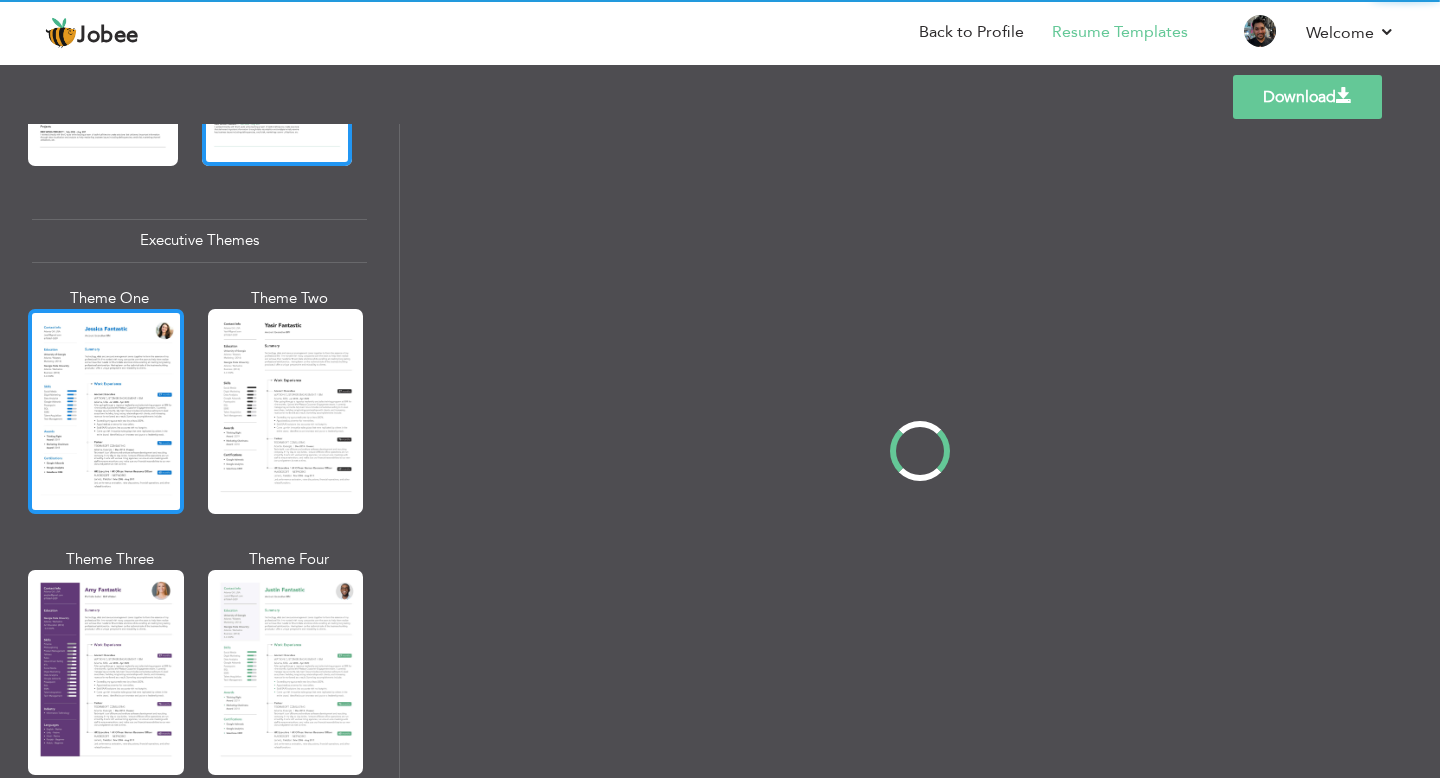 scroll, scrollTop: 1424, scrollLeft: 0, axis: vertical 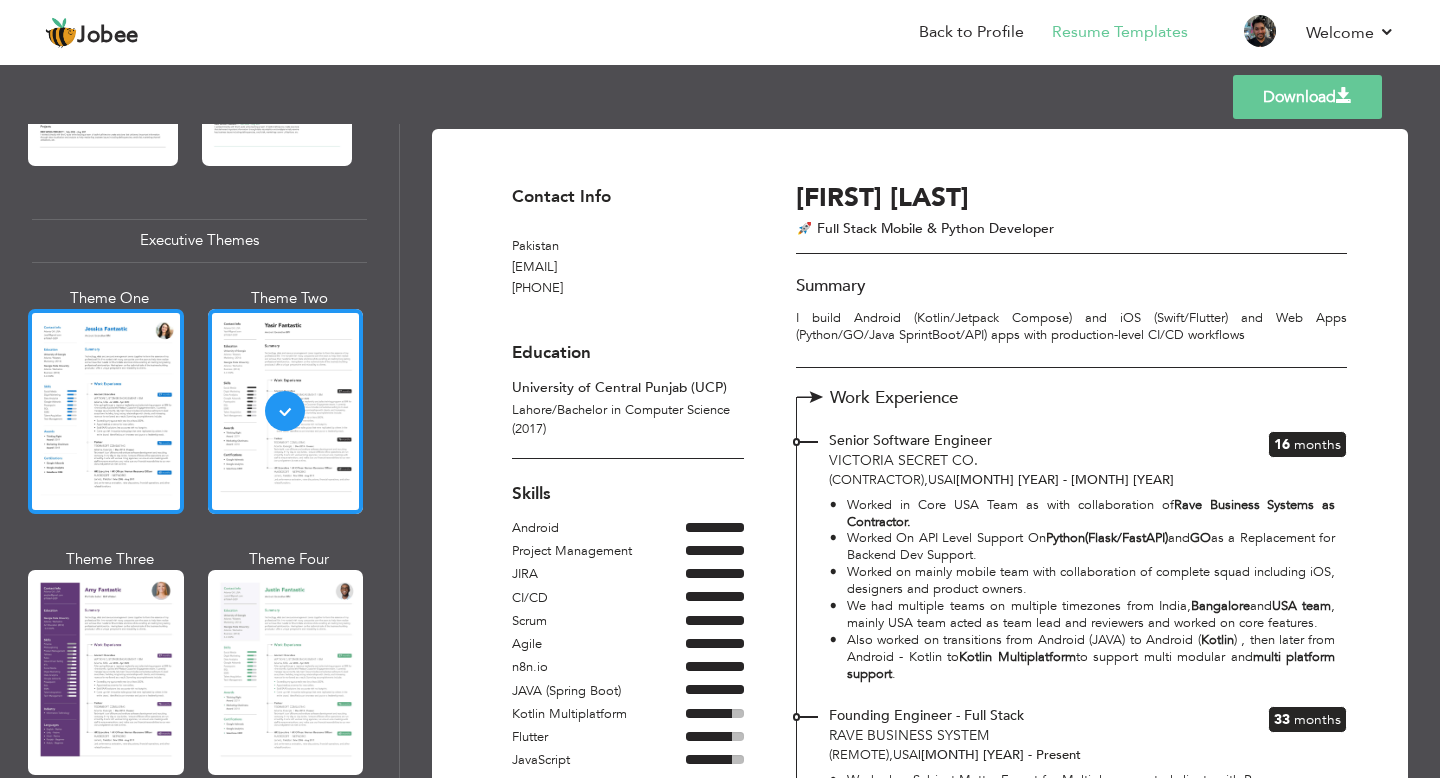 click at bounding box center [106, 411] 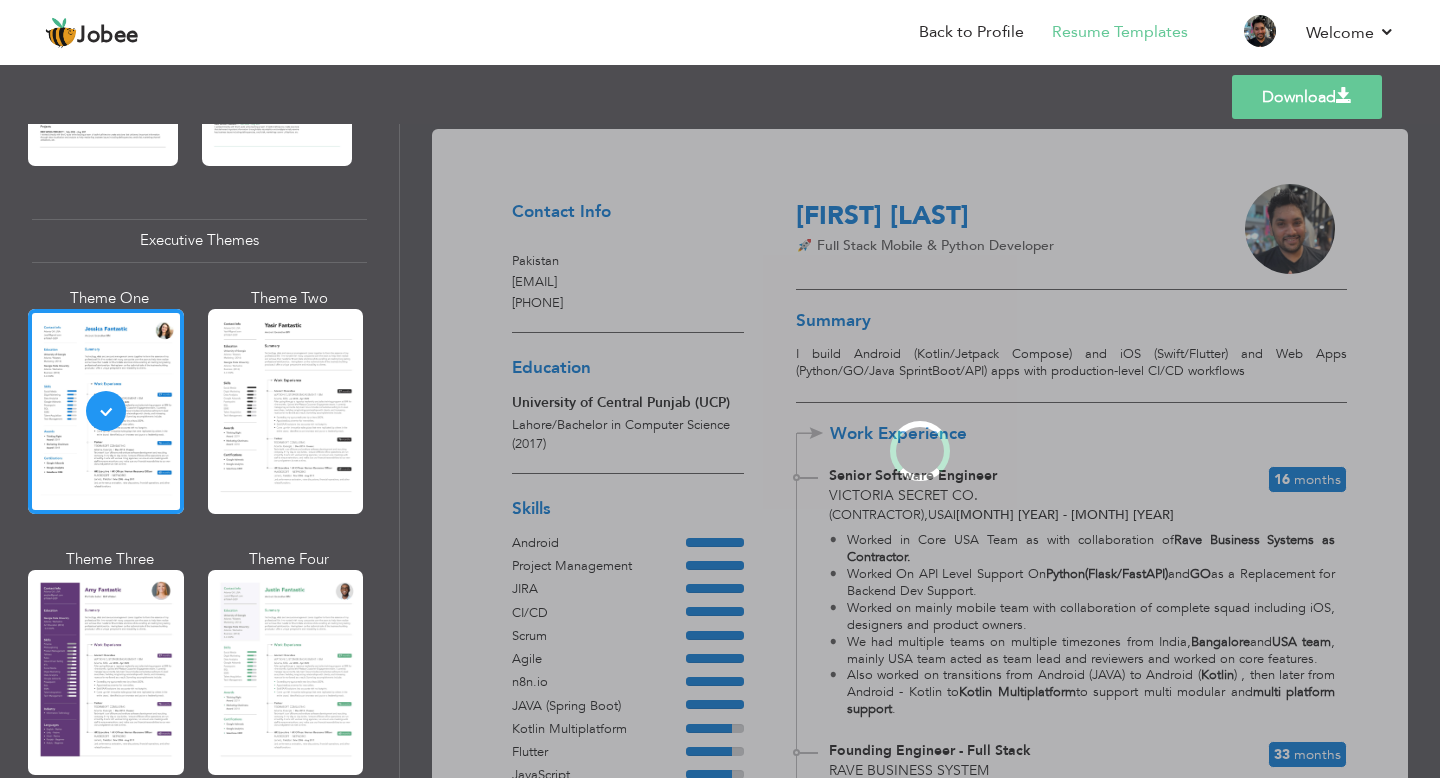 scroll, scrollTop: 1423, scrollLeft: 0, axis: vertical 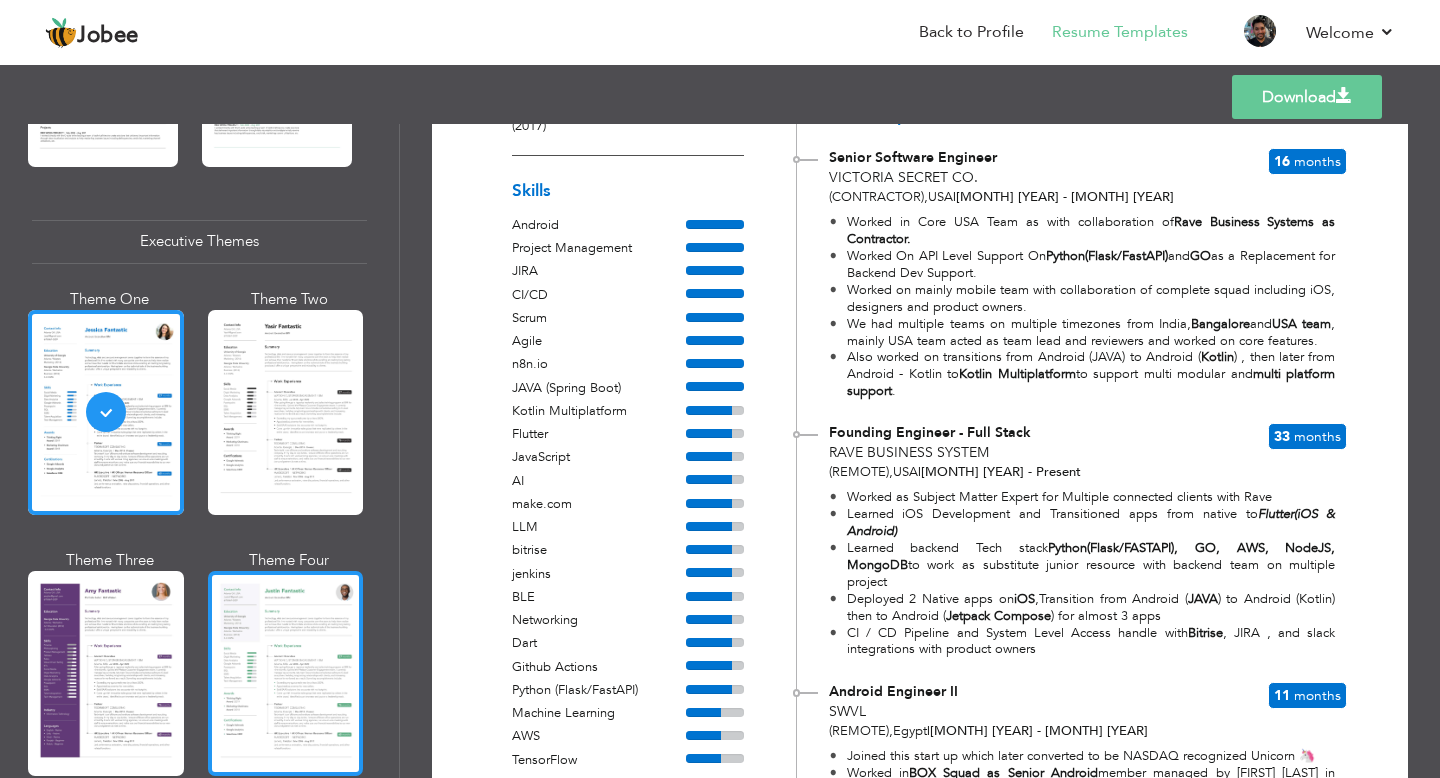 click at bounding box center [286, 673] 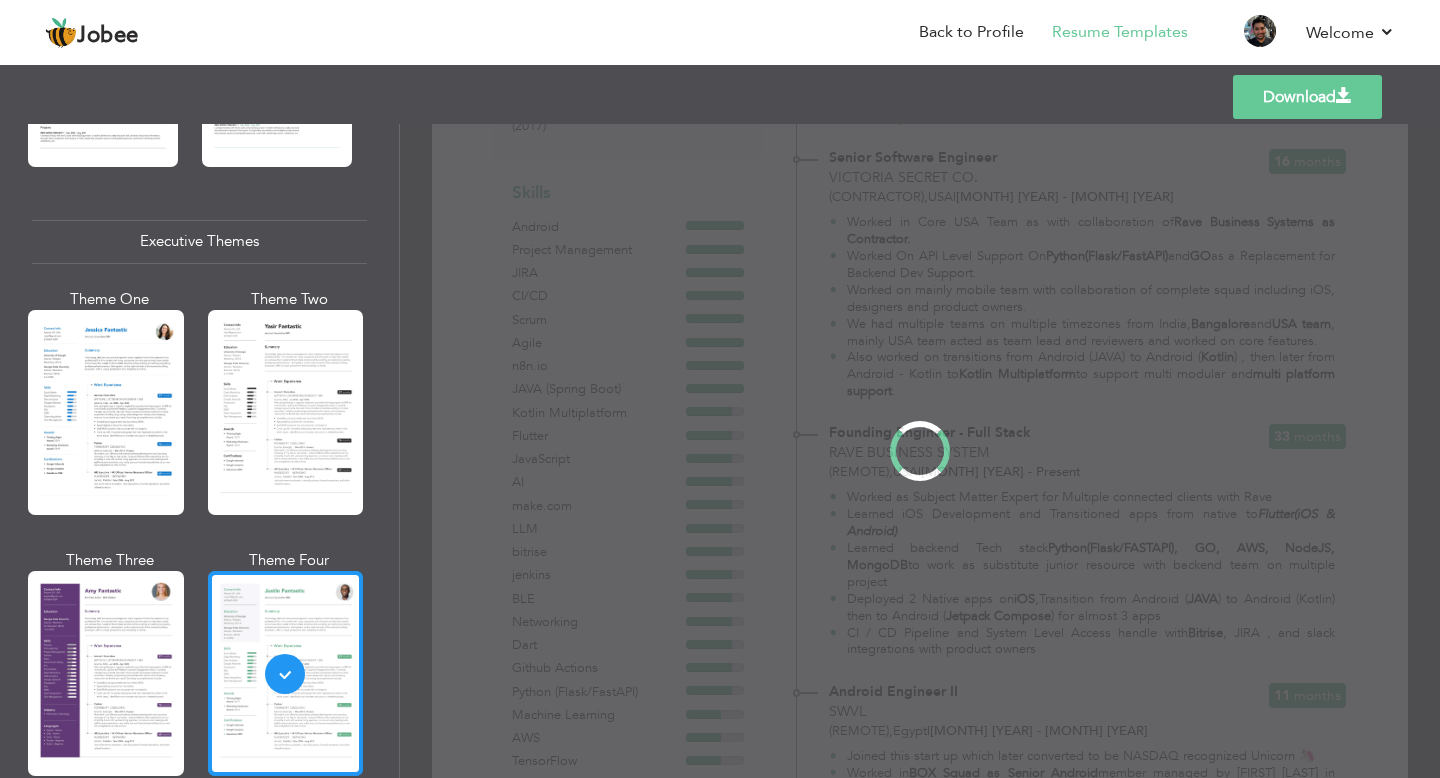 scroll, scrollTop: 0, scrollLeft: 0, axis: both 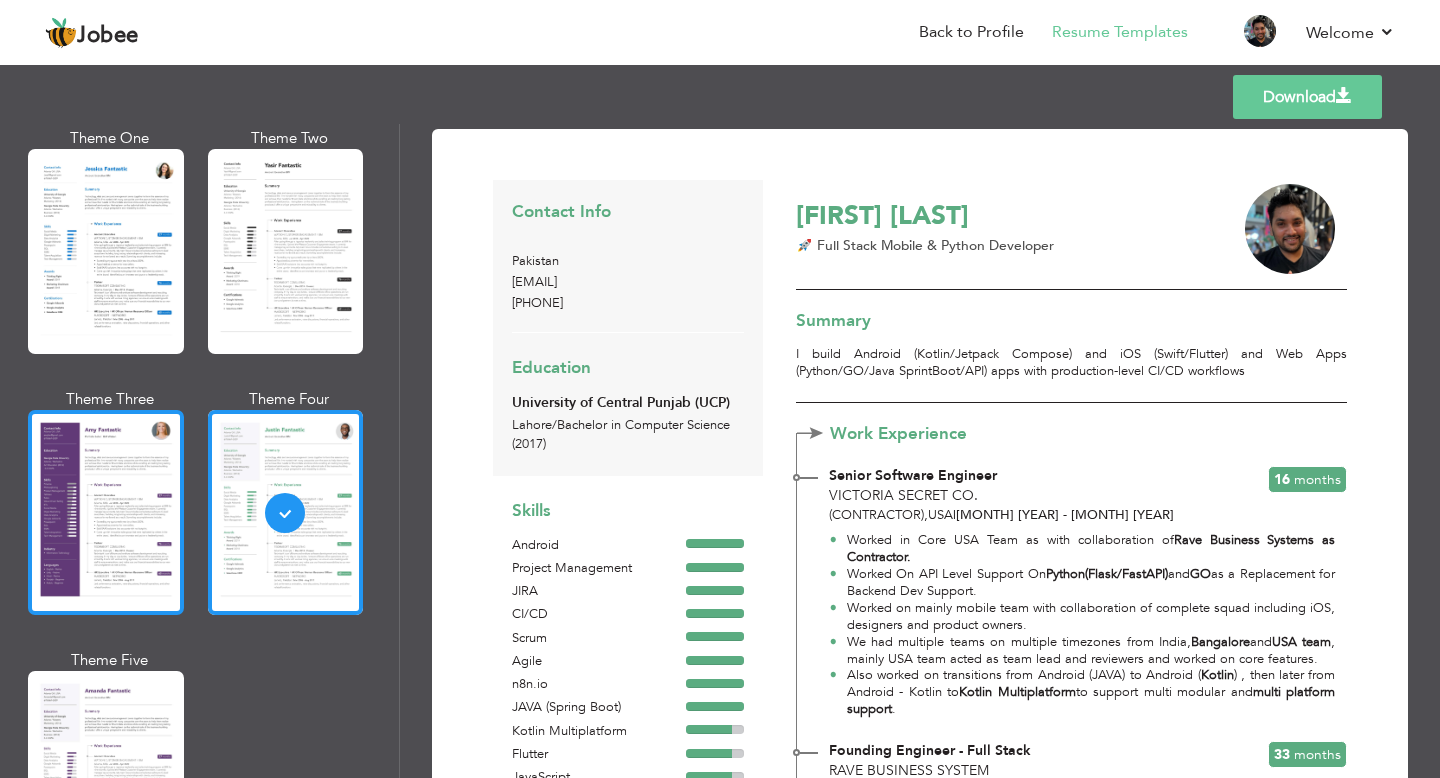 click at bounding box center (106, 512) 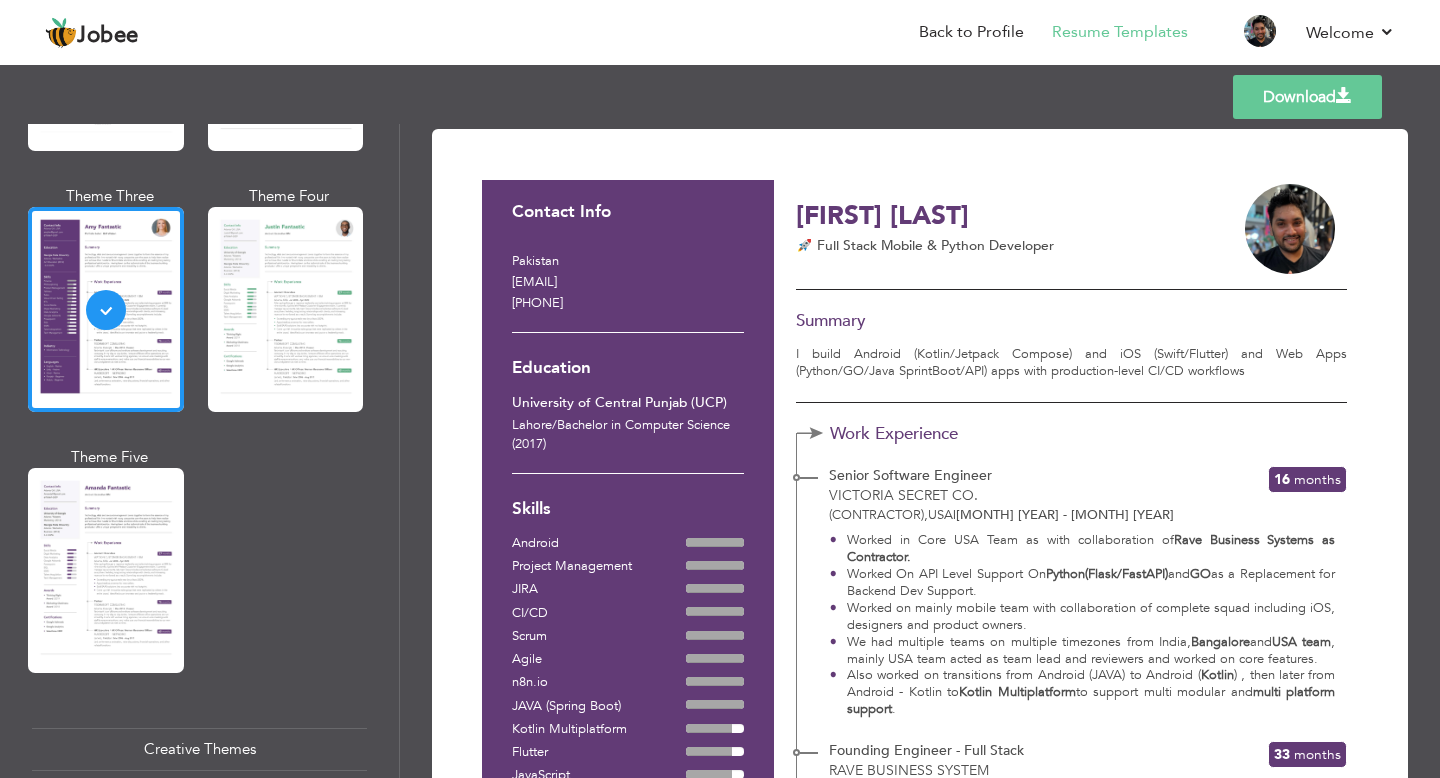 scroll, scrollTop: 1838, scrollLeft: 0, axis: vertical 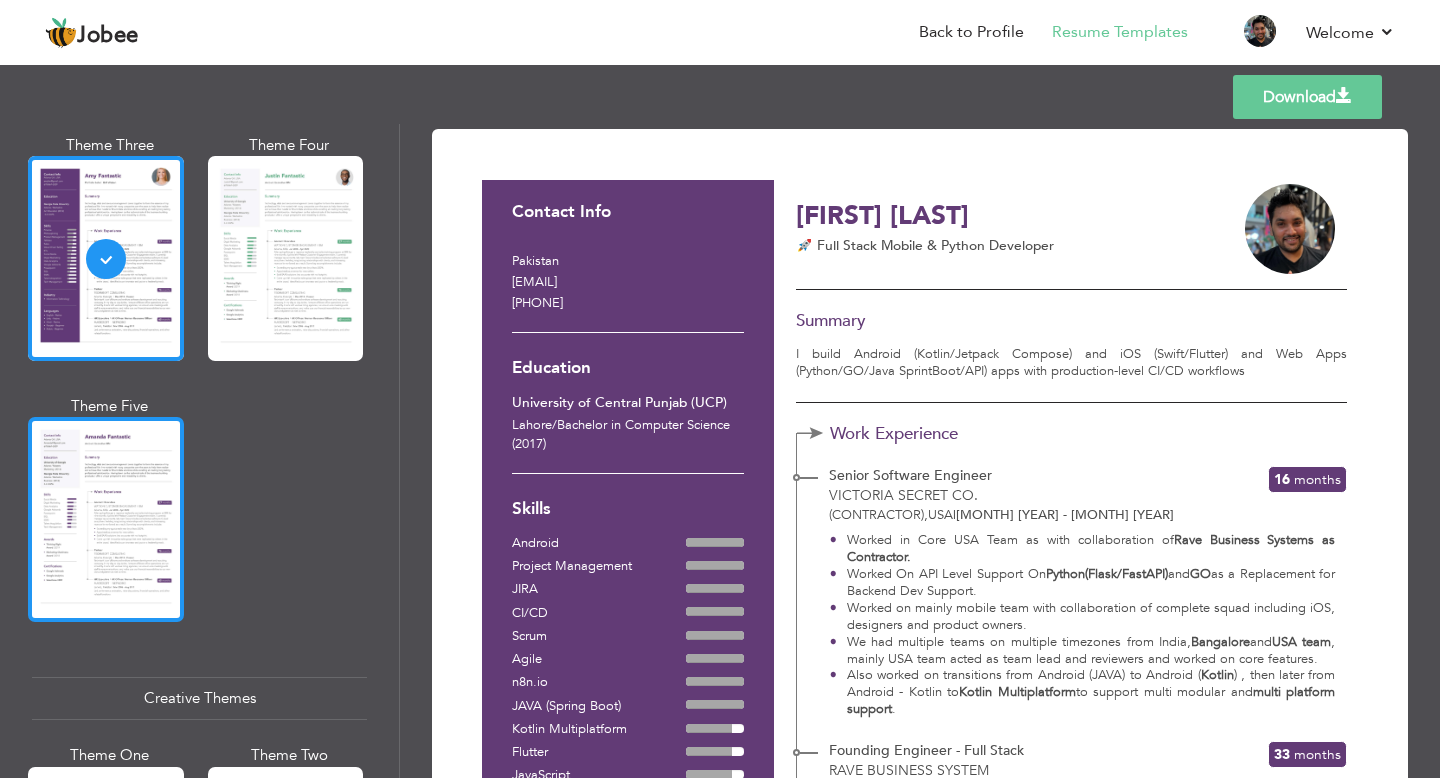 click at bounding box center (106, 519) 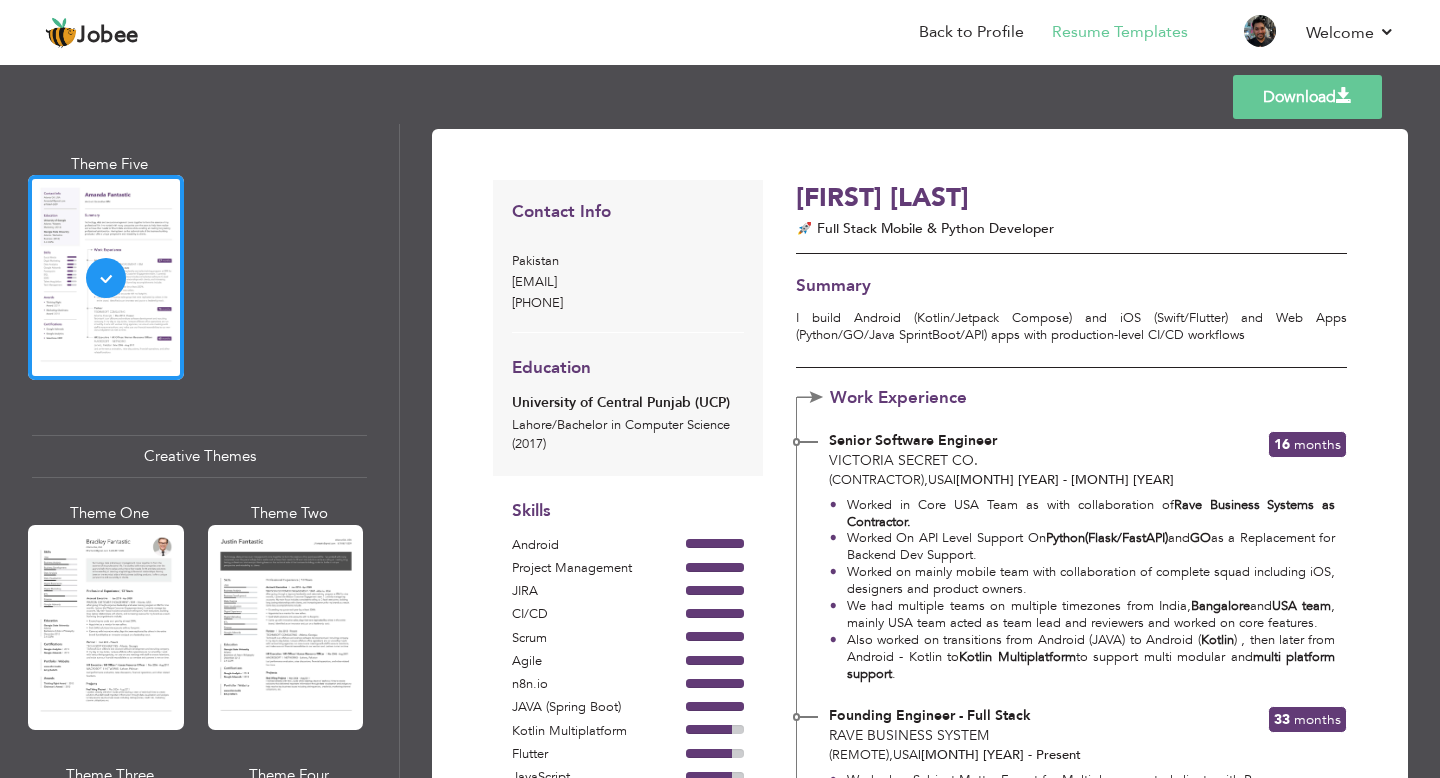 scroll, scrollTop: 2082, scrollLeft: 0, axis: vertical 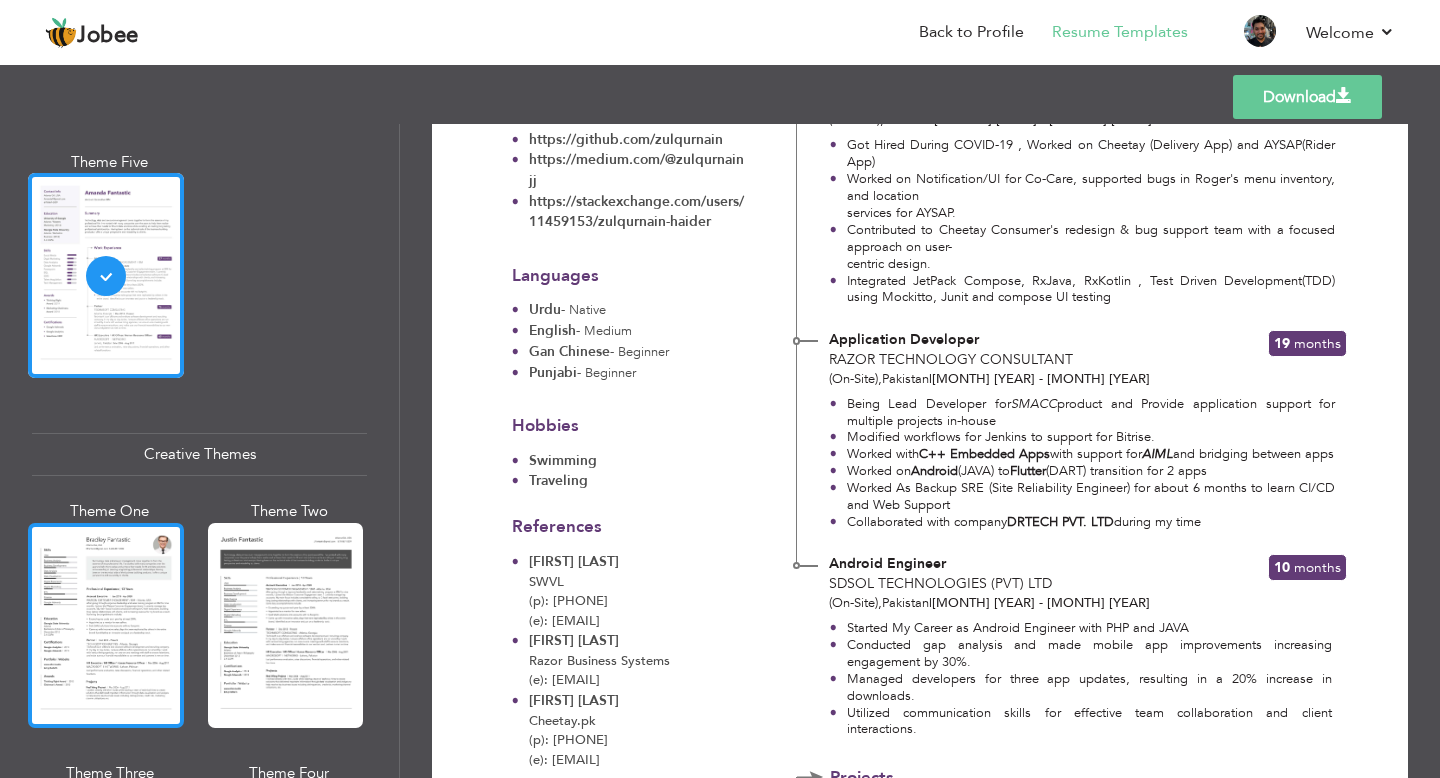 click at bounding box center [106, 625] 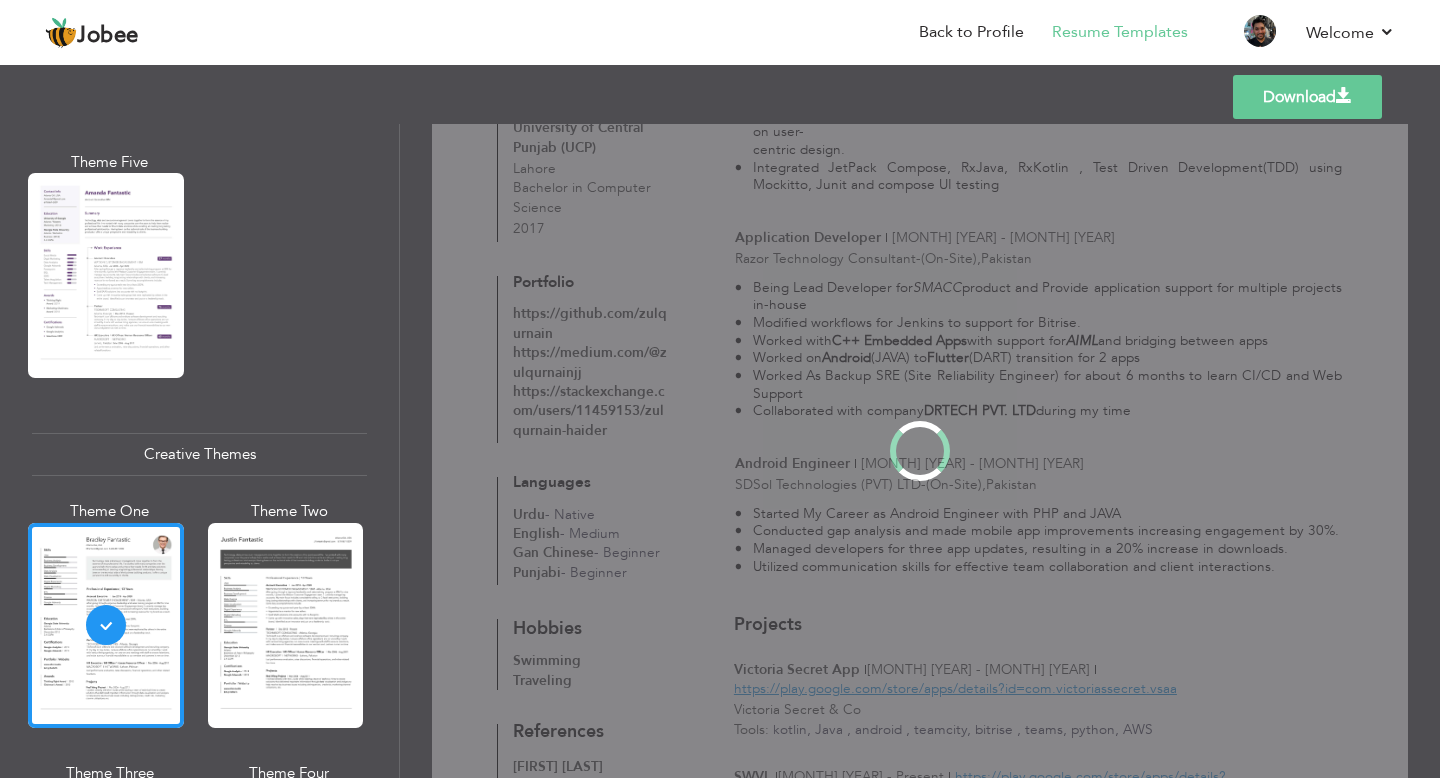 scroll, scrollTop: 0, scrollLeft: 0, axis: both 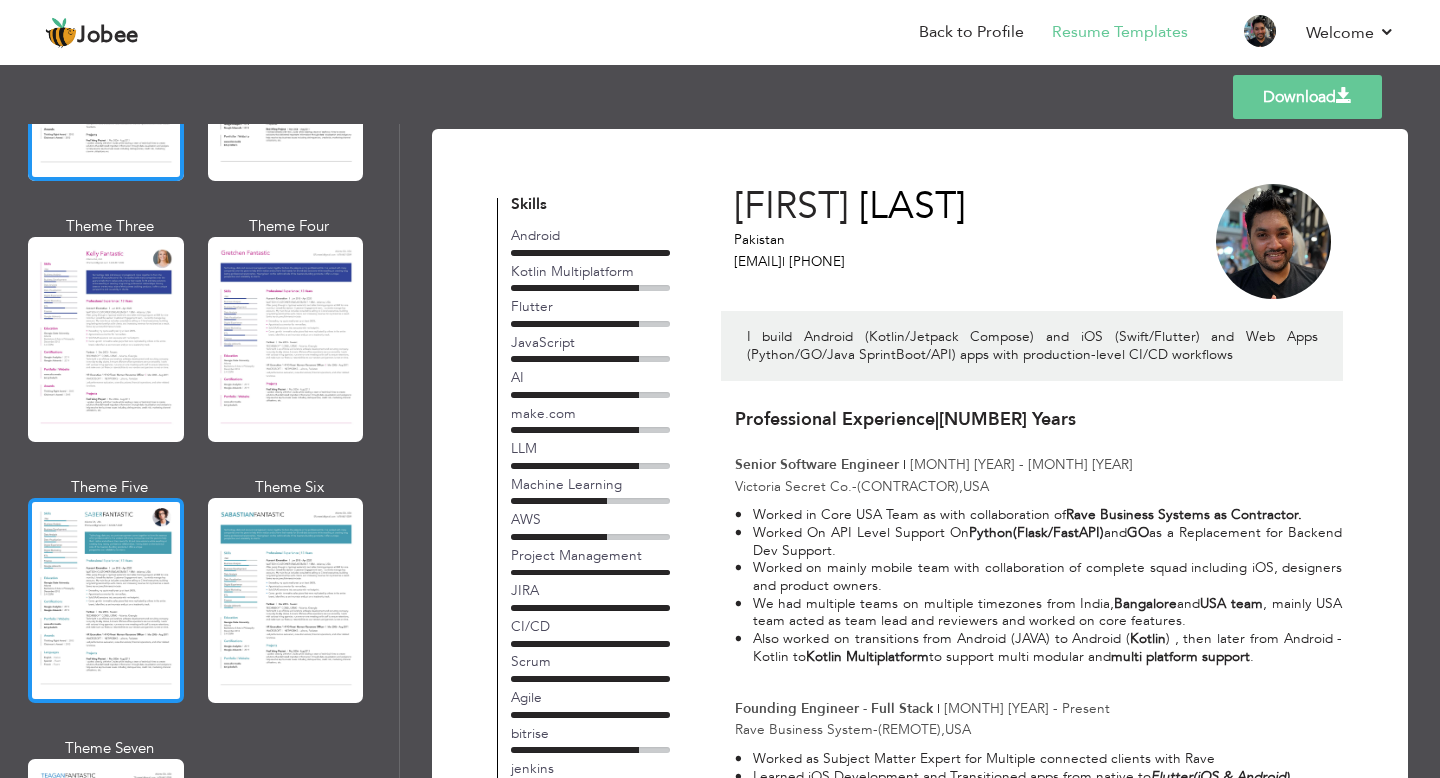 click at bounding box center [106, 600] 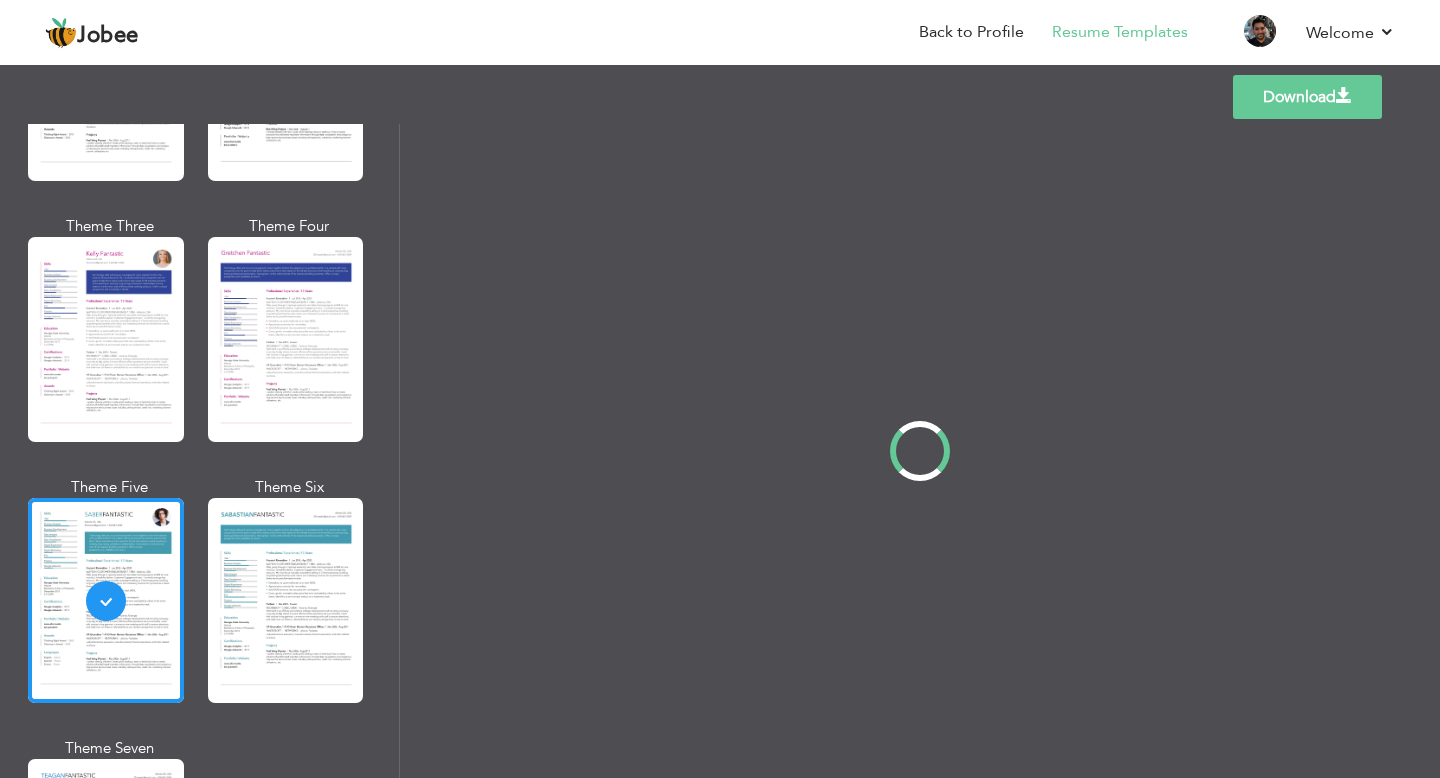 scroll, scrollTop: 2629, scrollLeft: 0, axis: vertical 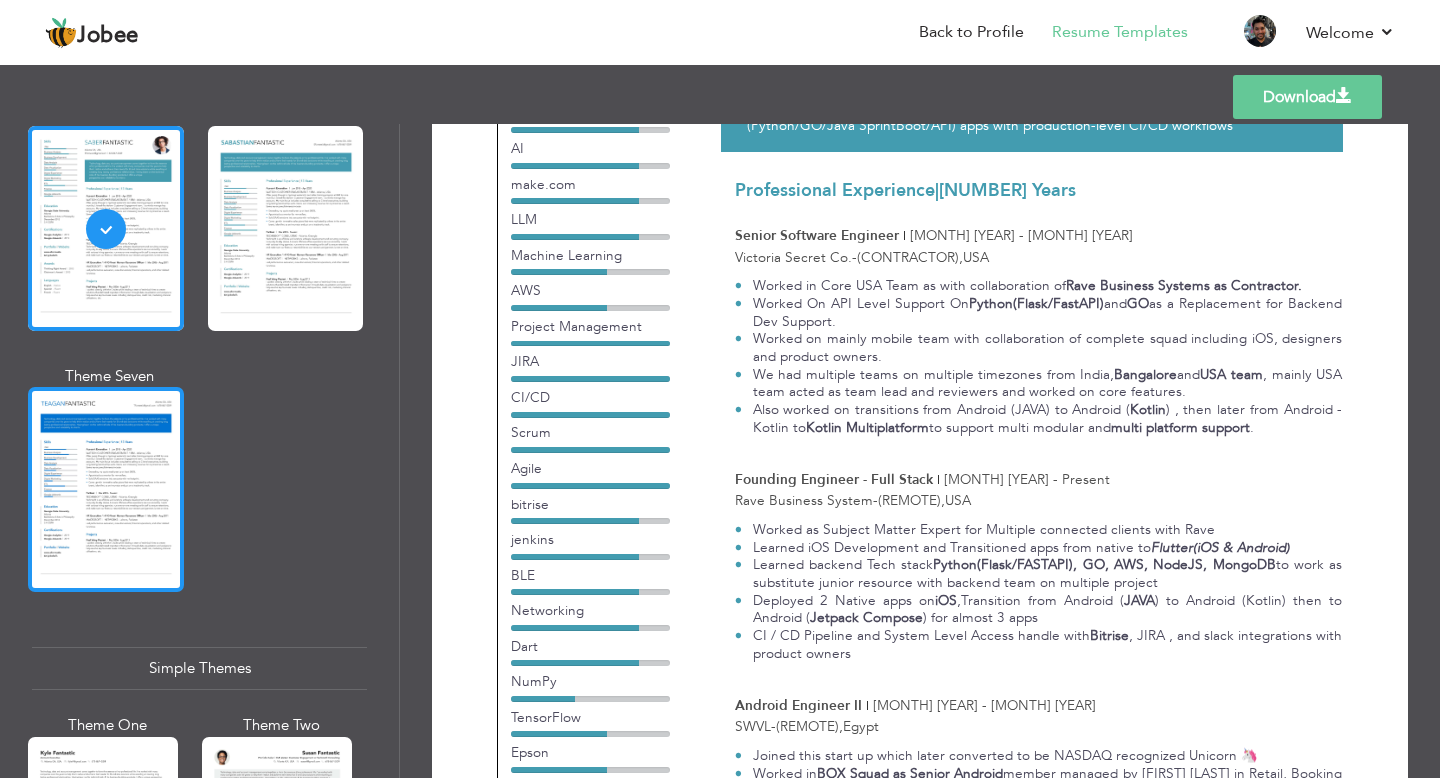 click at bounding box center [106, 489] 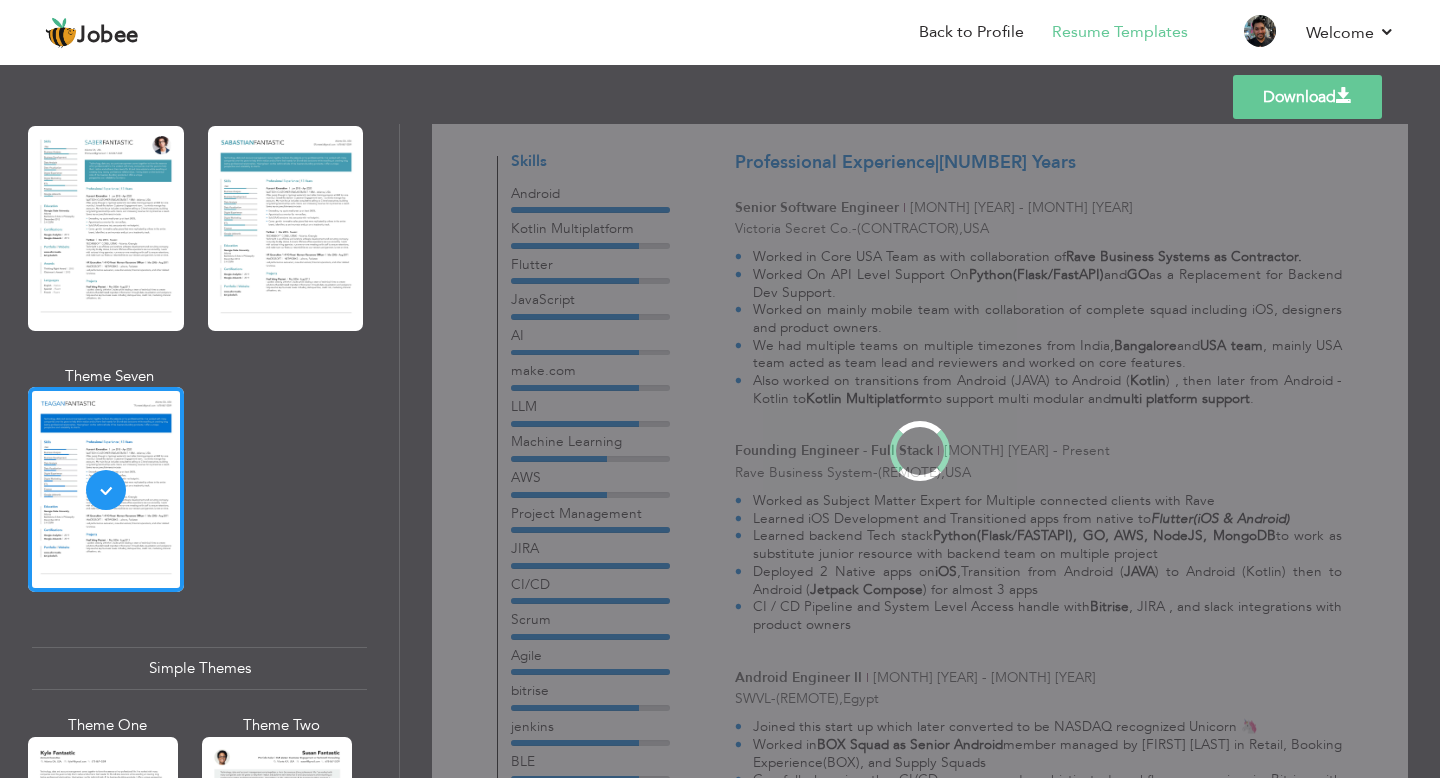 scroll, scrollTop: 0, scrollLeft: 0, axis: both 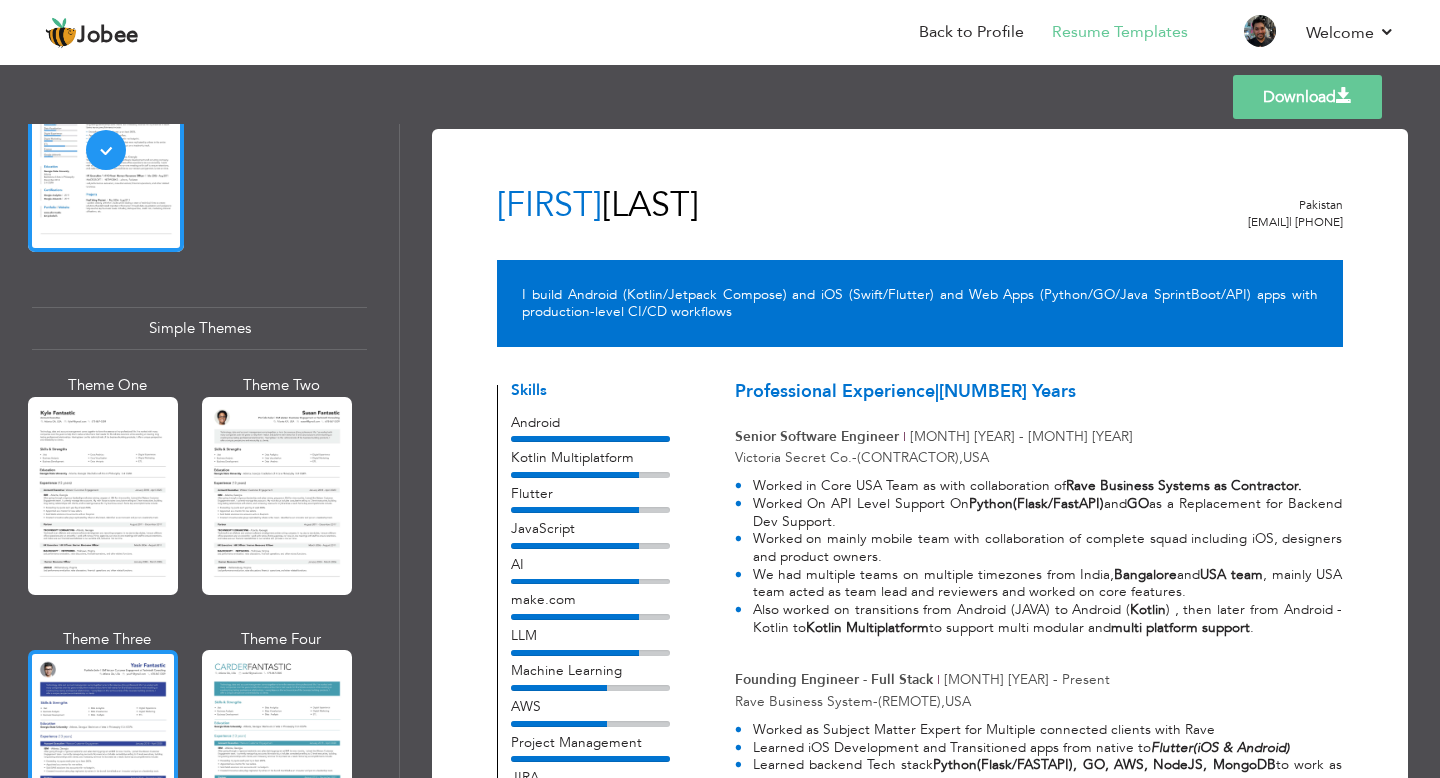 click at bounding box center (103, 749) 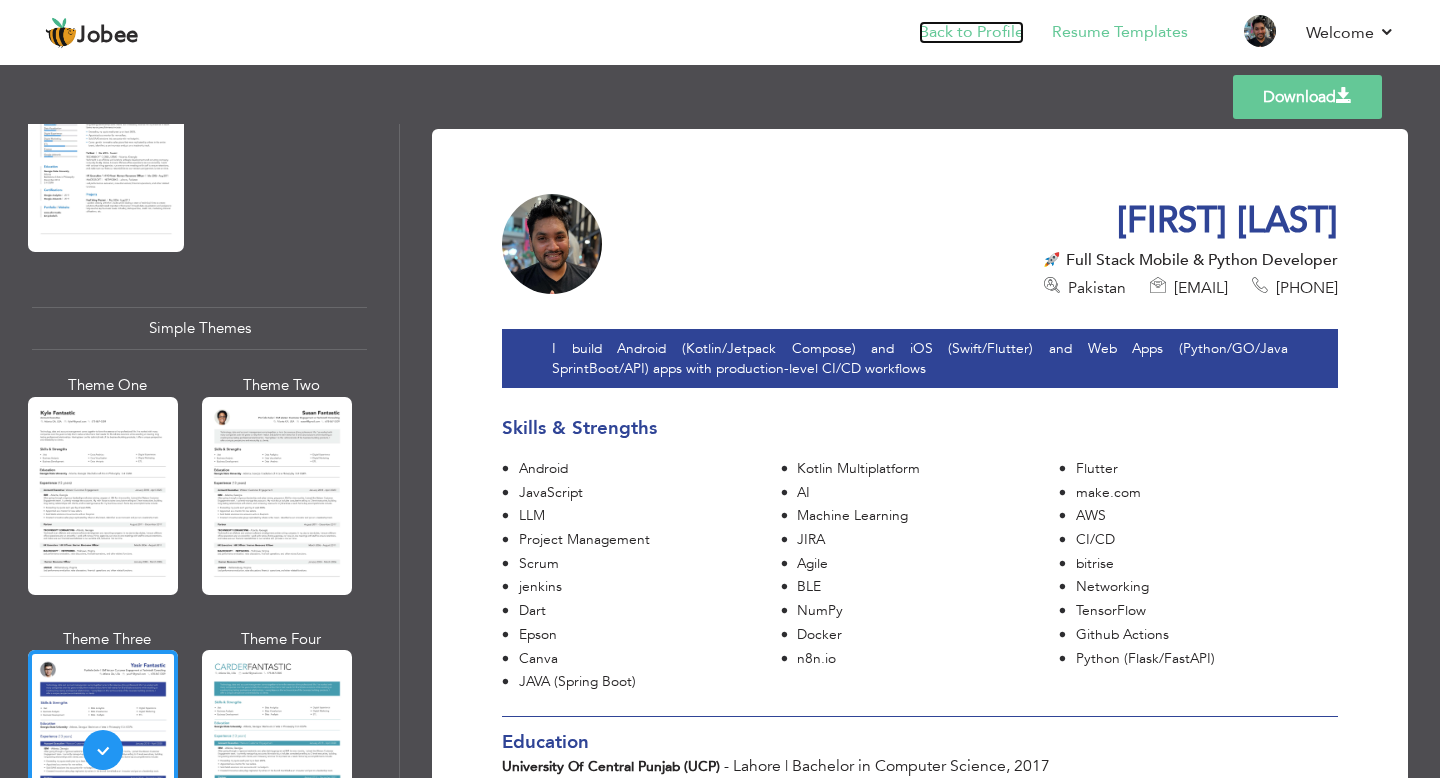 click on "Back to Profile" at bounding box center (971, 32) 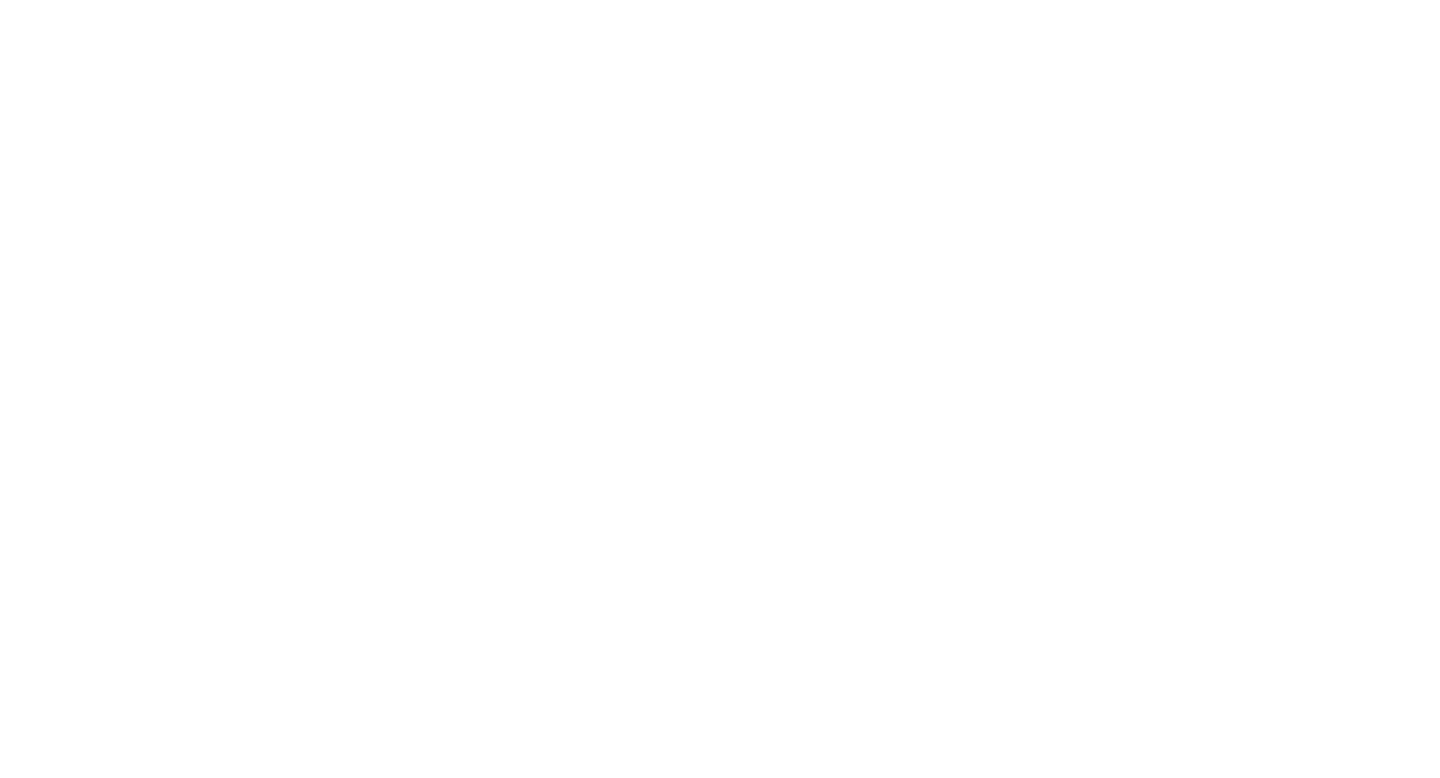 scroll, scrollTop: 0, scrollLeft: 0, axis: both 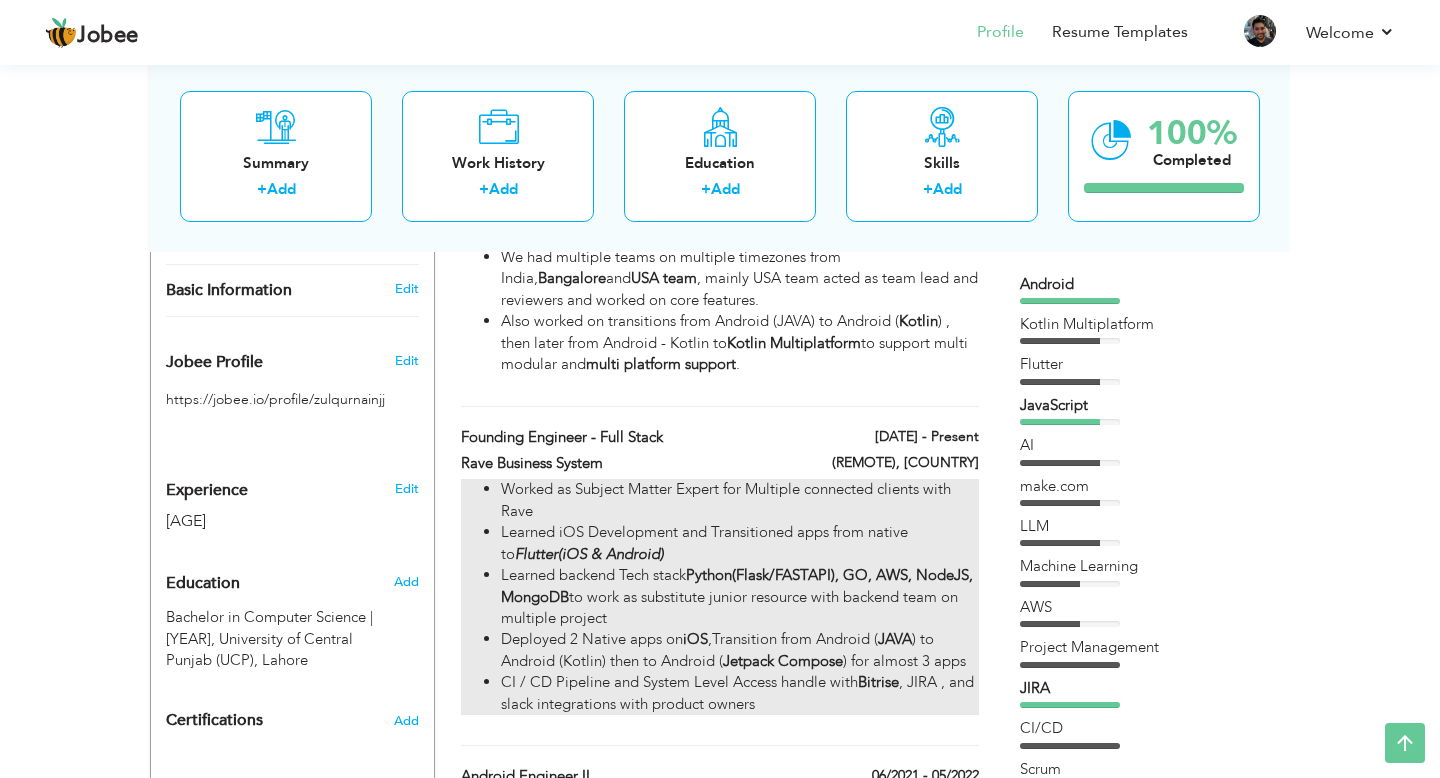 click on "Learned iOS Development and Transitioned apps from native to  Flutter(iOS & Android)" at bounding box center (740, 543) 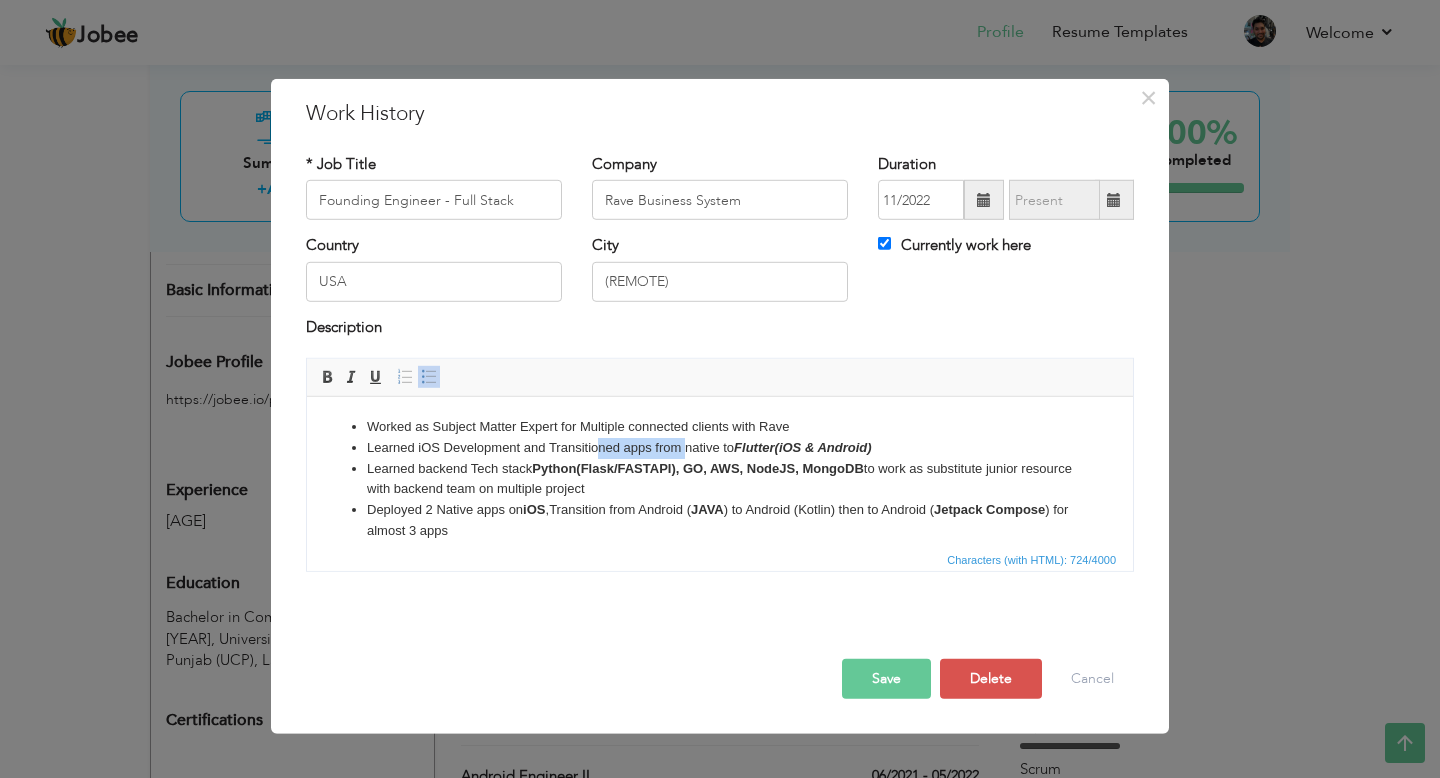 drag, startPoint x: 685, startPoint y: 448, endPoint x: 604, endPoint y: 446, distance: 81.02469 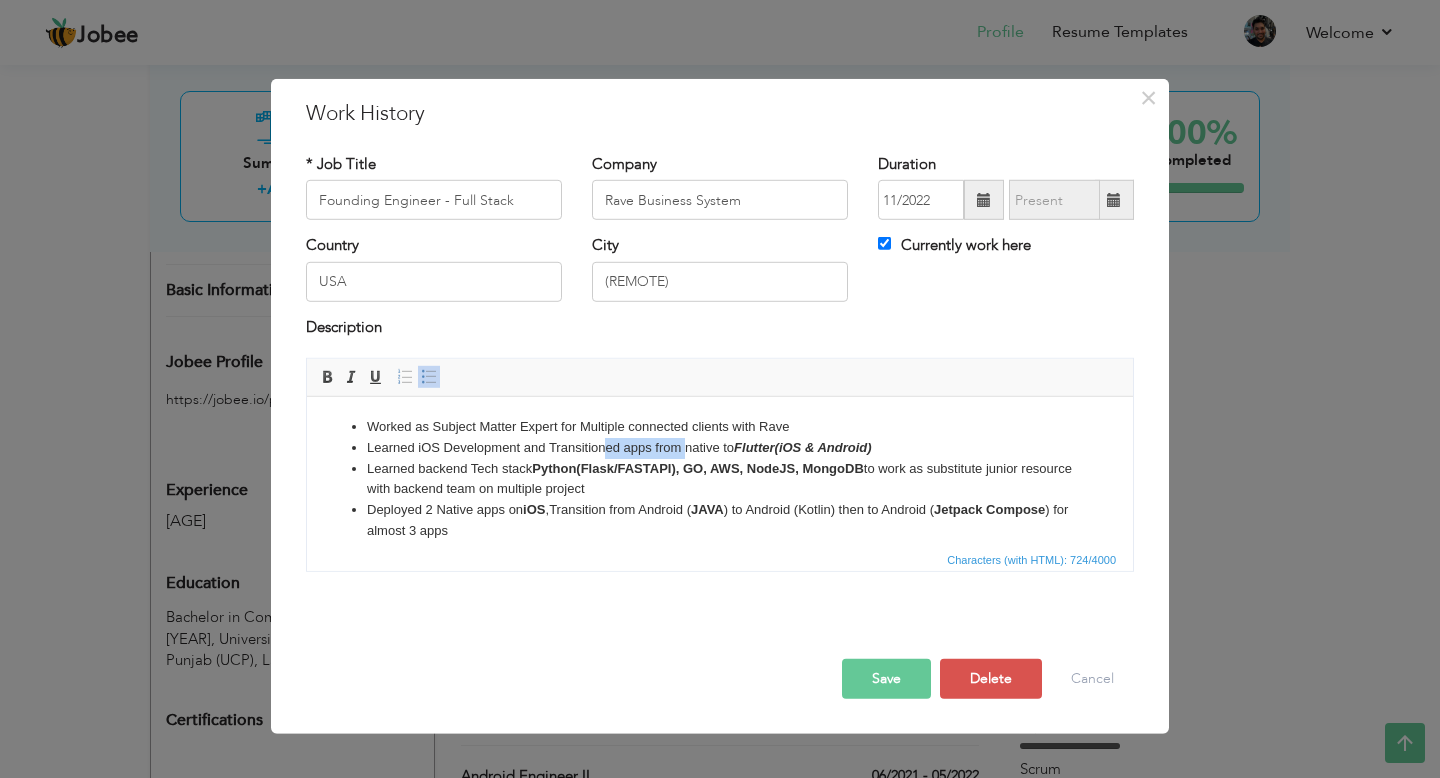 click on "Learned iOS Development and Transitioned apps from native to  Flutter(iOS & Android)" at bounding box center [720, 448] 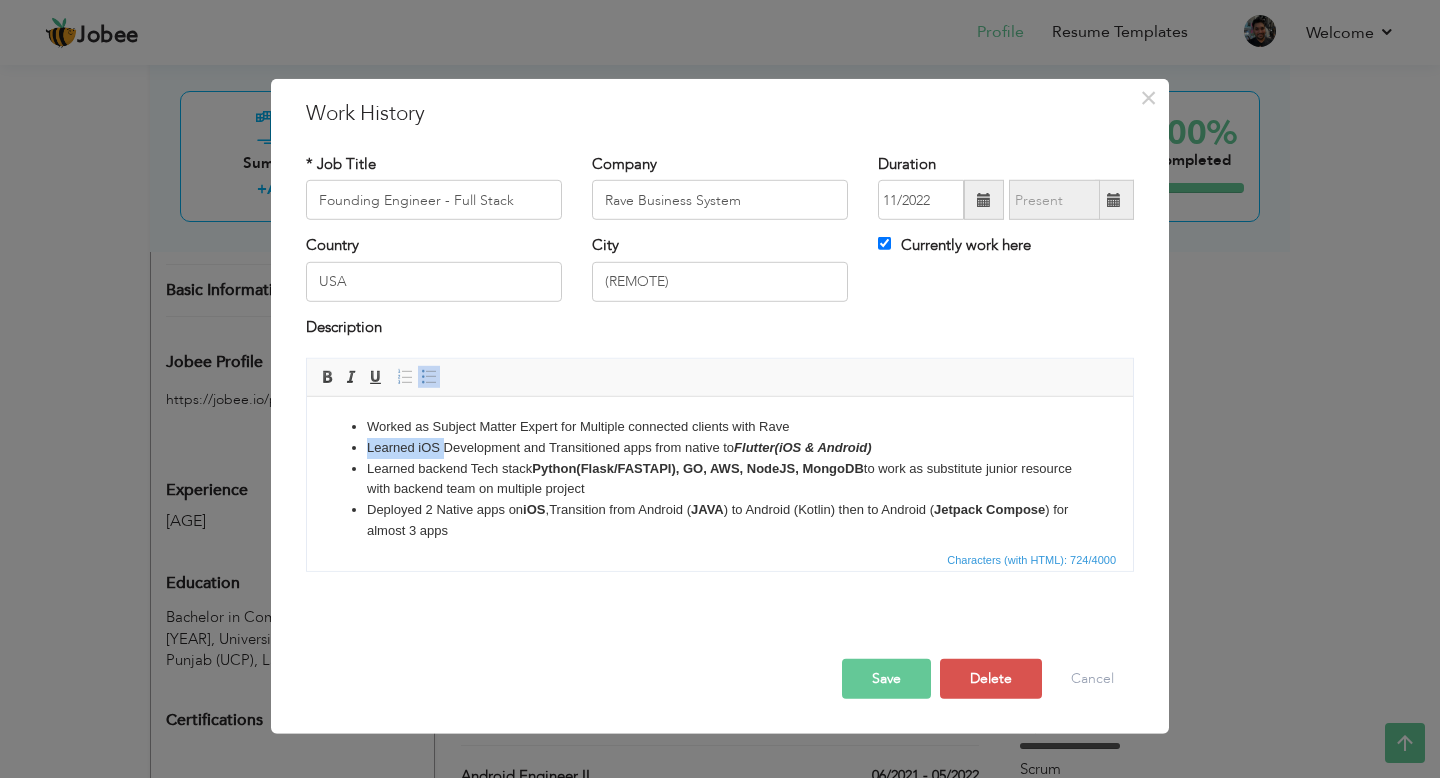 drag, startPoint x: 445, startPoint y: 450, endPoint x: 370, endPoint y: 448, distance: 75.026665 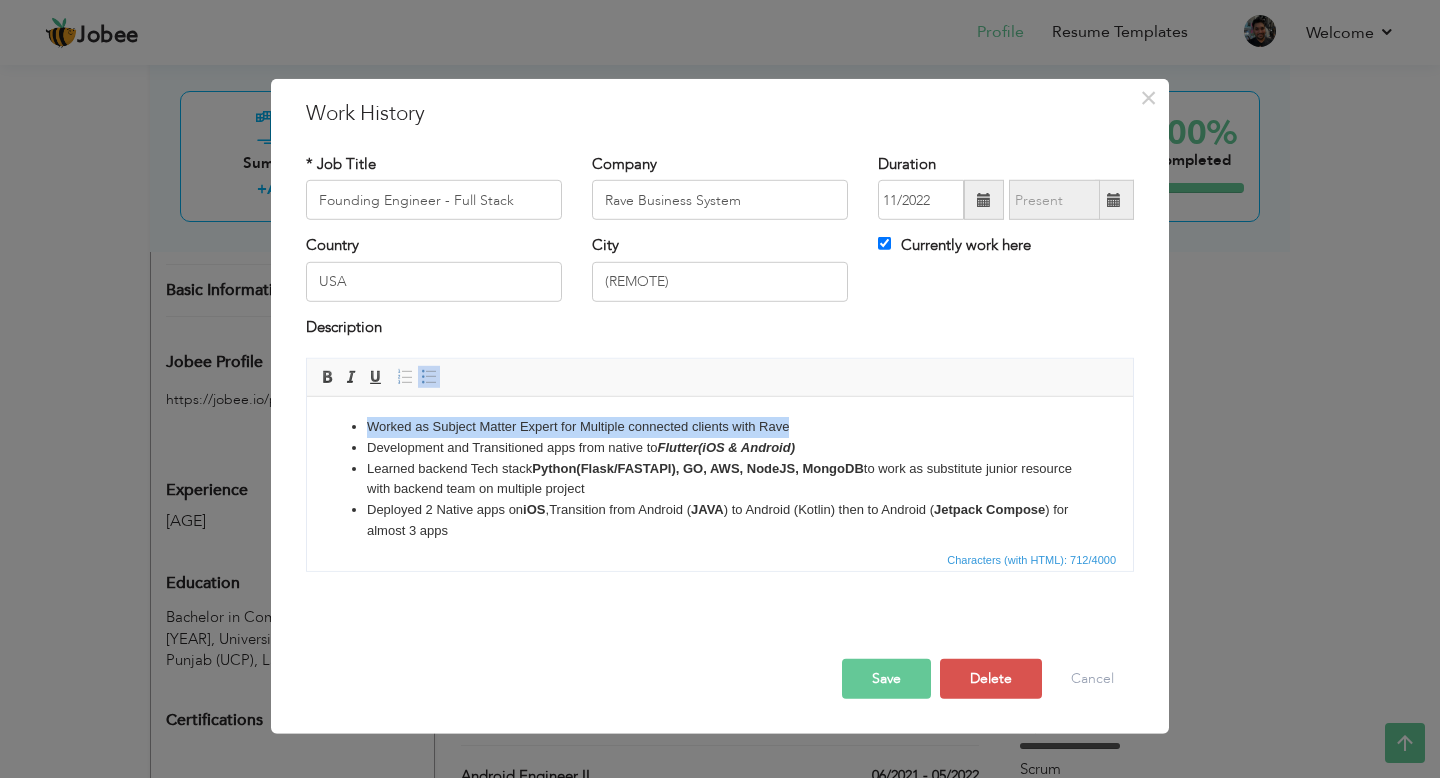 drag, startPoint x: 801, startPoint y: 425, endPoint x: 368, endPoint y: 431, distance: 433.04156 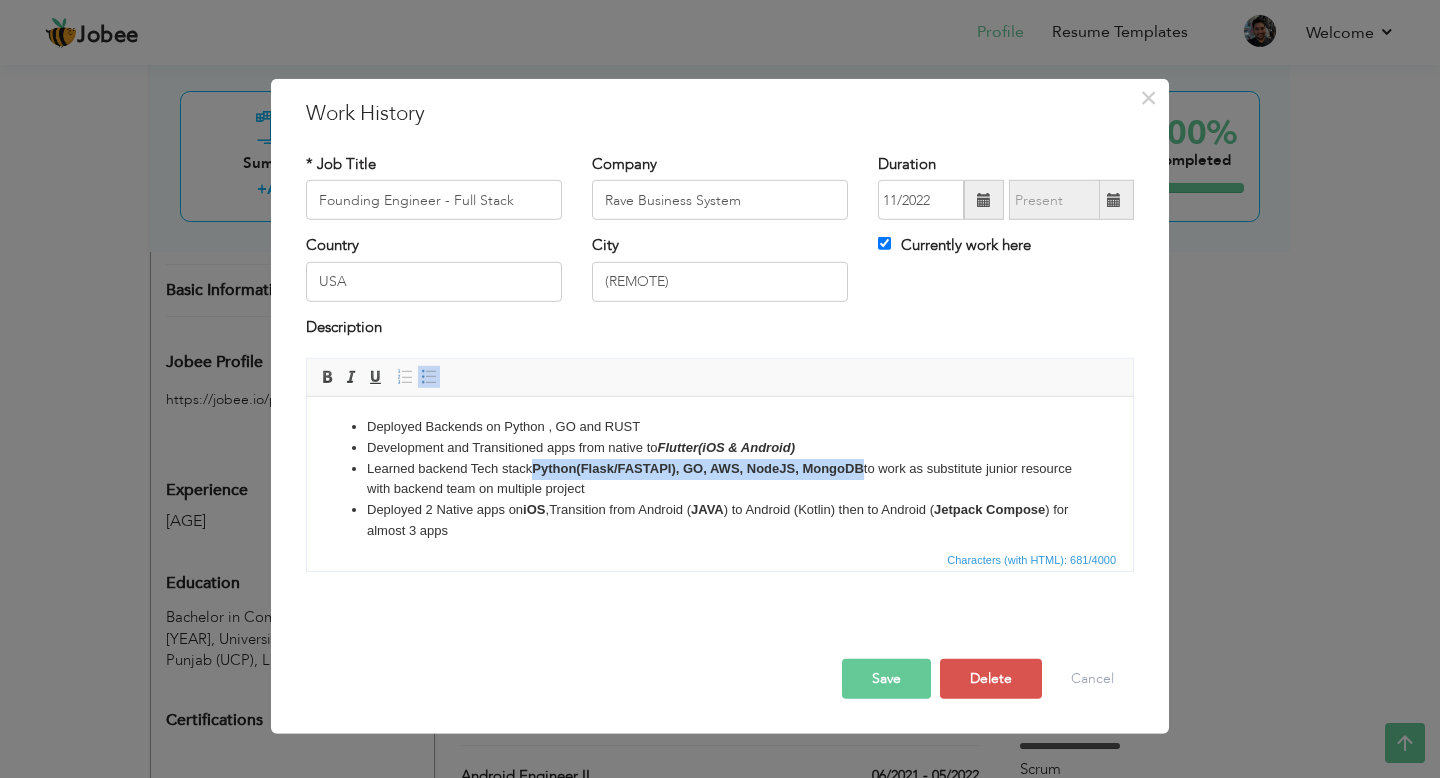 drag, startPoint x: 865, startPoint y: 467, endPoint x: 539, endPoint y: 475, distance: 326.09814 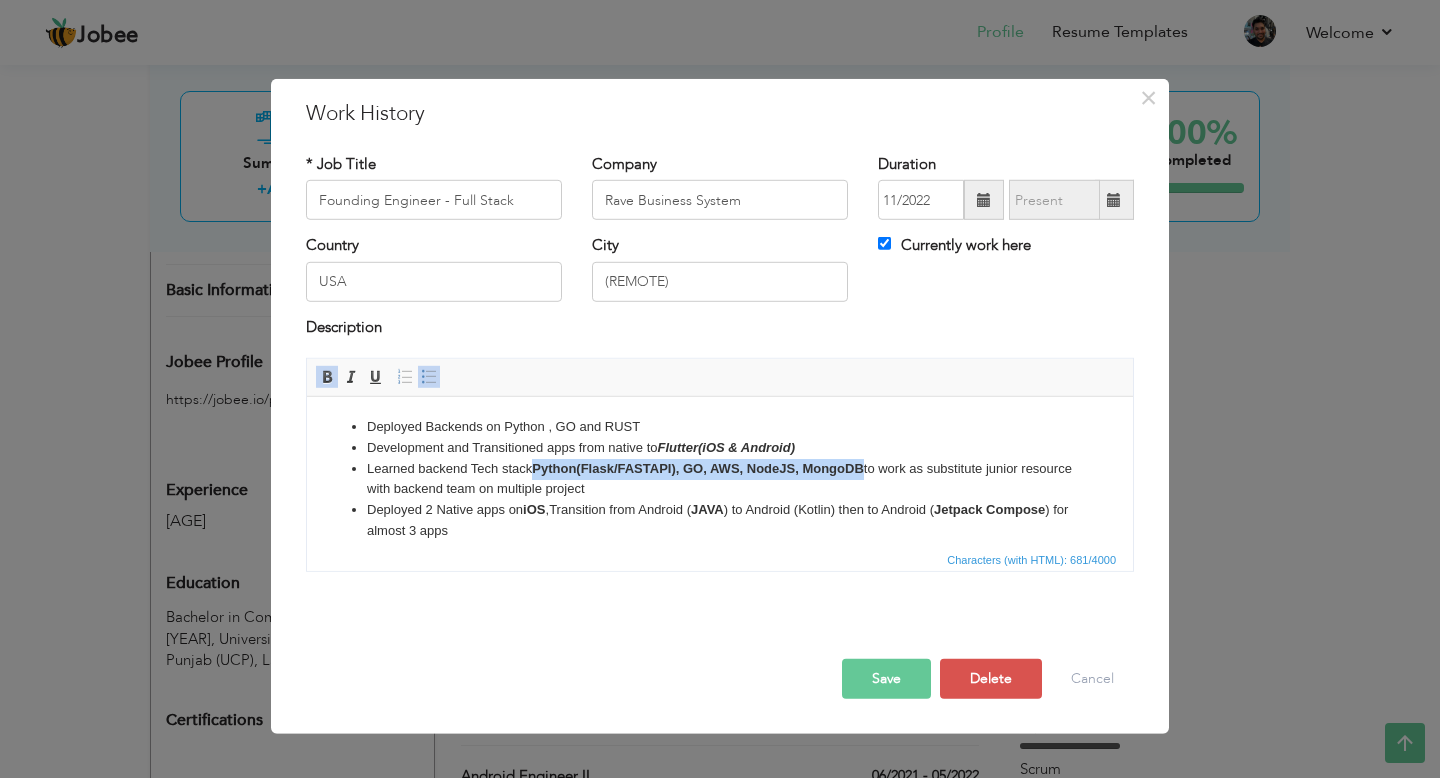 copy on "Python(Flask/FASTAPI), GO, AWS, NodeJS, MongoDB" 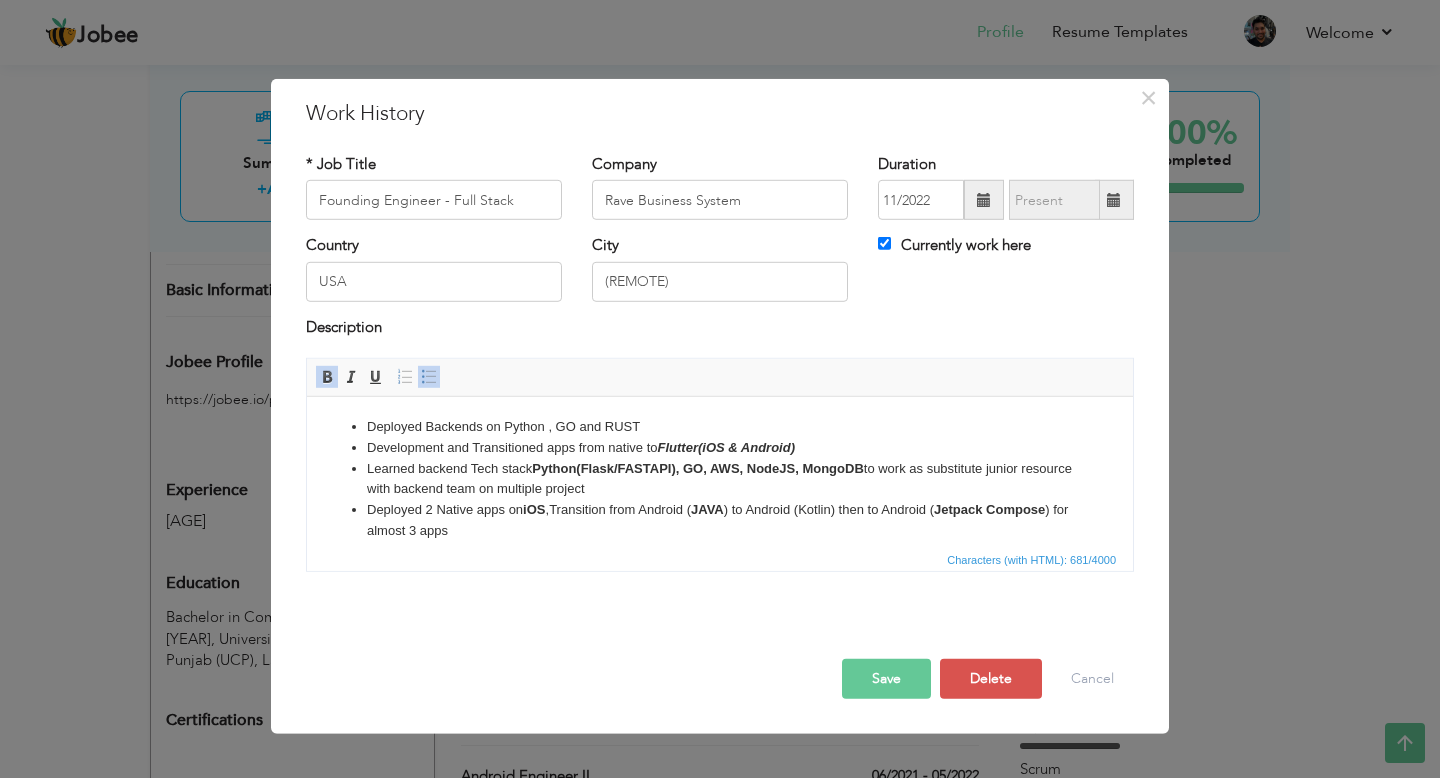 click on "Deployed Backends on Python , GO and RUST" at bounding box center (720, 427) 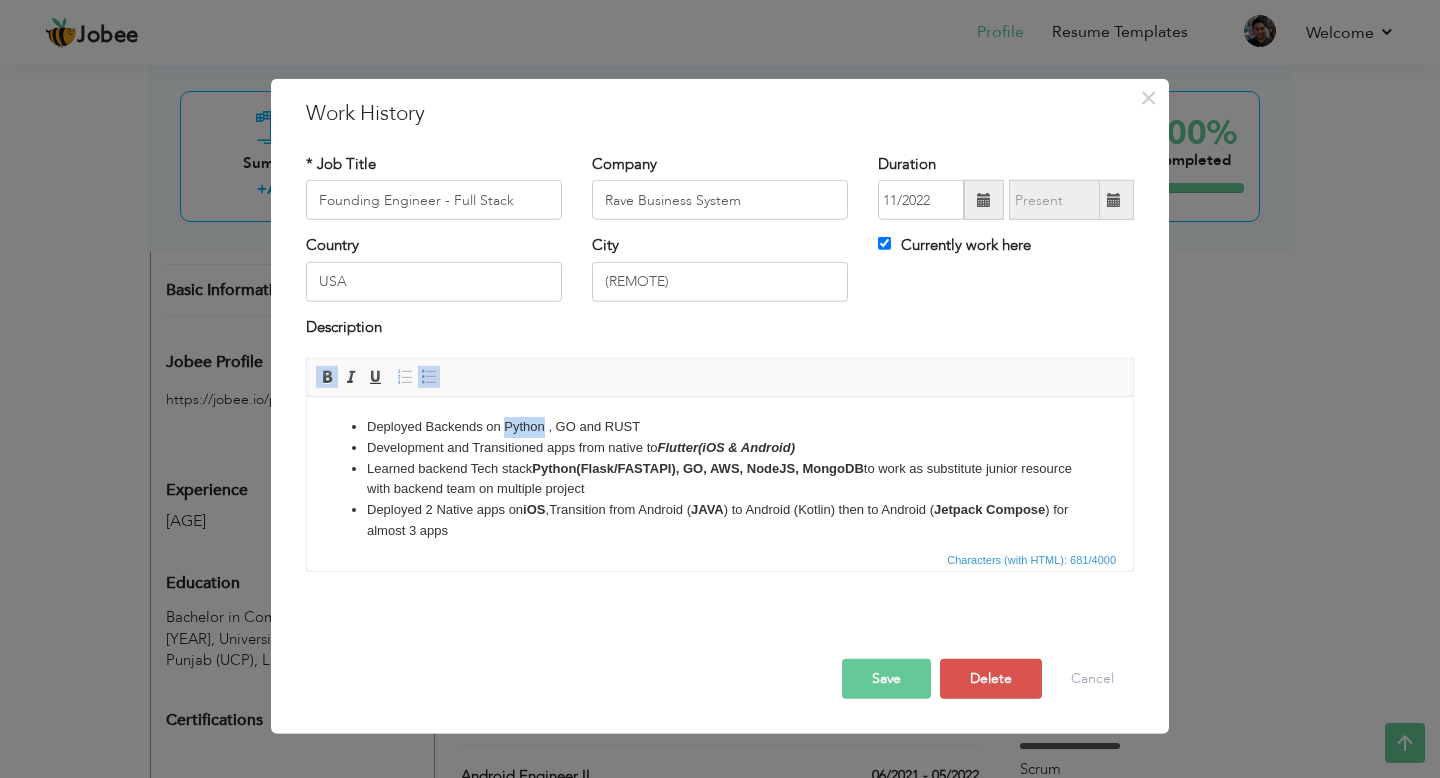 click on "Deployed Backends on Python , GO and RUST" at bounding box center [720, 427] 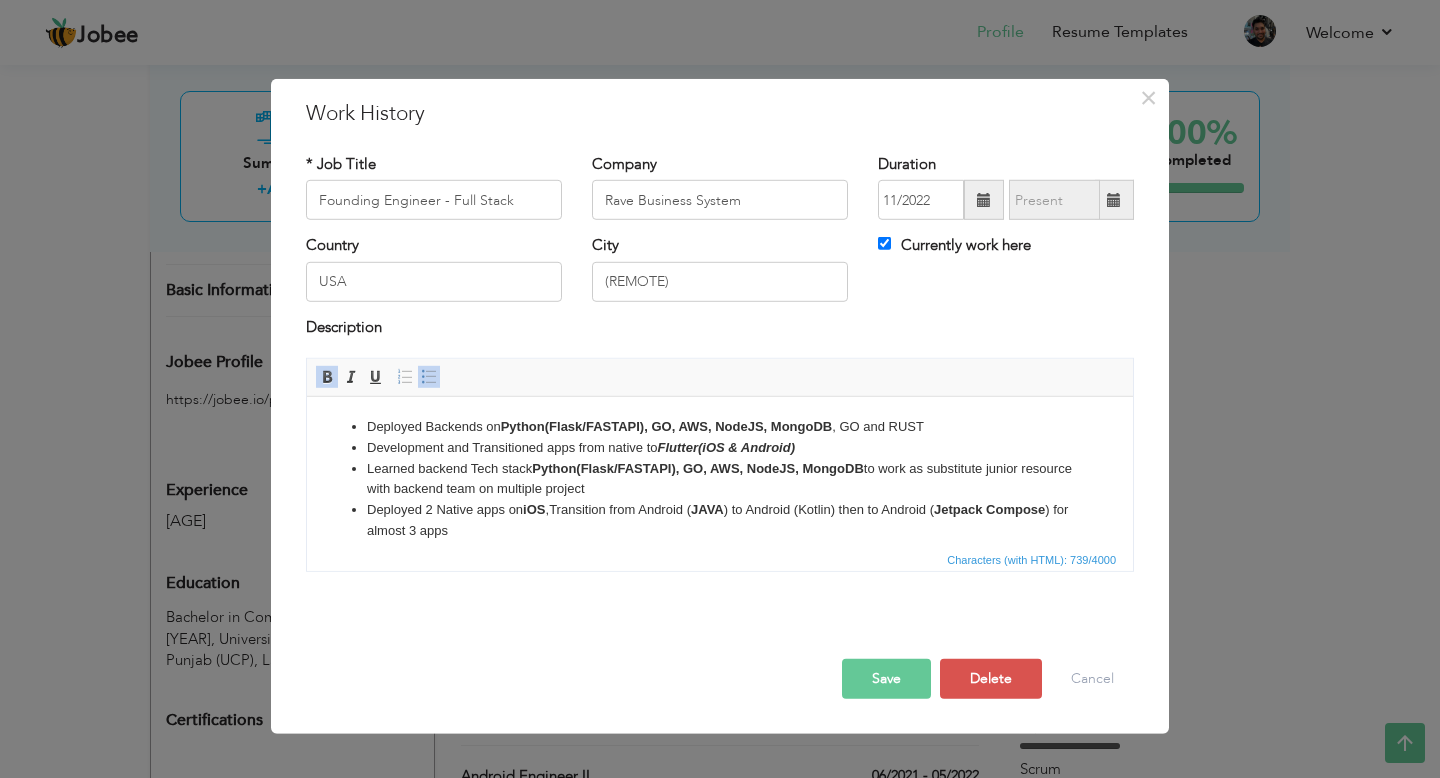 click on "Deployed Backends on  Python(Flask/FASTAPI), GO, AWS, NodeJS, MongoDB  , GO and RUST" at bounding box center (720, 427) 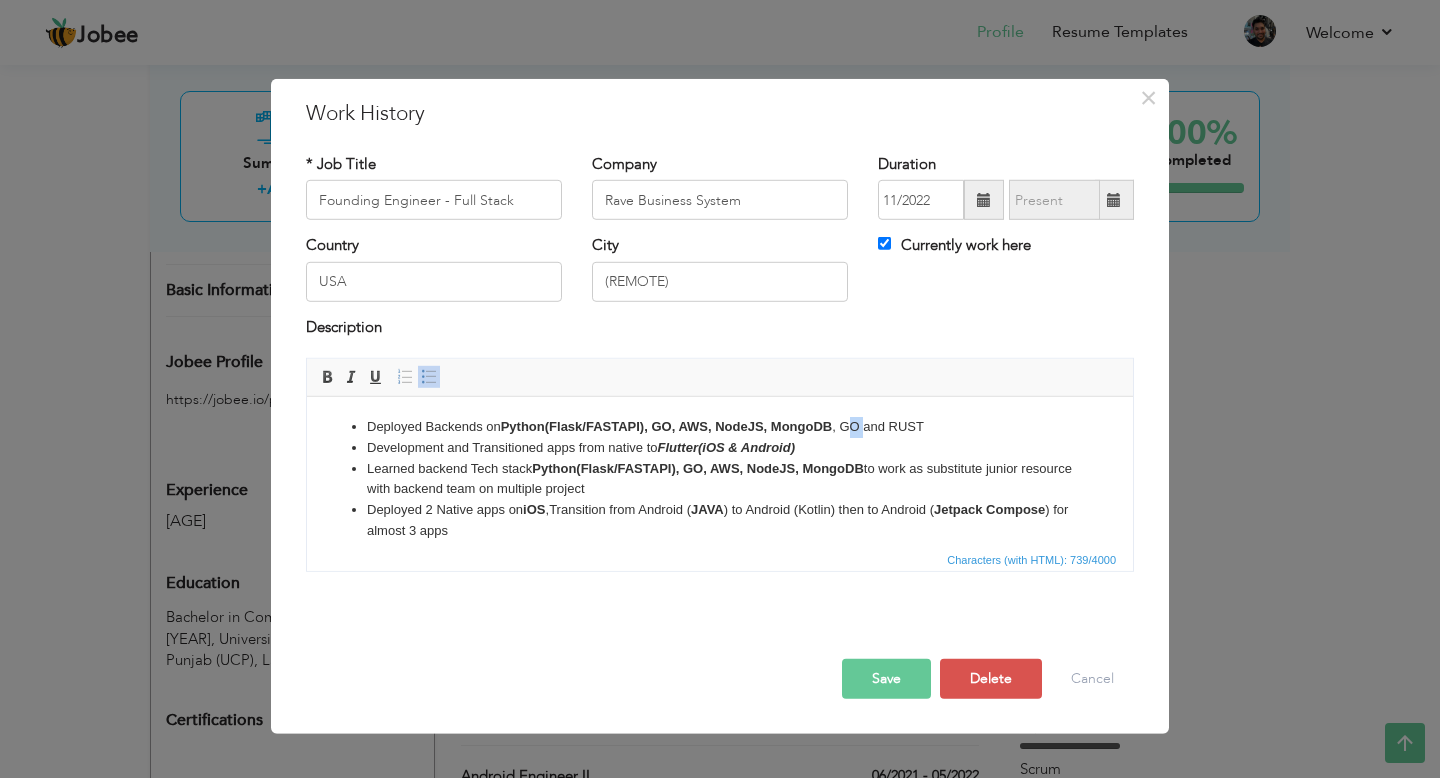 click on "Deployed Backends on  Python(Flask/FASTAPI), GO, AWS, NodeJS, MongoDB  , GO and RUST" at bounding box center [720, 427] 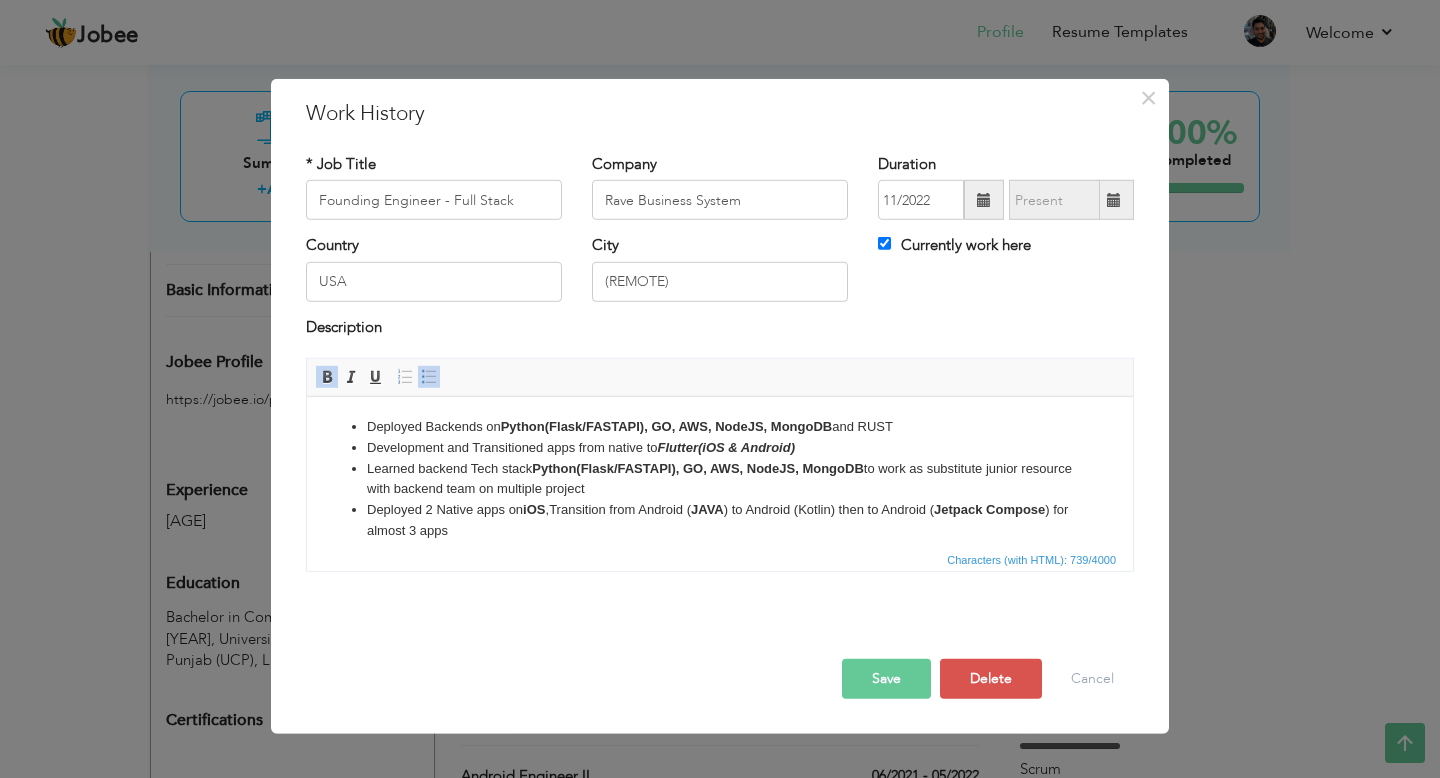 click on "Deployed 2 Native apps on  iOS  ,Transition from Android ( JAVA ) to Android (Kotlin) then to Android ( Jetpack Compose ) for almost 3 apps" at bounding box center [720, 521] 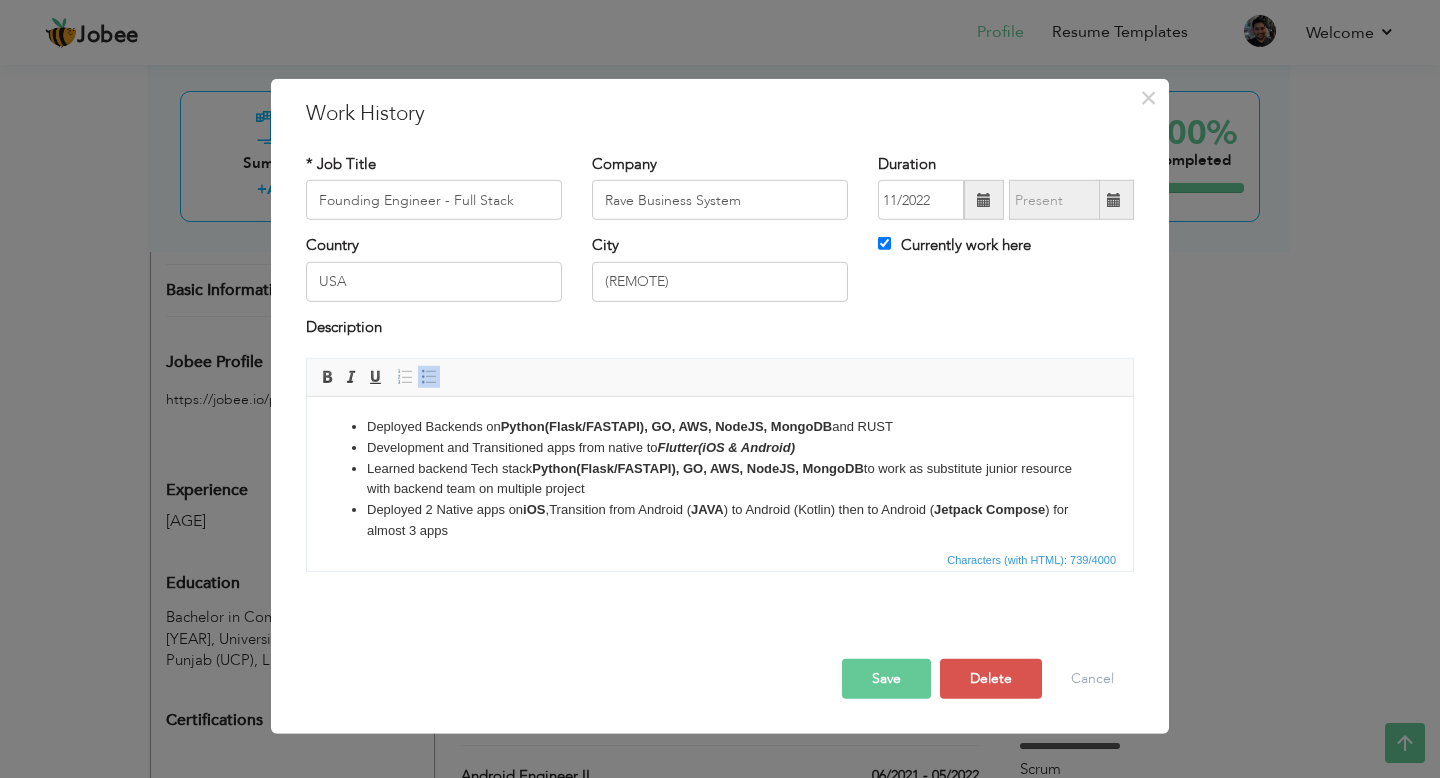 click on "Deployed Backends on  Python(Flask/FASTAPI), GO, AWS, NodeJS, MongoDB  and RUST" at bounding box center [720, 427] 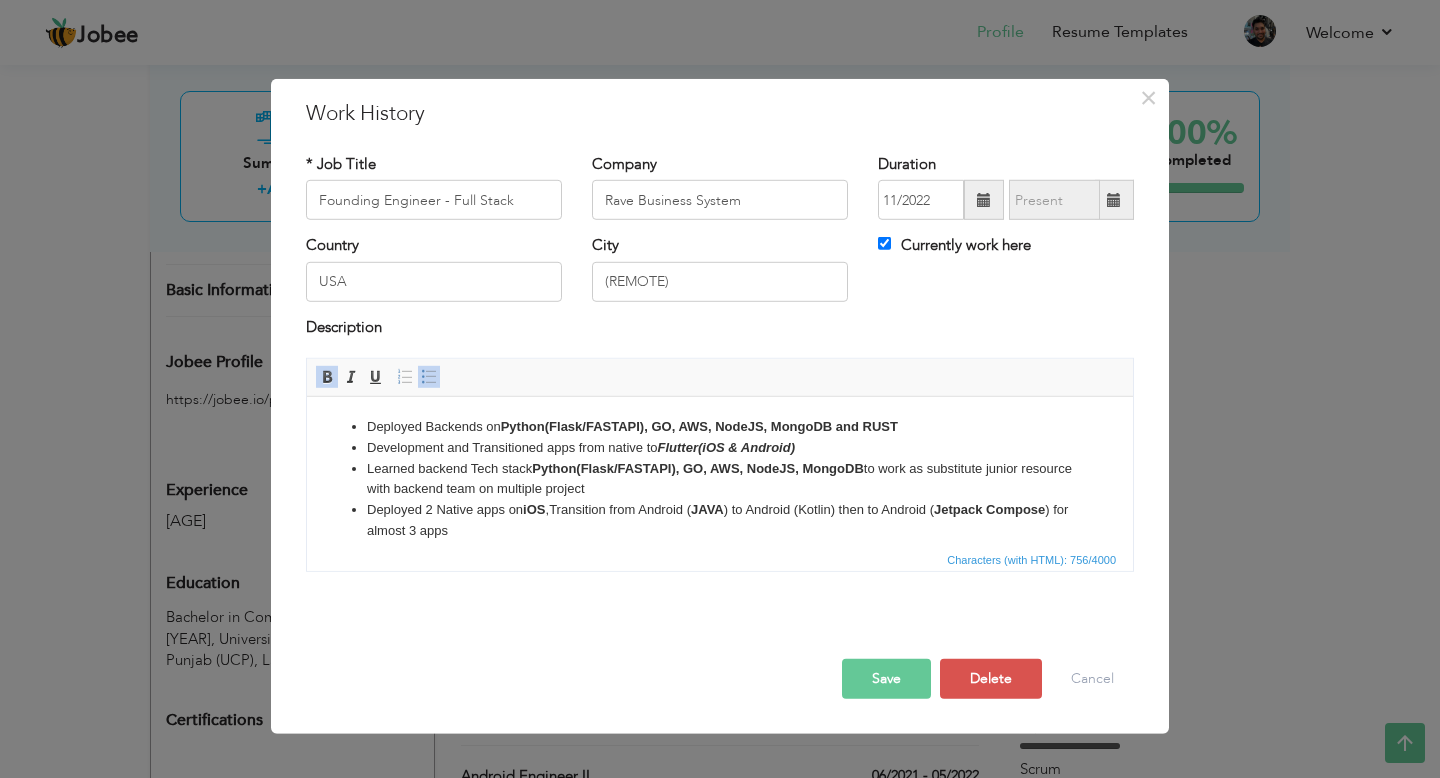 click on "Learned backend Tech stack  Python(Flask/FASTAPI), GO, AWS, NodeJS, MongoDB  to work as substitute junior resource with backend team on multiple project" at bounding box center (720, 480) 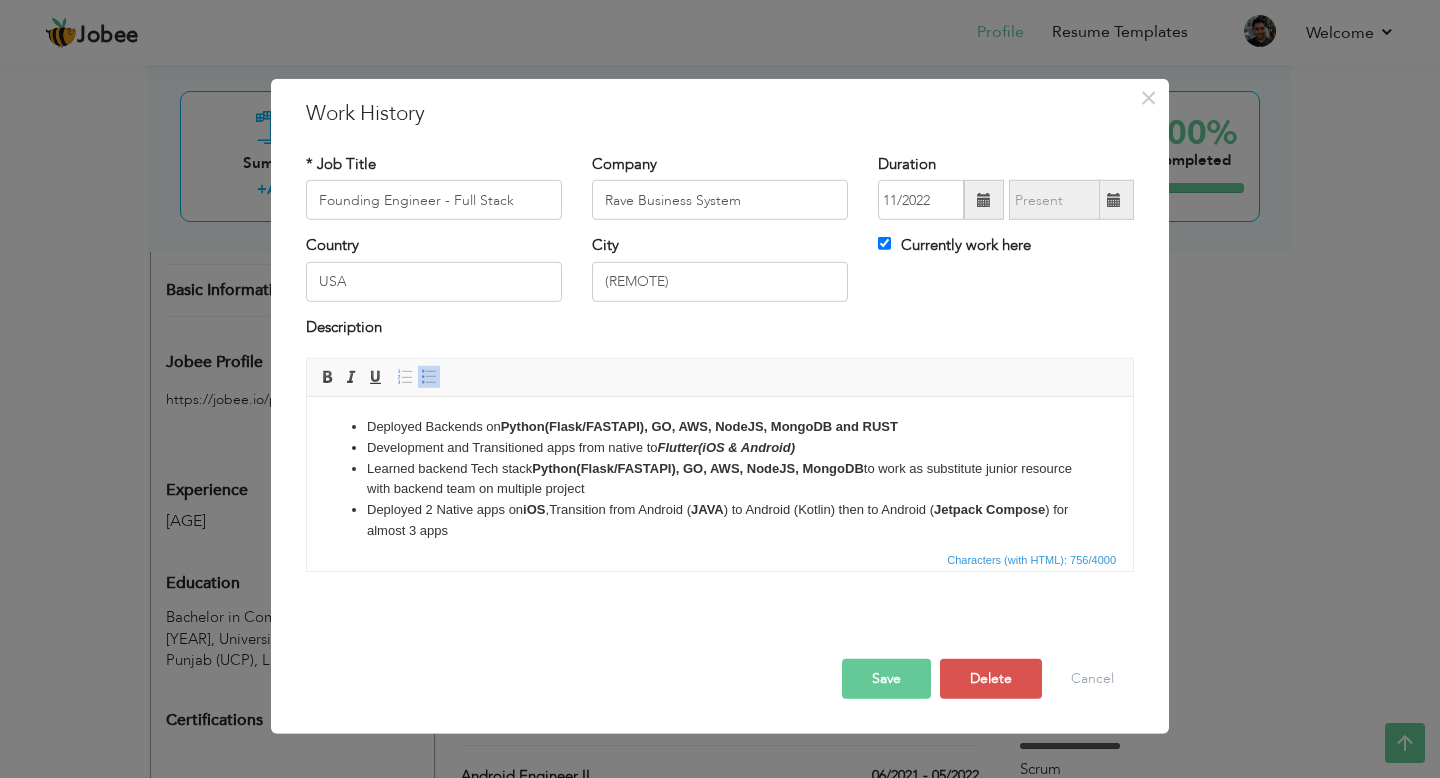 drag, startPoint x: 645, startPoint y: 489, endPoint x: 369, endPoint y: 465, distance: 277.0415 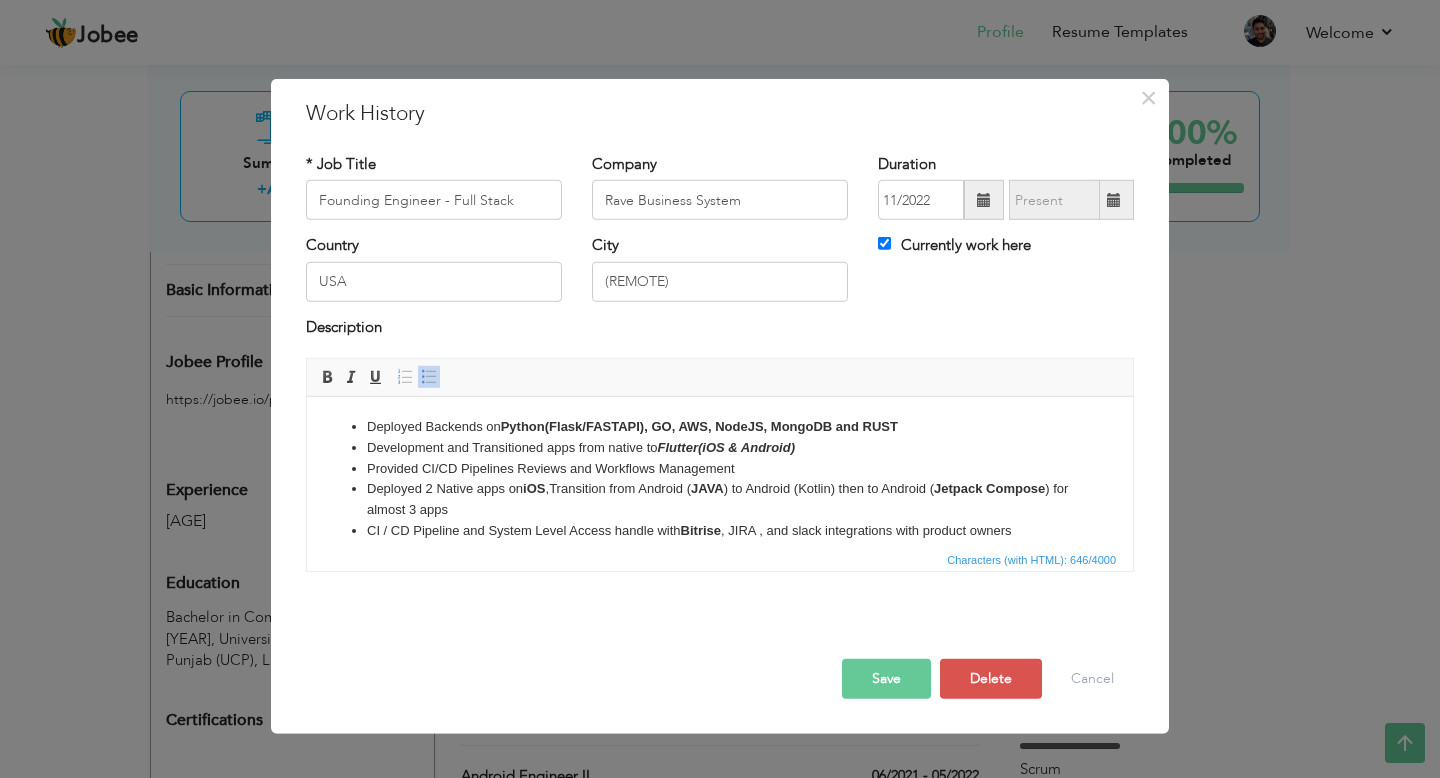 scroll, scrollTop: 15, scrollLeft: 0, axis: vertical 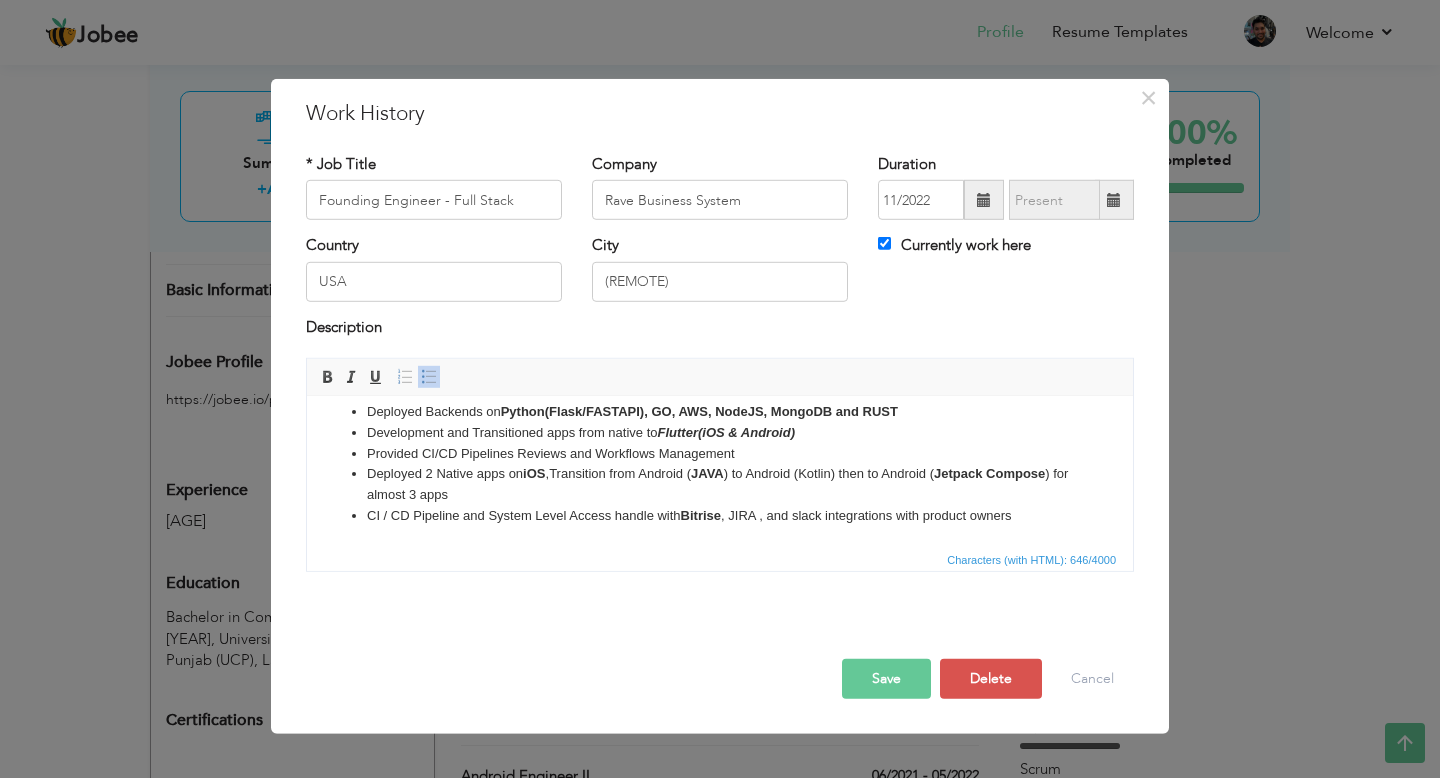 drag, startPoint x: 1021, startPoint y: 528, endPoint x: 367, endPoint y: 513, distance: 654.172 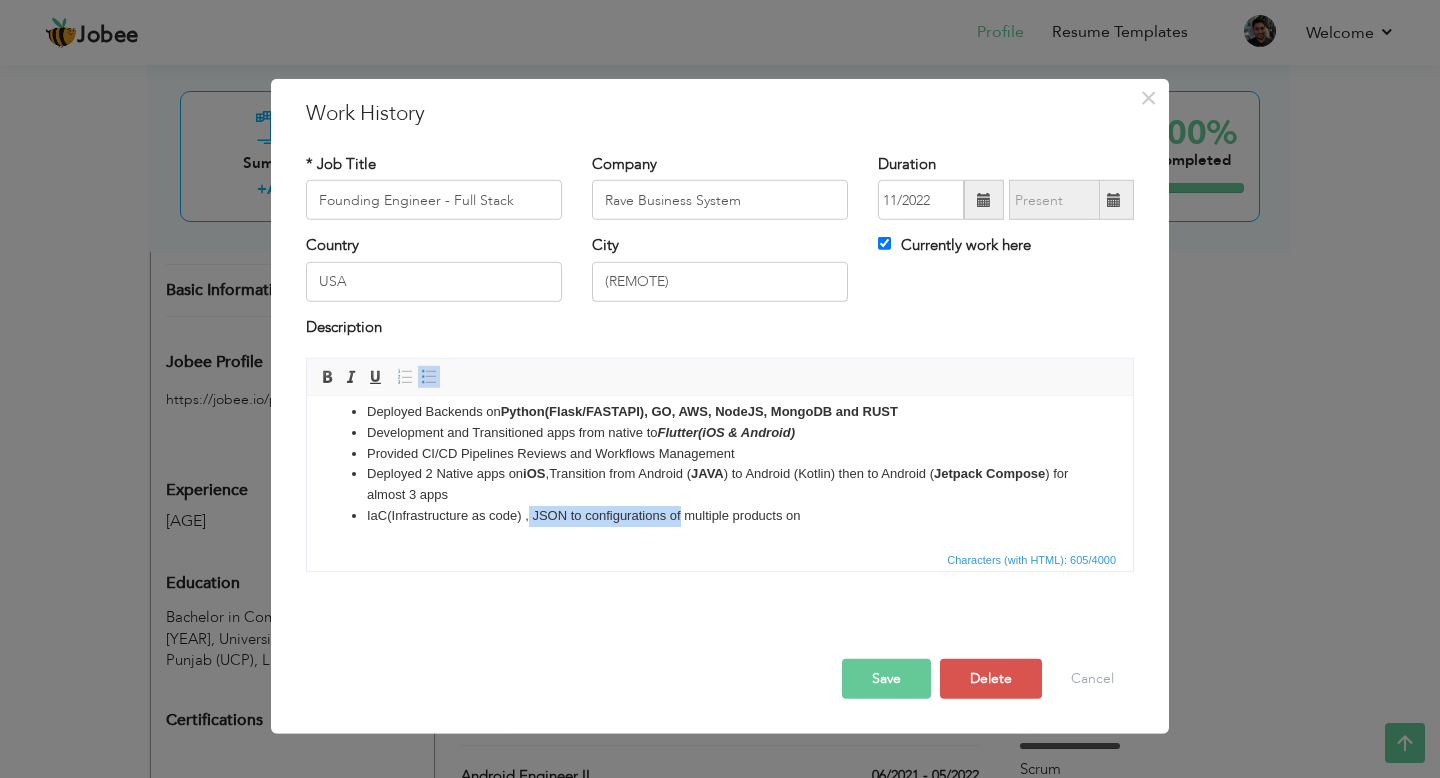 drag, startPoint x: 681, startPoint y: 514, endPoint x: 528, endPoint y: 523, distance: 153.26448 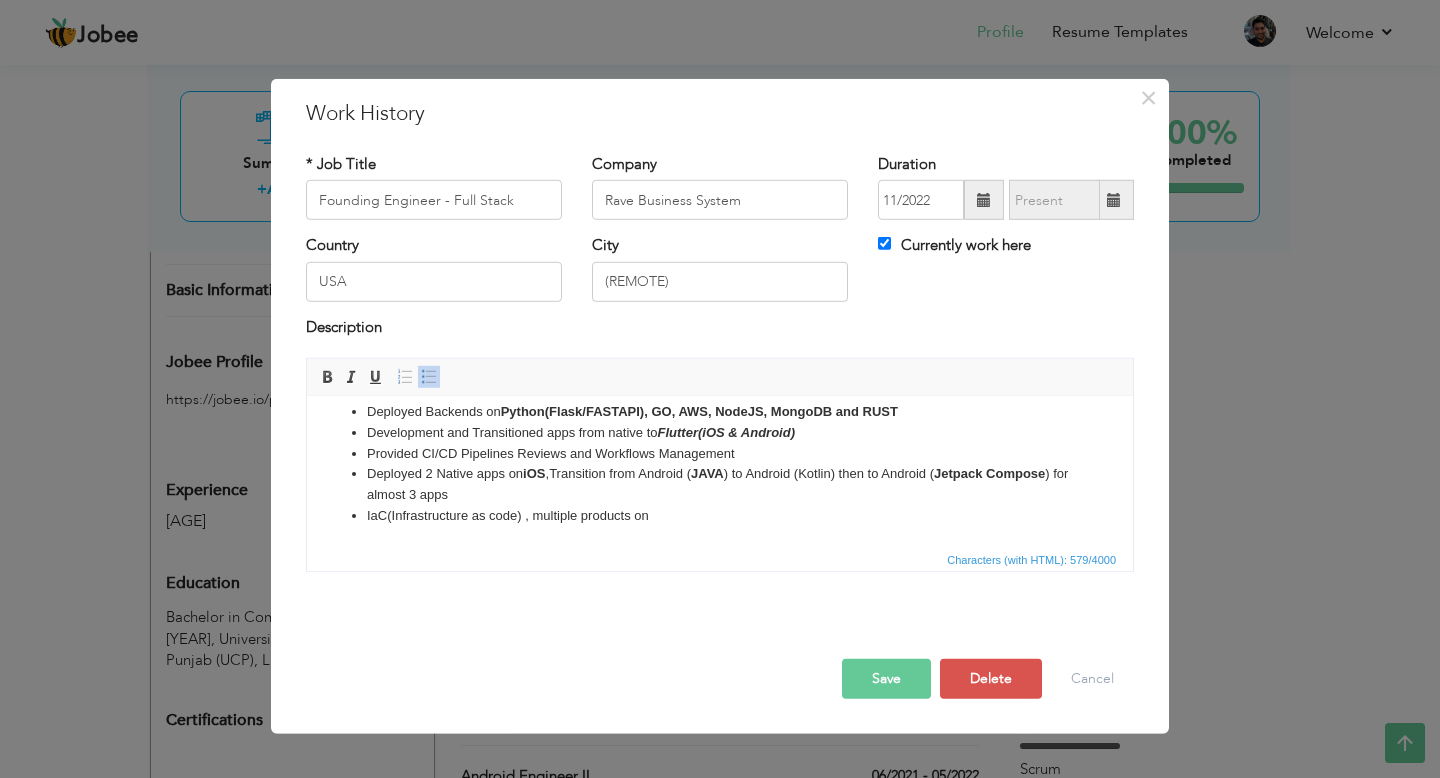 click on "IaC(Infrastructure as code) , multiple products on" at bounding box center [720, 516] 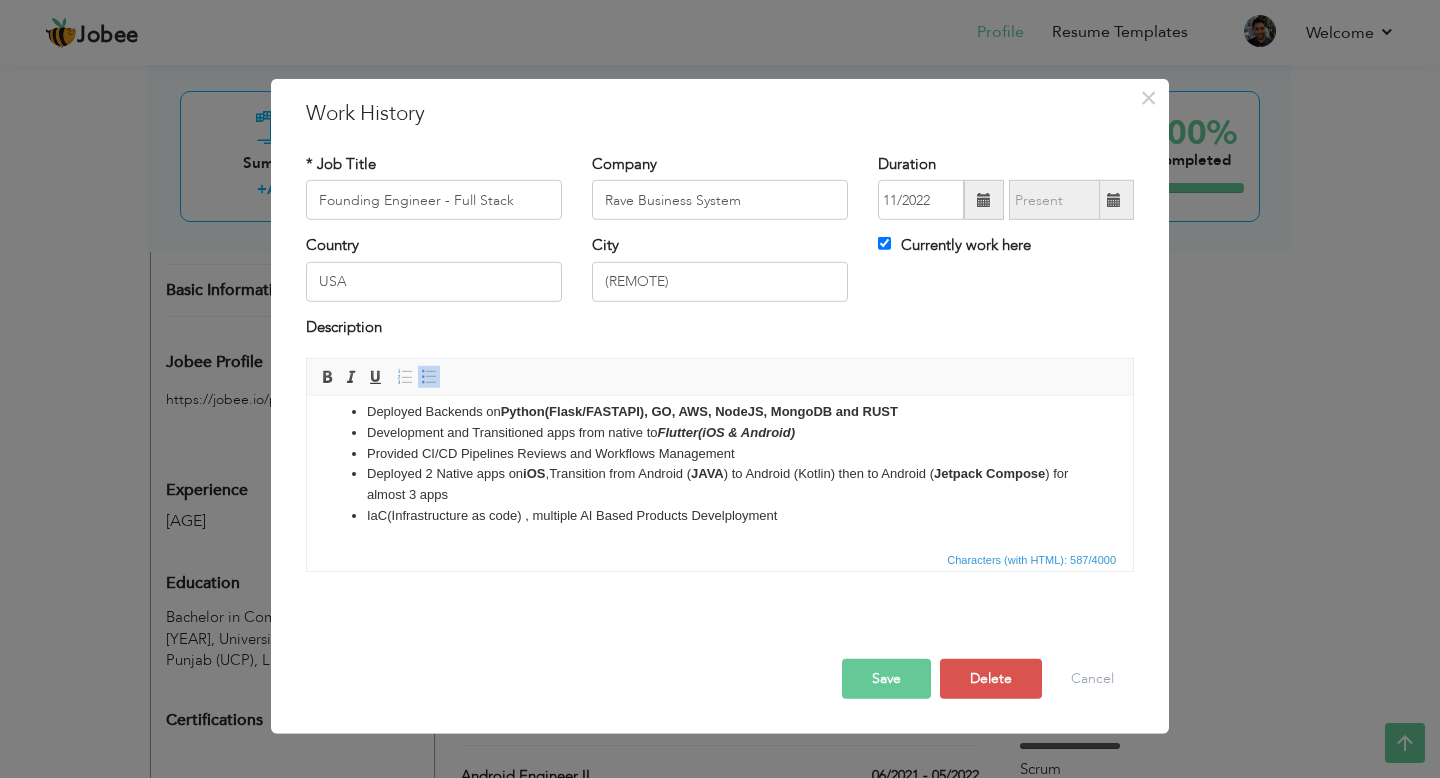 scroll, scrollTop: 0, scrollLeft: 0, axis: both 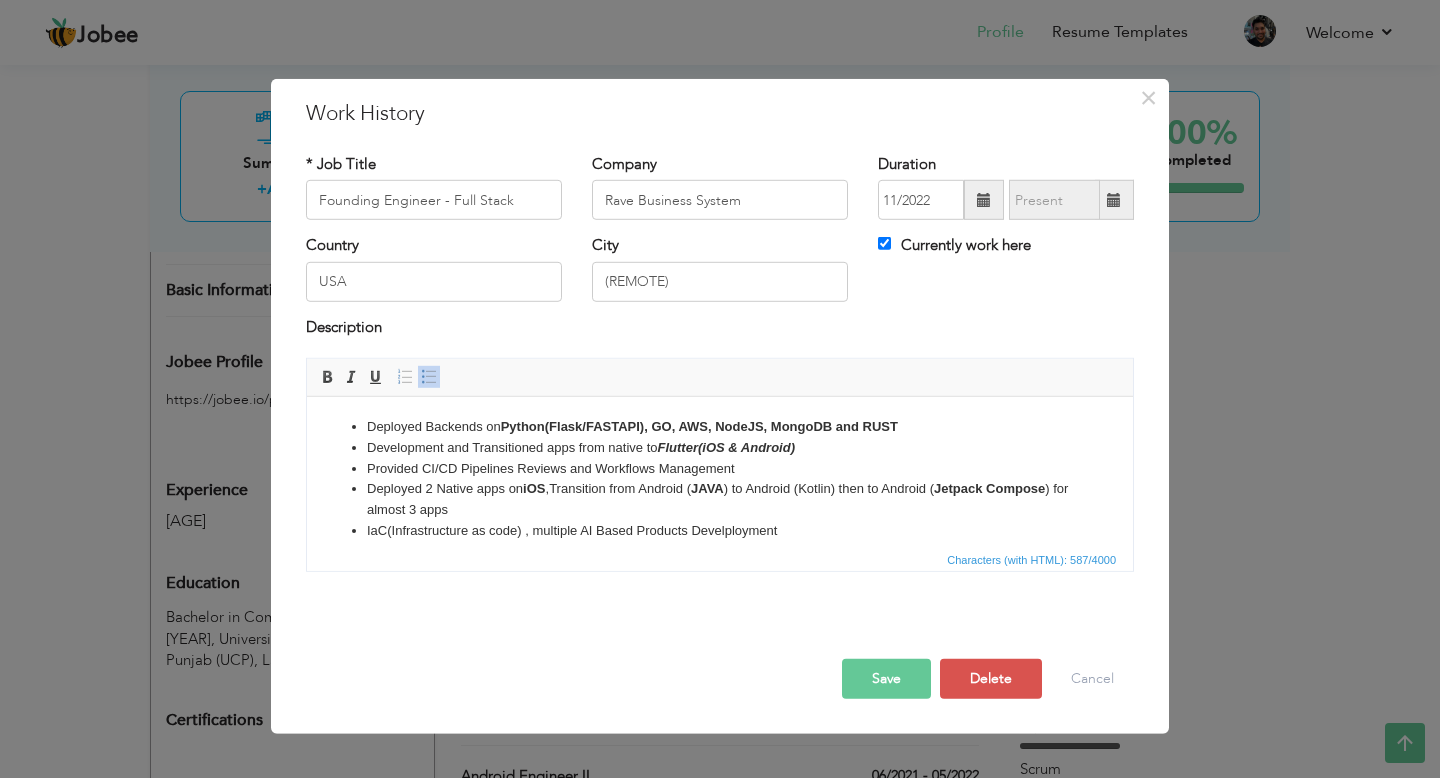 click on "Save" at bounding box center (886, 679) 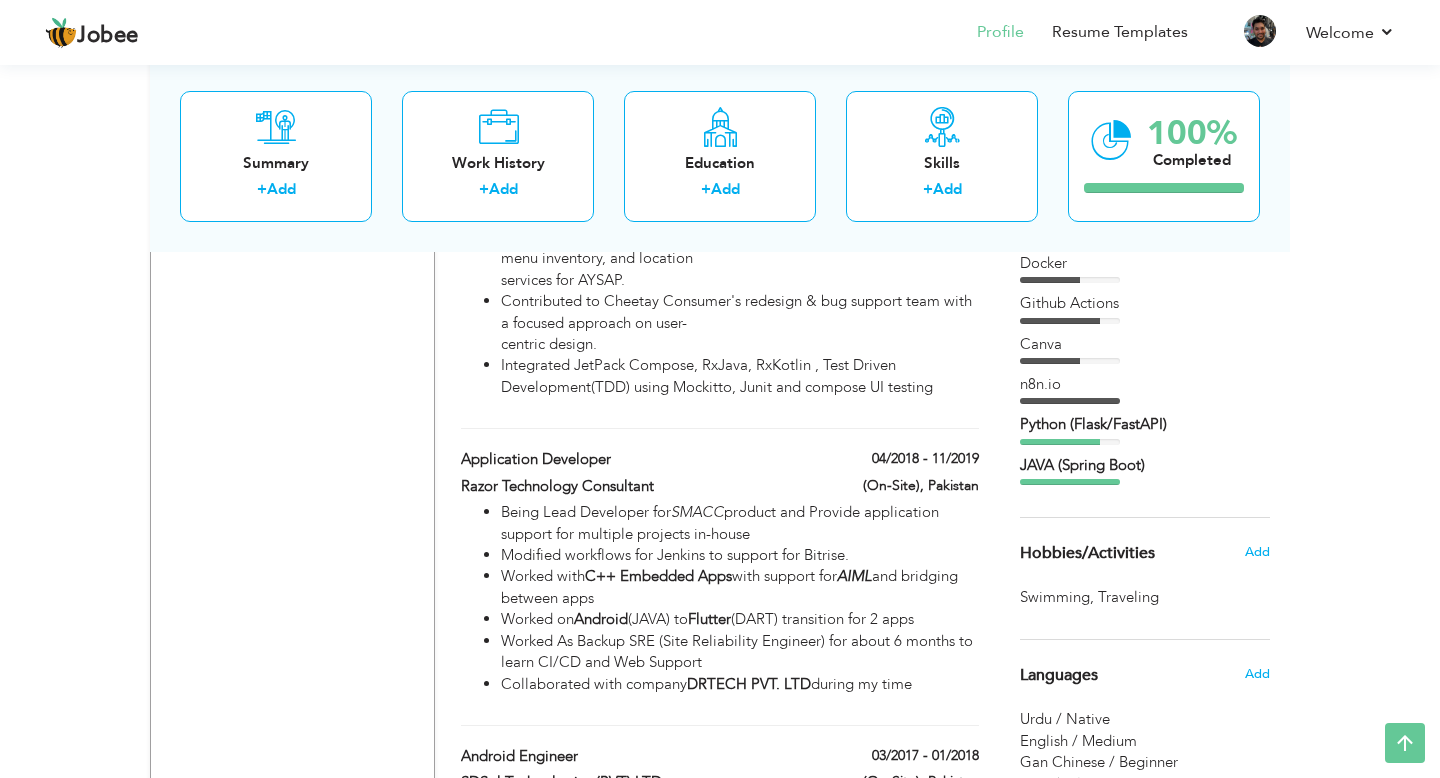 scroll, scrollTop: 1490, scrollLeft: 0, axis: vertical 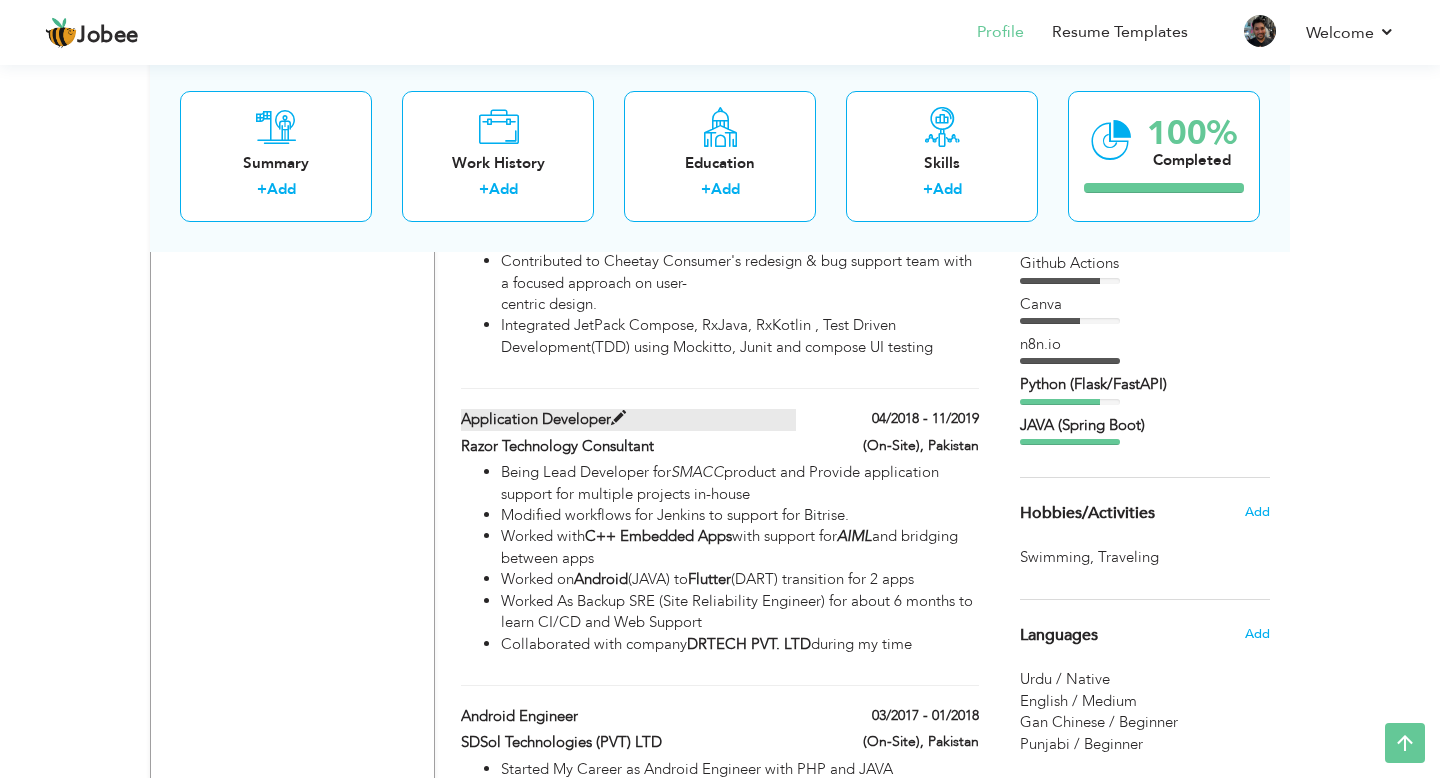 click at bounding box center (618, 418) 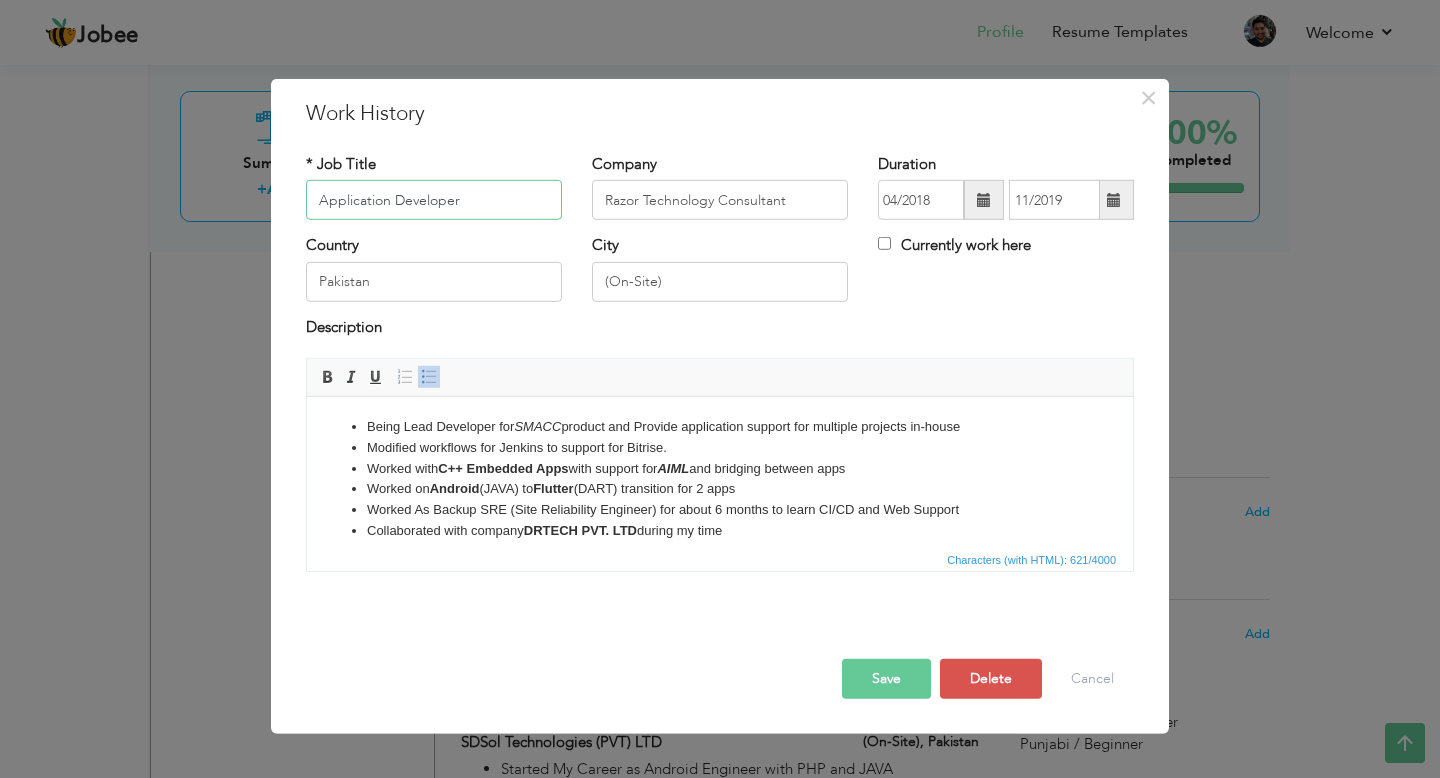 drag, startPoint x: 486, startPoint y: 198, endPoint x: 299, endPoint y: 197, distance: 187.00267 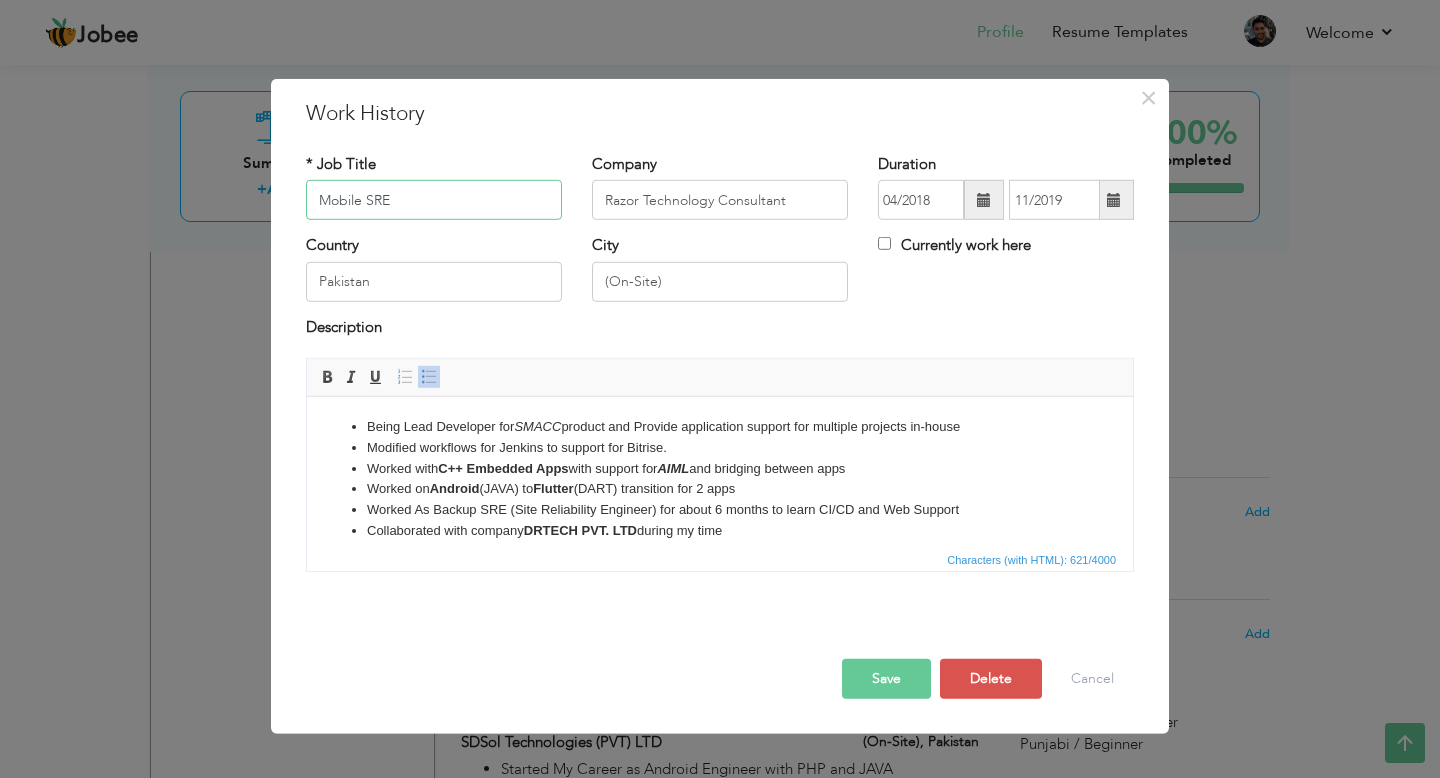 click on "Mobile SRE" at bounding box center [434, 200] 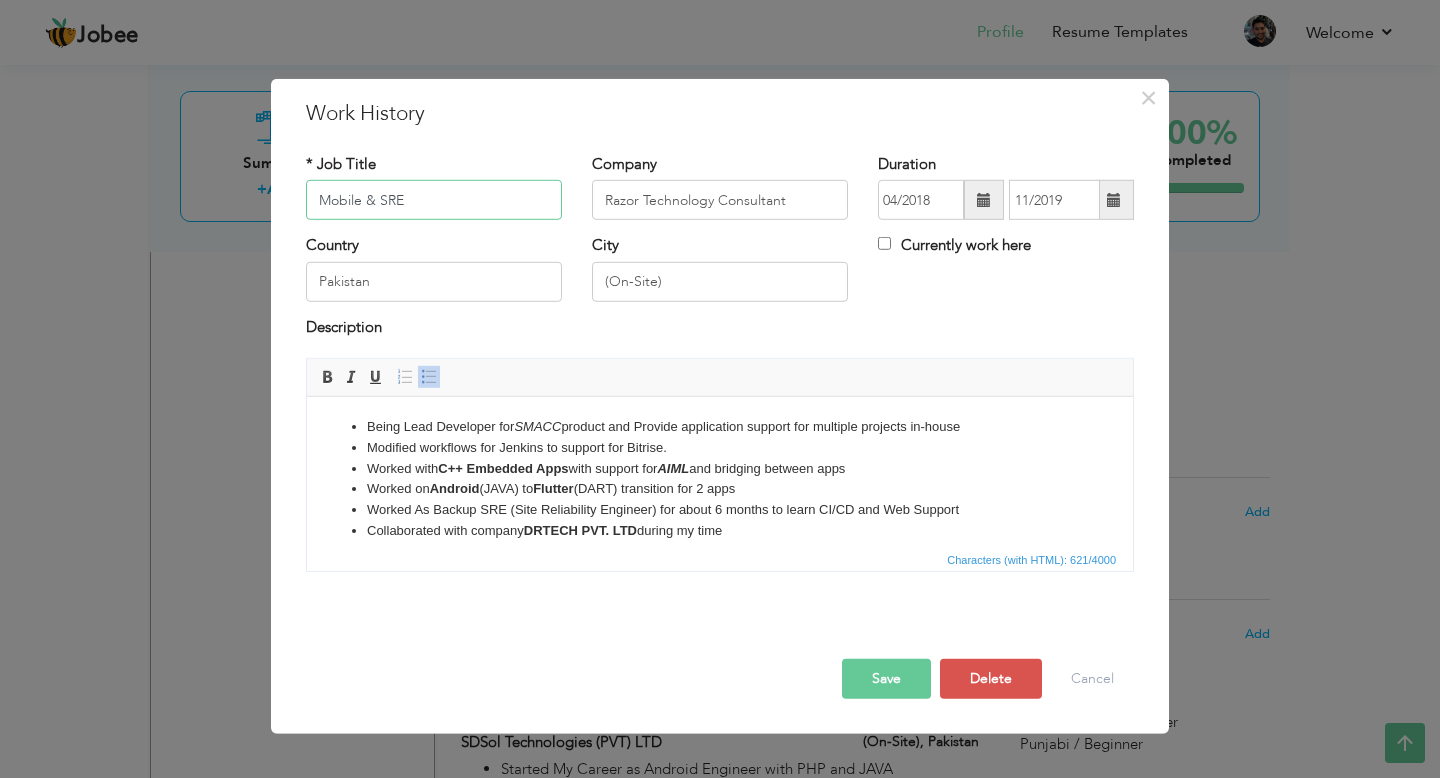click on "Mobile & SRE" at bounding box center (434, 200) 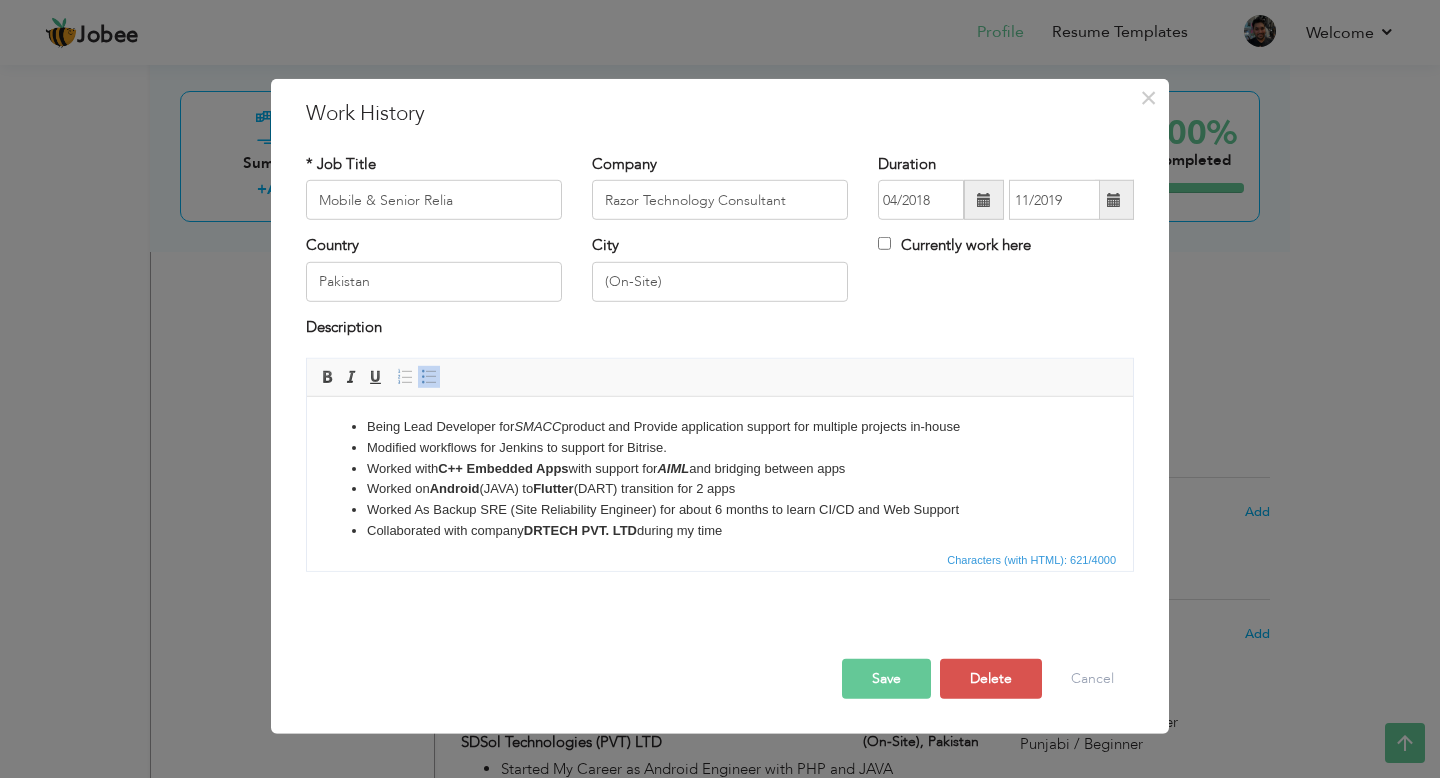 click on "Worked As Backup SRE (Site Reliability Engineer) for about 6 months to learn CI/CD and Web Support" at bounding box center [720, 510] 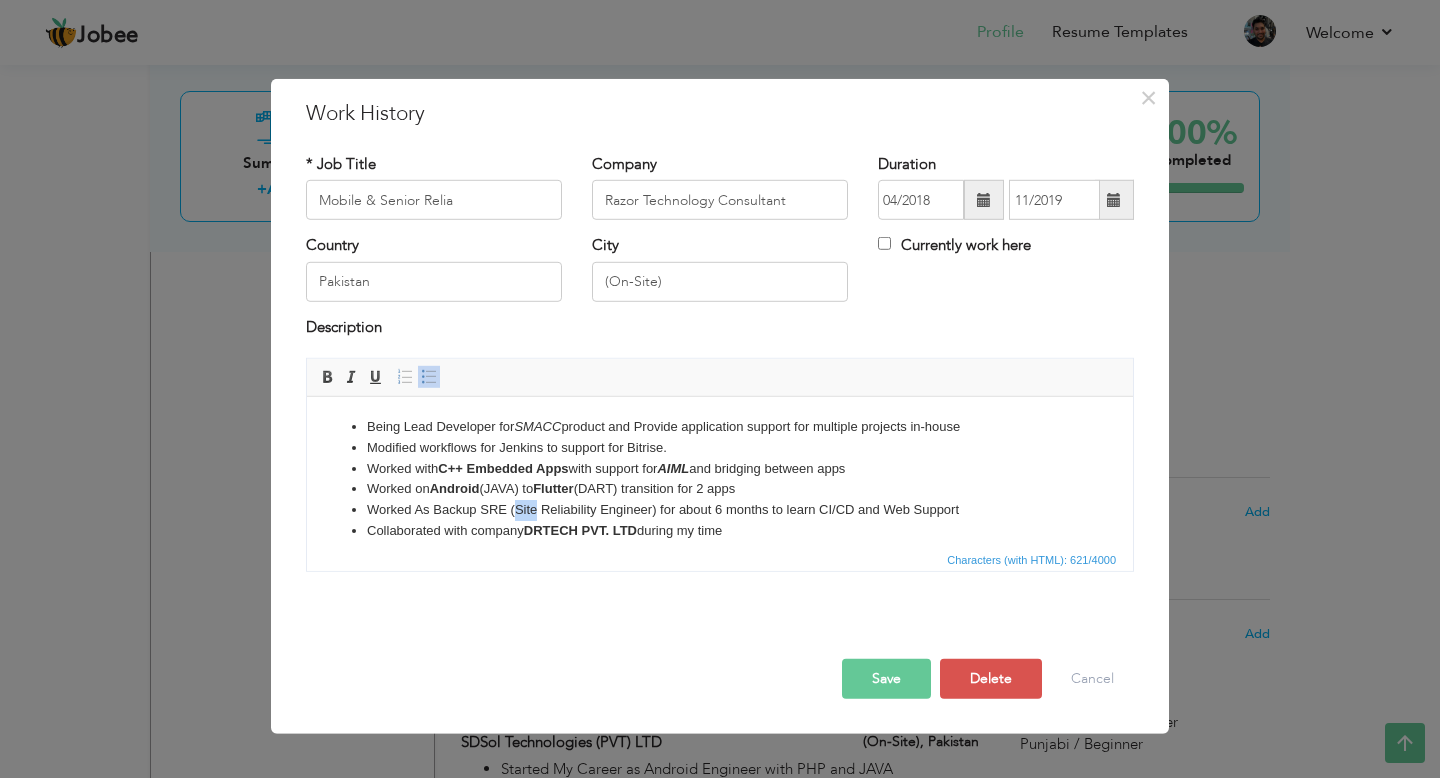 click on "Worked As Backup SRE (Site Reliability Engineer) for about 6 months to learn CI/CD and Web Support" at bounding box center [720, 510] 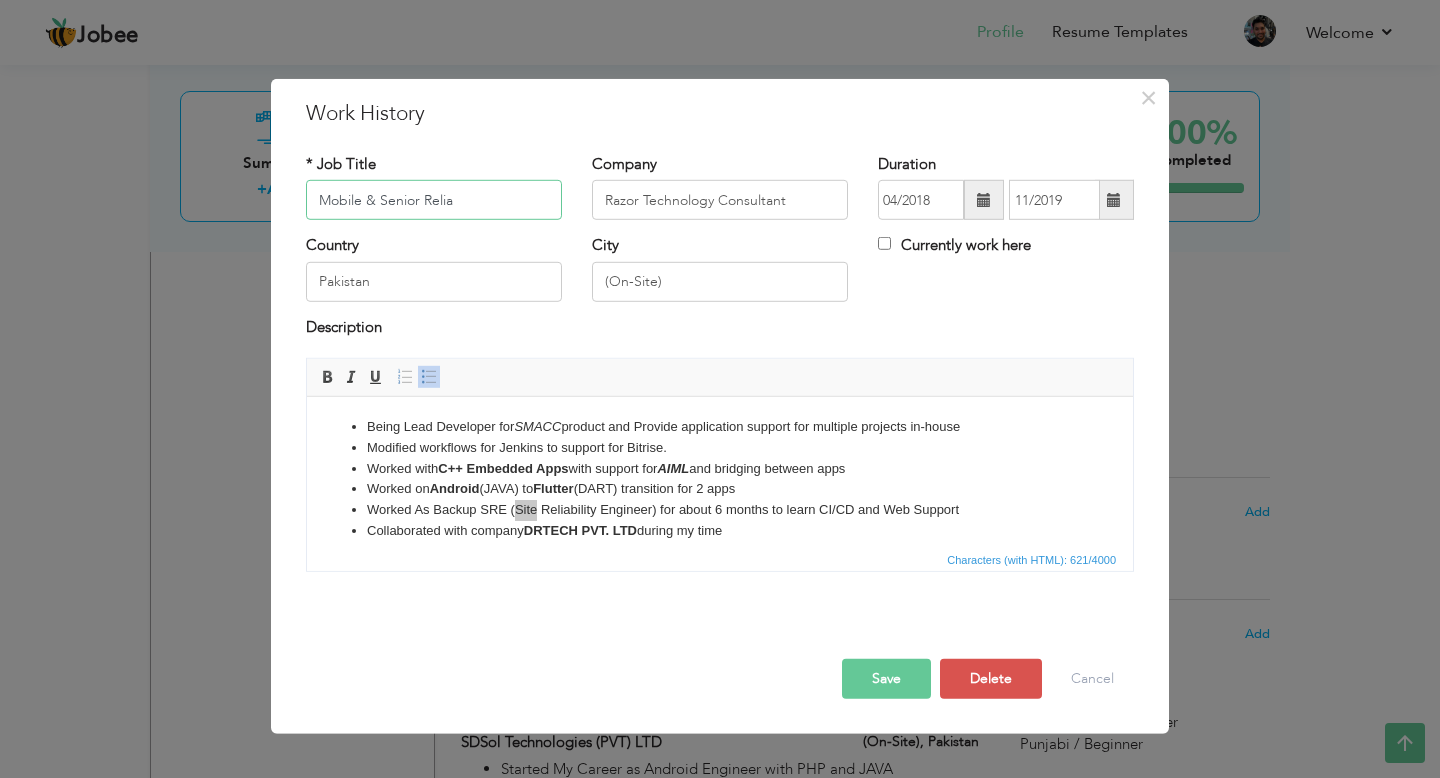 drag, startPoint x: 463, startPoint y: 205, endPoint x: 277, endPoint y: 205, distance: 186 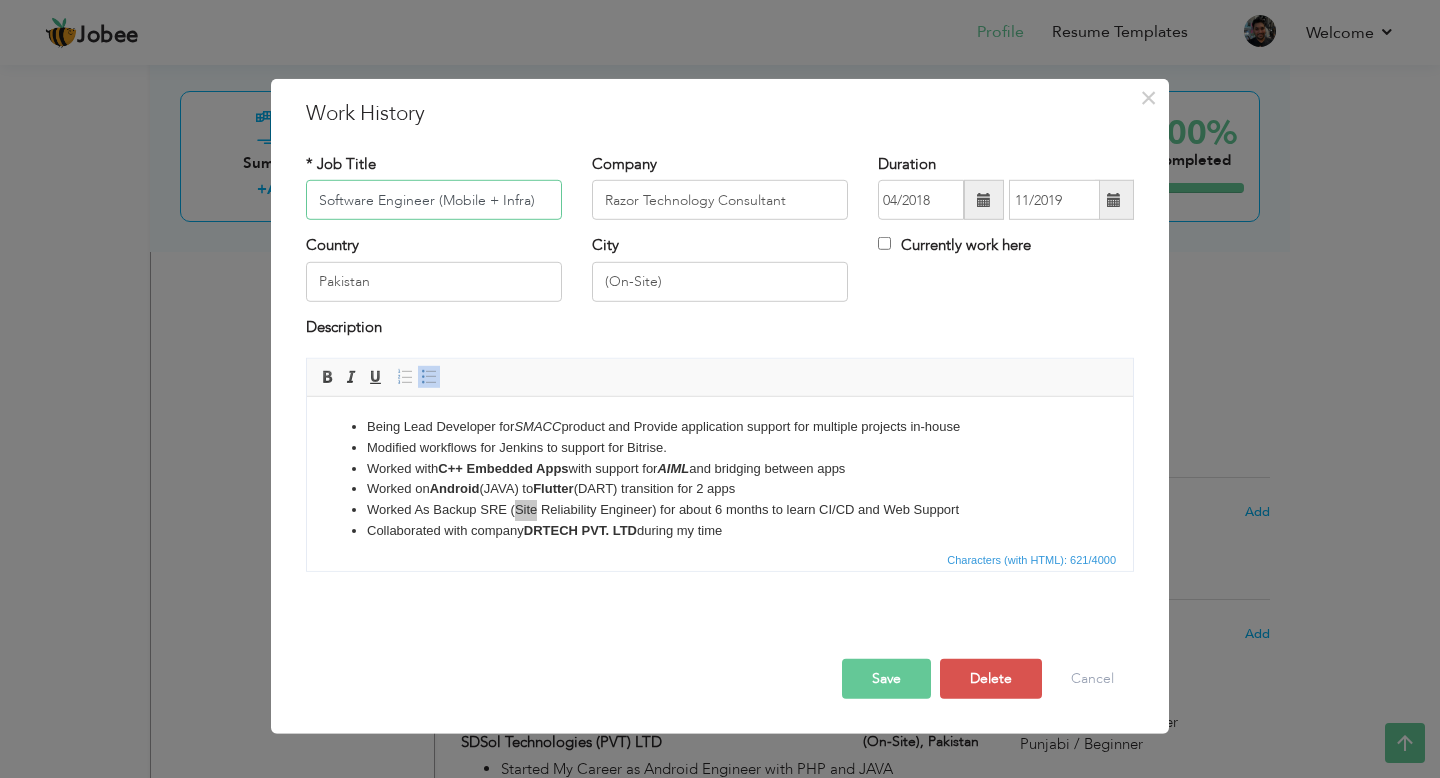 click on "Software Engineer (Mobile + Infra)" at bounding box center [434, 200] 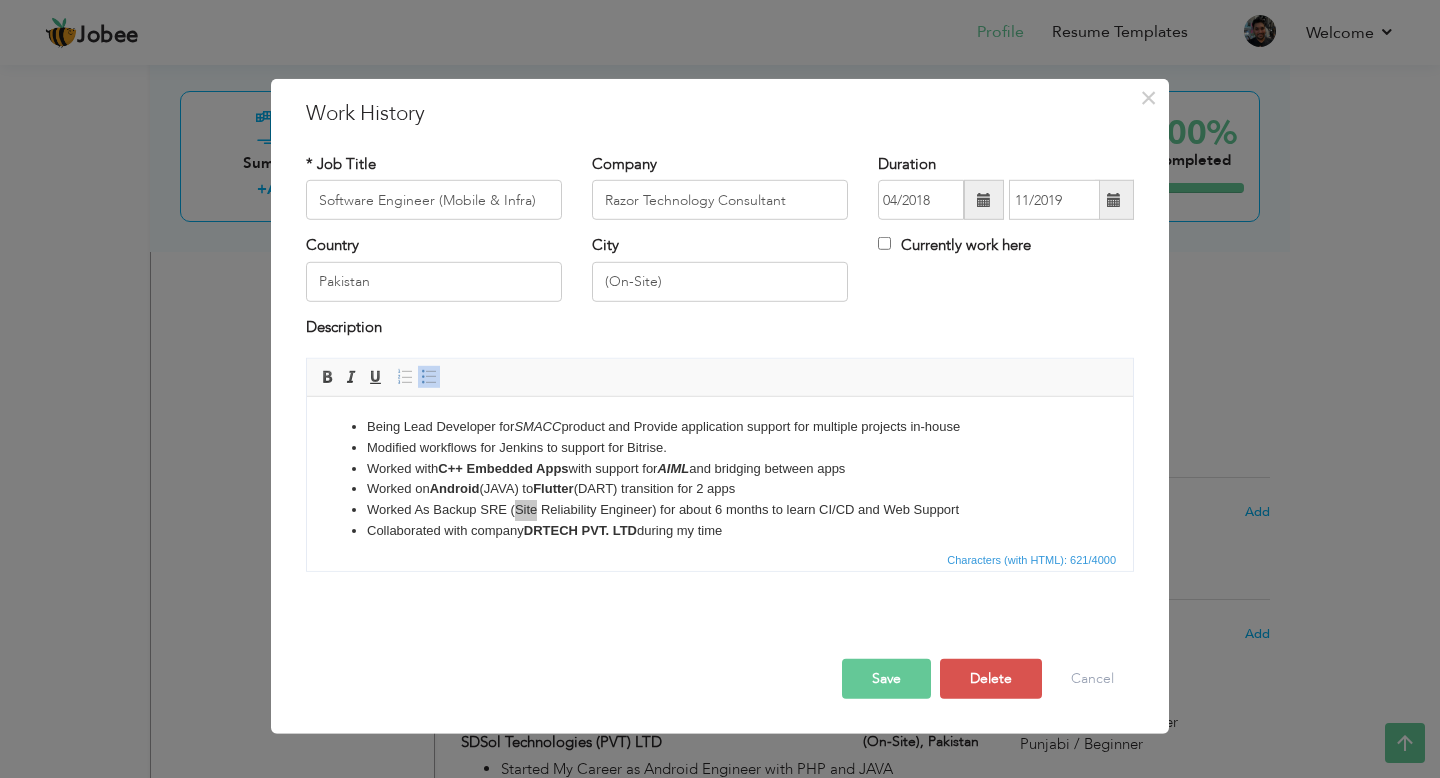 click on "Save" at bounding box center (886, 679) 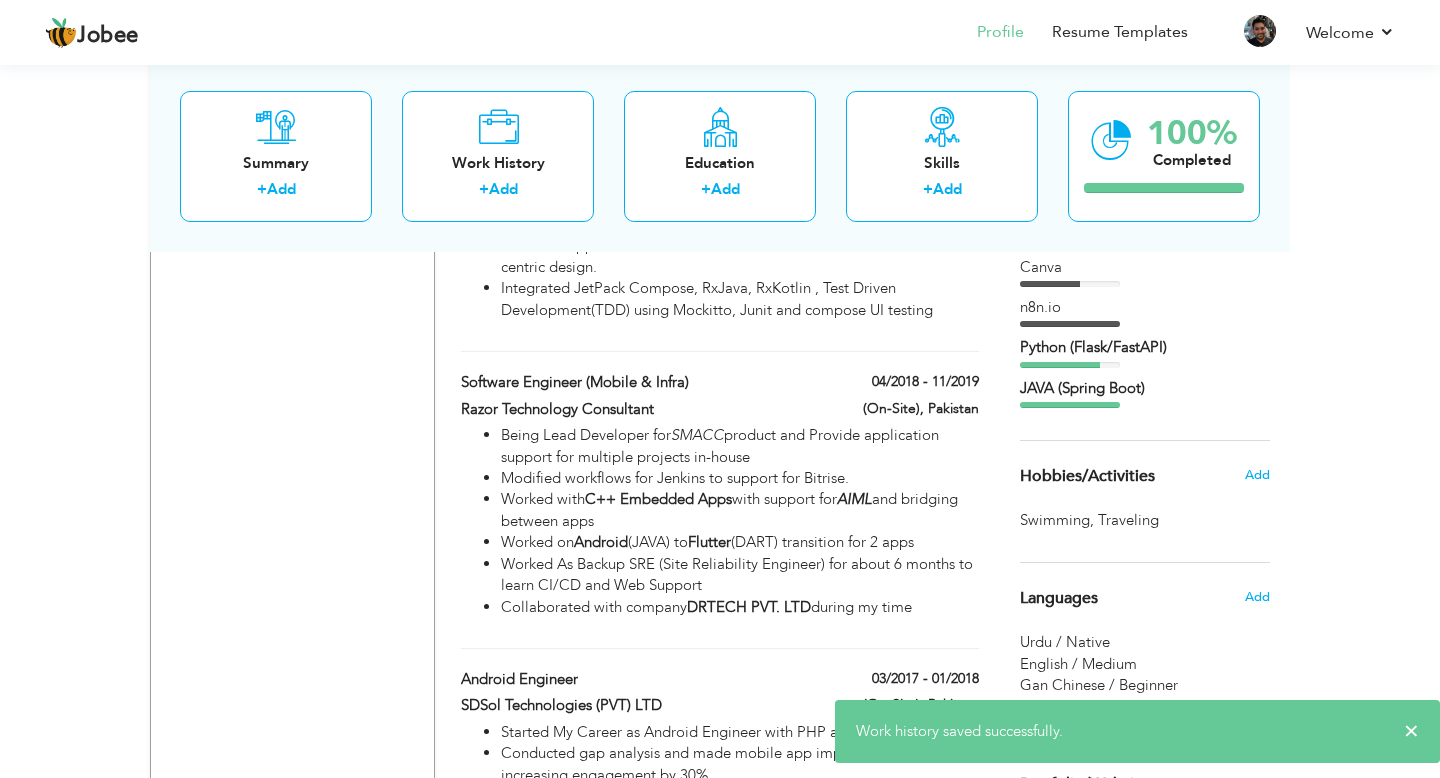 scroll, scrollTop: 1526, scrollLeft: 0, axis: vertical 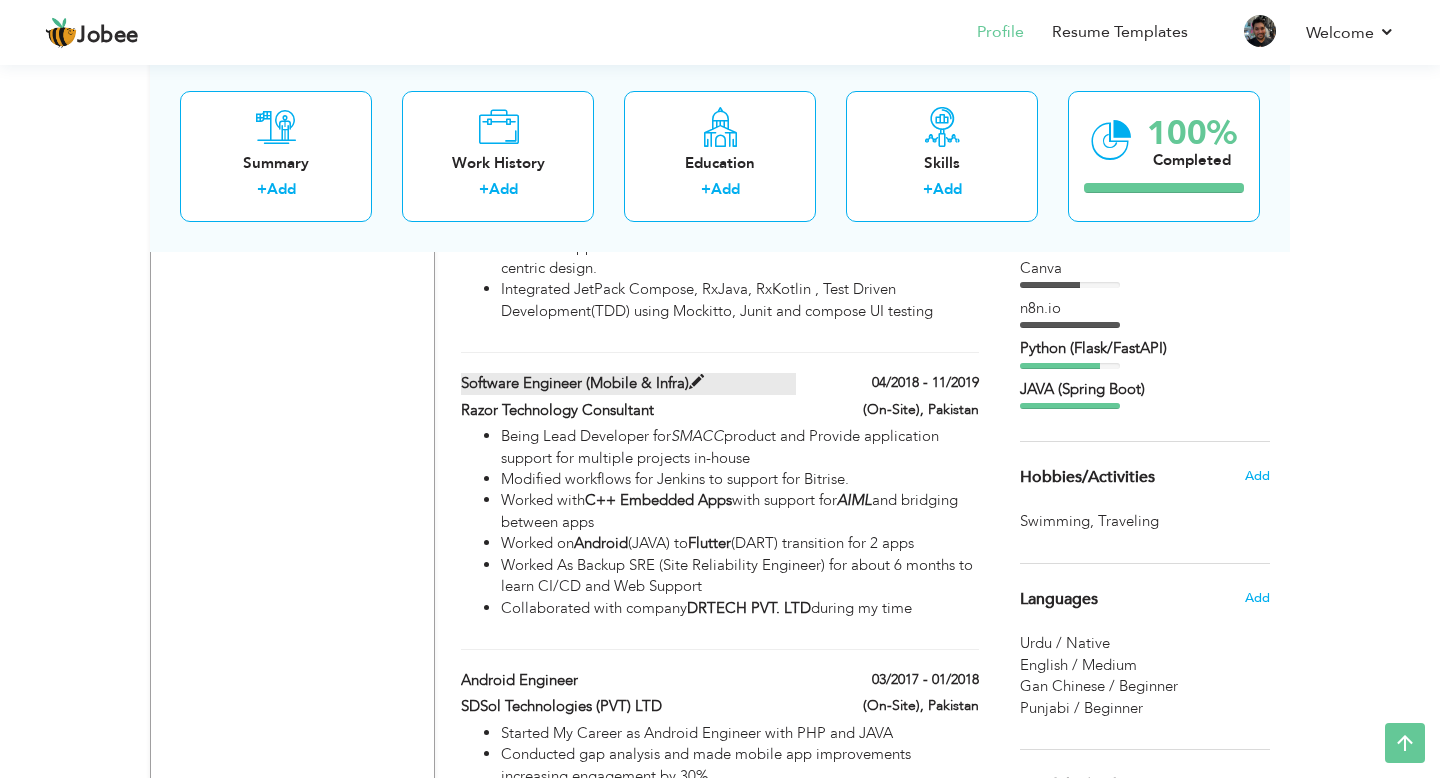 click at bounding box center [696, 382] 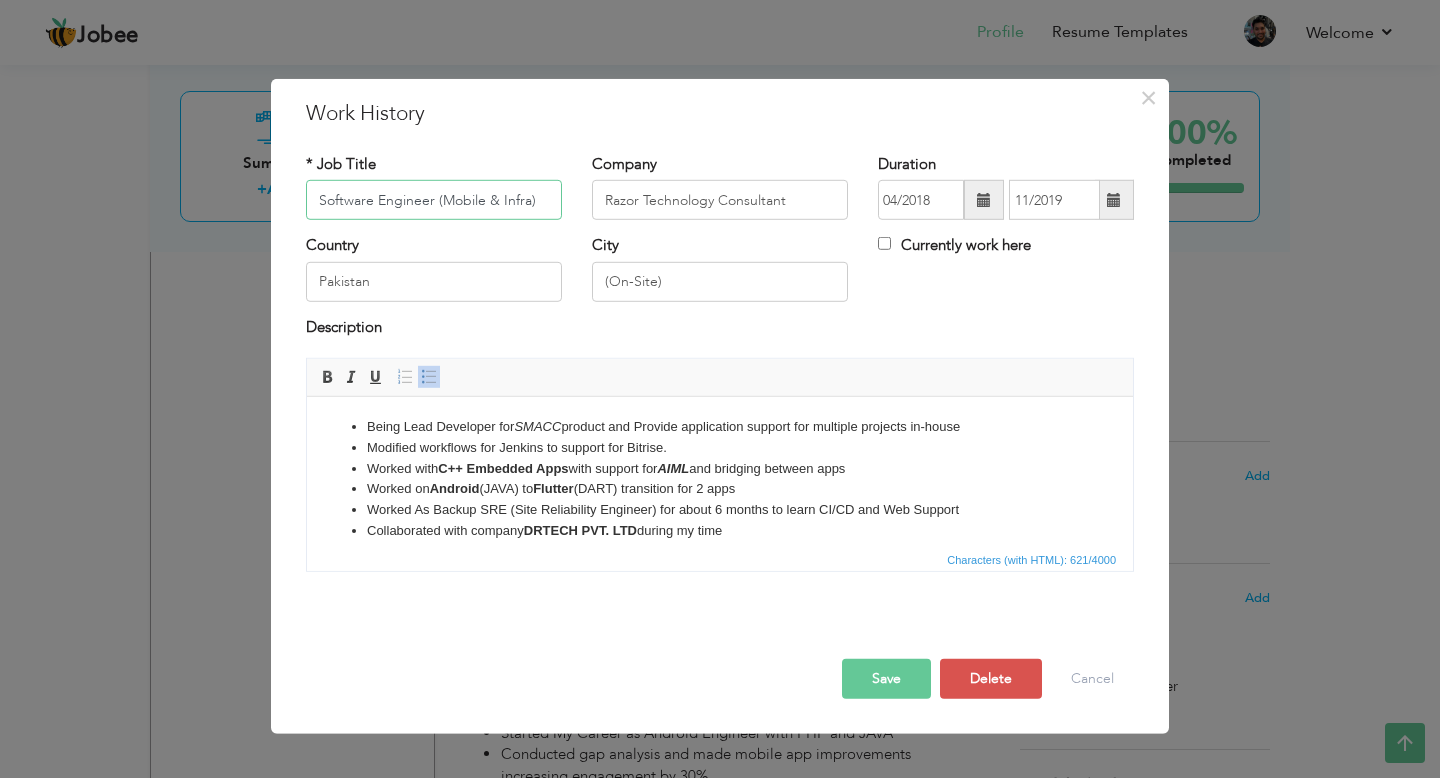 click on "Software Engineer (Mobile & Infra)" at bounding box center (434, 200) 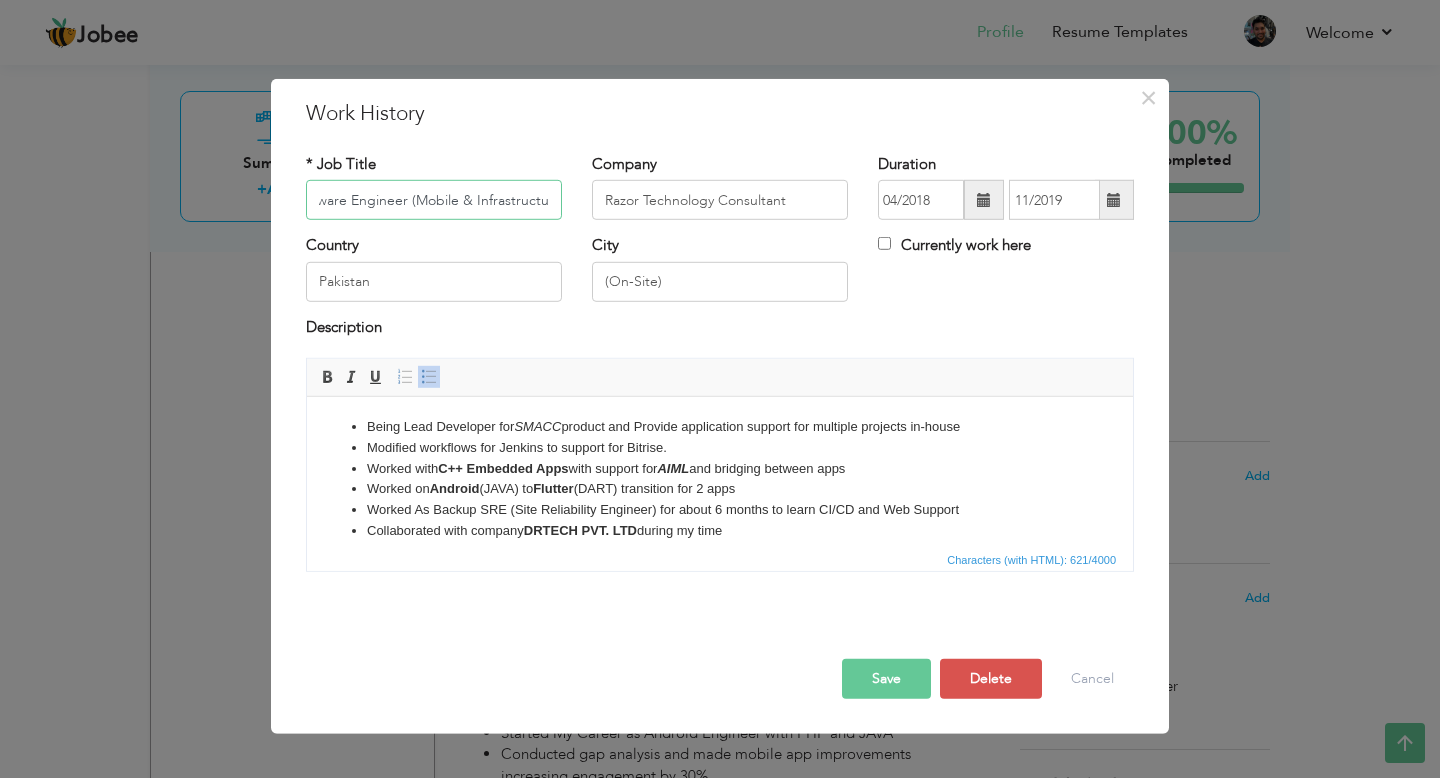 scroll, scrollTop: 0, scrollLeft: 34, axis: horizontal 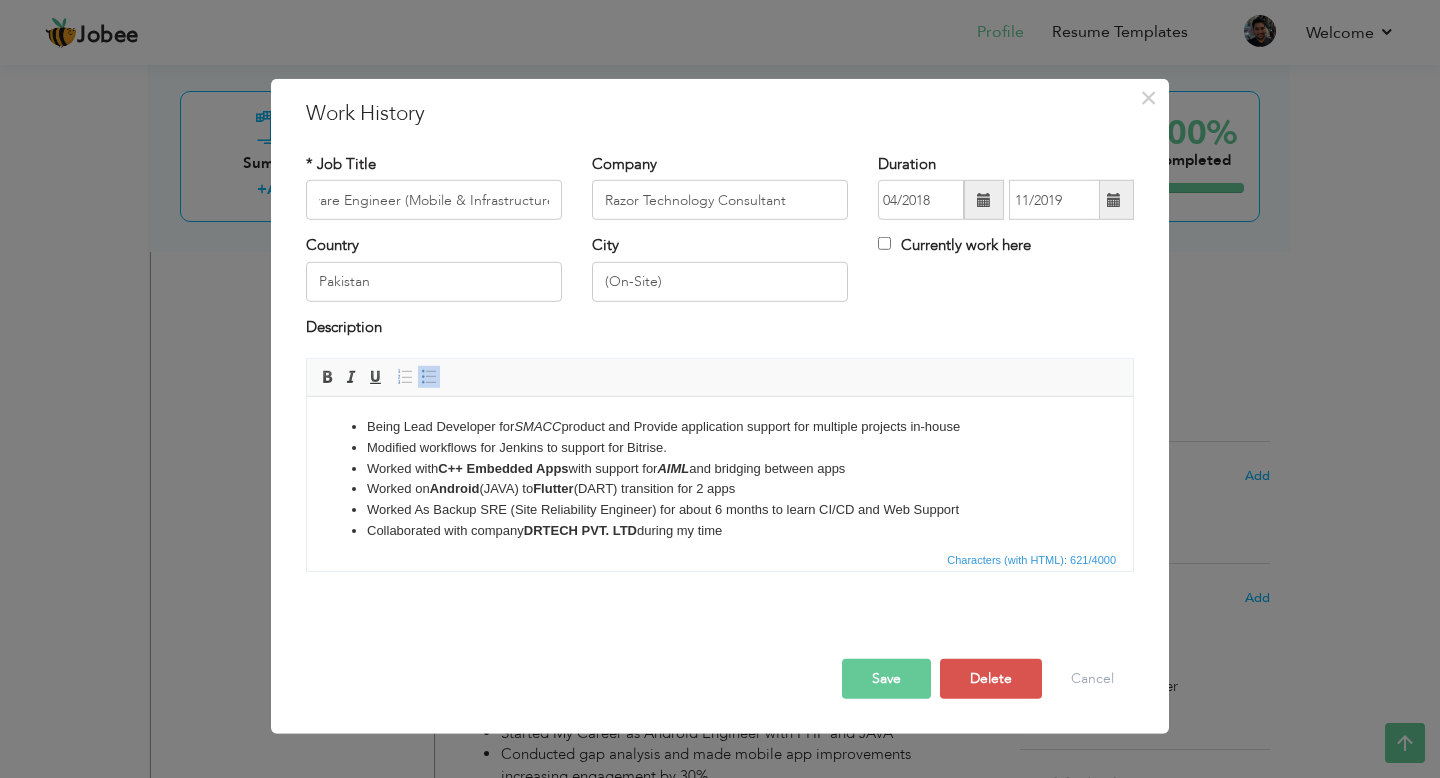 click on "Save" at bounding box center [886, 679] 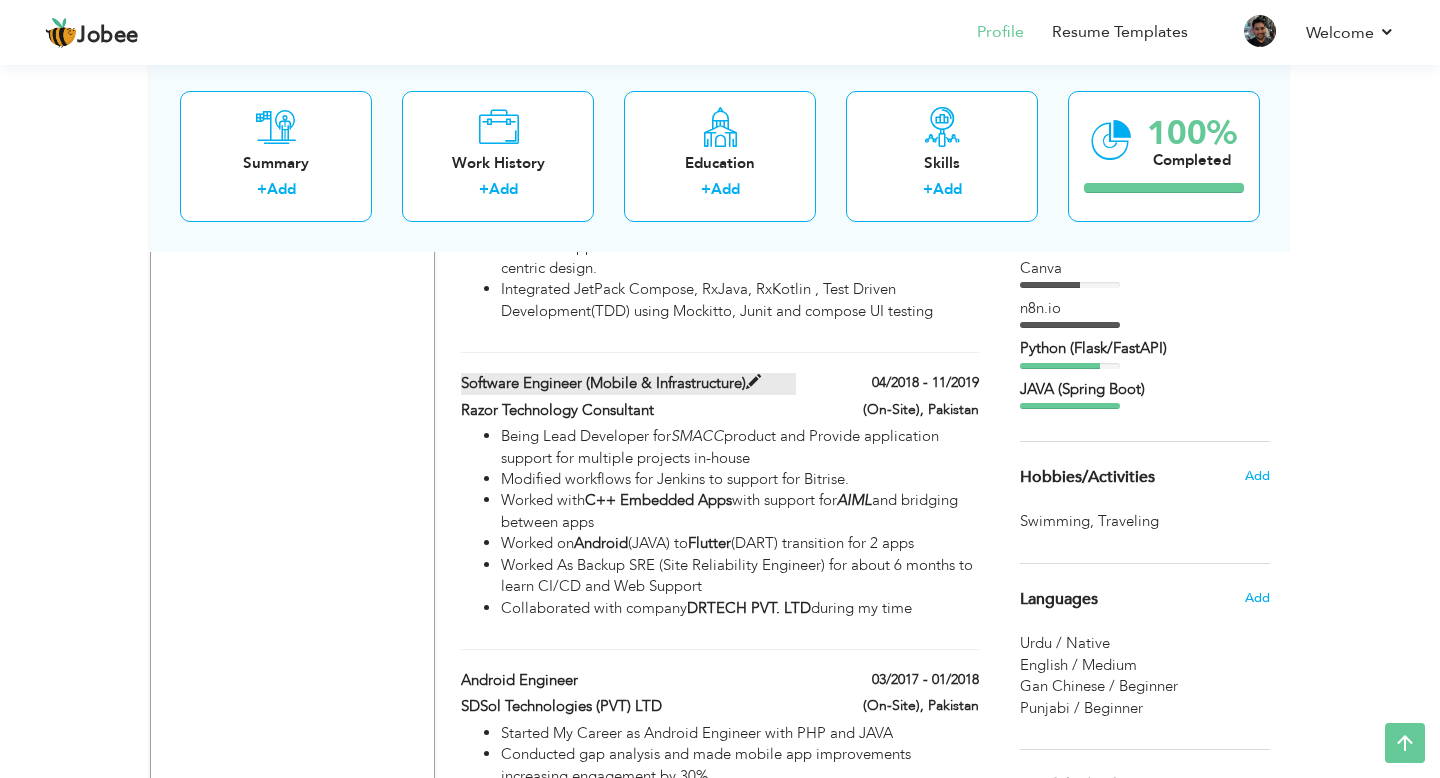 click on "Software Engineer (Mobile & Infrastructure)" at bounding box center (629, 383) 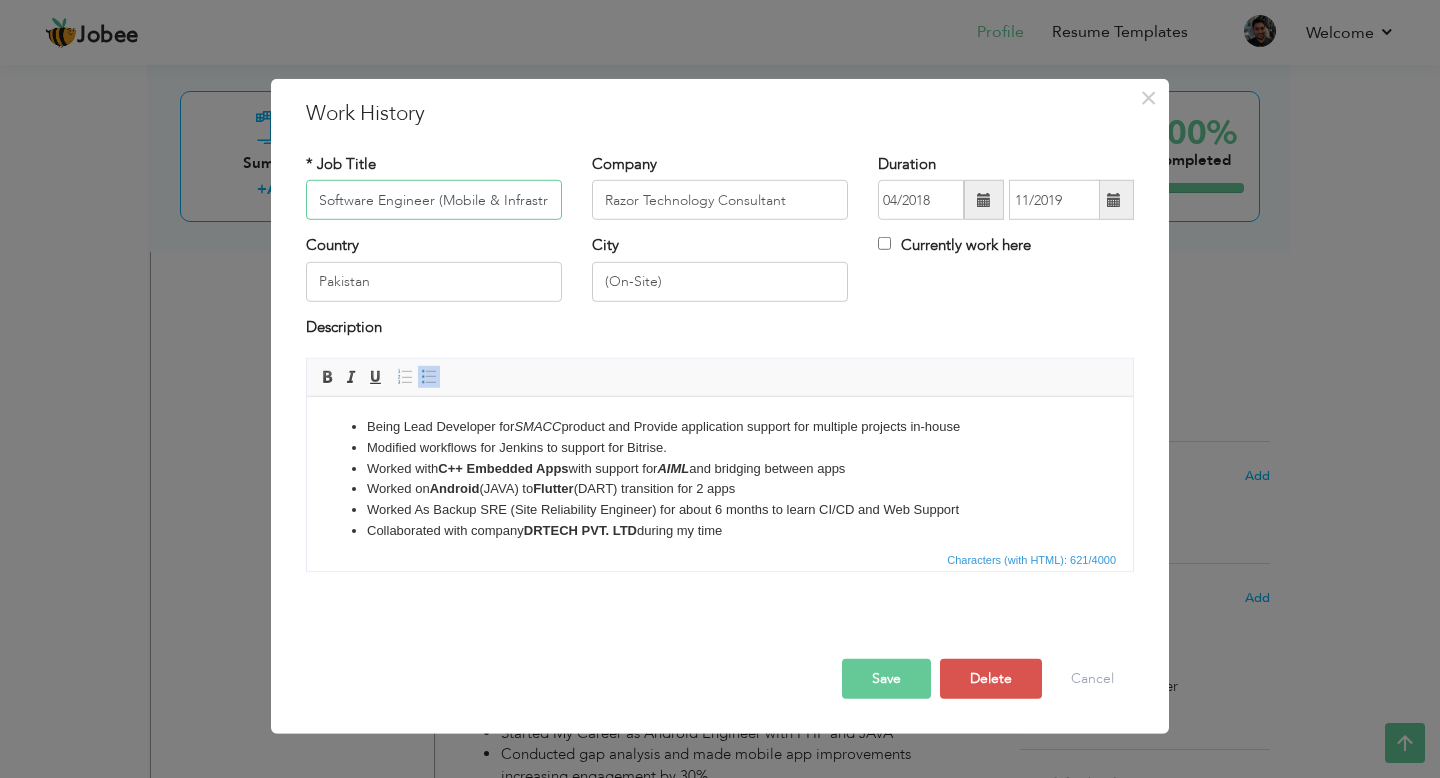 scroll, scrollTop: 0, scrollLeft: 37, axis: horizontal 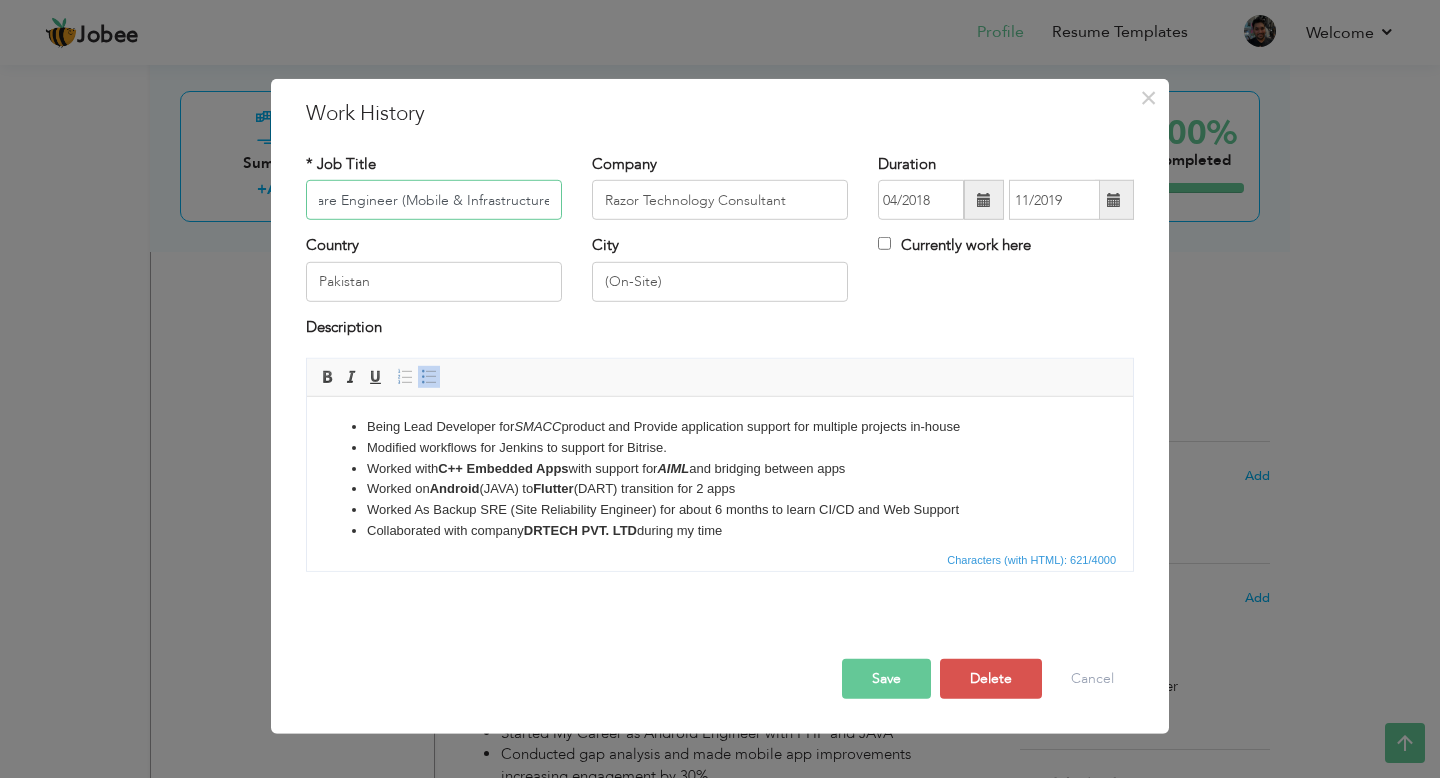 click on "Software Engineer (Mobile & Infrastructure)" at bounding box center [434, 200] 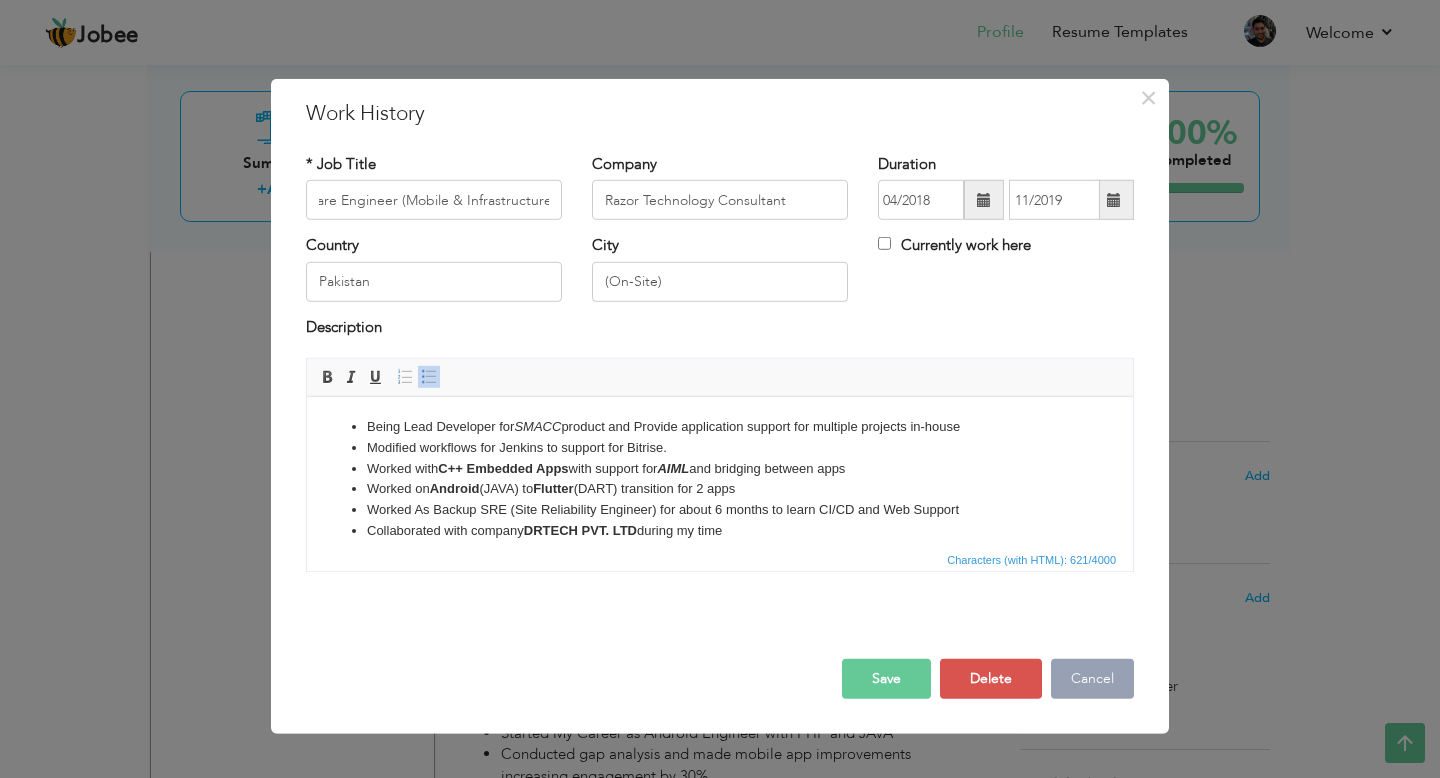 click on "Cancel" at bounding box center [1092, 679] 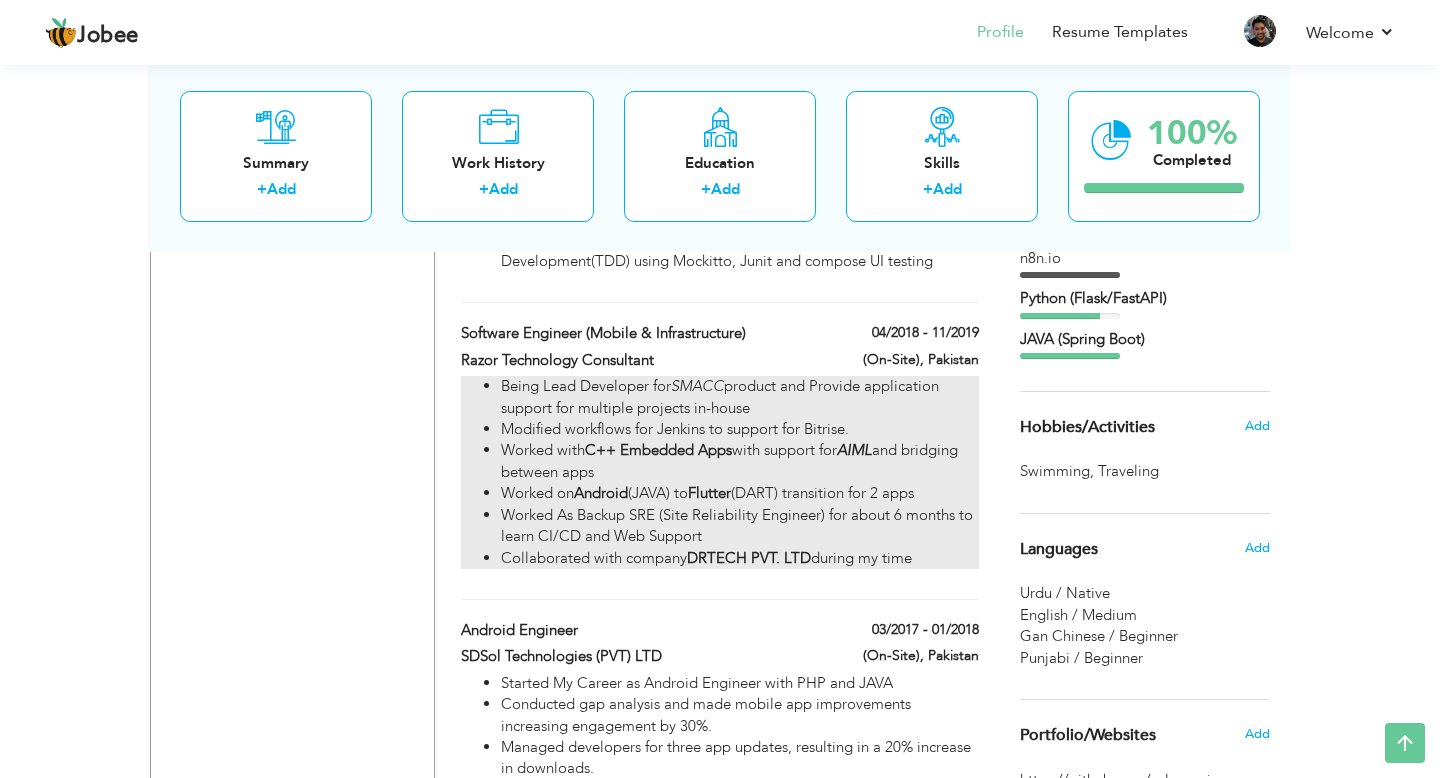 scroll, scrollTop: 1573, scrollLeft: 0, axis: vertical 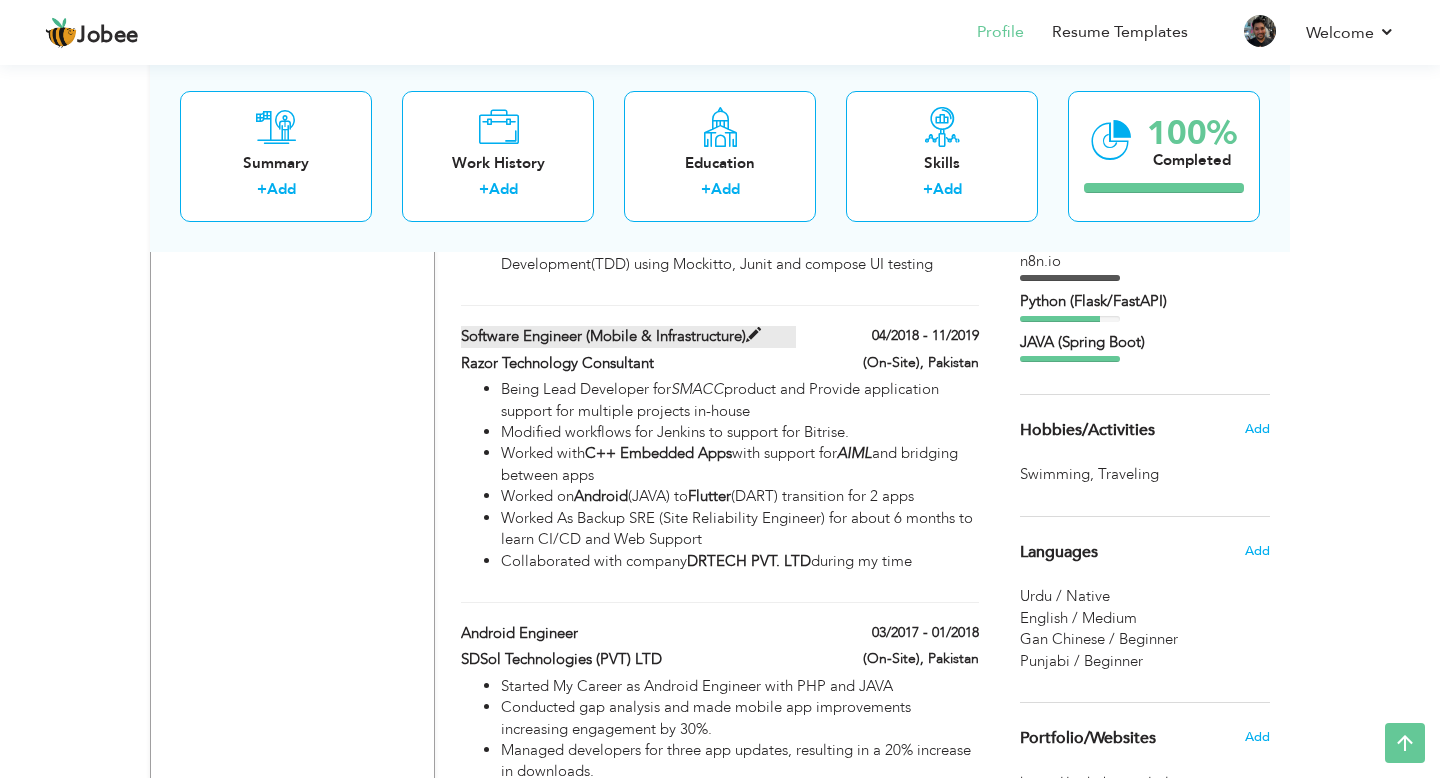 click at bounding box center (753, 335) 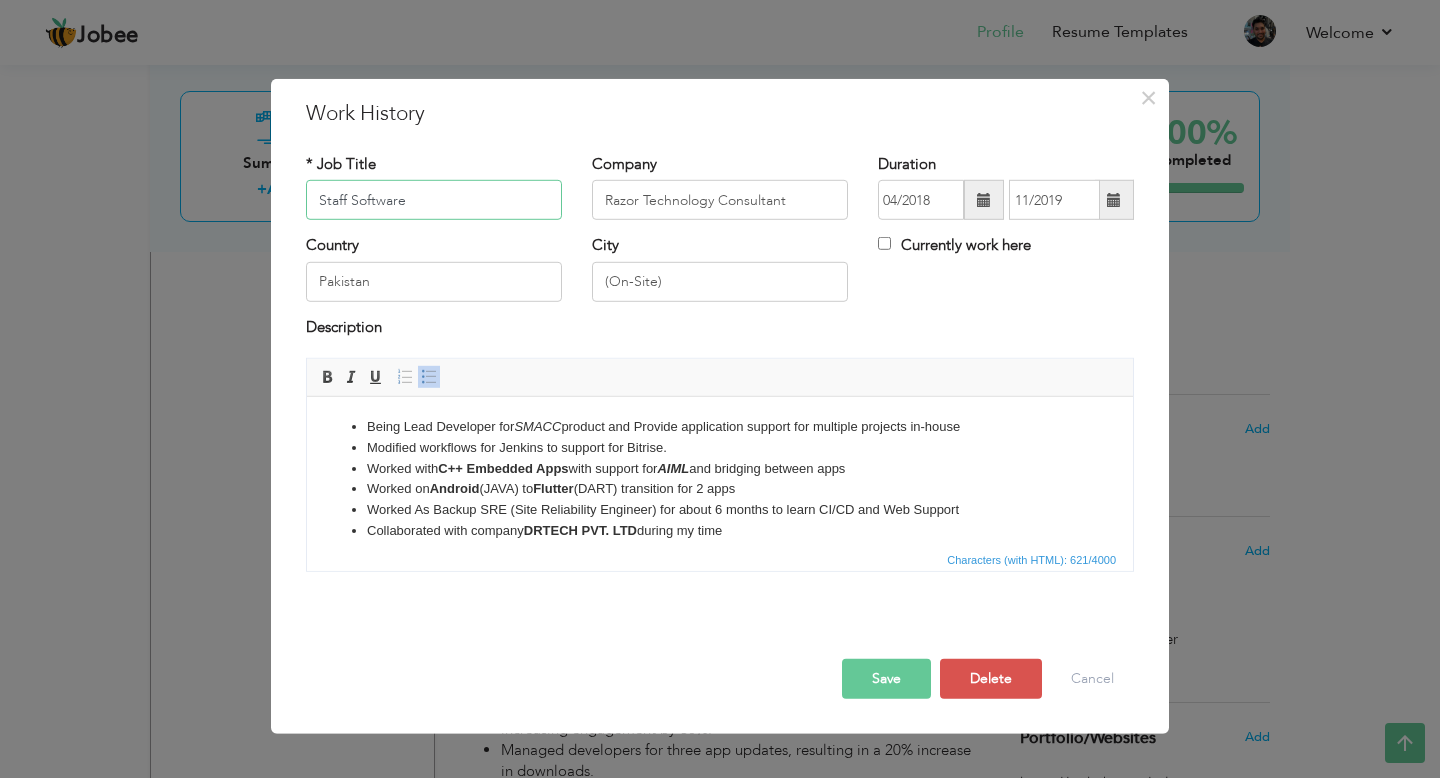 click on "Staff Software" at bounding box center (434, 200) 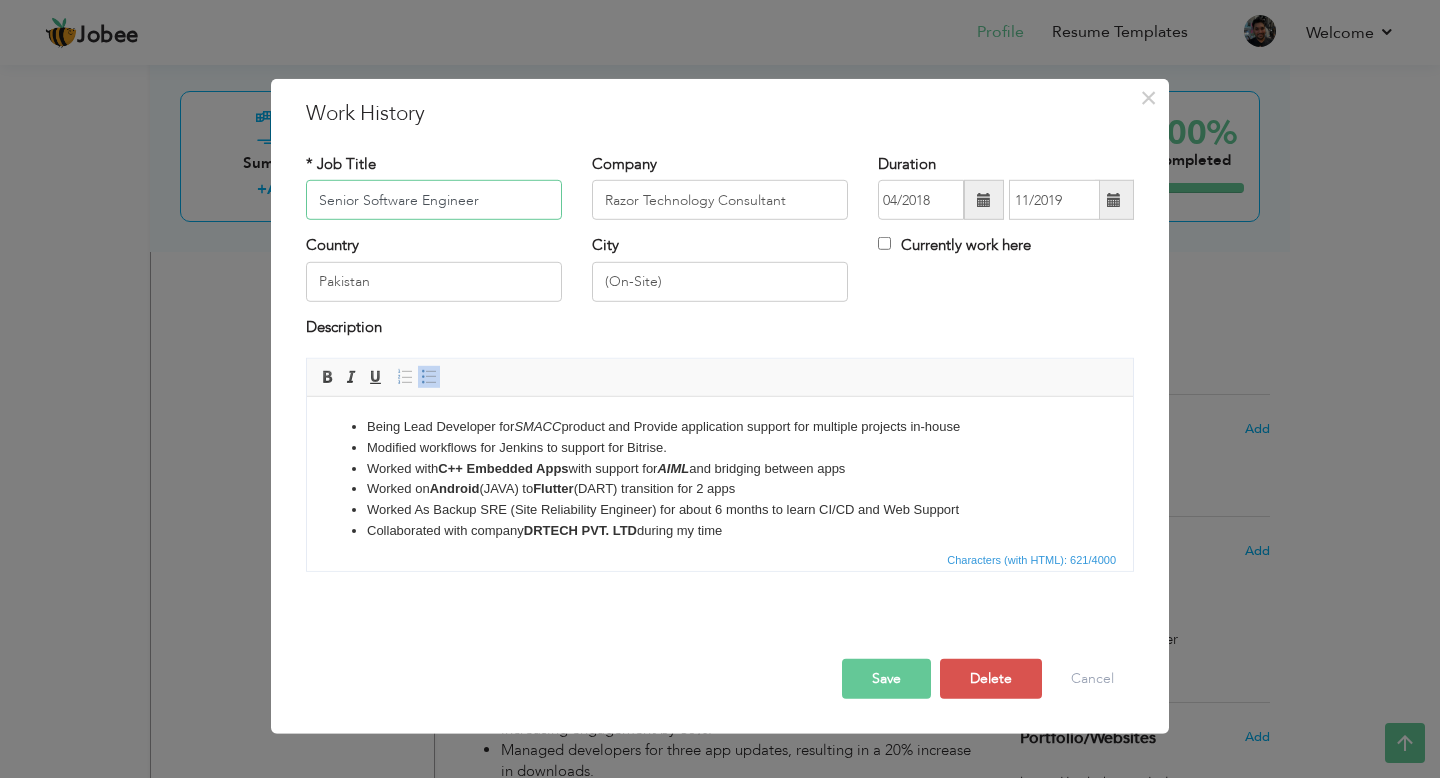 type on "Senior Software Engineer" 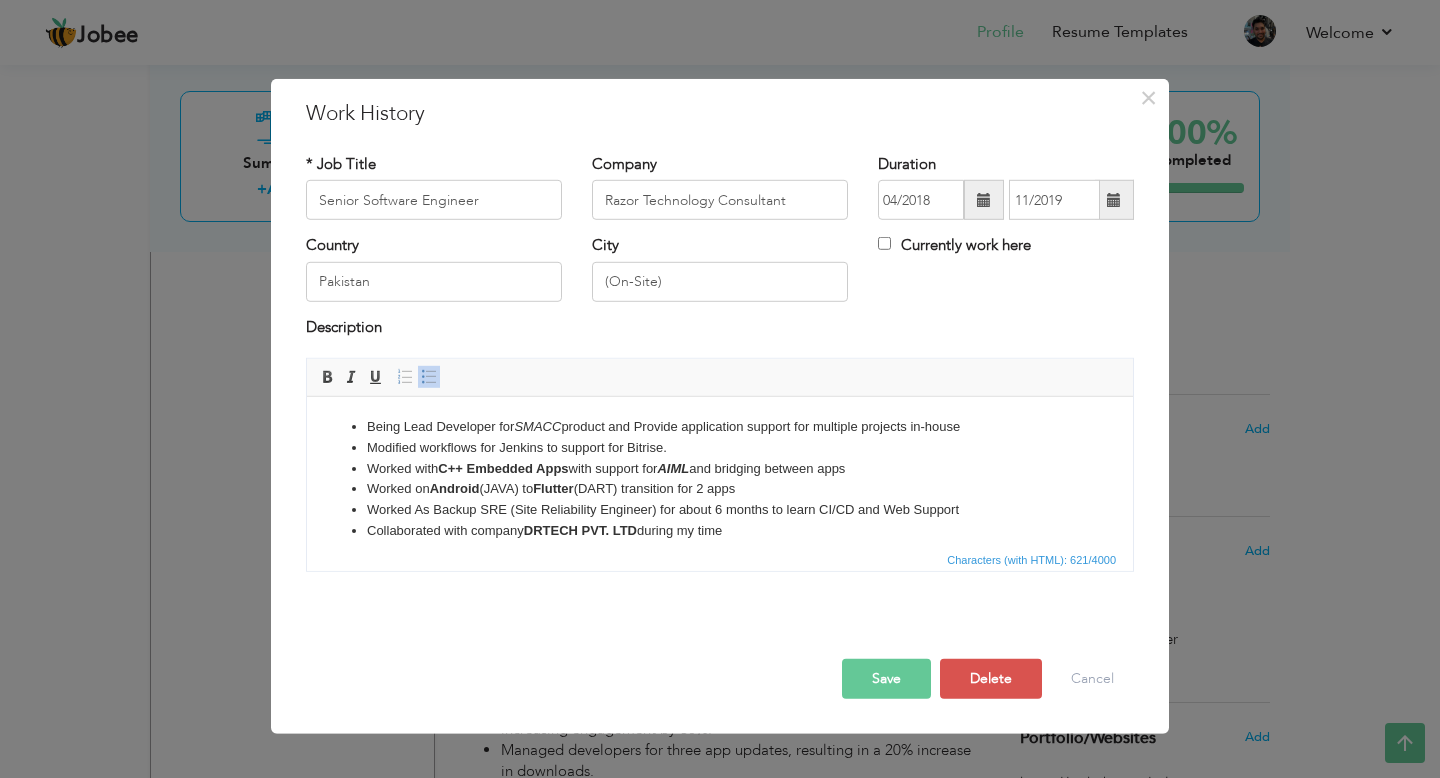 click on "Save" at bounding box center [886, 679] 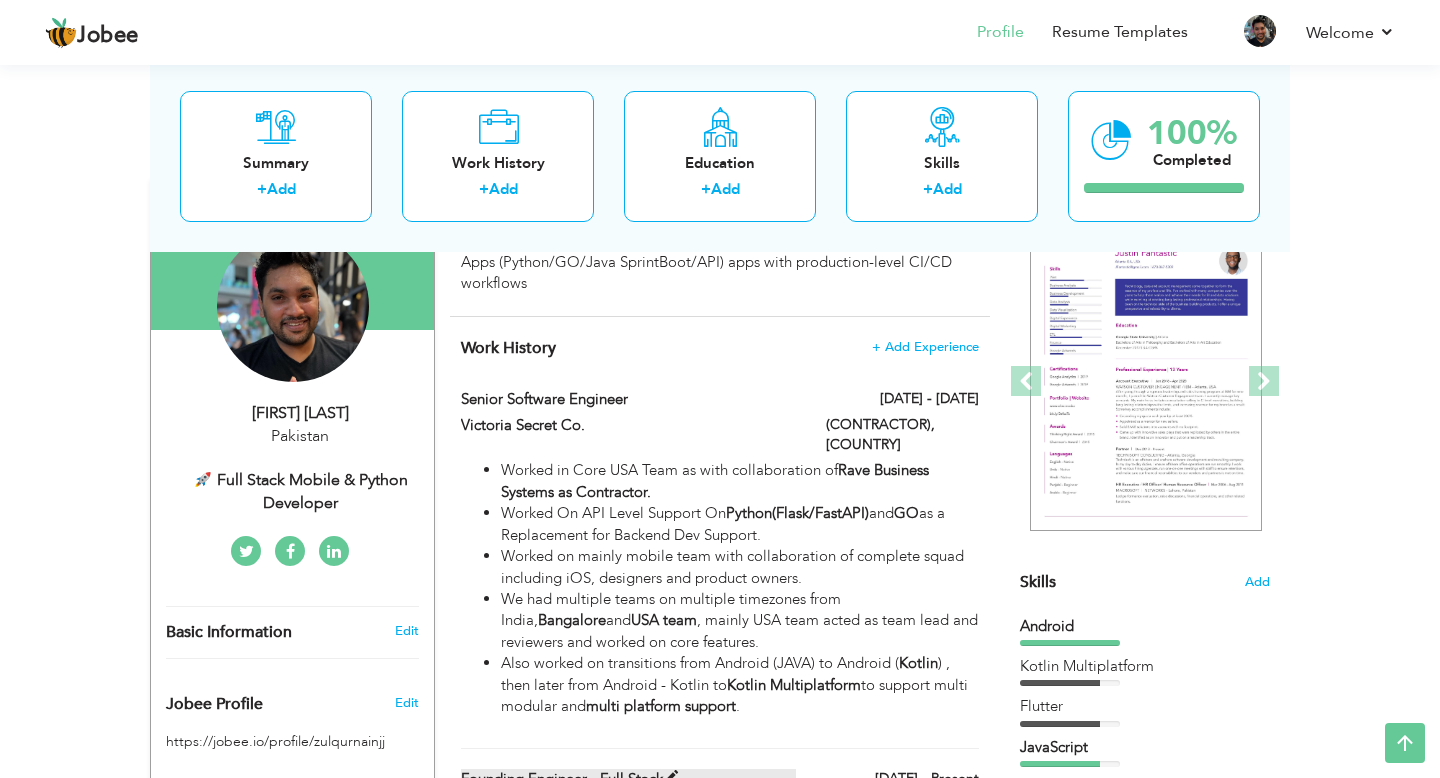 scroll, scrollTop: 197, scrollLeft: 0, axis: vertical 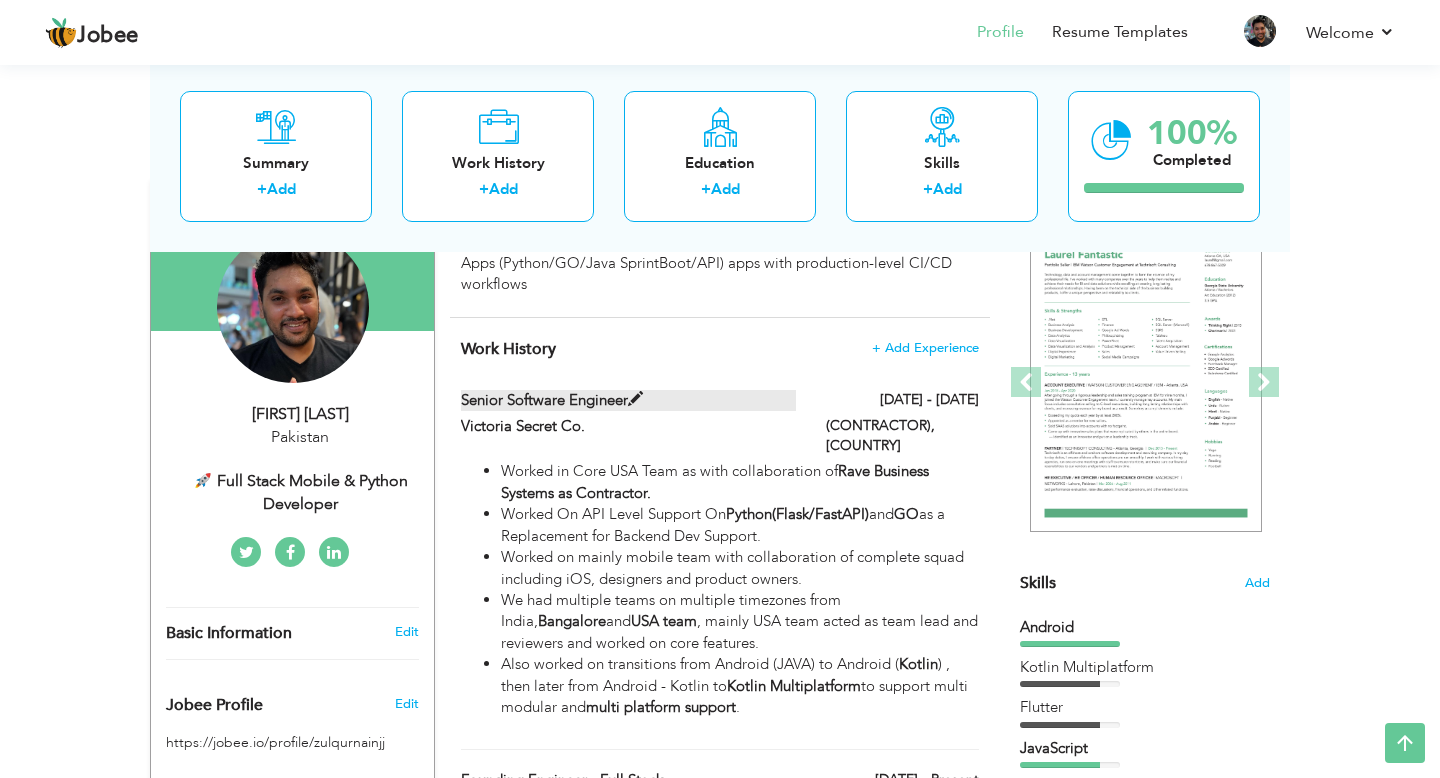 click on "Senior Software Engineer" at bounding box center (629, 400) 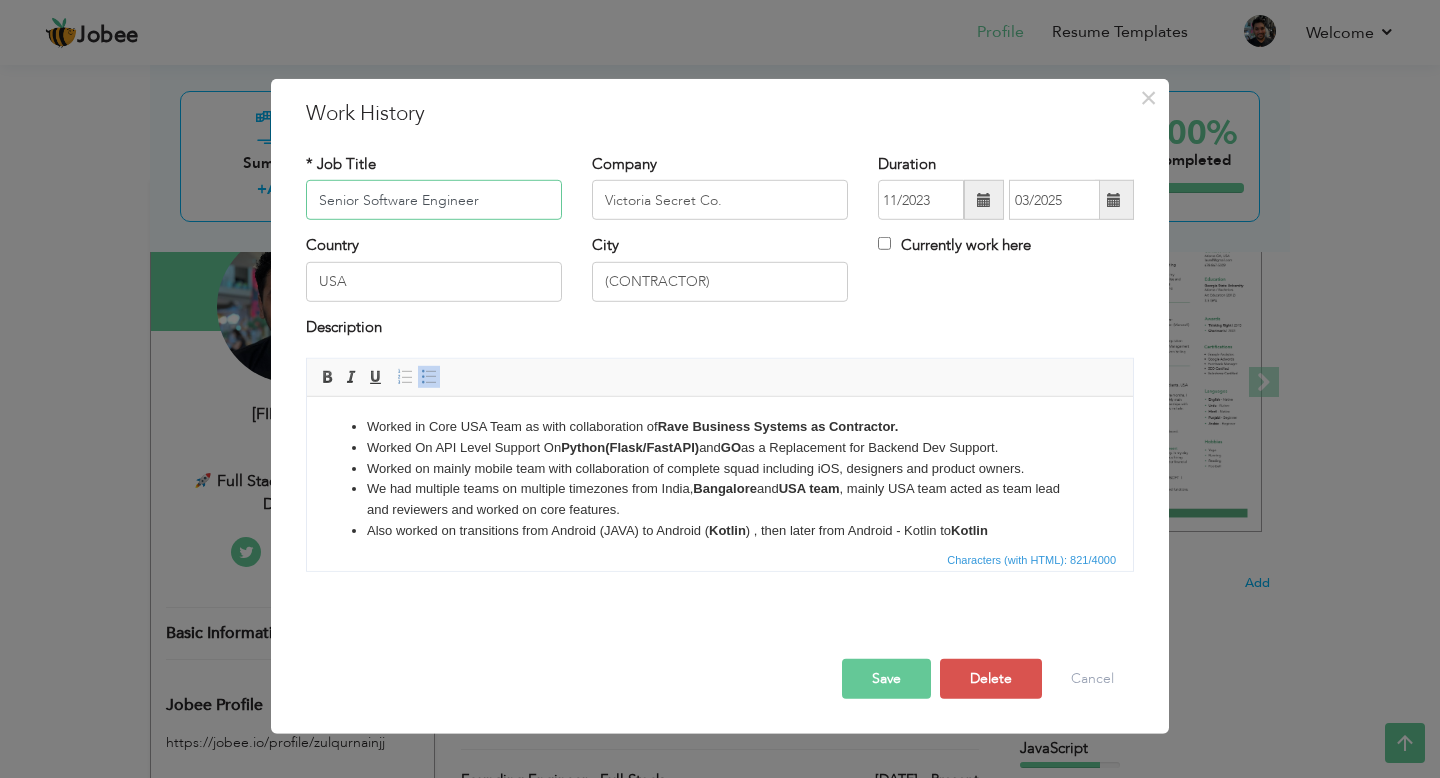 click on "Senior Software Engineer" at bounding box center (434, 200) 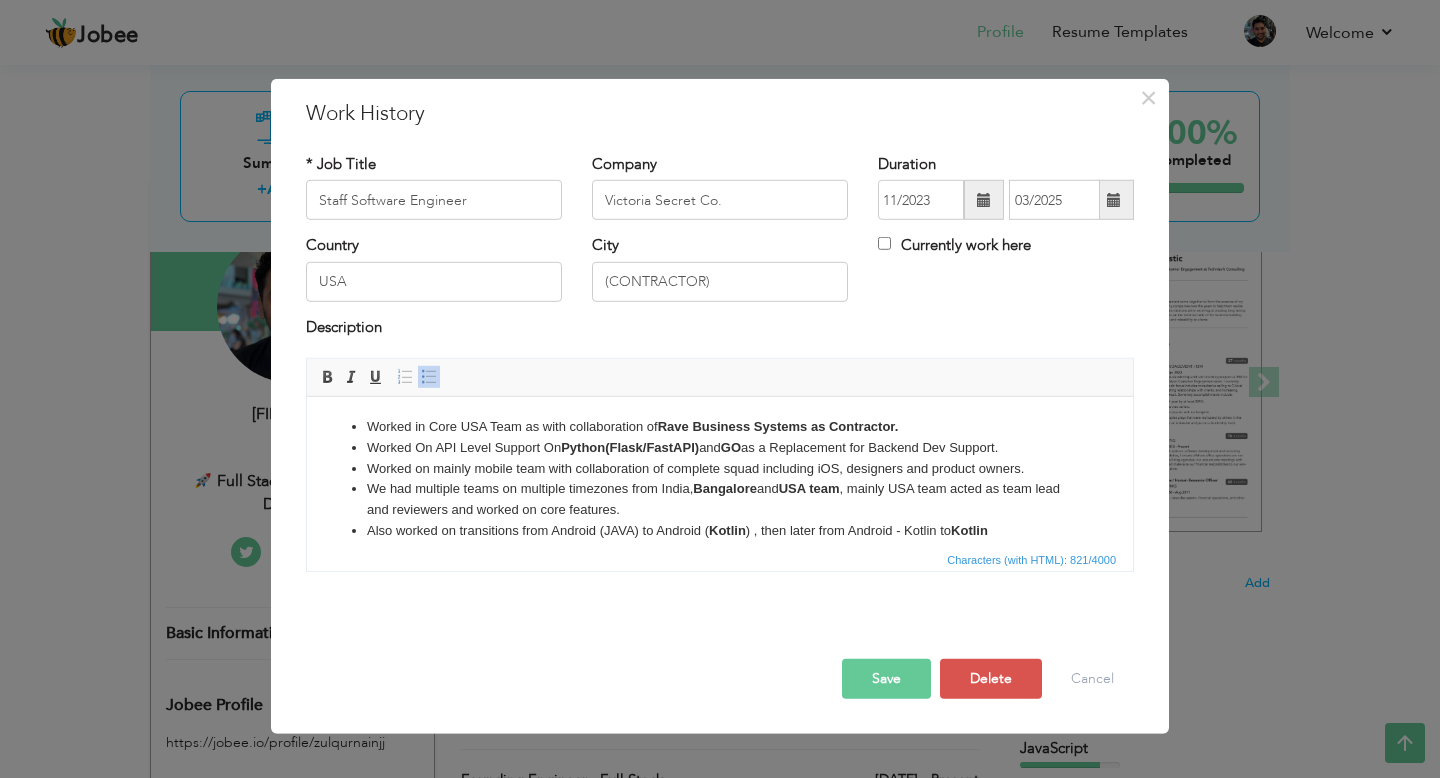 click on "Save" at bounding box center (886, 679) 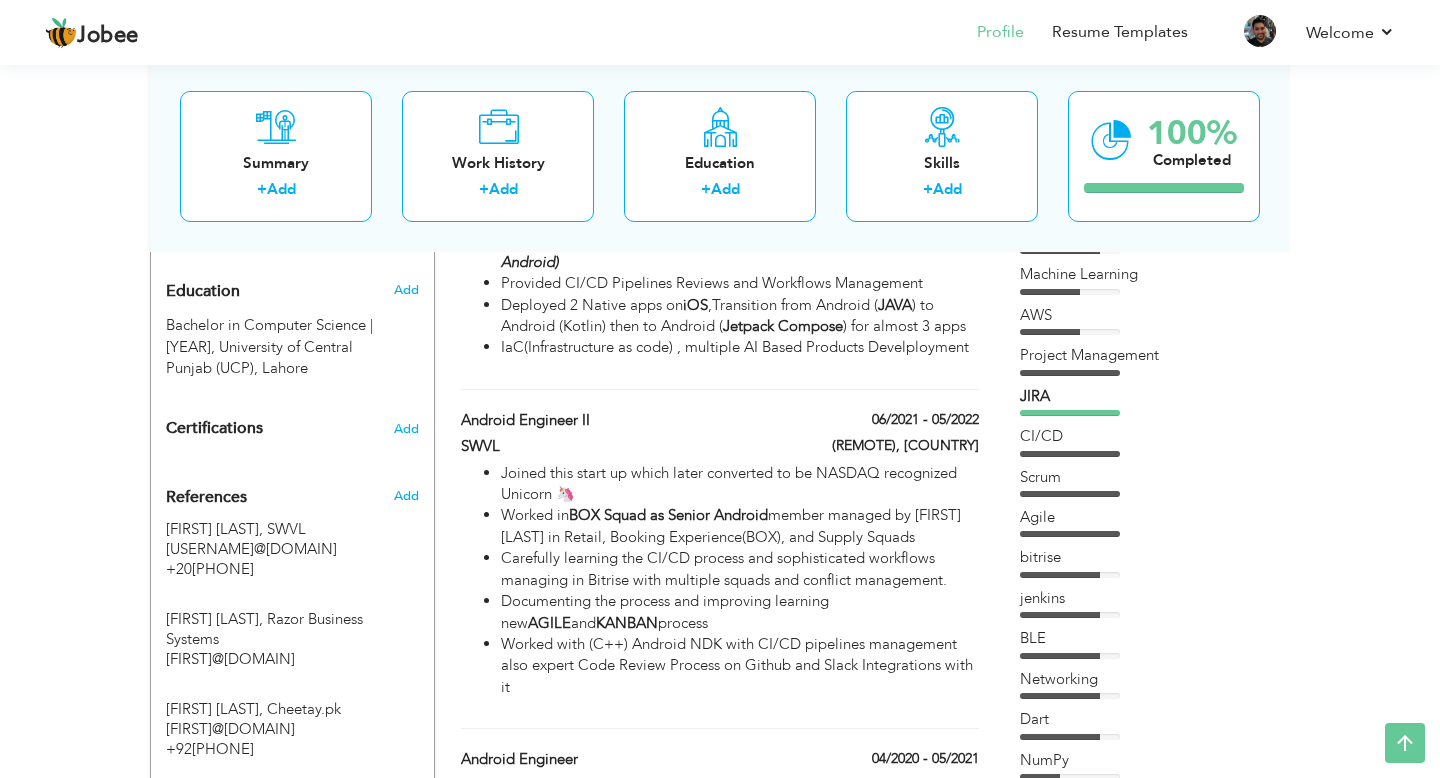 scroll, scrollTop: 845, scrollLeft: 0, axis: vertical 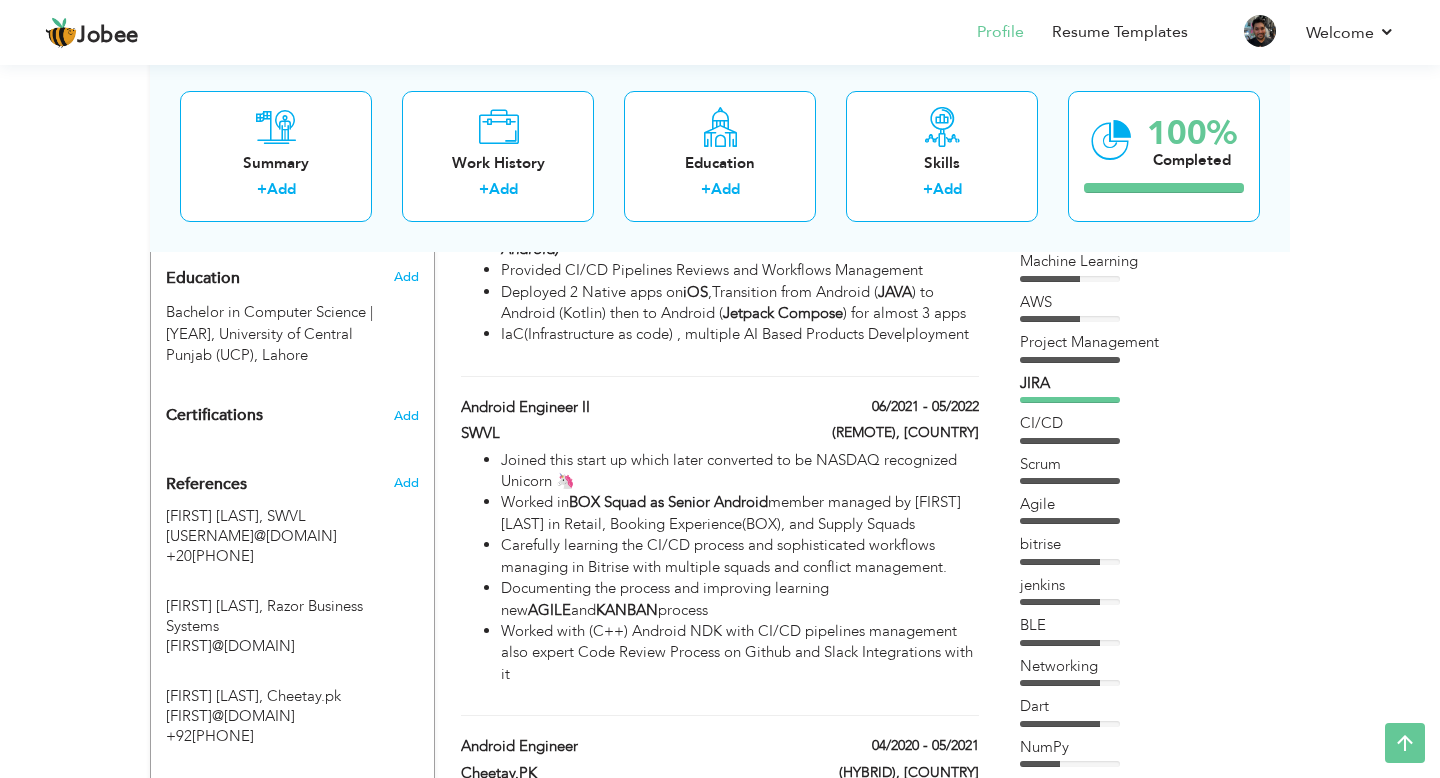 click on "Carefully learning the CI/CD process and sophisticated workflows managing in Bitrise with multiple squads and conflict management." at bounding box center (740, 556) 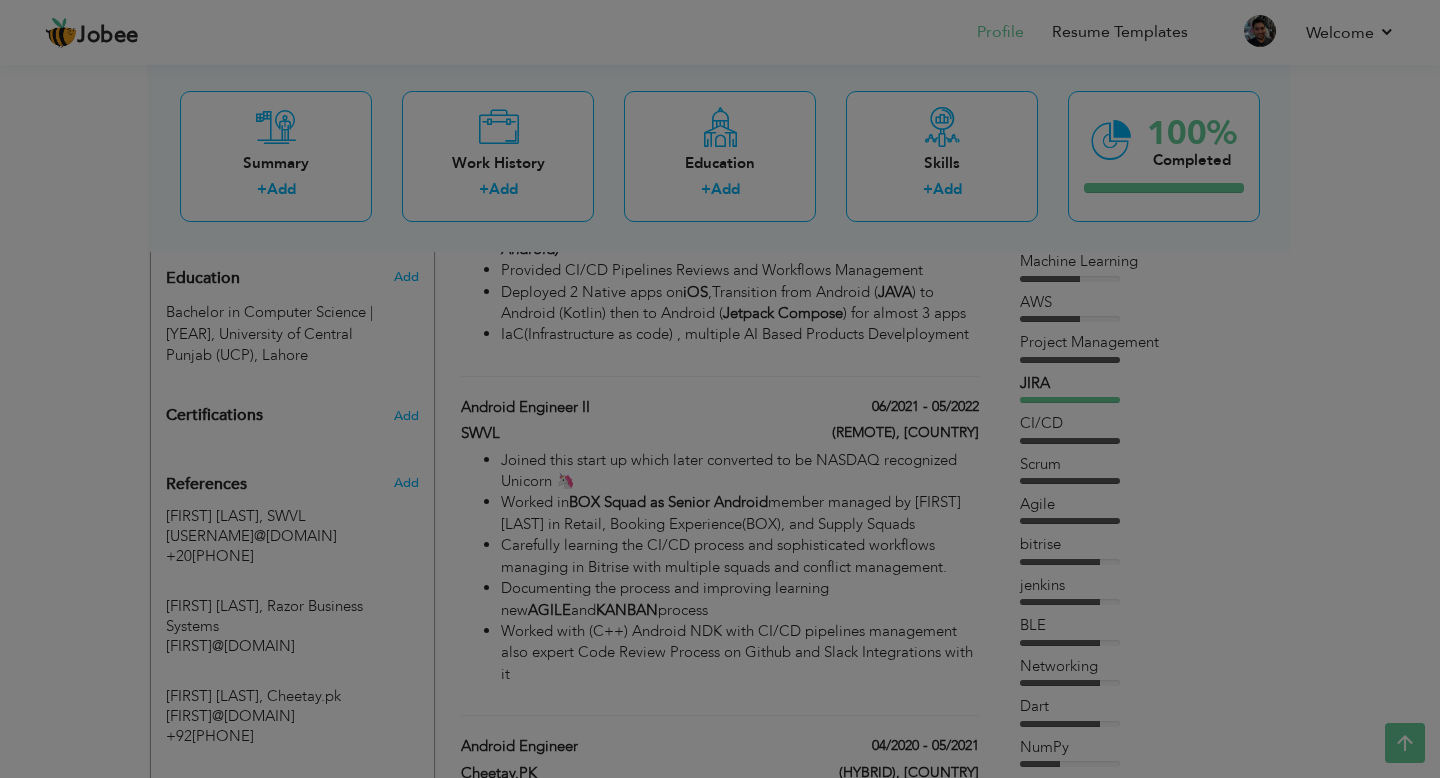 scroll, scrollTop: 56, scrollLeft: 0, axis: vertical 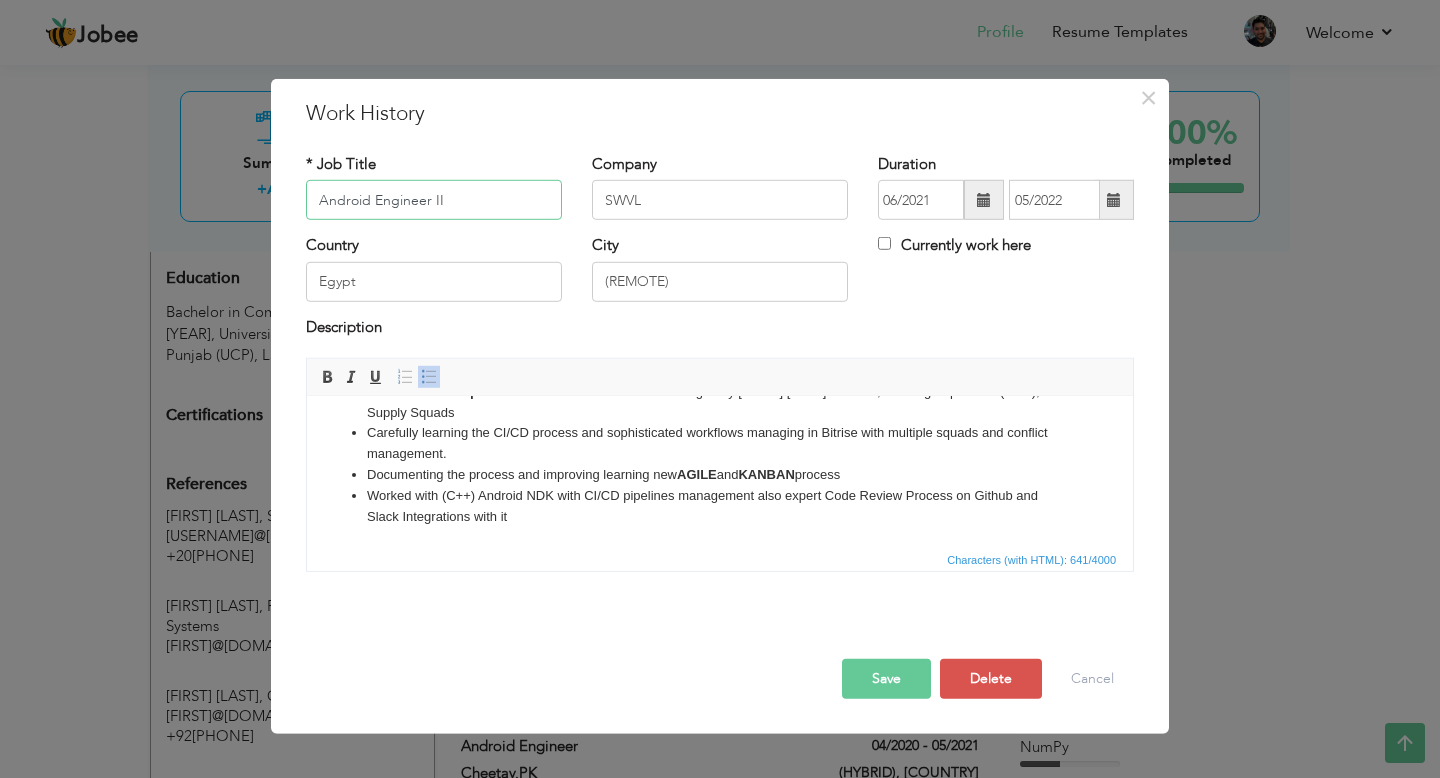 click on "Android Engineer II" at bounding box center [434, 200] 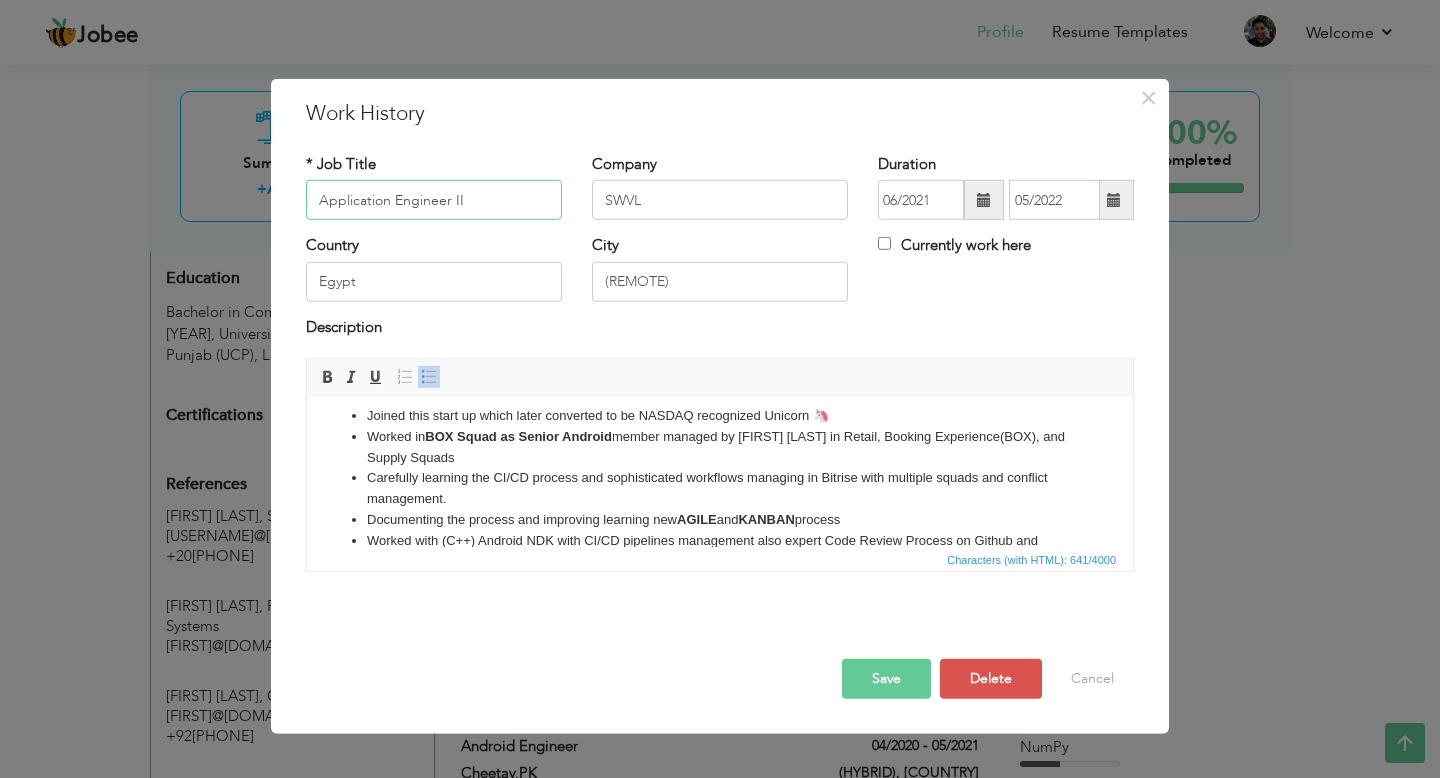 scroll, scrollTop: 12, scrollLeft: 0, axis: vertical 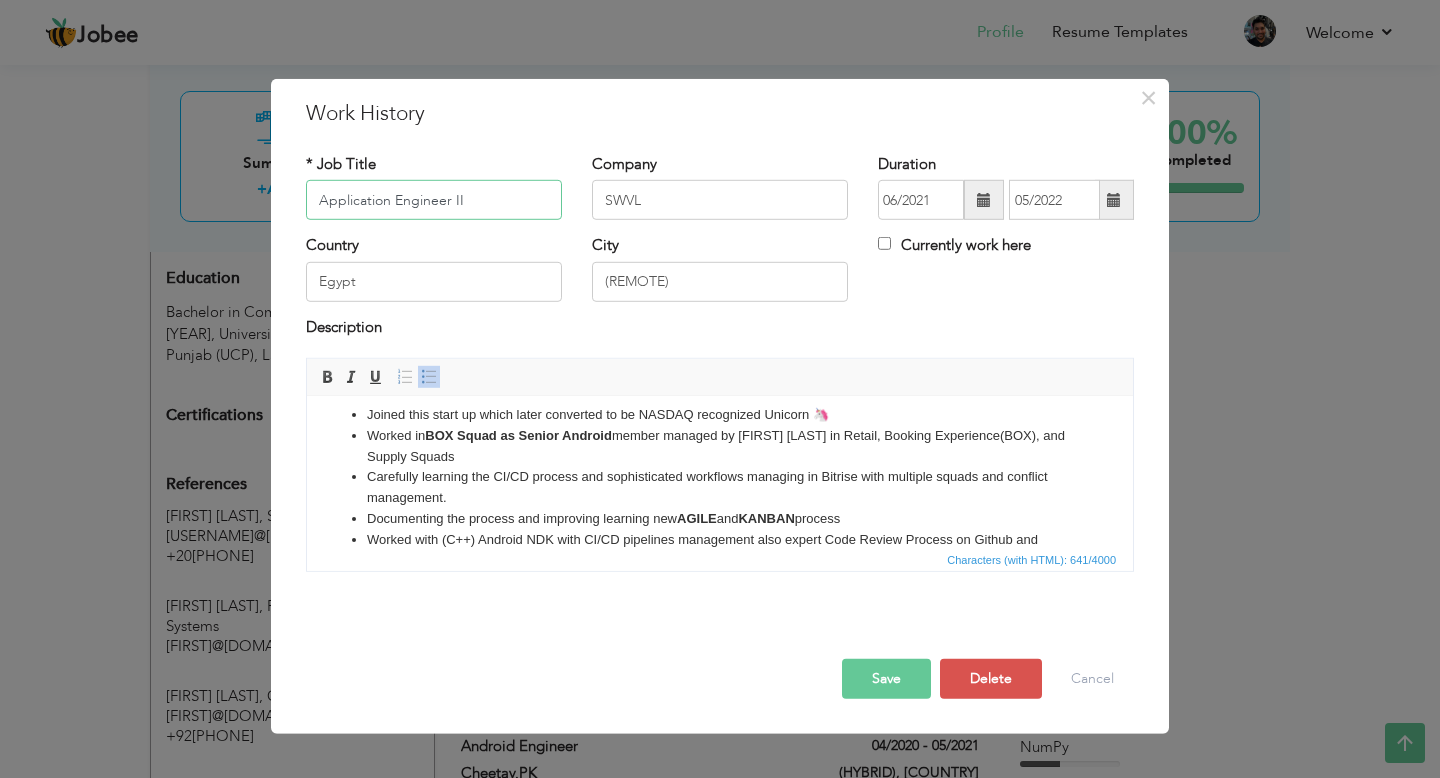 type on "Application Engineer II" 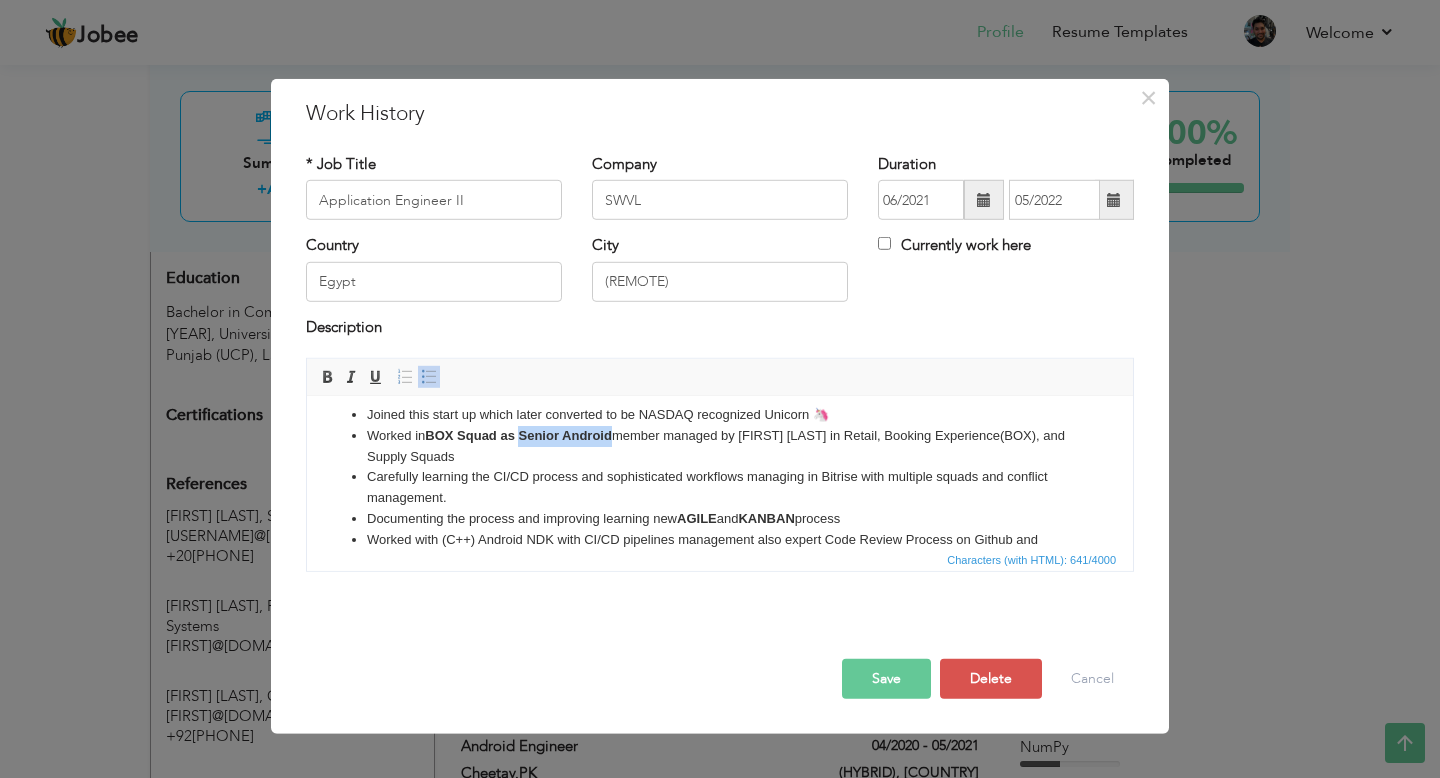 drag, startPoint x: 525, startPoint y: 437, endPoint x: 613, endPoint y: 437, distance: 88 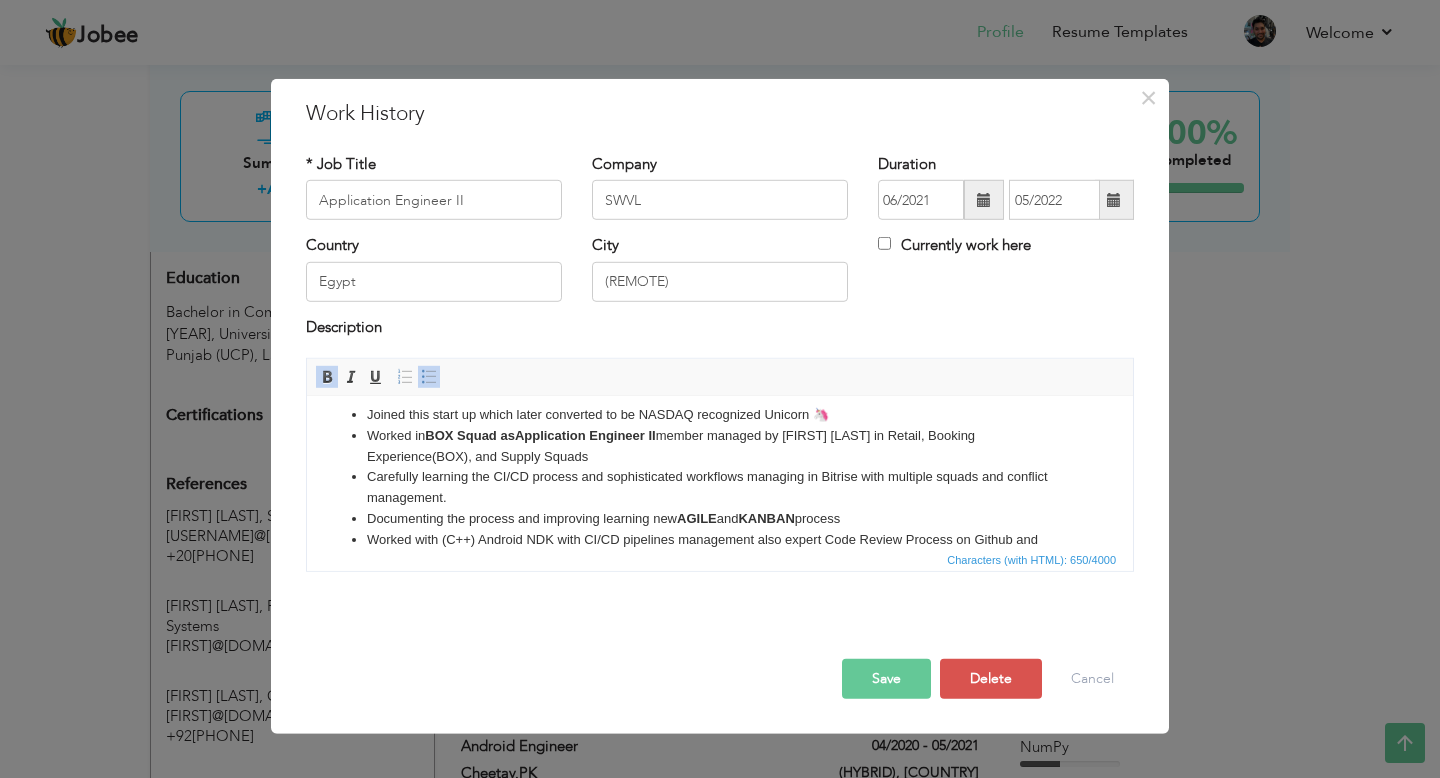 click on "Worked in  BOX Squad as  Application Engineer II  member managed by John Maher in Retail, Booking Experience(BOX), and Supply Squads" at bounding box center [720, 447] 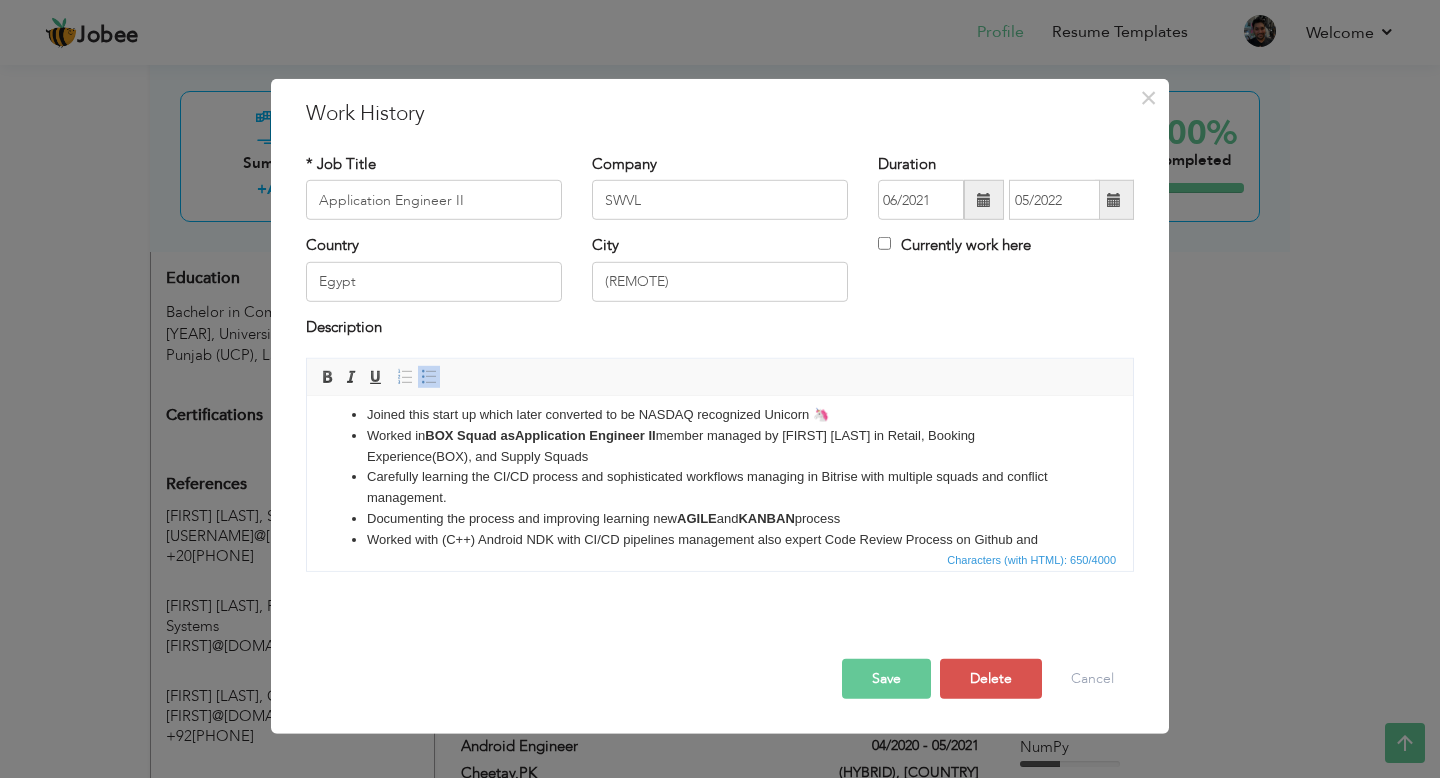 type 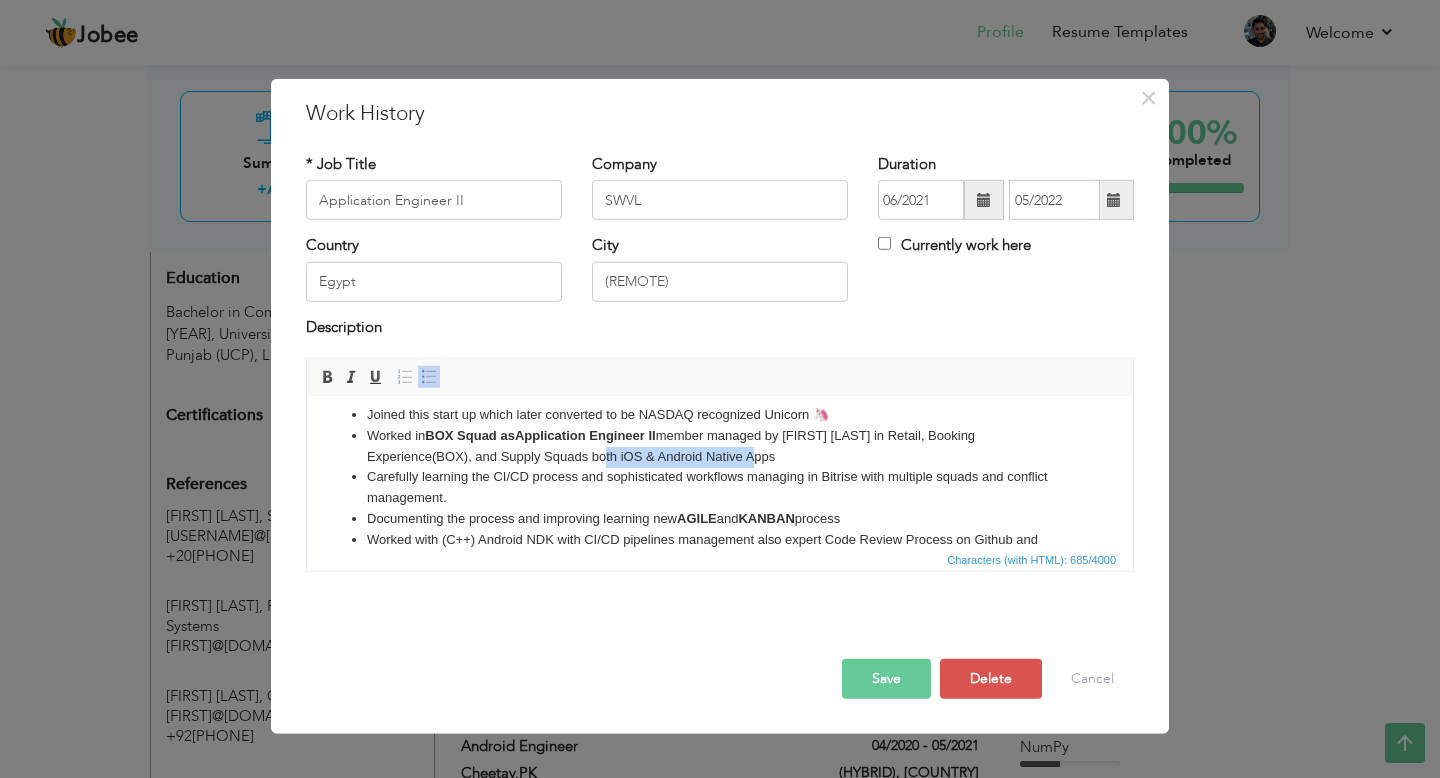 drag, startPoint x: 621, startPoint y: 458, endPoint x: 833, endPoint y: 460, distance: 212.00943 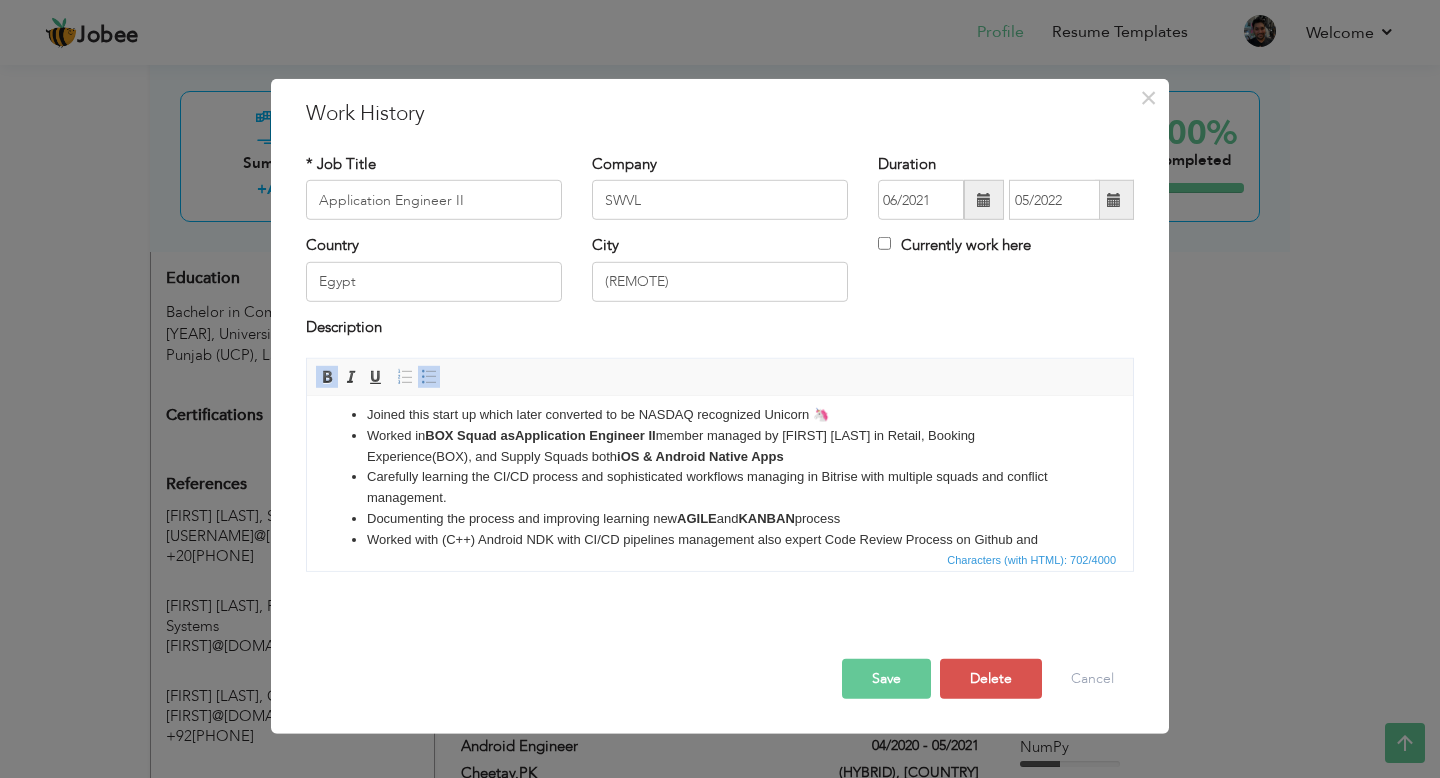 click on "Worked in  BOX Squad as  Application Engineer II  member managed by John Maher in Retail, Booking Experience(BOX), and Supply Squads both  iOS & Android Native Apps" at bounding box center (720, 447) 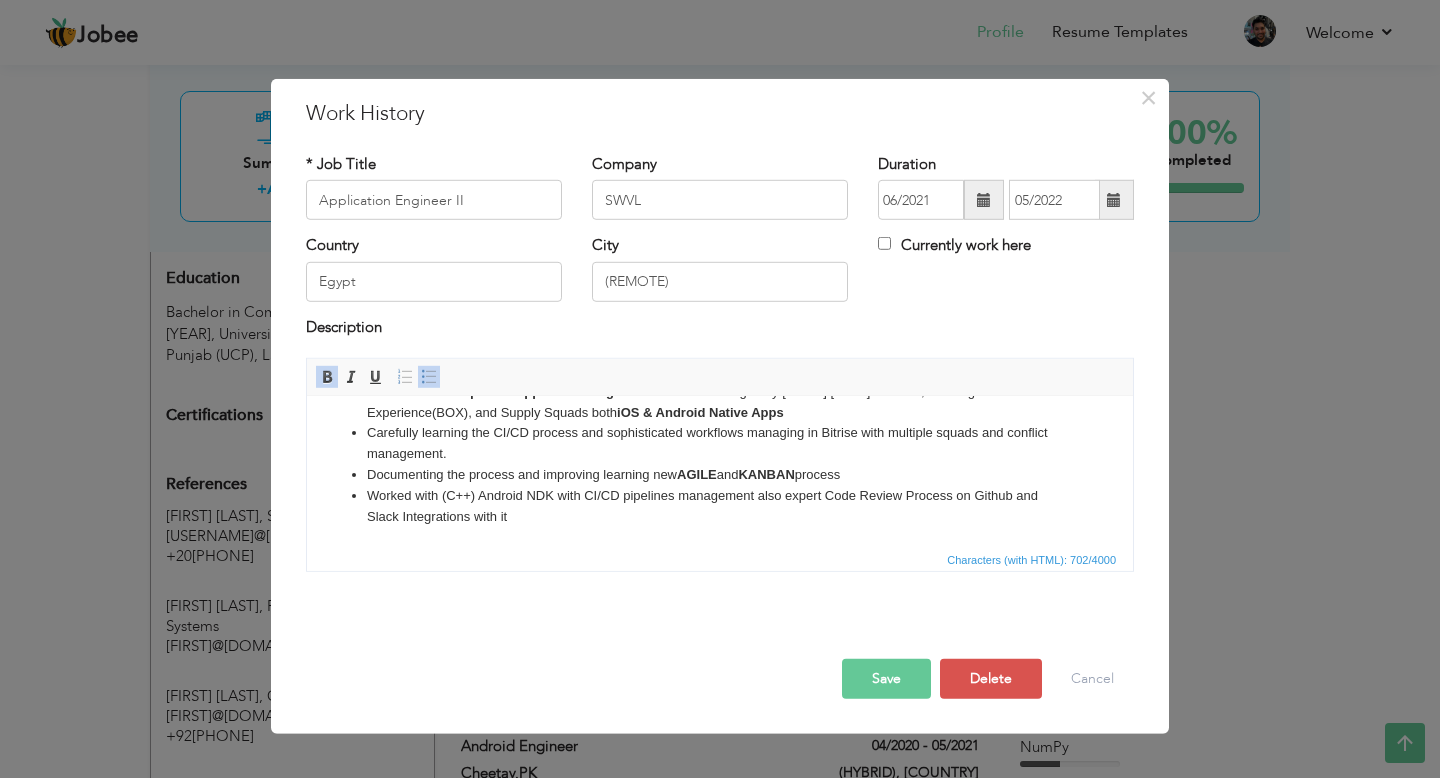 click on "Save" at bounding box center (886, 679) 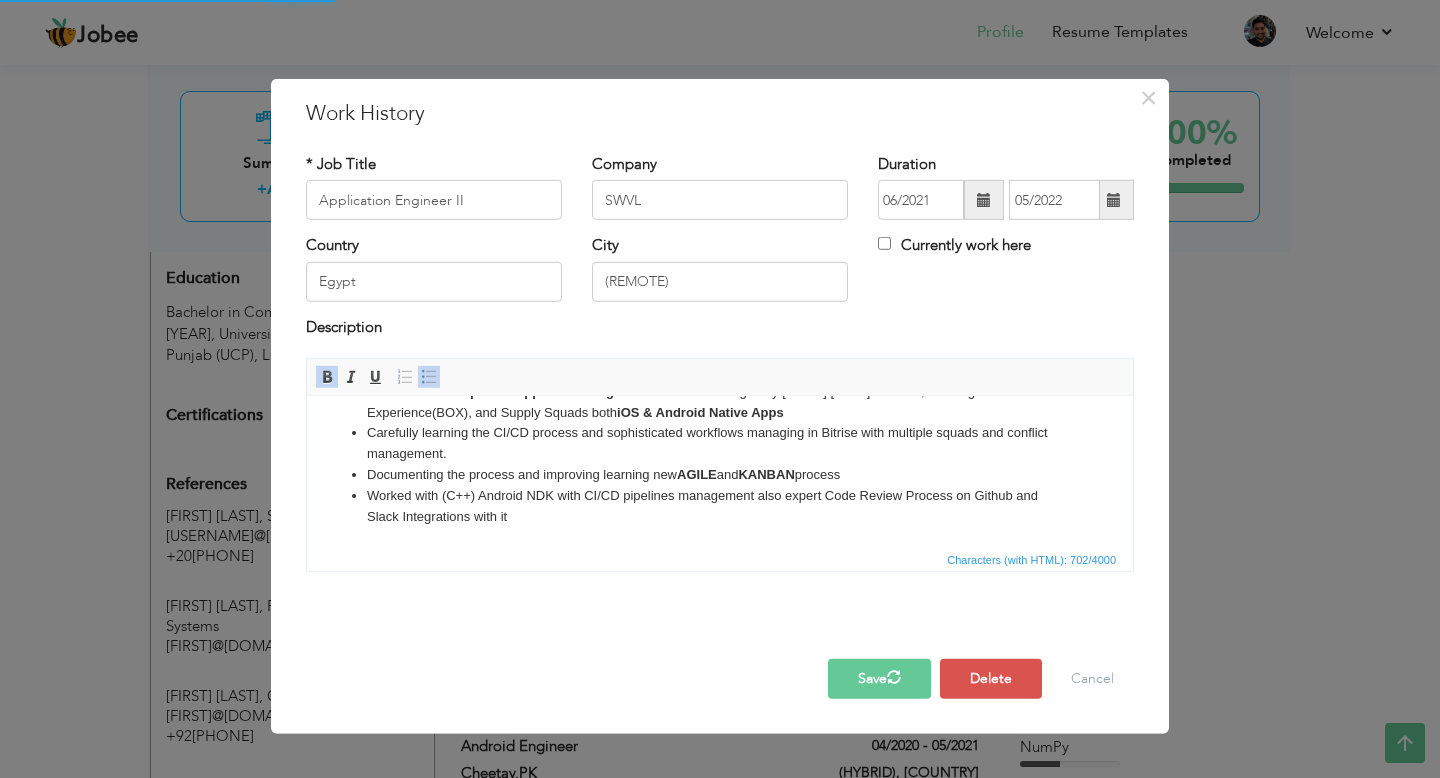 scroll, scrollTop: 0, scrollLeft: 0, axis: both 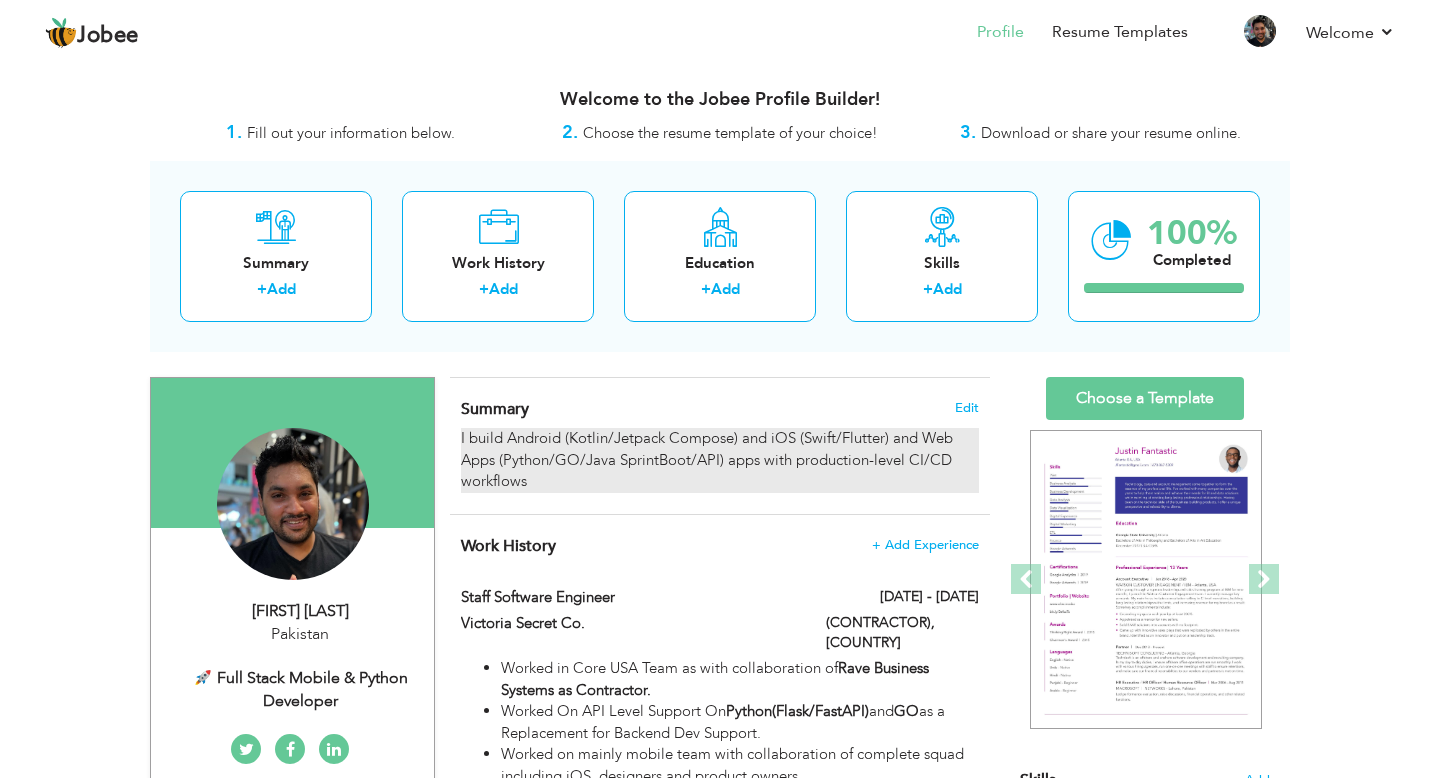click on "I build Android (Kotlin/Jetpack Compose) and iOS (Swift/Flutter) and Web Apps (Python/GO/Java SprintBoot/API) apps with production-level CI/CD workflows" at bounding box center (720, 460) 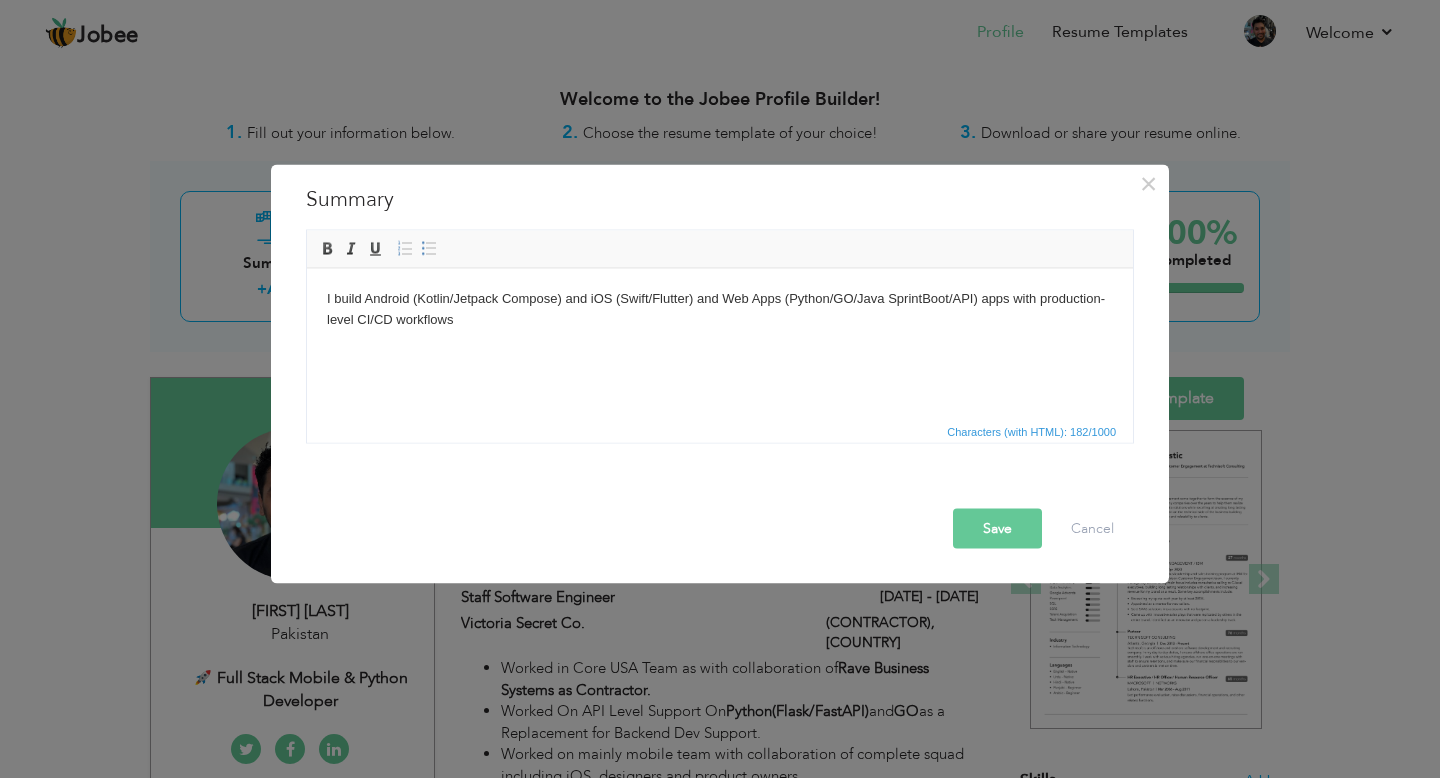 click on "I build Android (Kotlin/Jetpack Compose) and iOS (Swift/Flutter) and Web Apps (Python/GO/Java SprintBoot/API) apps with production-level CI/CD workflows" at bounding box center [720, 309] 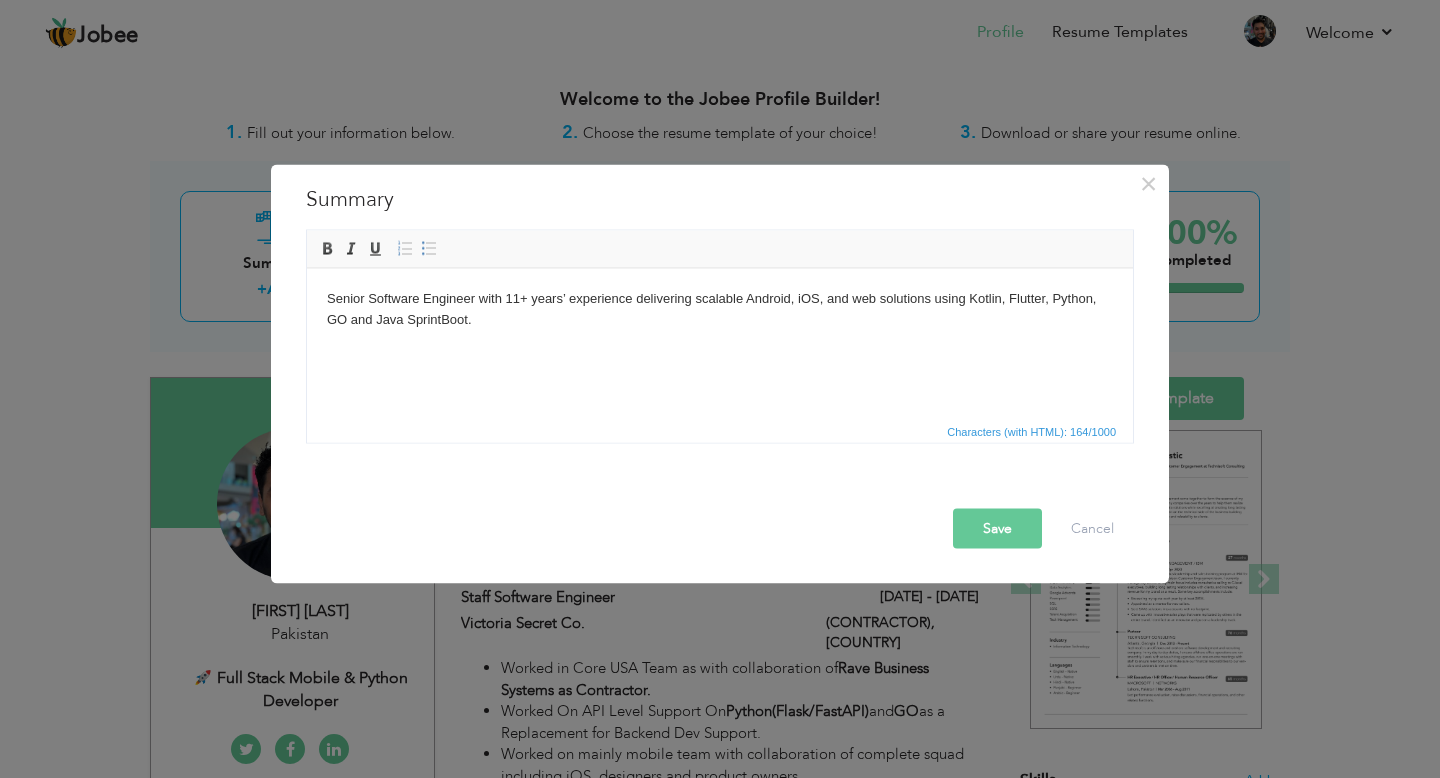 click on "Save" at bounding box center (997, 529) 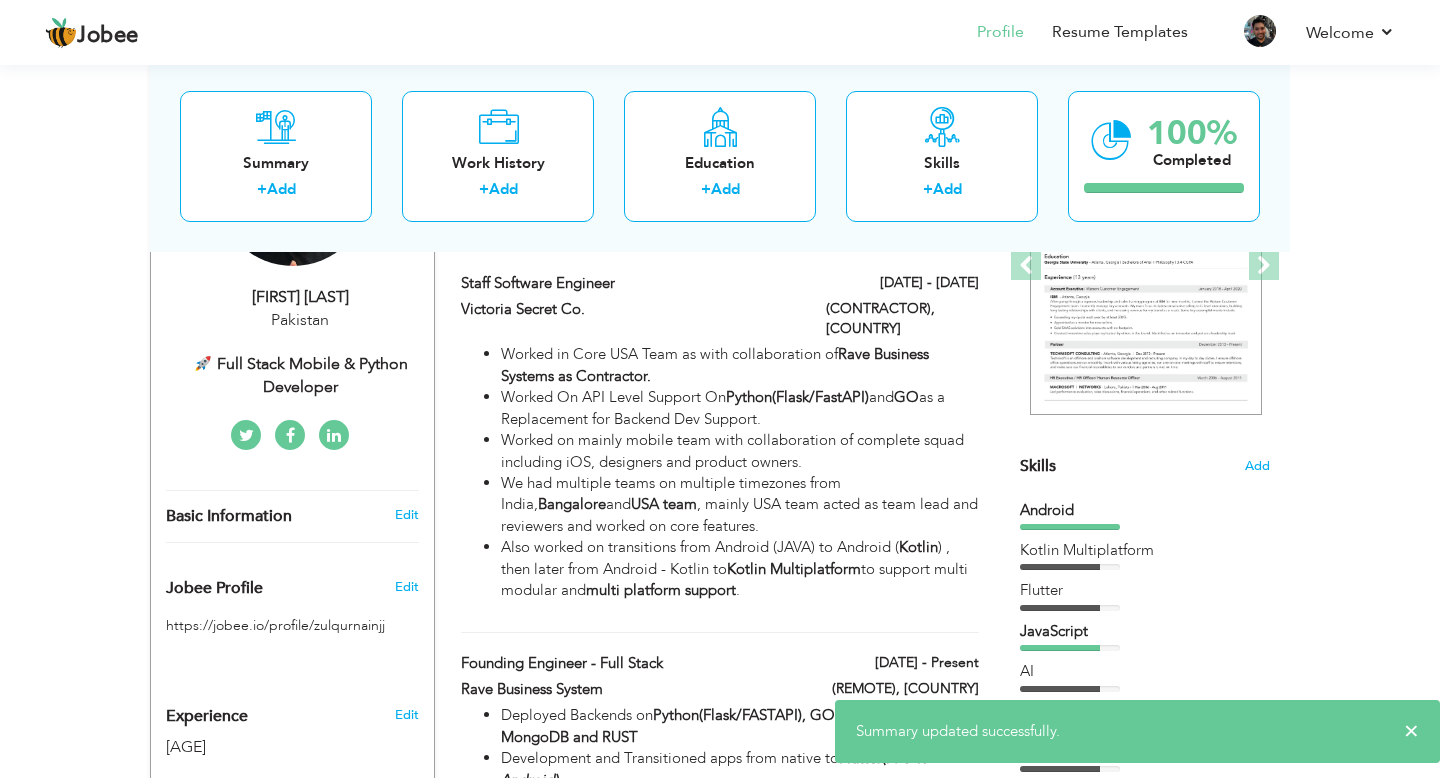 scroll, scrollTop: 332, scrollLeft: 0, axis: vertical 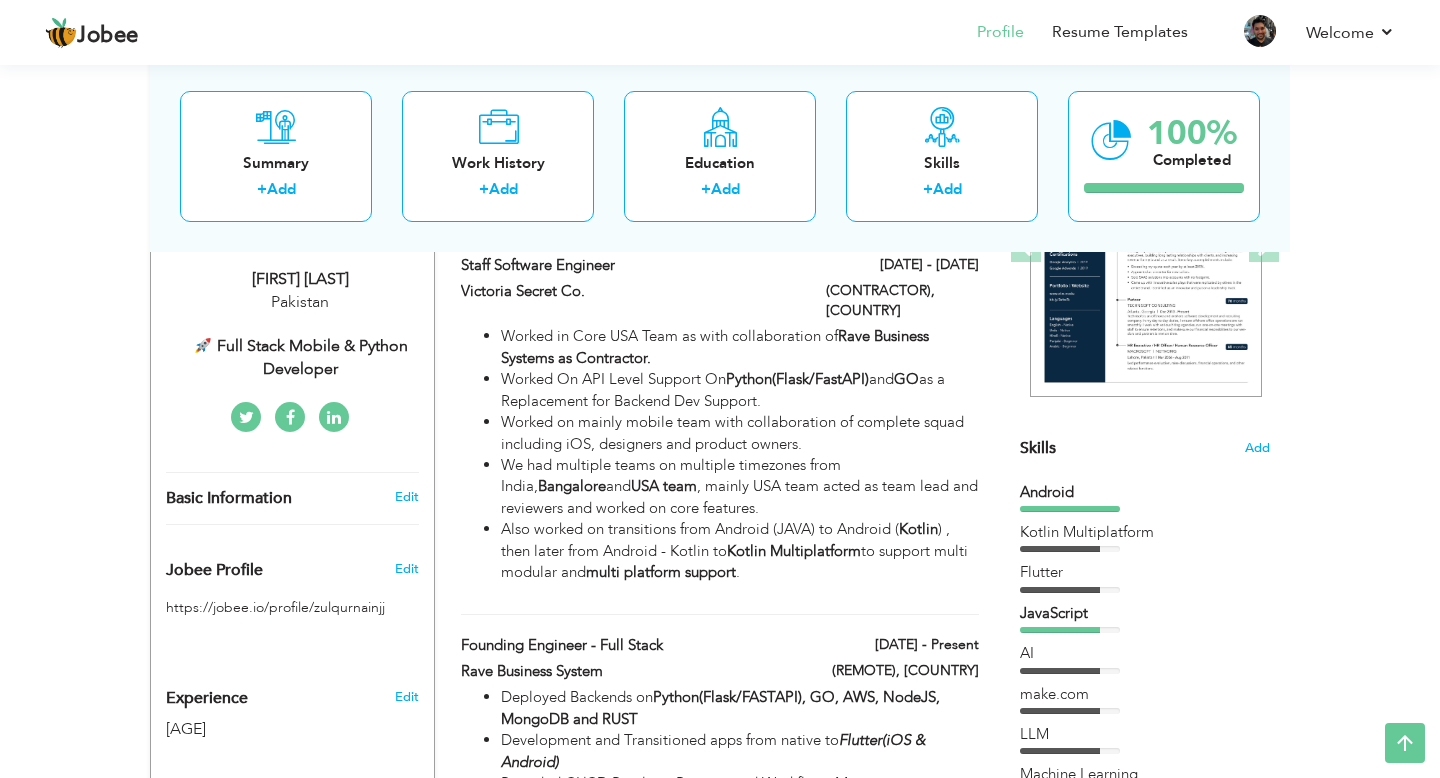 click on "🚀 Full Stack Mobile & Python Developer" at bounding box center [300, 358] 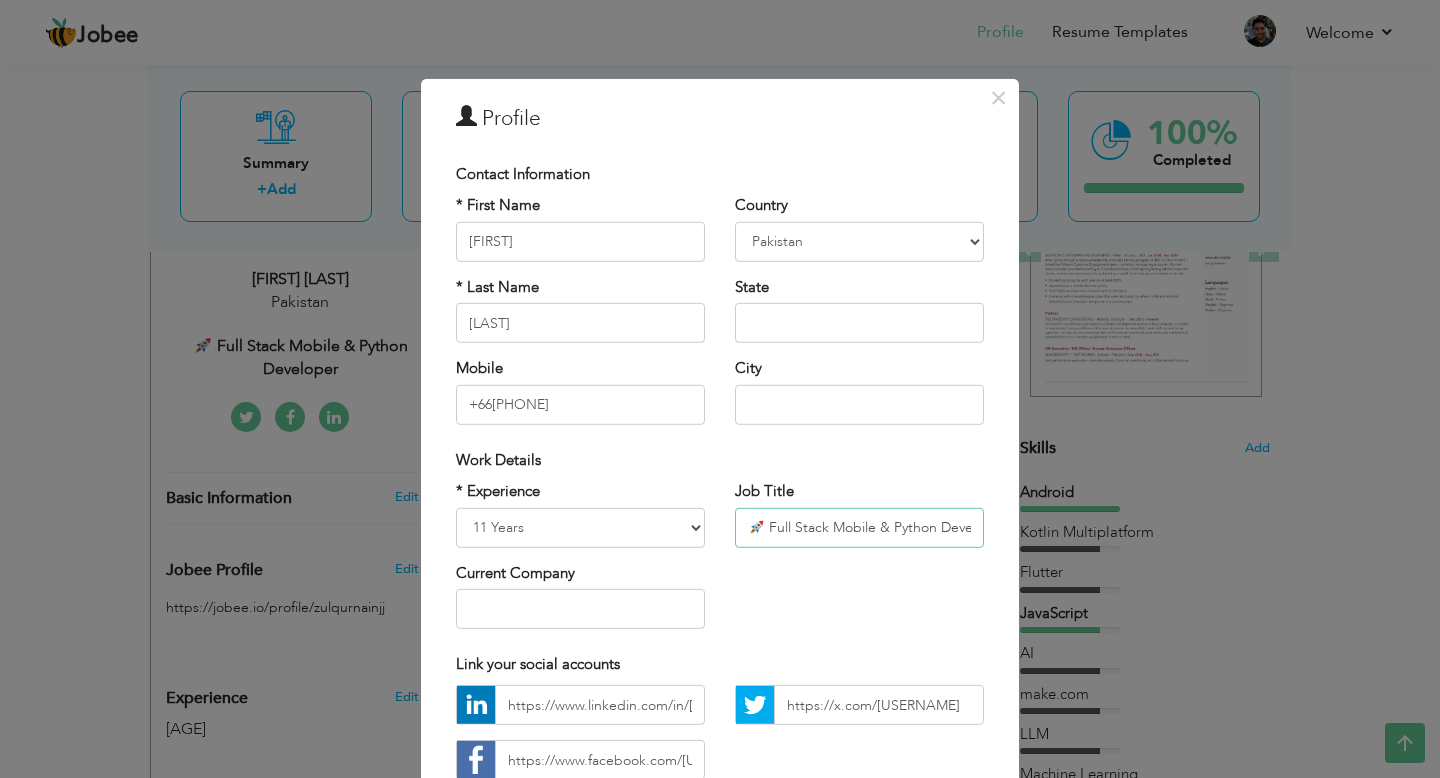 scroll, scrollTop: 0, scrollLeft: 30, axis: horizontal 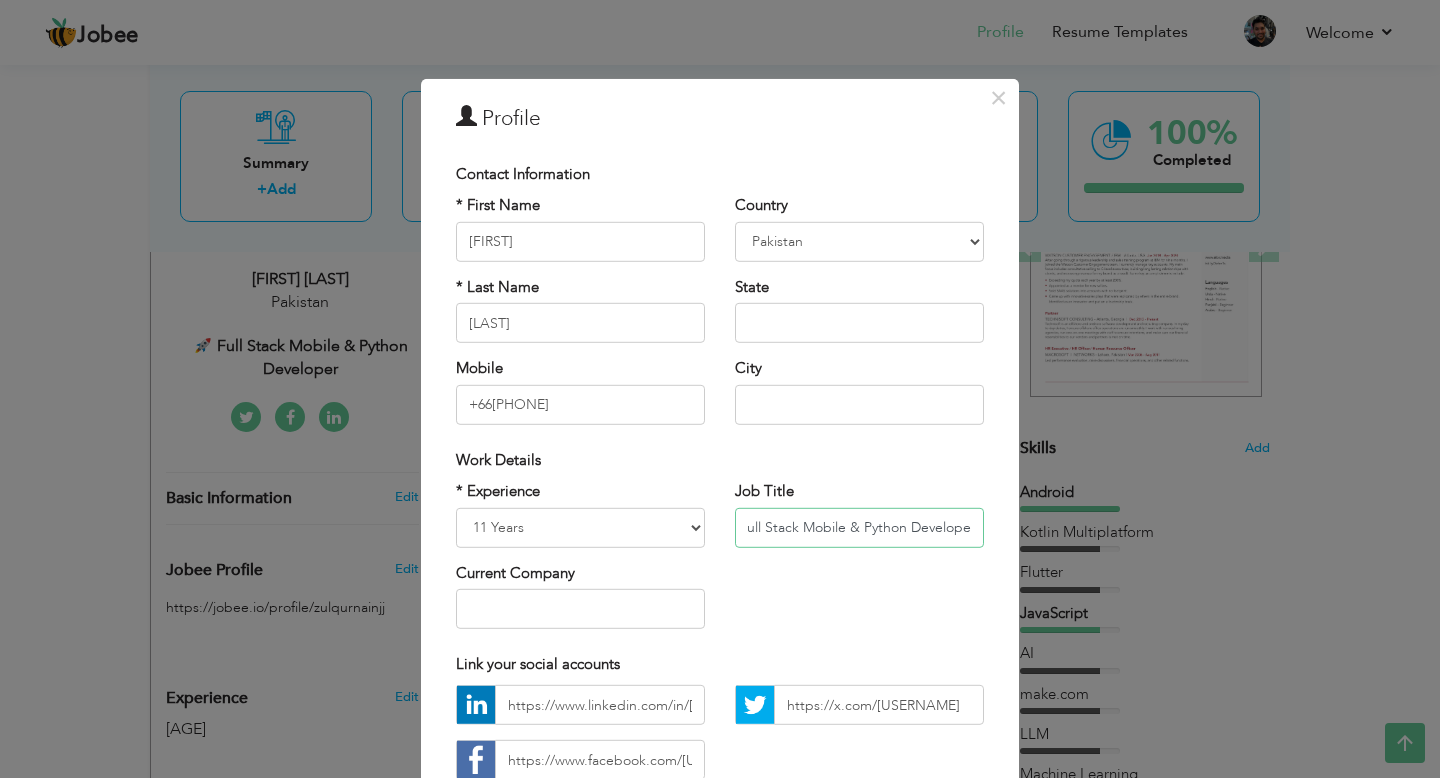 drag, startPoint x: 768, startPoint y: 528, endPoint x: 1043, endPoint y: 530, distance: 275.00726 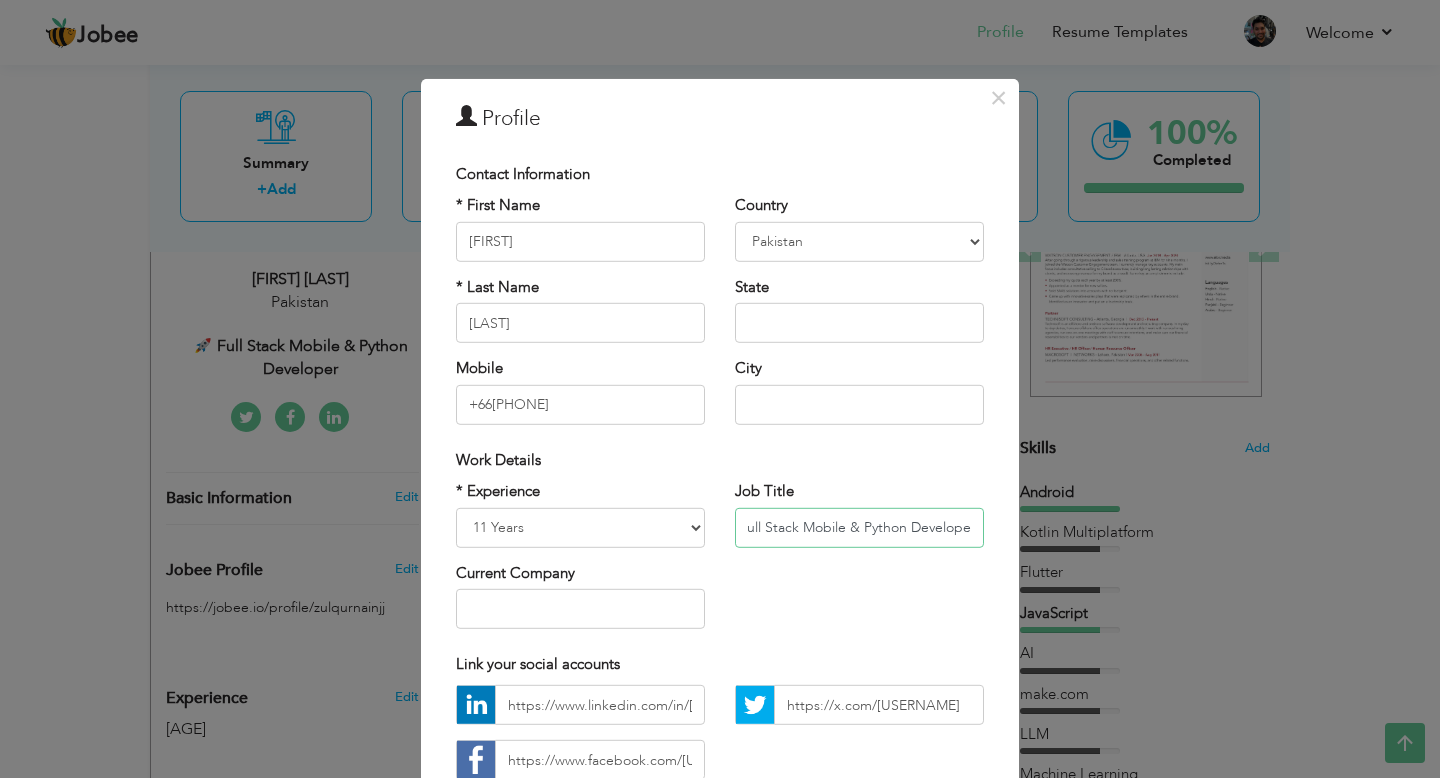 scroll, scrollTop: 0, scrollLeft: 0, axis: both 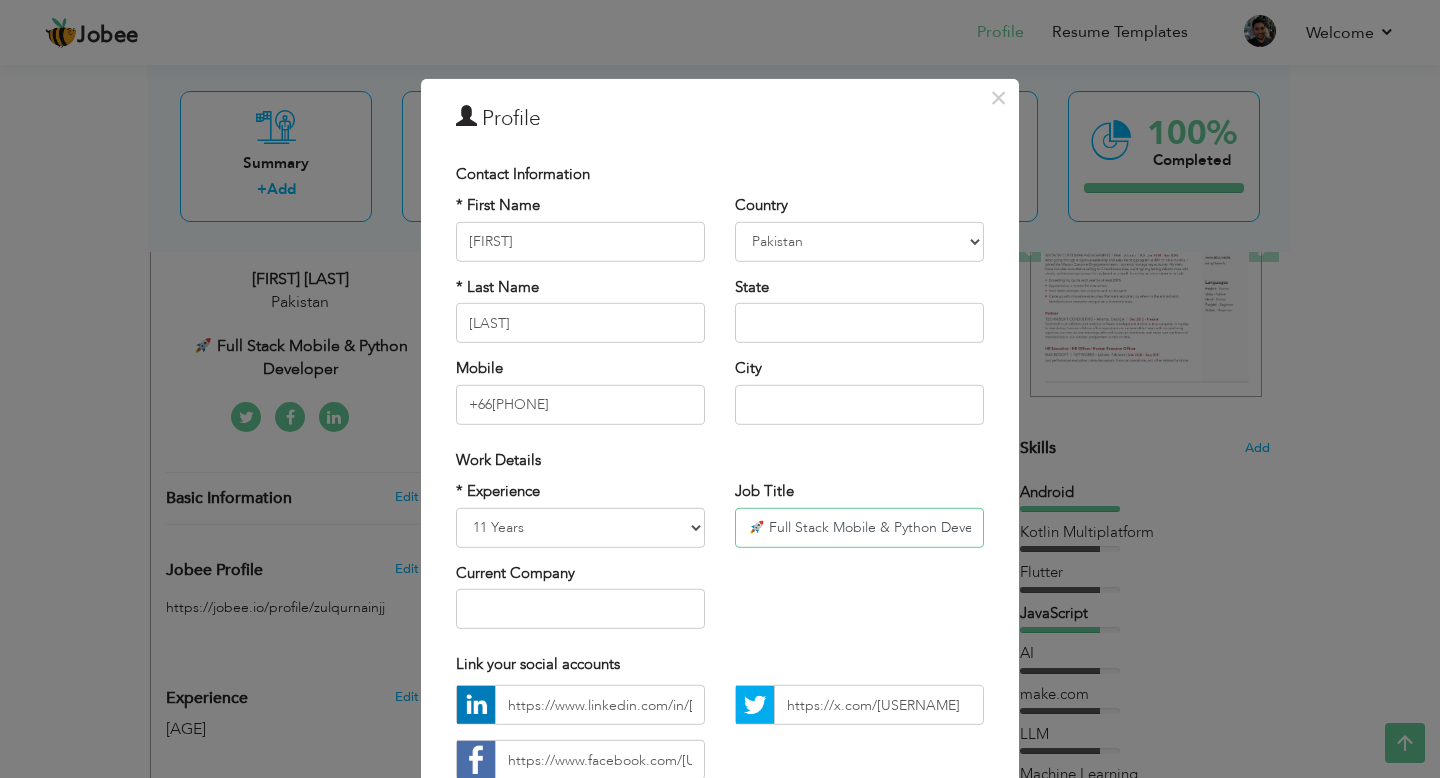 drag, startPoint x: 972, startPoint y: 528, endPoint x: 769, endPoint y: 532, distance: 203.0394 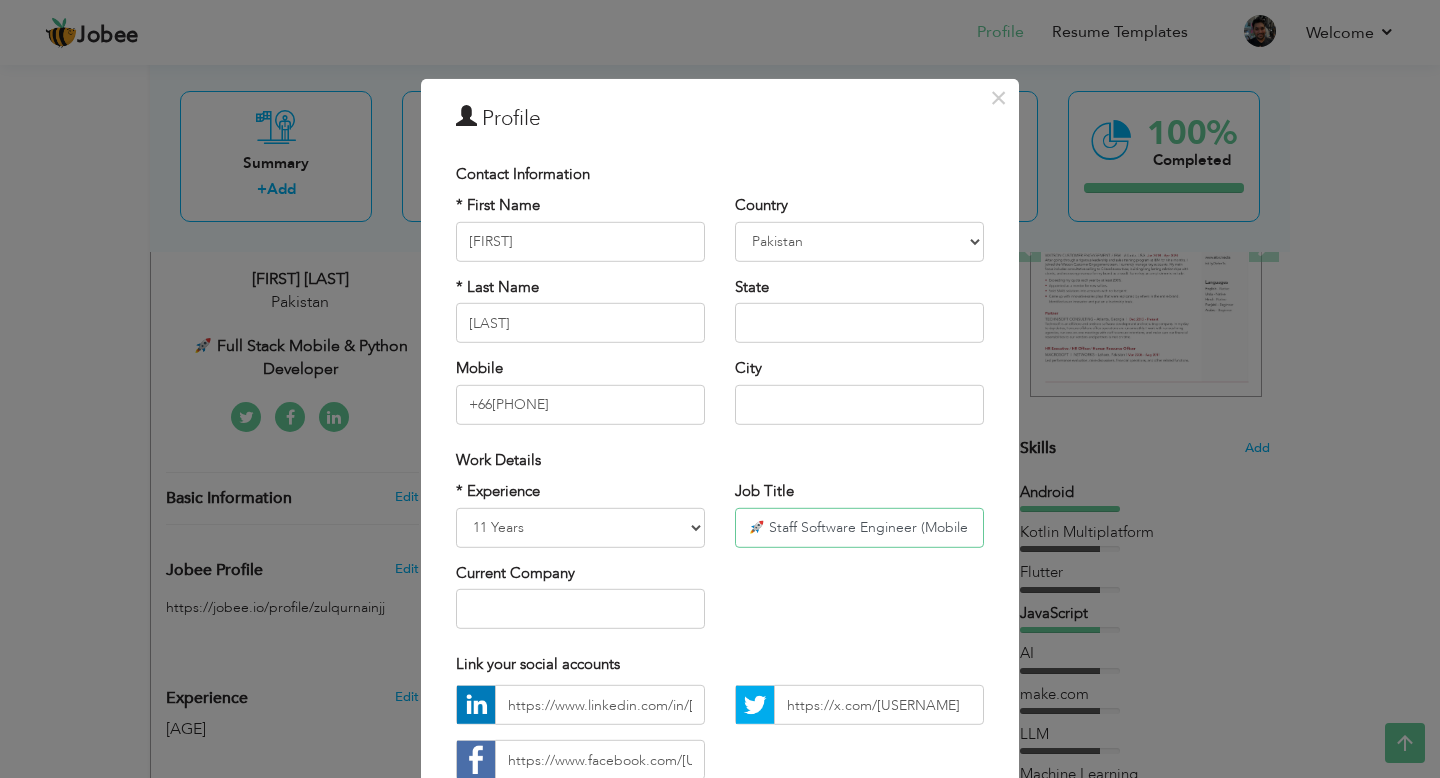 scroll, scrollTop: 0, scrollLeft: 28, axis: horizontal 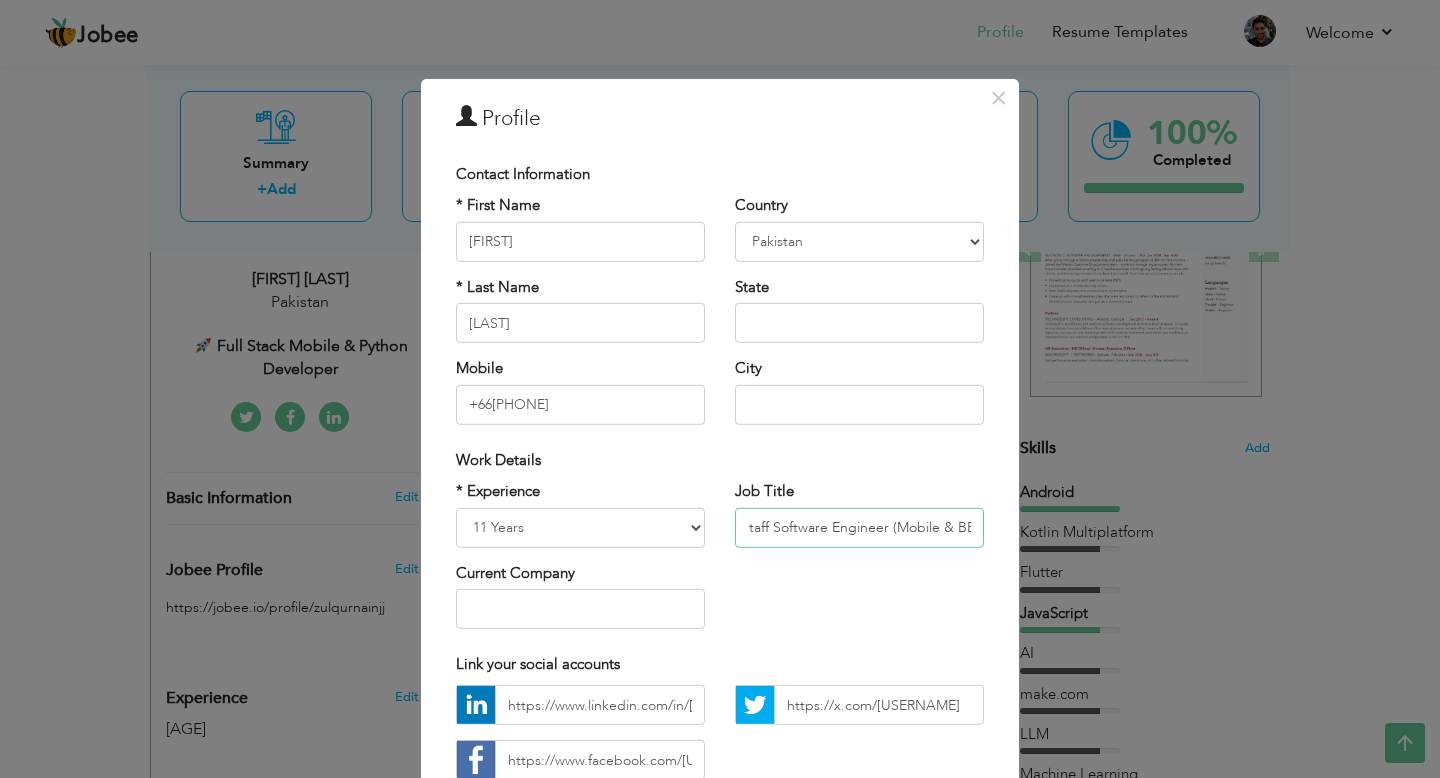 type on "🚀 Staff Software Engineer (Mobile & BE)" 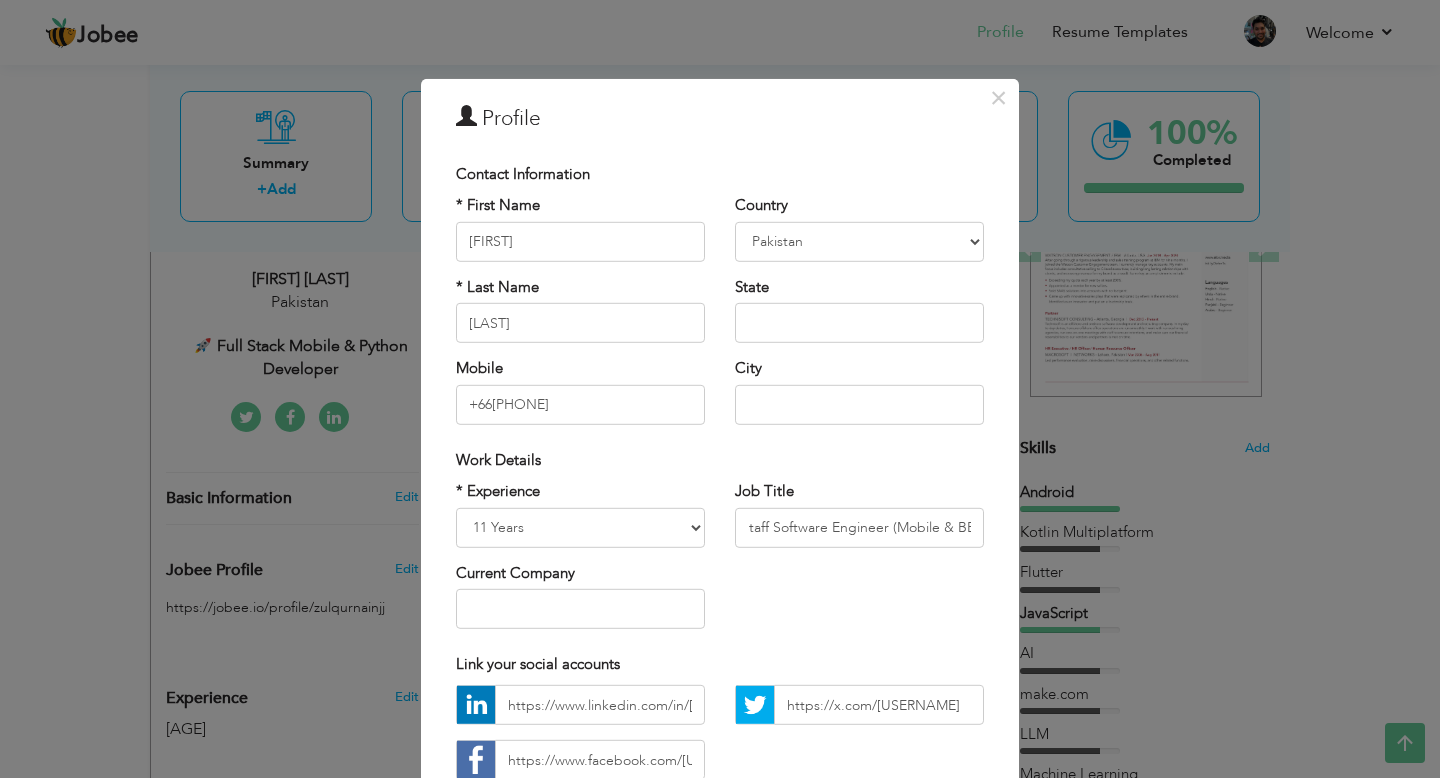 click on "* Experience
Entry Level Less than 1 Year 1 Year 2 Years 3 Years 4 Years 5 Years 6 Years 7 Years 8 Years 9 Years 10 Years 11 Years 12 Years 13 Years 14 Years 15 Years 16 Years 17 Years 18 Years 19 Years 20 Years 21 Years 22 Years 23 Years 24 Years 25 Years 26 Years 27 Years 28 Years 29 Years 30 Years 31 Years 32 Years 33 Years 34 Years 35 Years More than 35 Years
Current Company
Job Title" at bounding box center [720, 562] 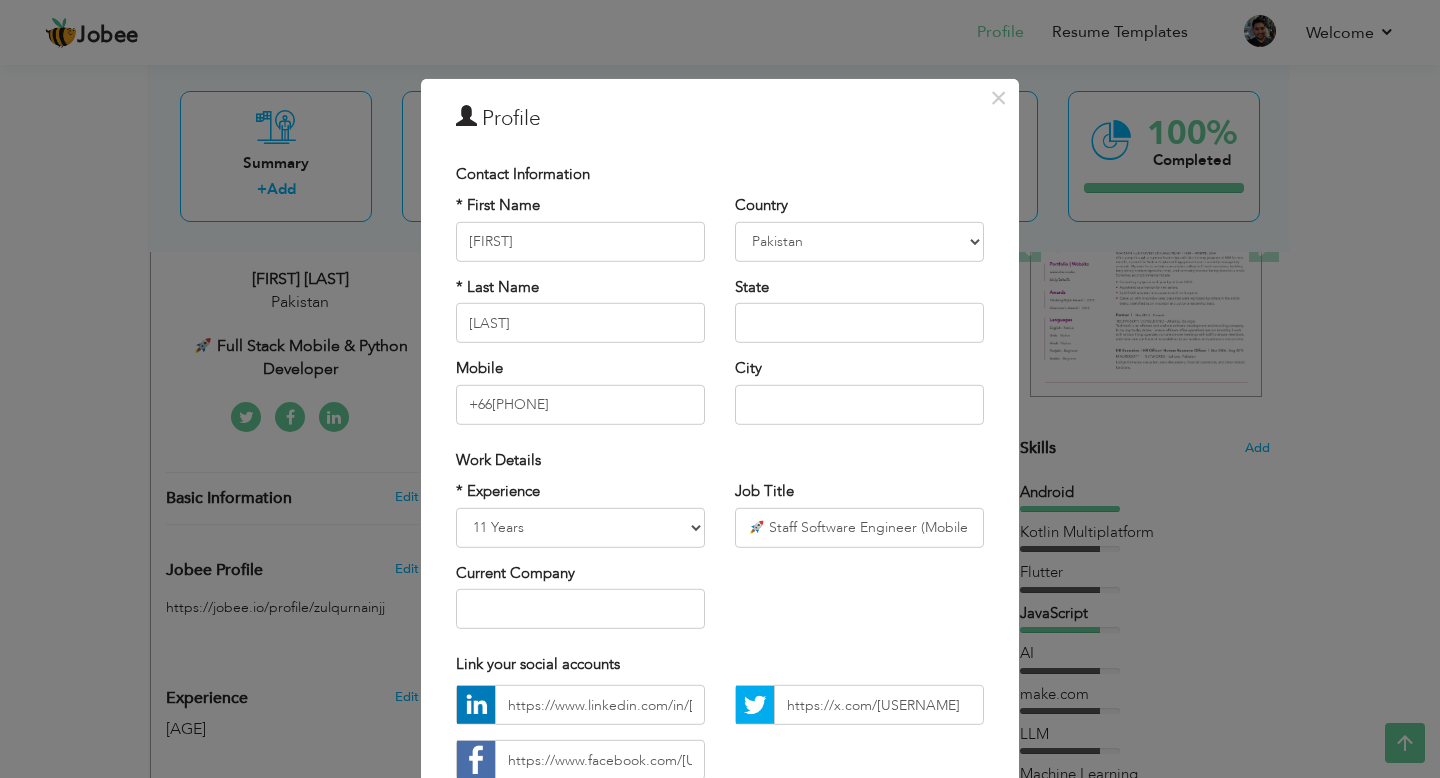 scroll, scrollTop: 138, scrollLeft: 0, axis: vertical 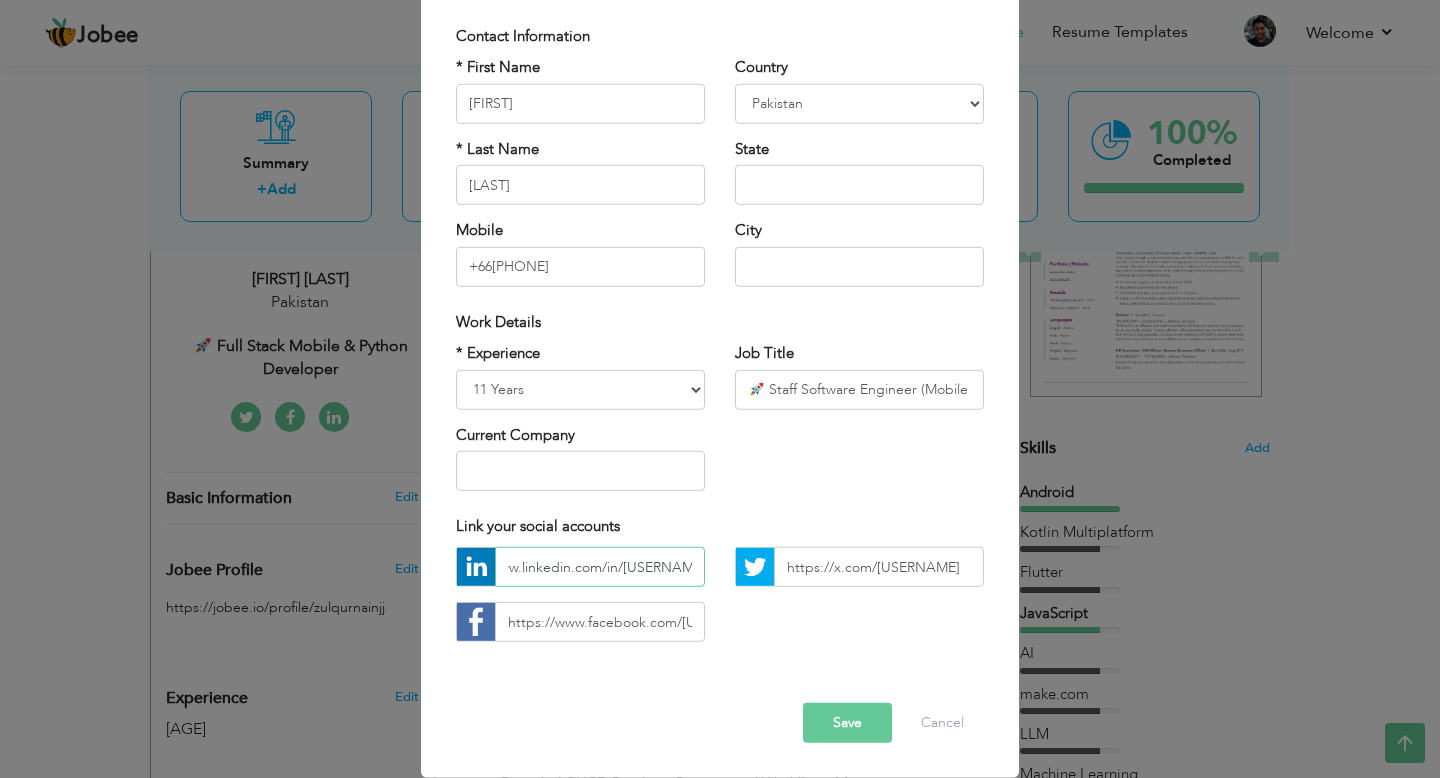 drag, startPoint x: 637, startPoint y: 568, endPoint x: 708, endPoint y: 568, distance: 71 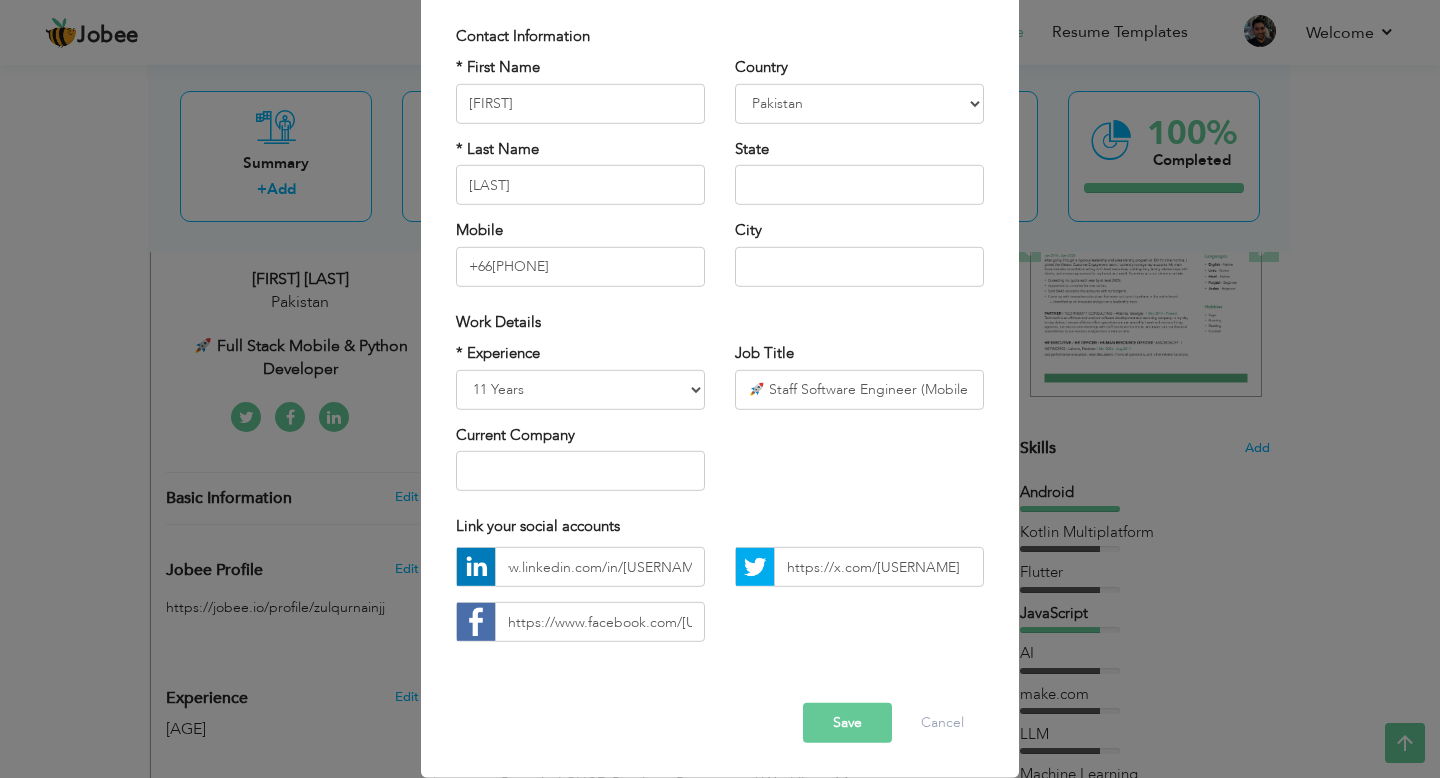 scroll, scrollTop: 0, scrollLeft: 0, axis: both 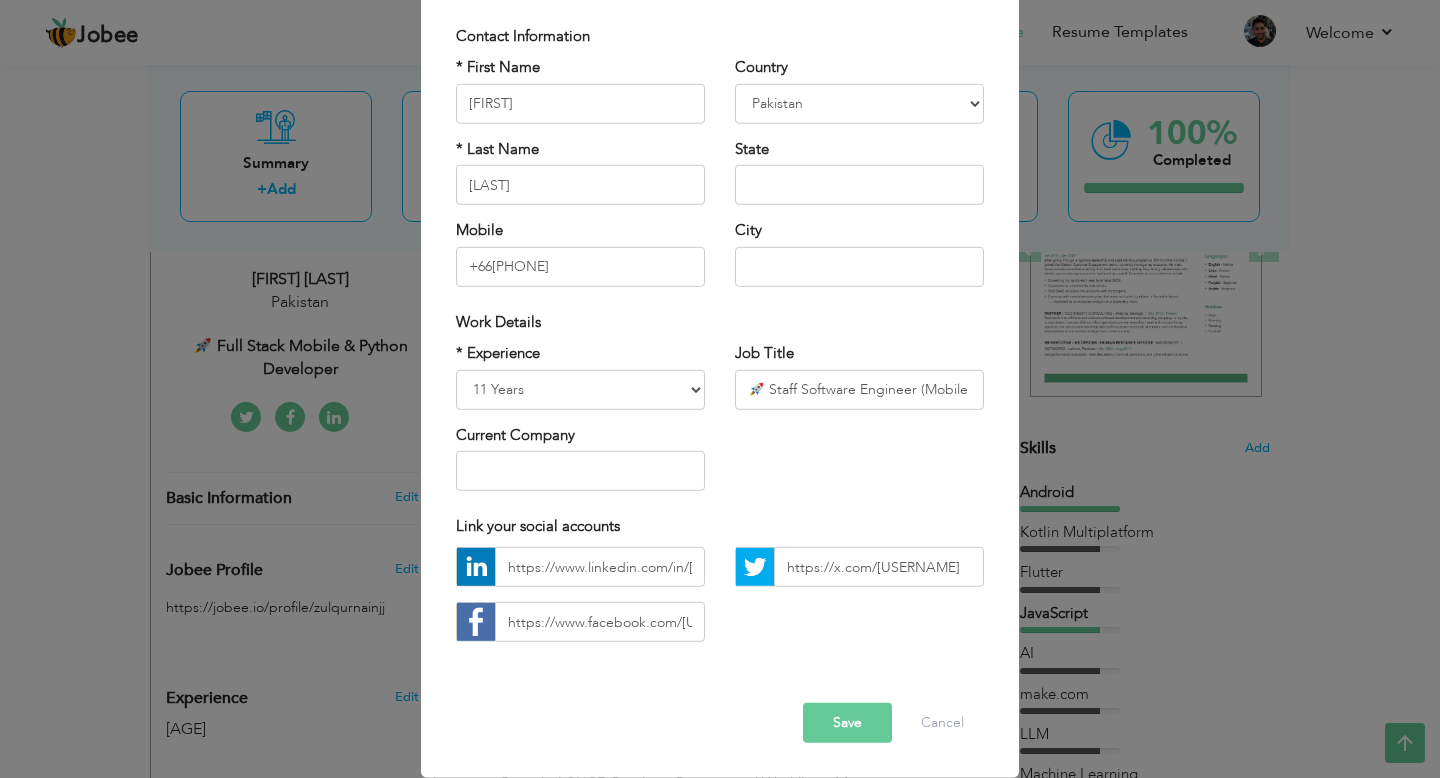 click on "Save" at bounding box center (847, 723) 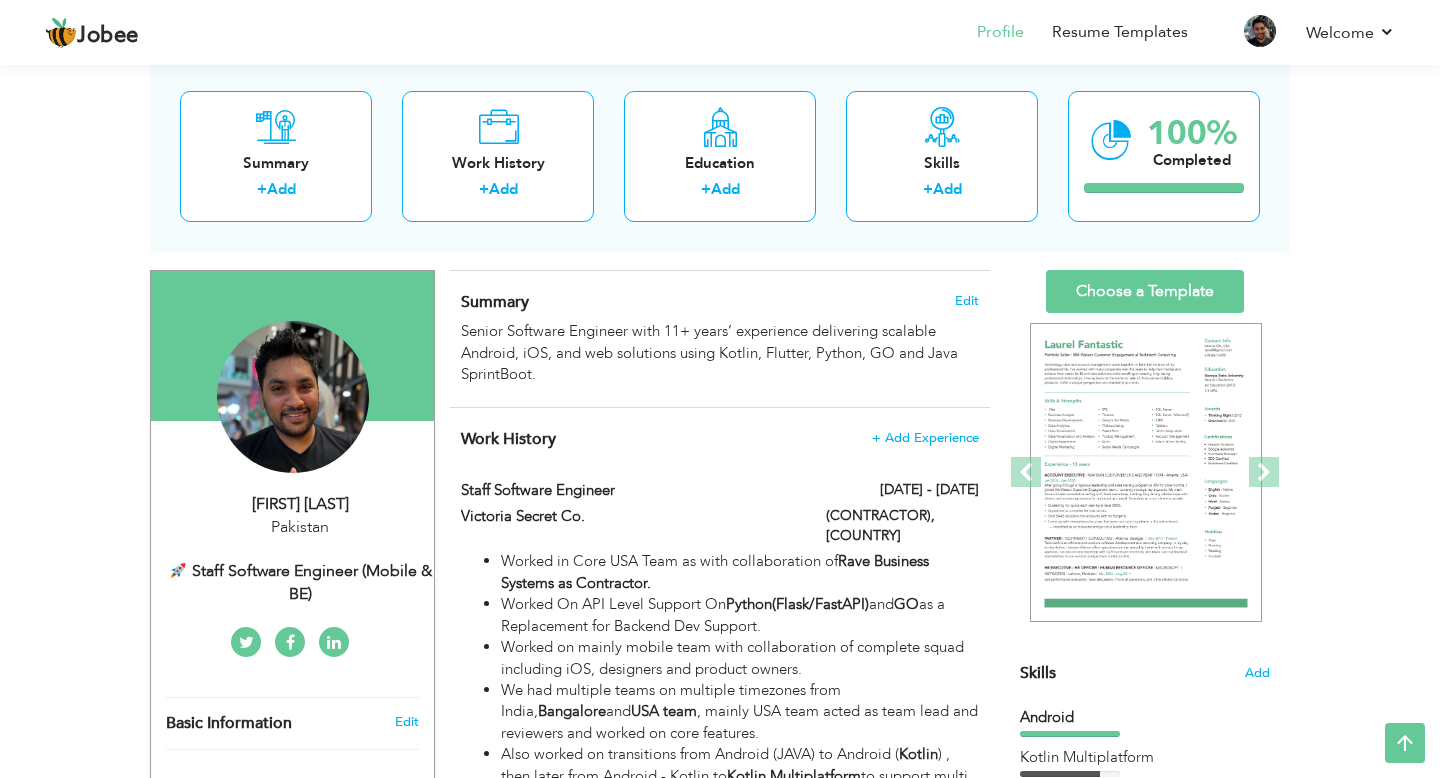 scroll, scrollTop: 95, scrollLeft: 0, axis: vertical 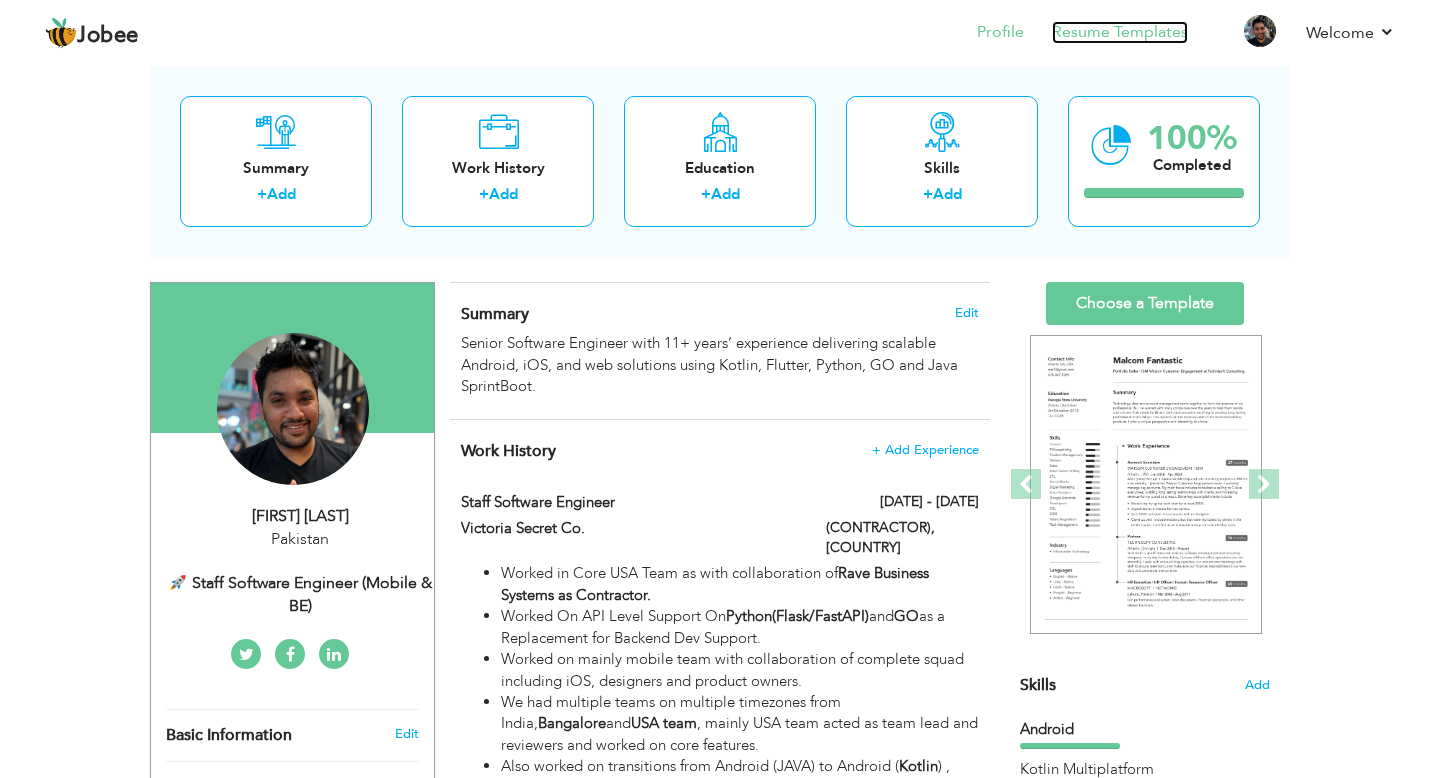 click on "Resume Templates" at bounding box center [1120, 32] 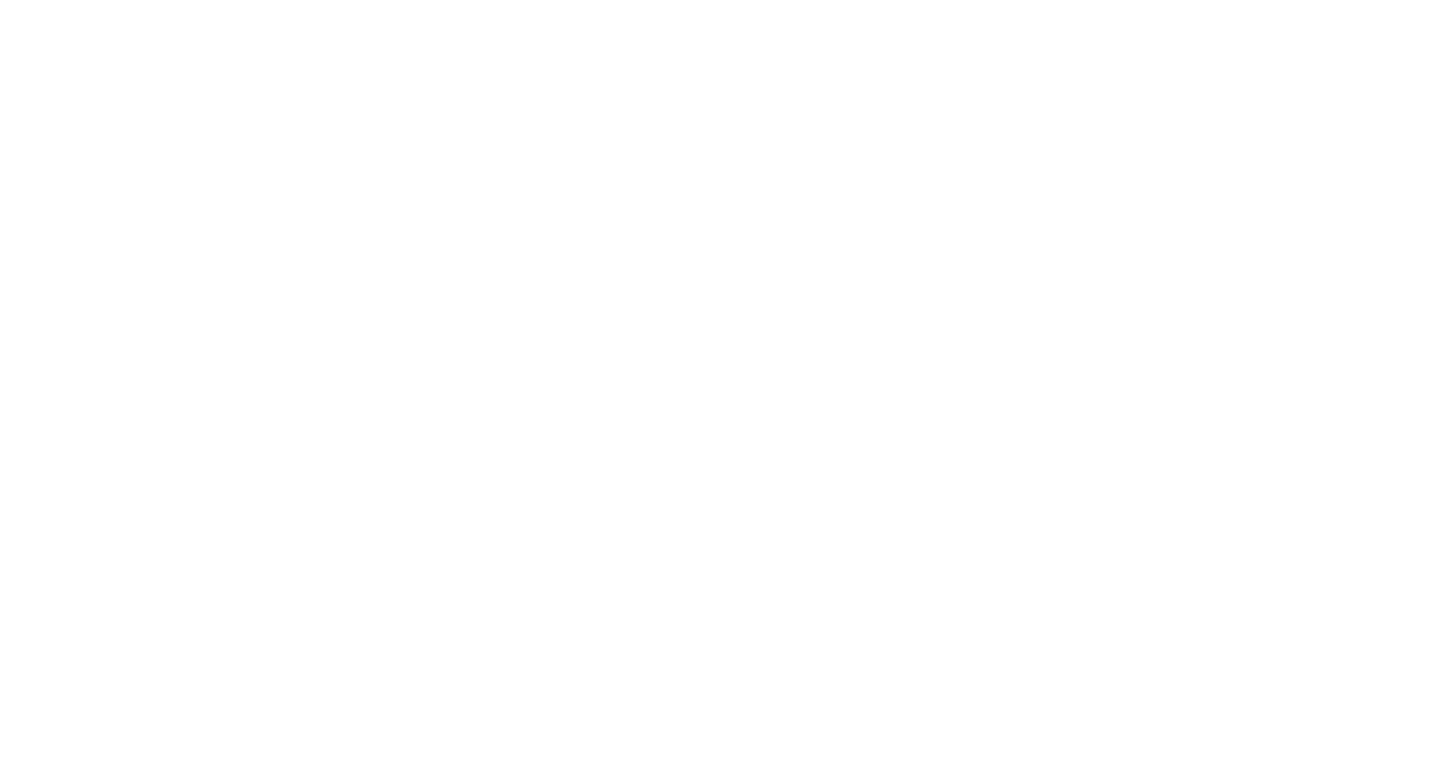 scroll, scrollTop: 0, scrollLeft: 0, axis: both 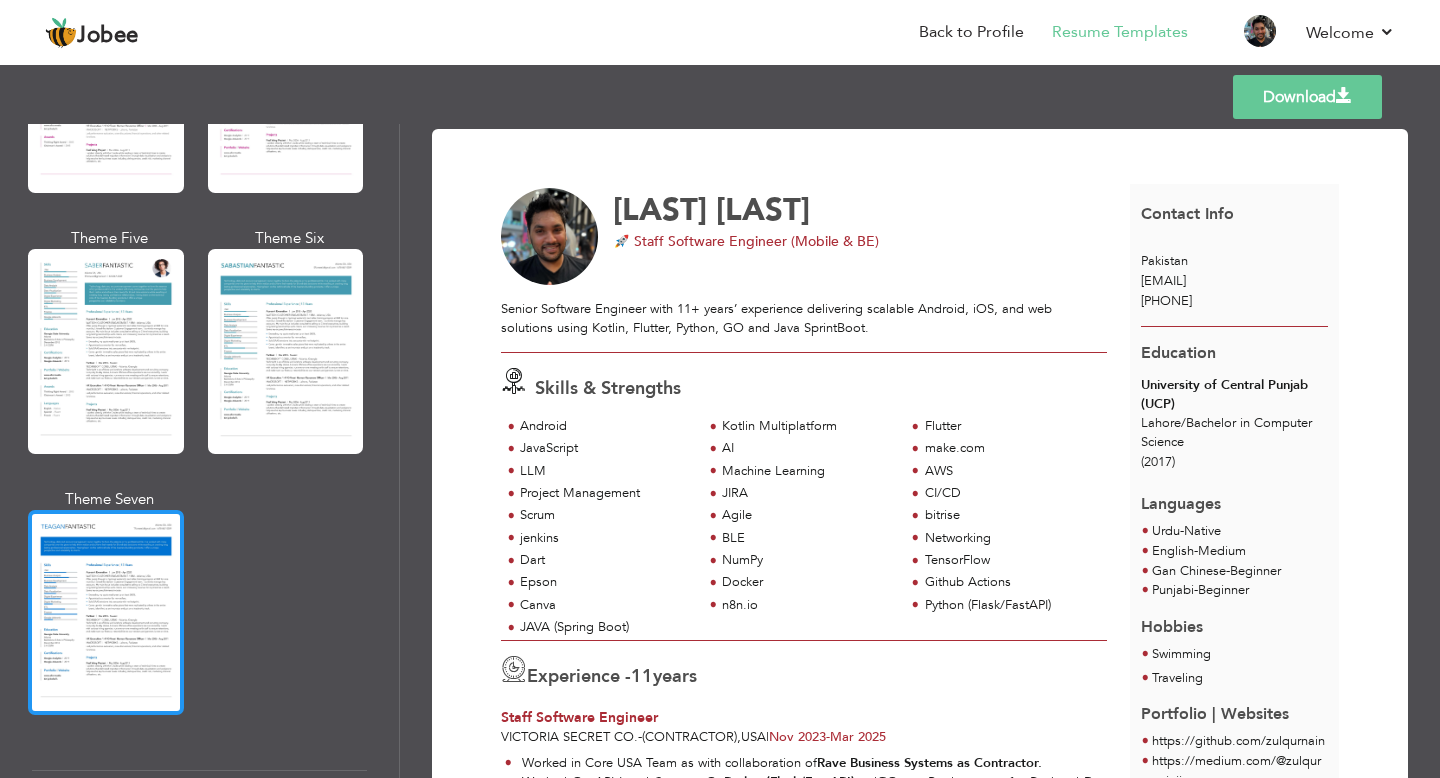 click at bounding box center (106, 351) 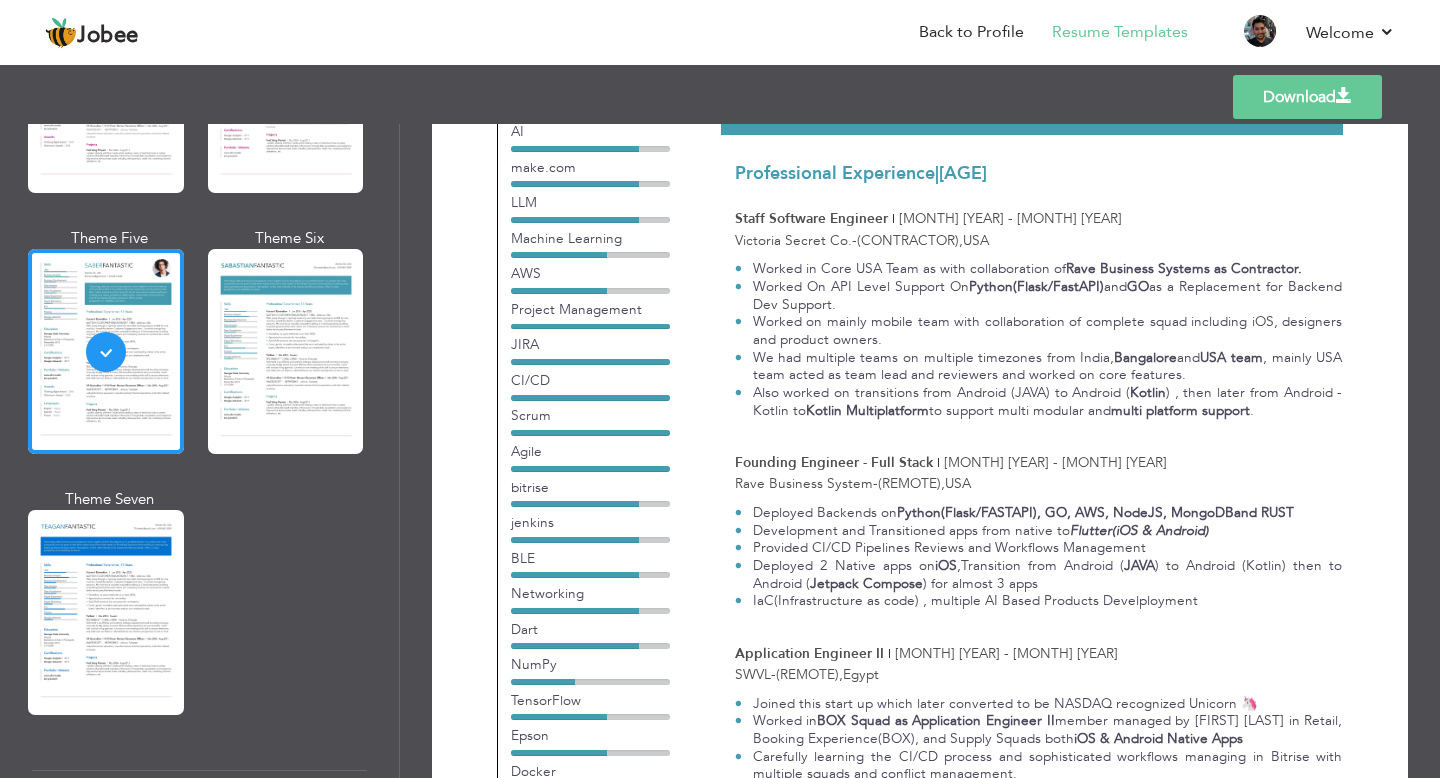 scroll, scrollTop: 134, scrollLeft: 0, axis: vertical 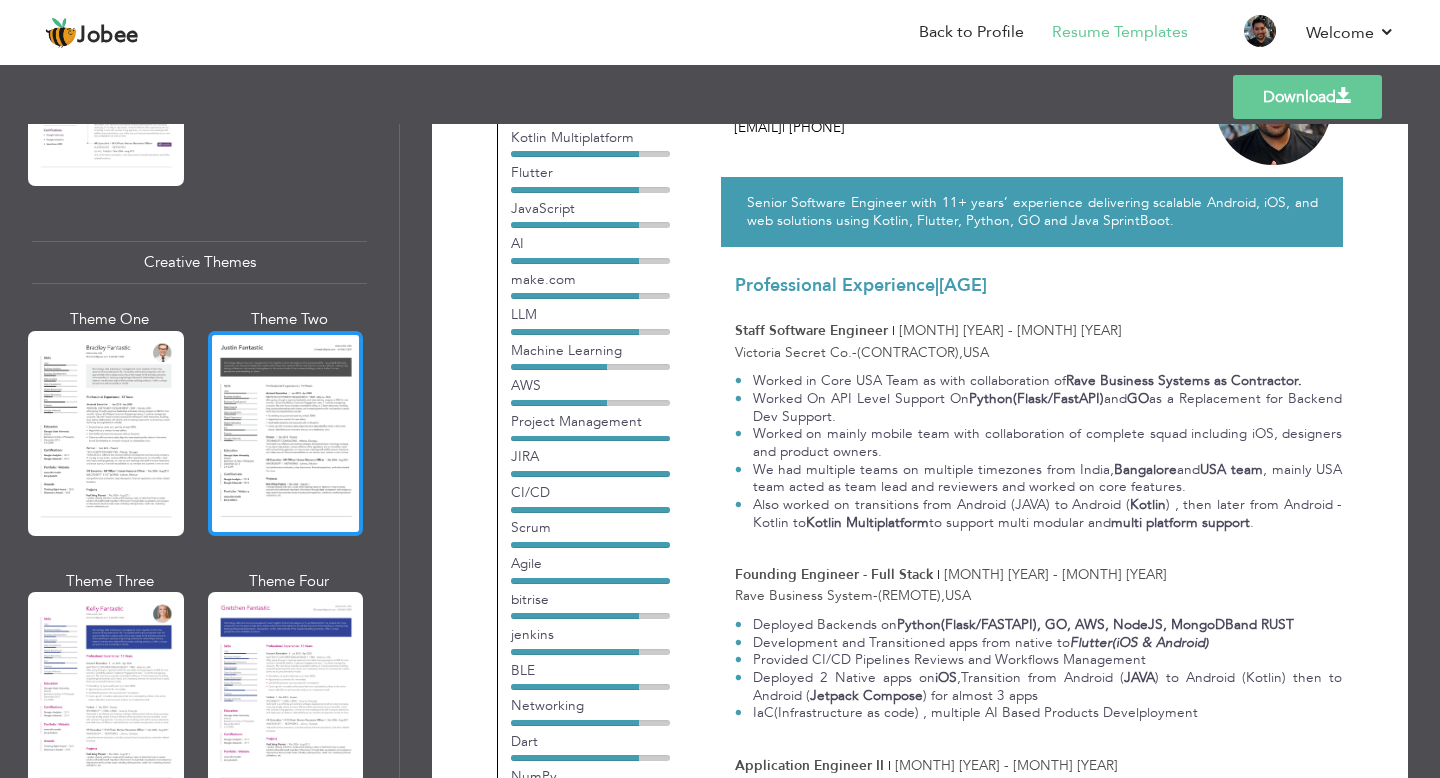 click at bounding box center (286, 433) 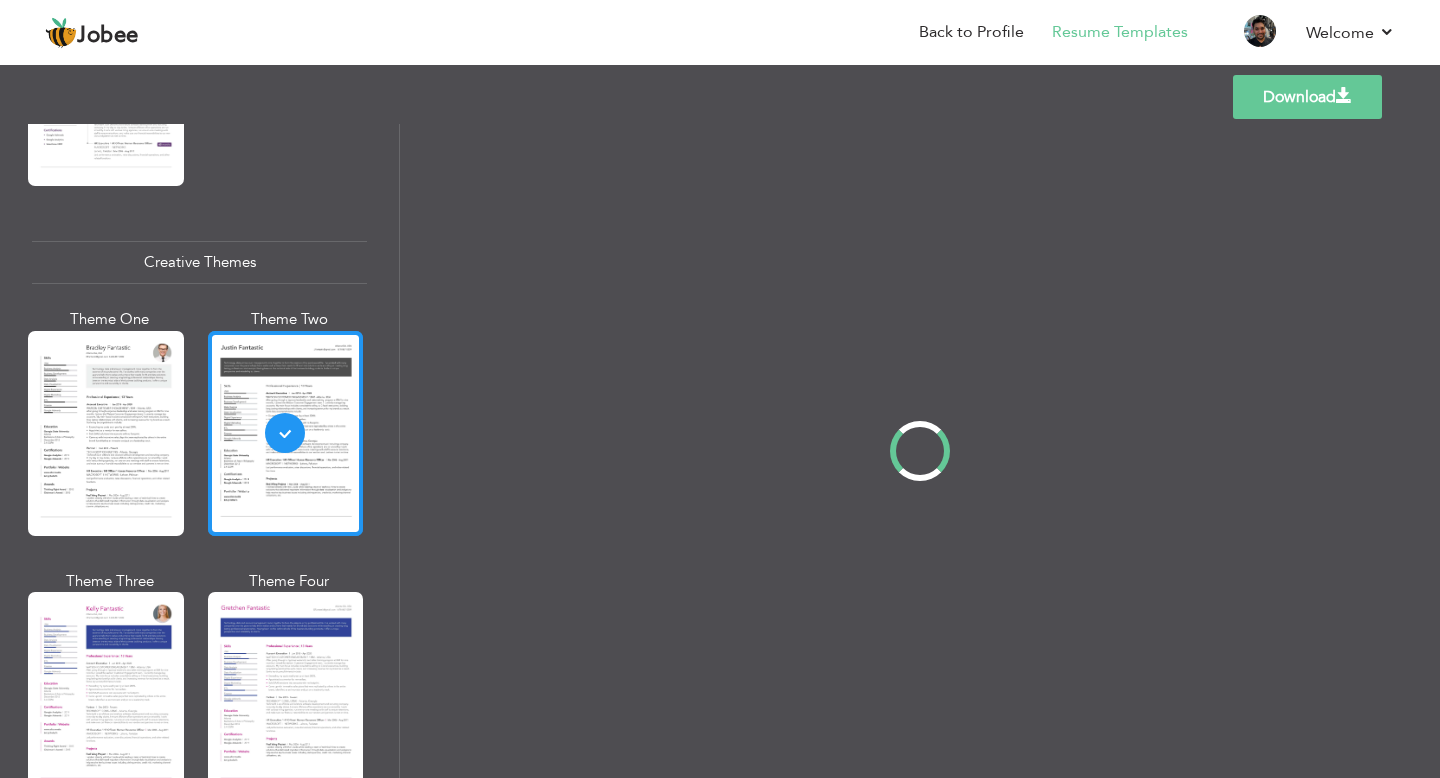 scroll, scrollTop: 0, scrollLeft: 0, axis: both 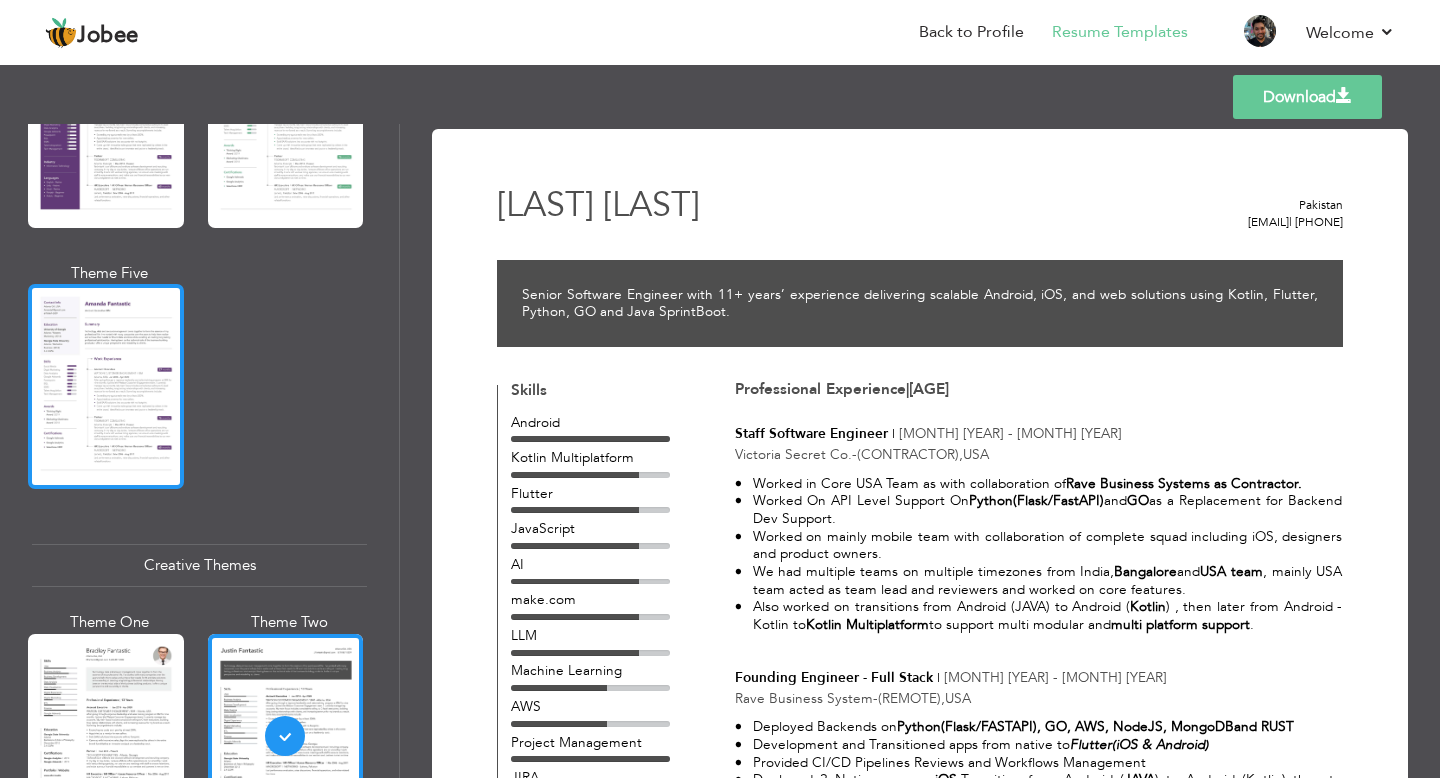 click at bounding box center (106, 386) 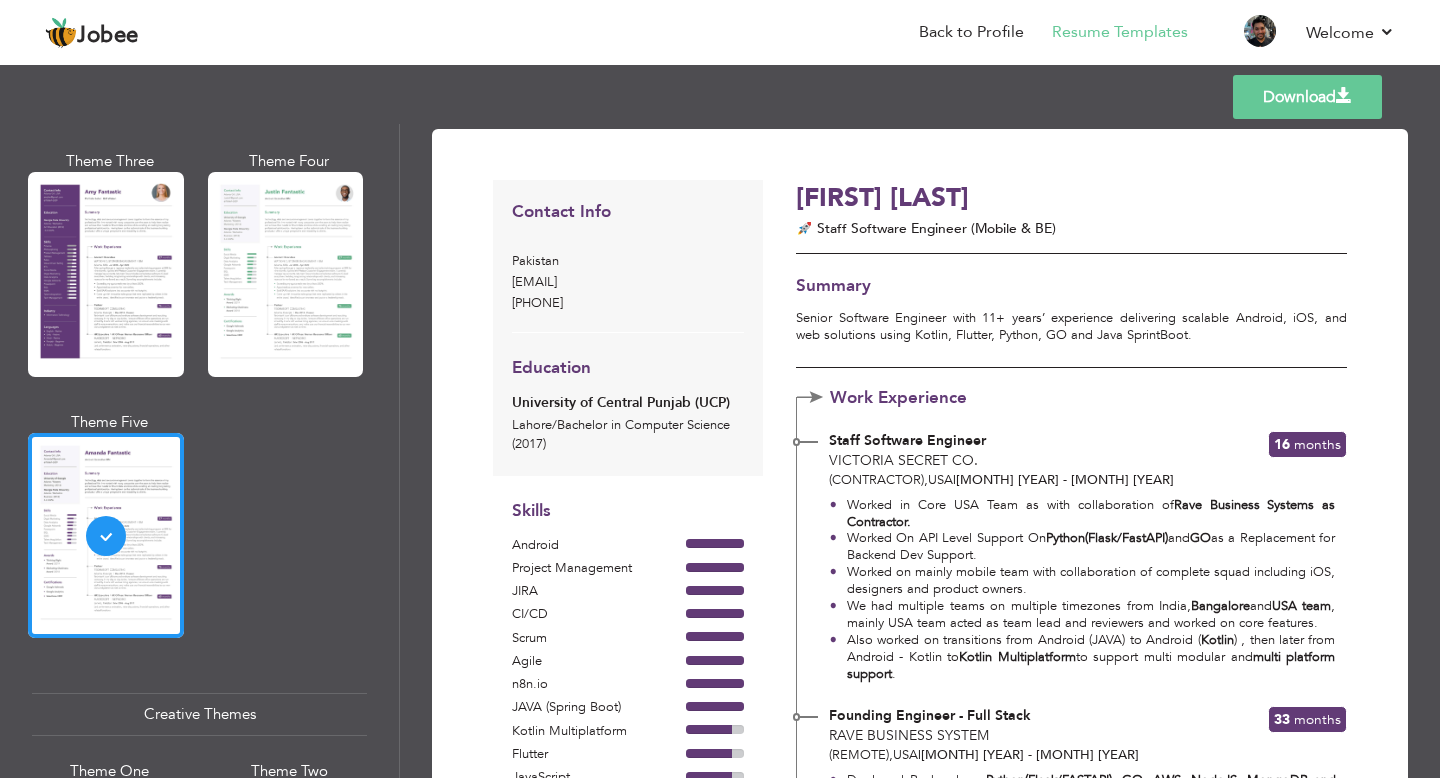 scroll, scrollTop: 1820, scrollLeft: 0, axis: vertical 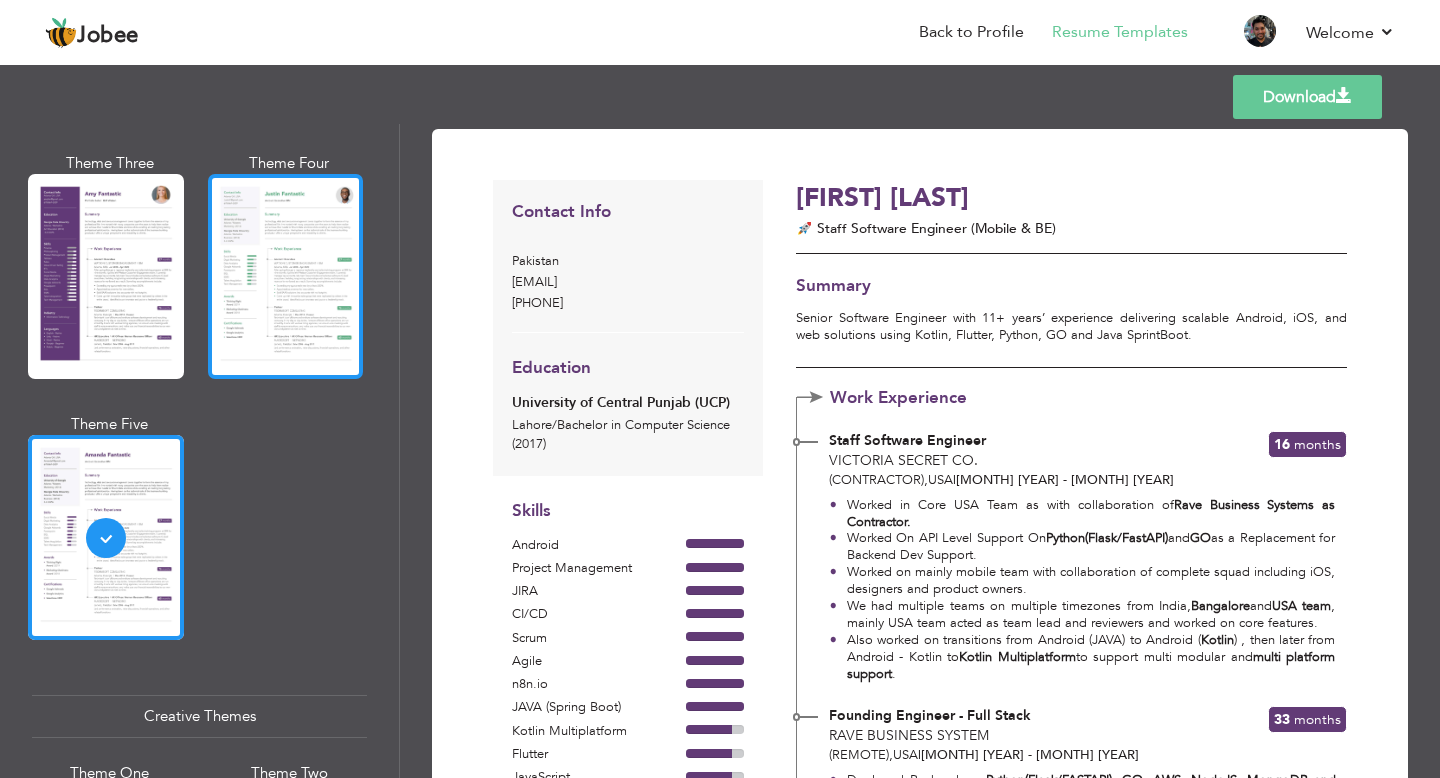 click at bounding box center (286, 276) 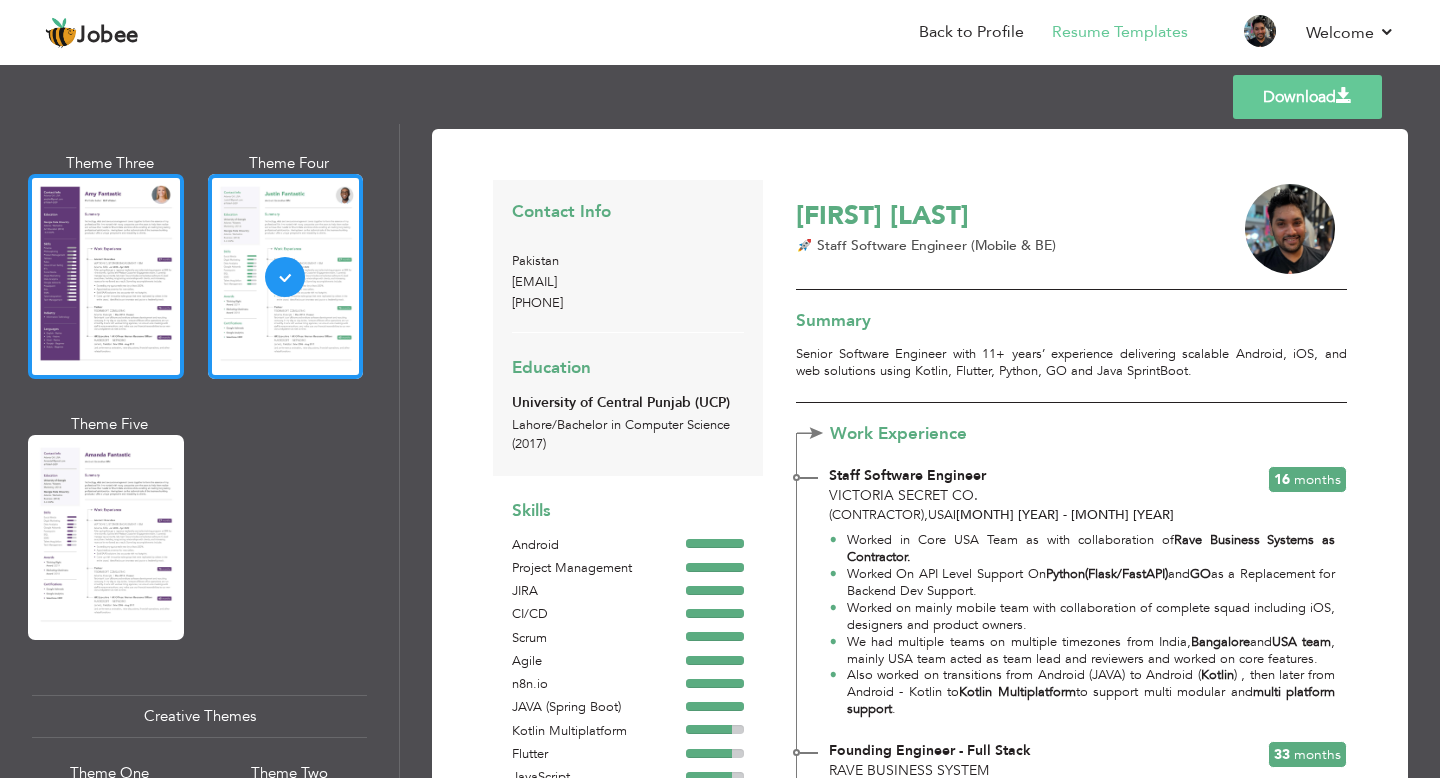 click at bounding box center [106, 276] 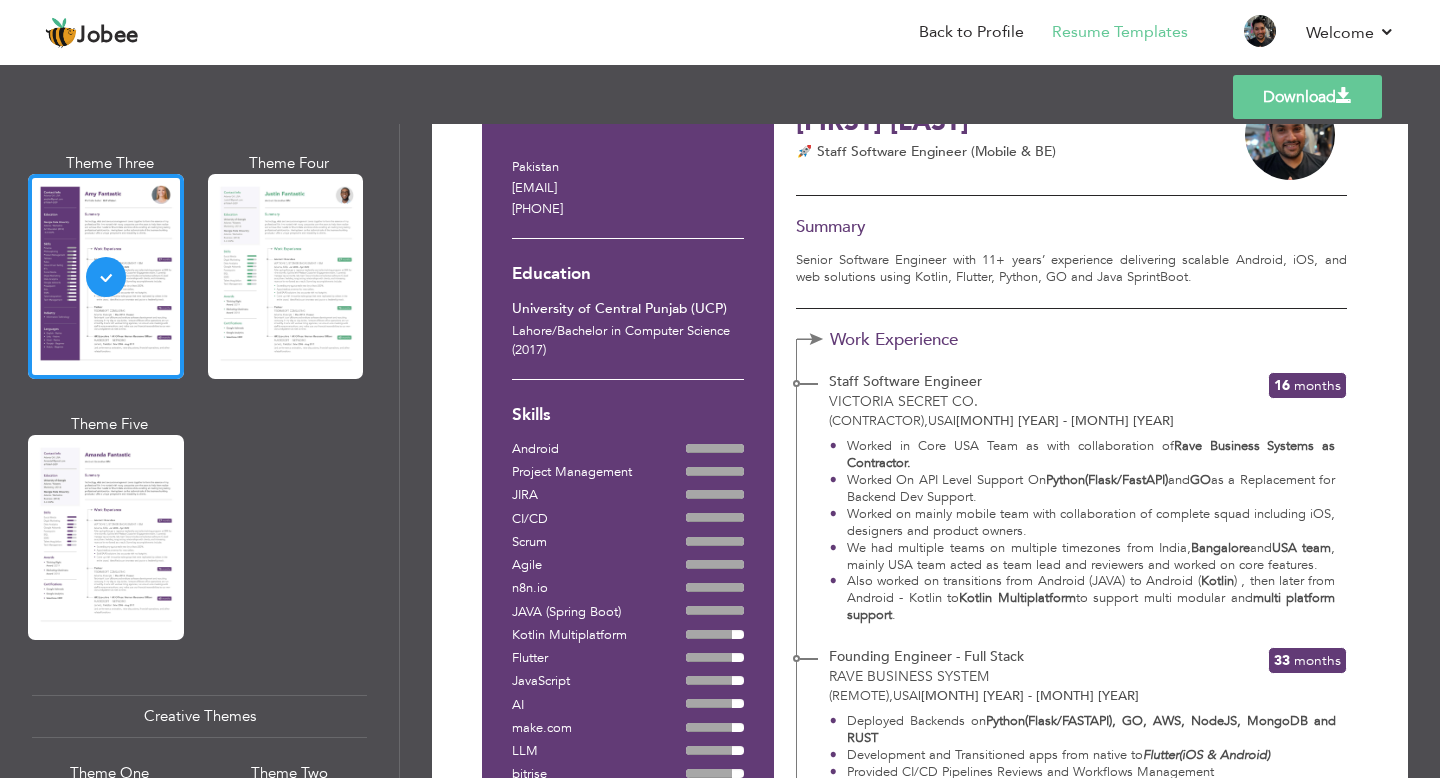 scroll, scrollTop: 107, scrollLeft: 0, axis: vertical 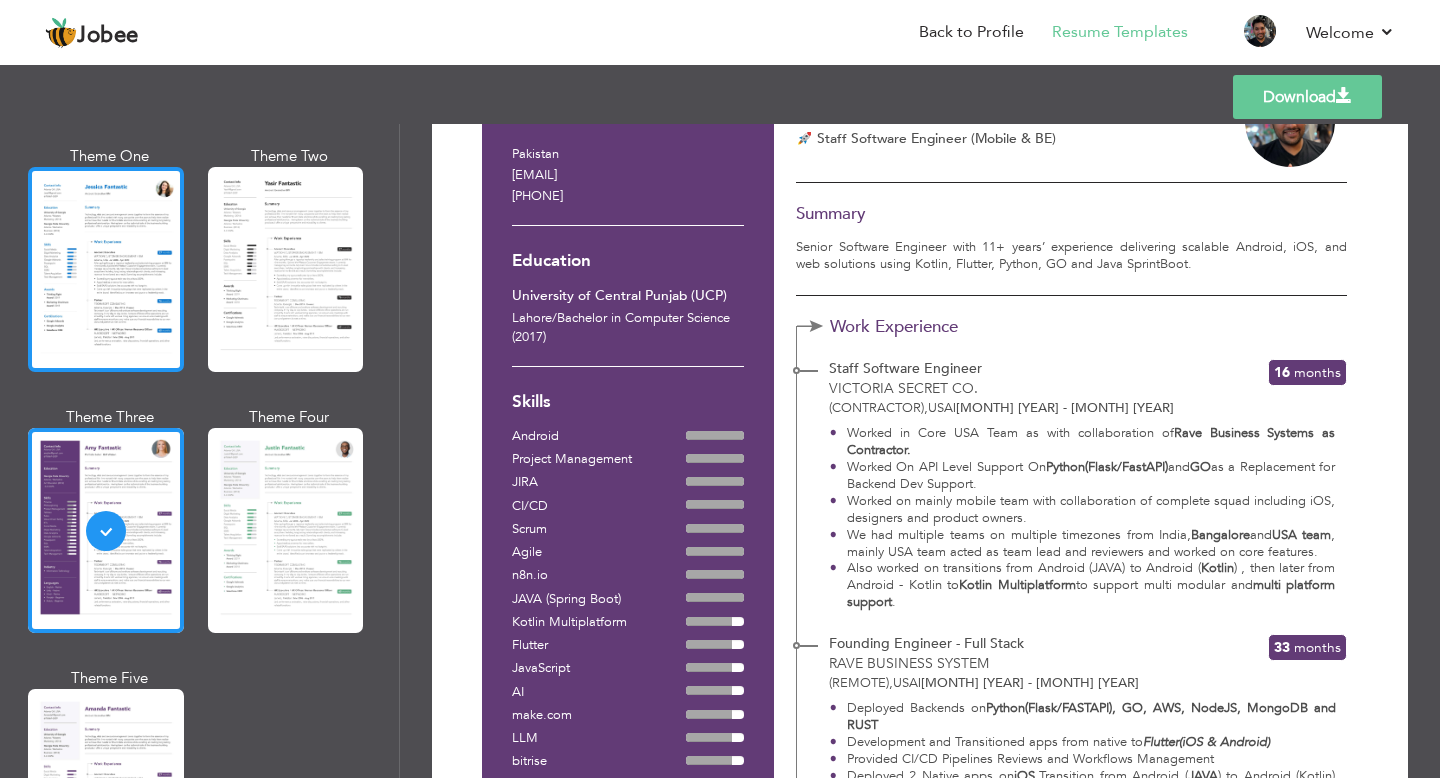 click at bounding box center (106, 269) 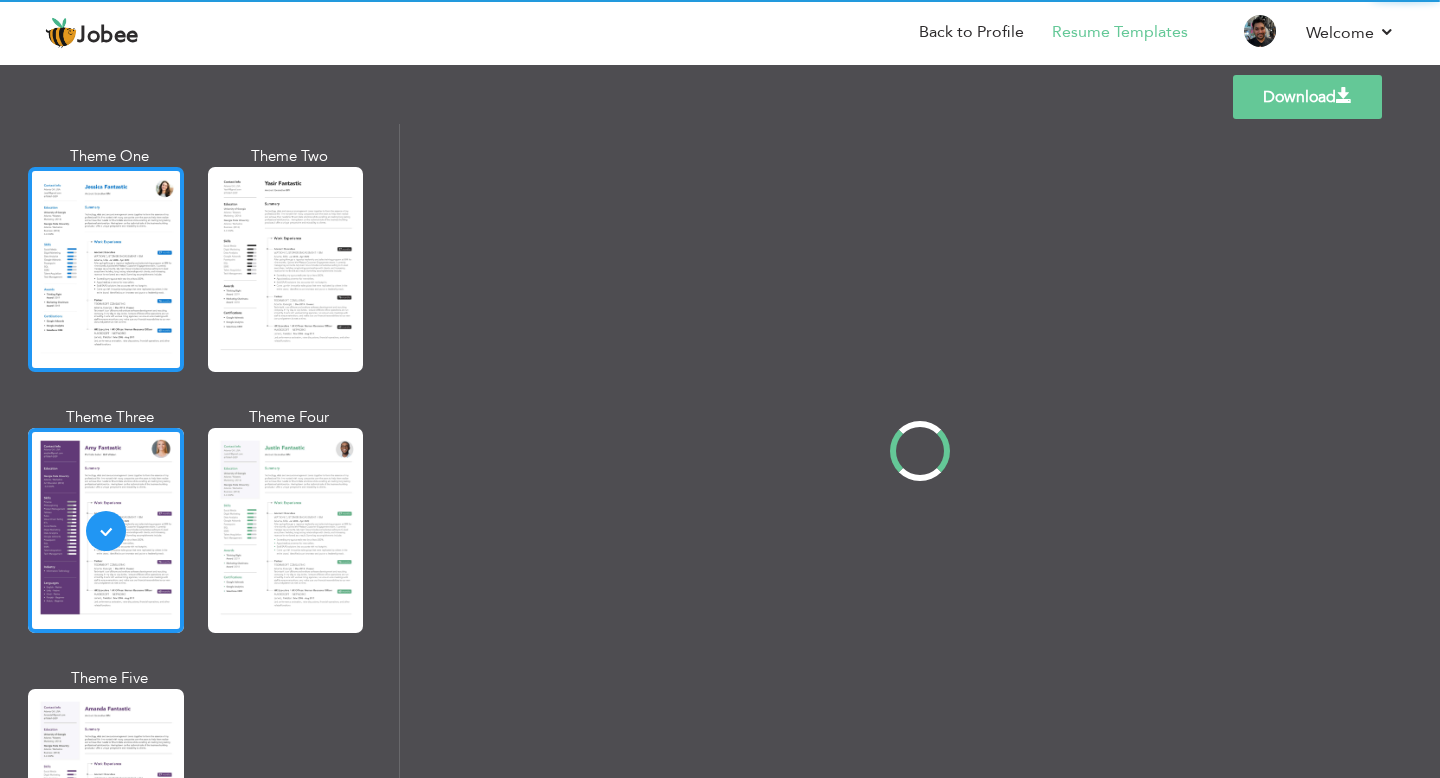 scroll, scrollTop: 0, scrollLeft: 0, axis: both 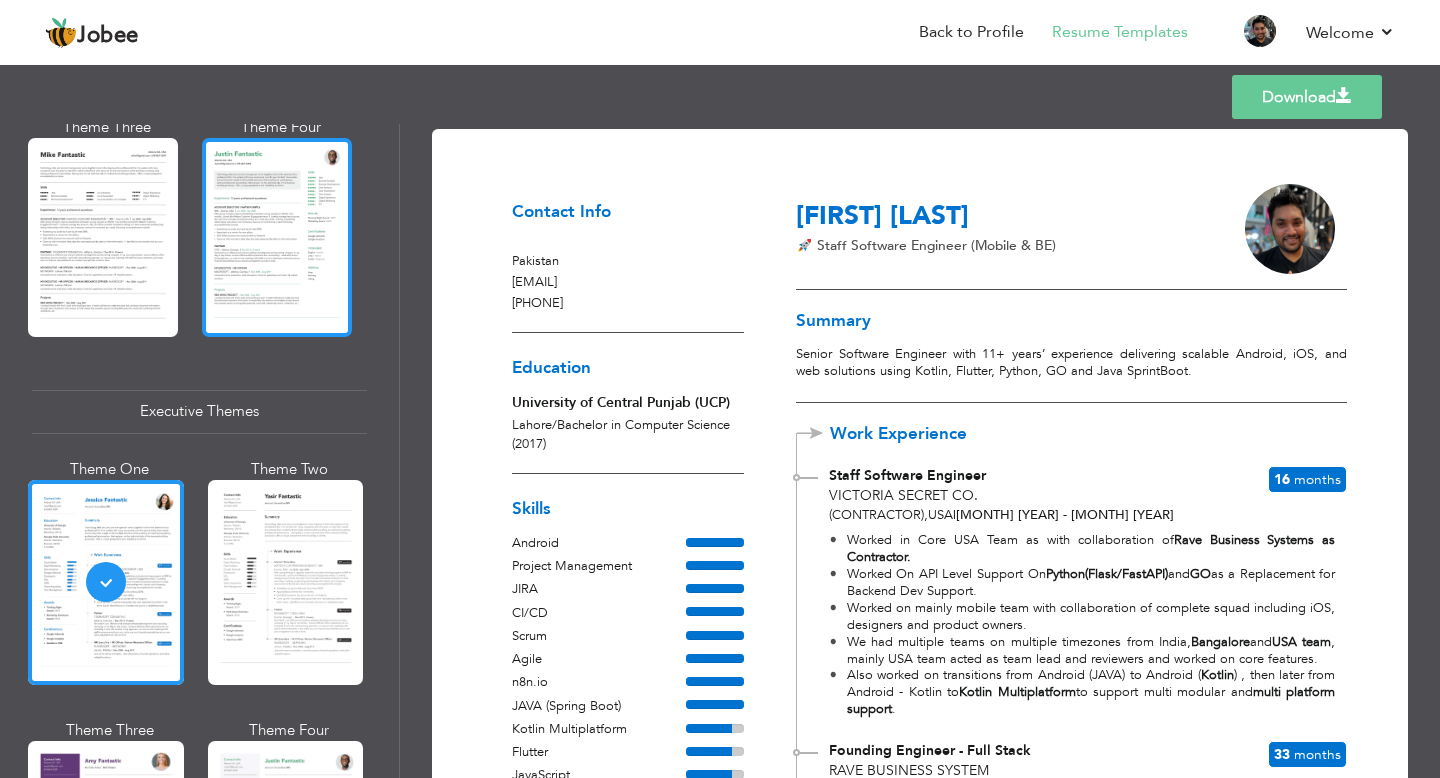 click at bounding box center (277, 237) 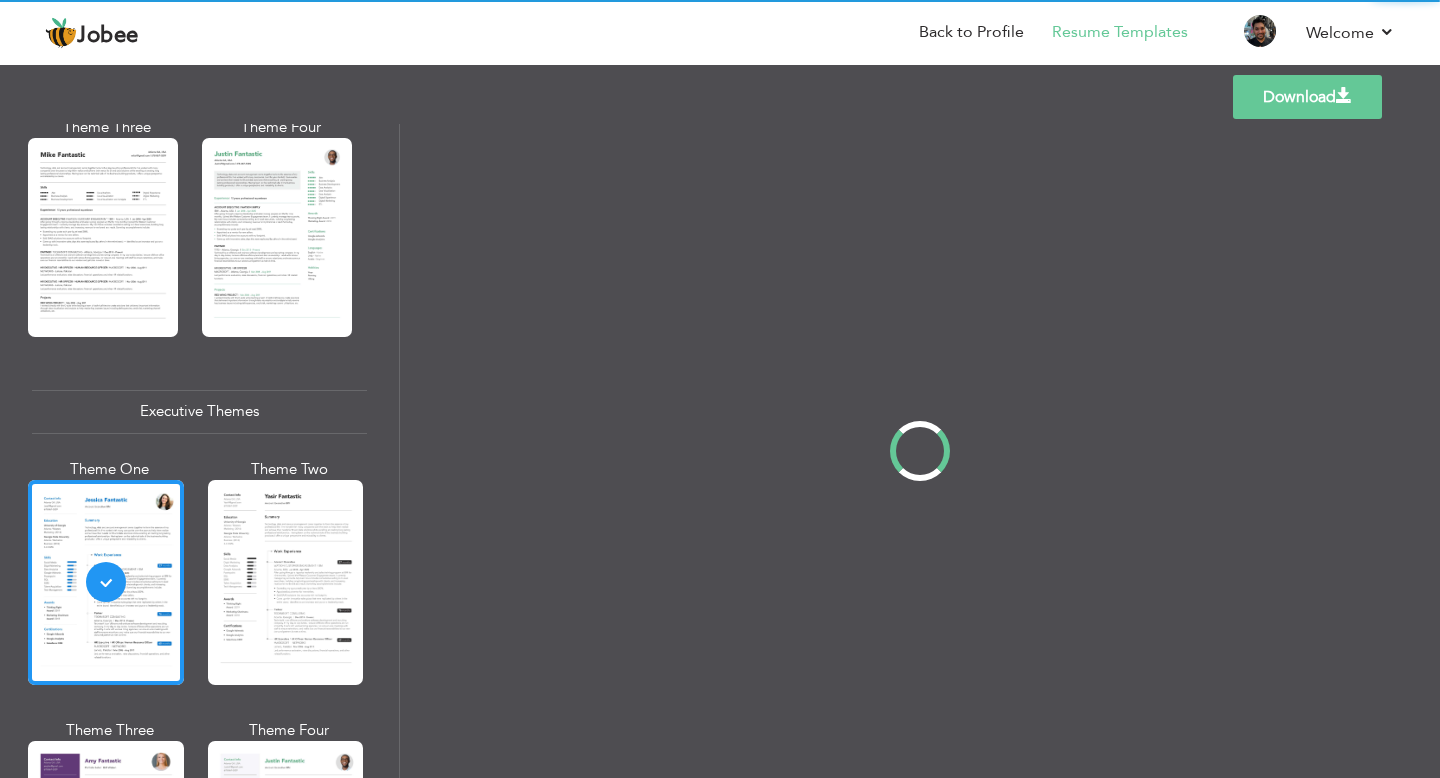 scroll, scrollTop: 1254, scrollLeft: 0, axis: vertical 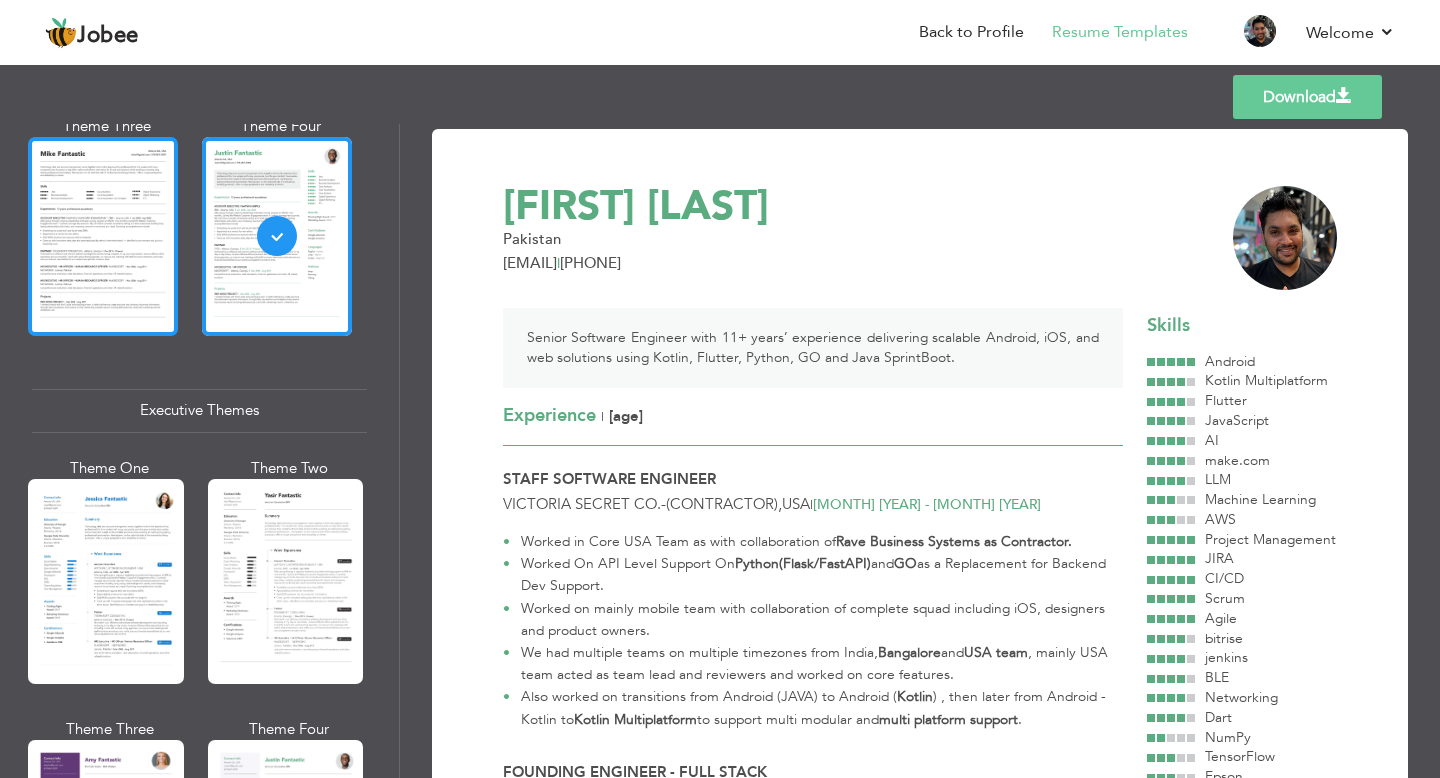 click at bounding box center [103, 236] 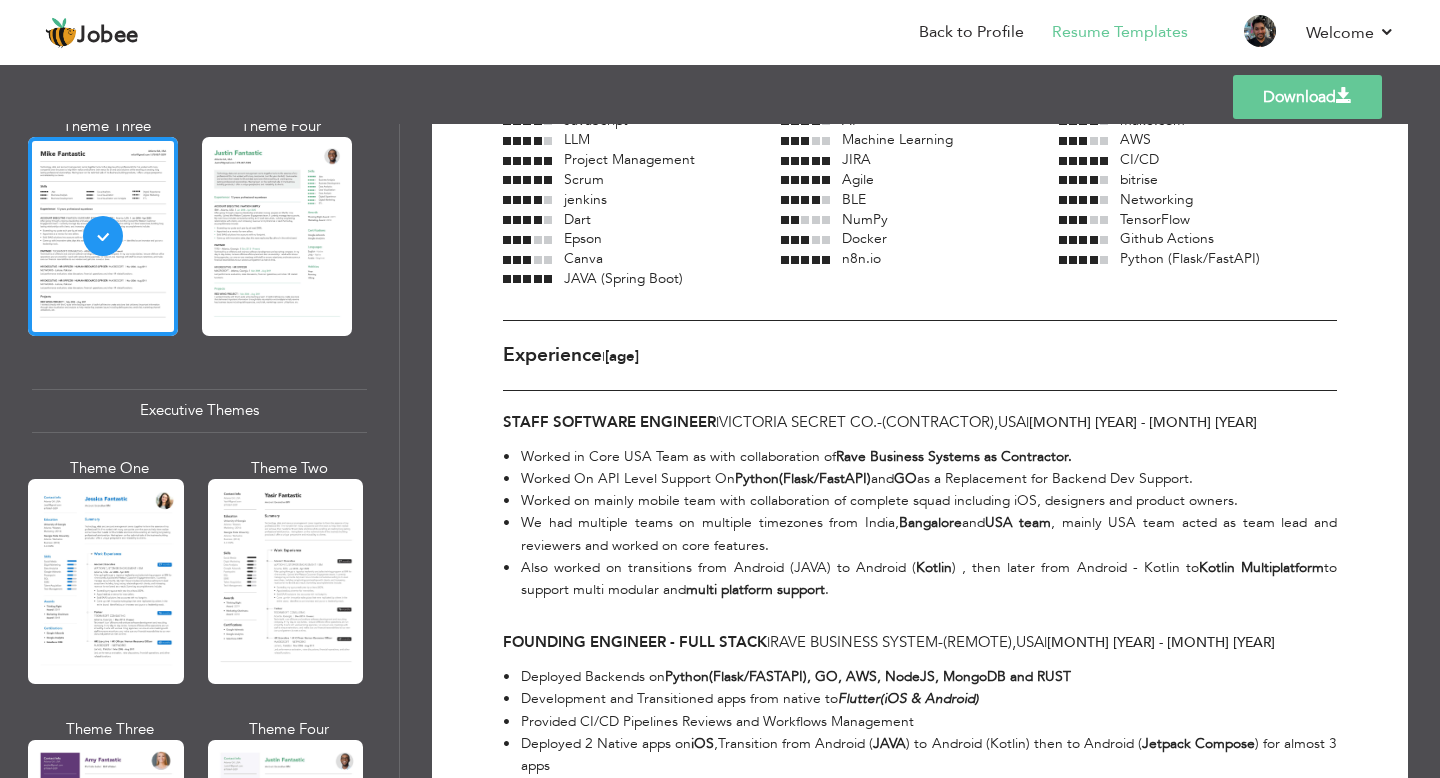 scroll, scrollTop: 0, scrollLeft: 0, axis: both 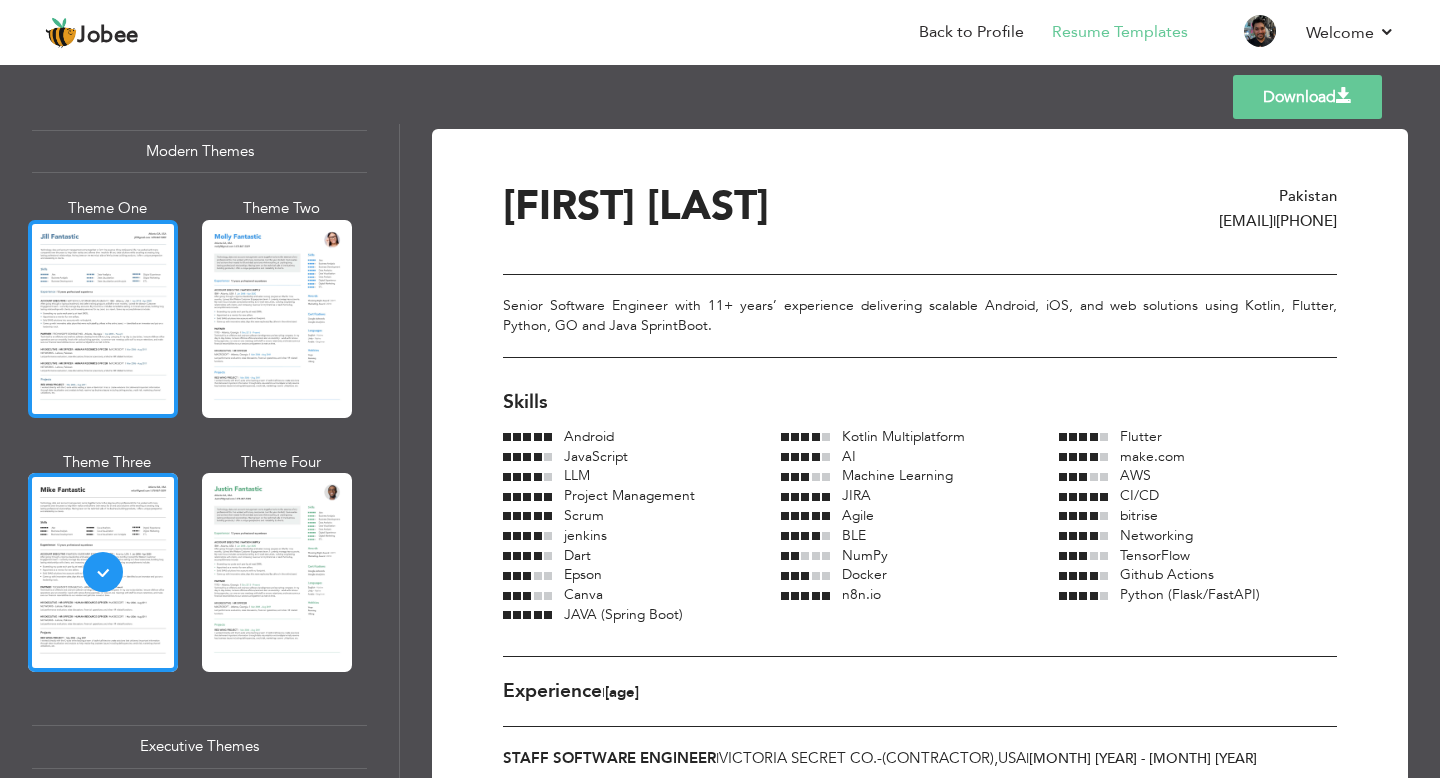 click at bounding box center (103, 319) 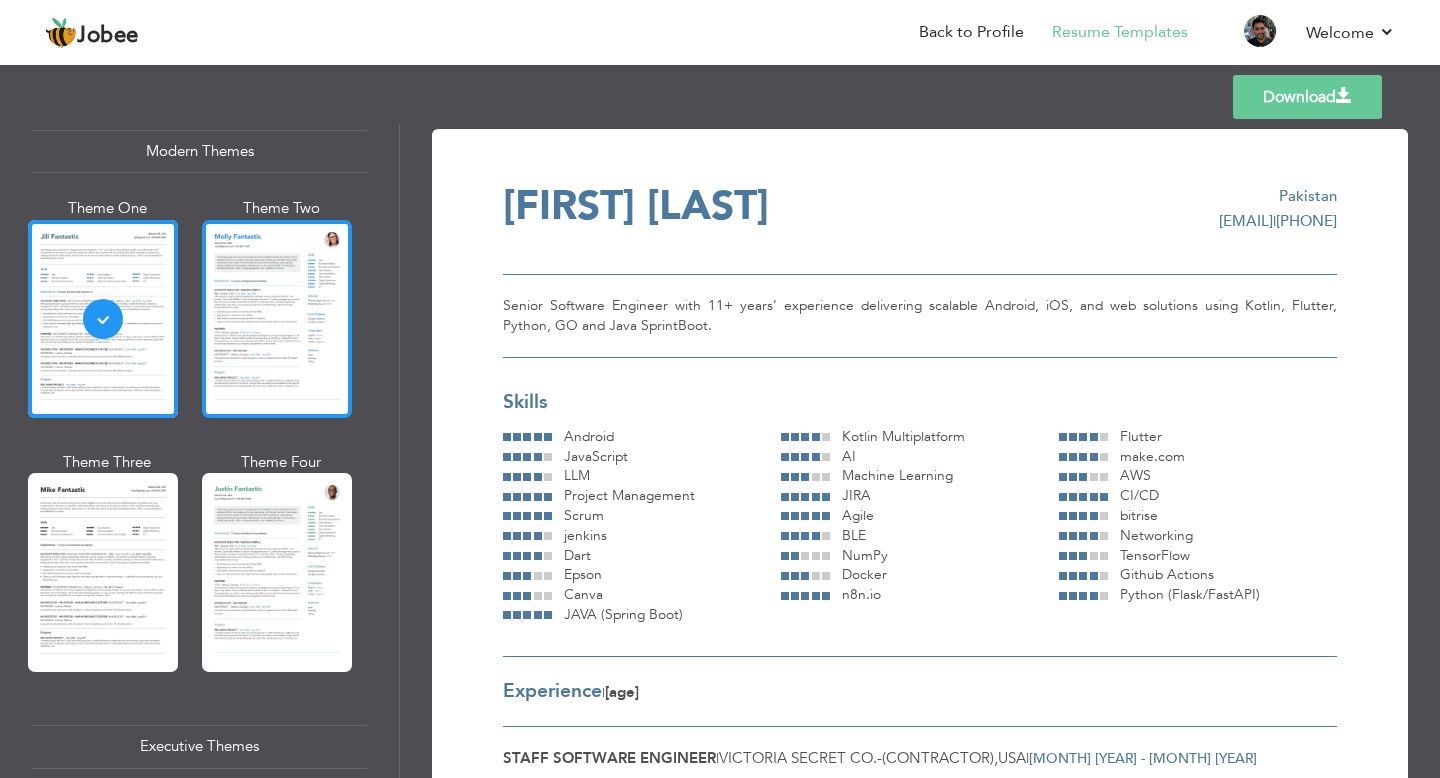 click at bounding box center [277, 319] 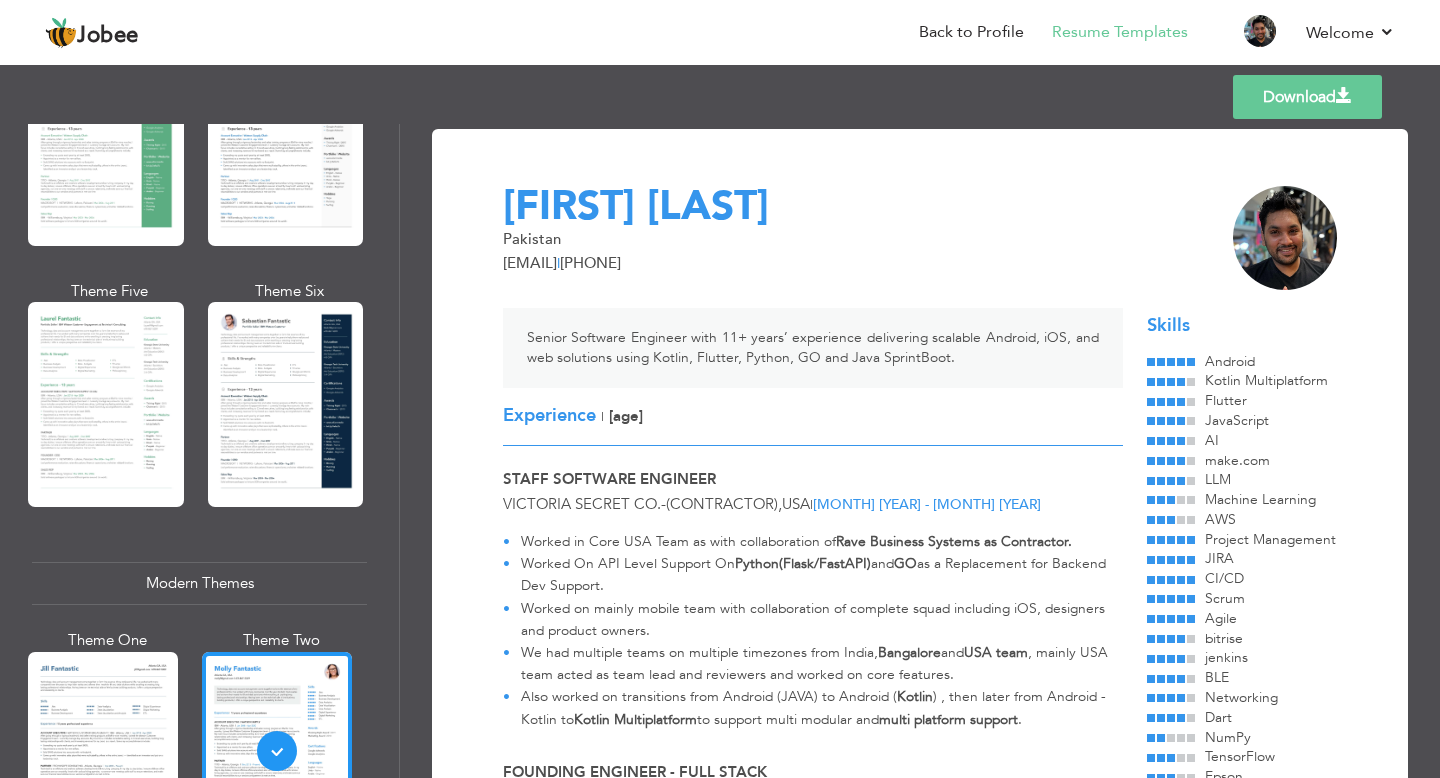 scroll, scrollTop: 486, scrollLeft: 0, axis: vertical 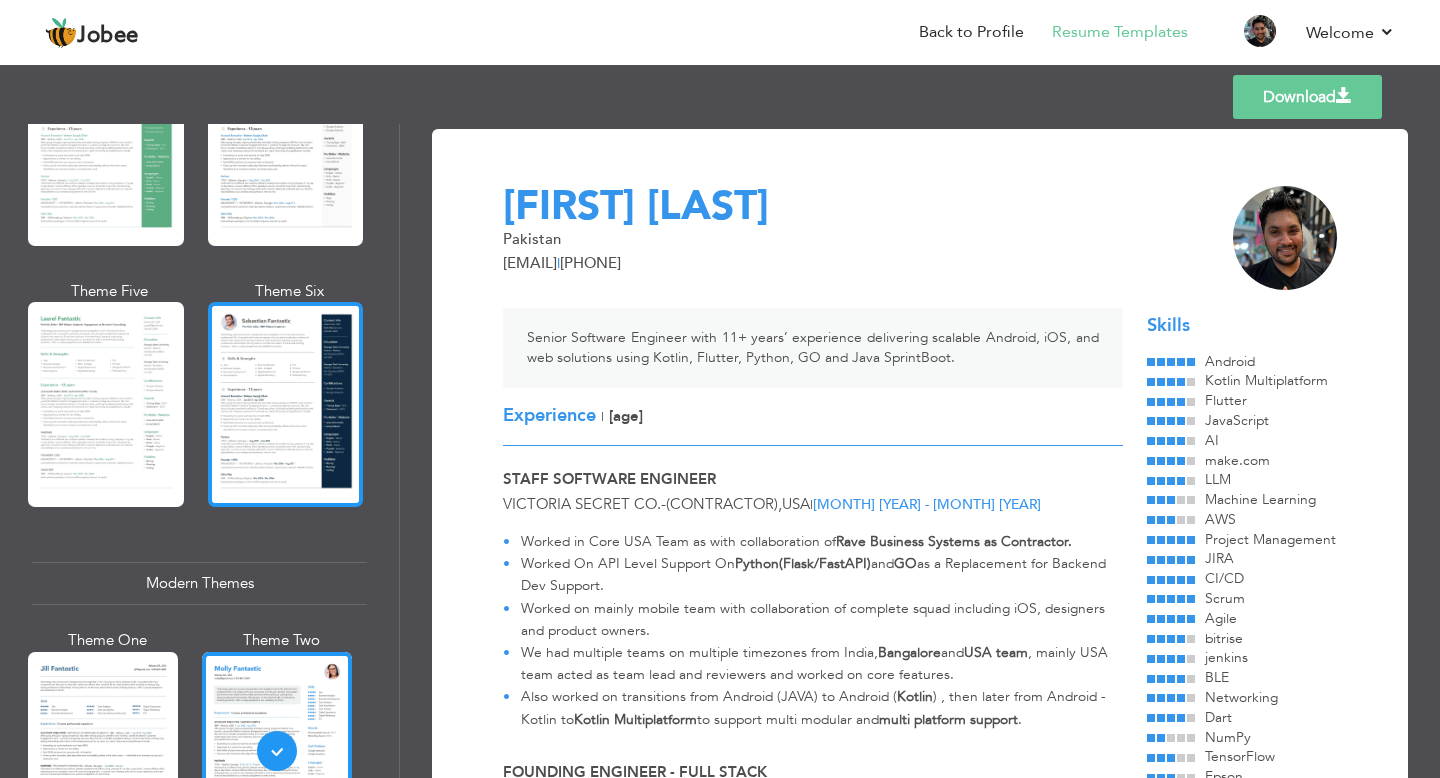 click at bounding box center (286, 404) 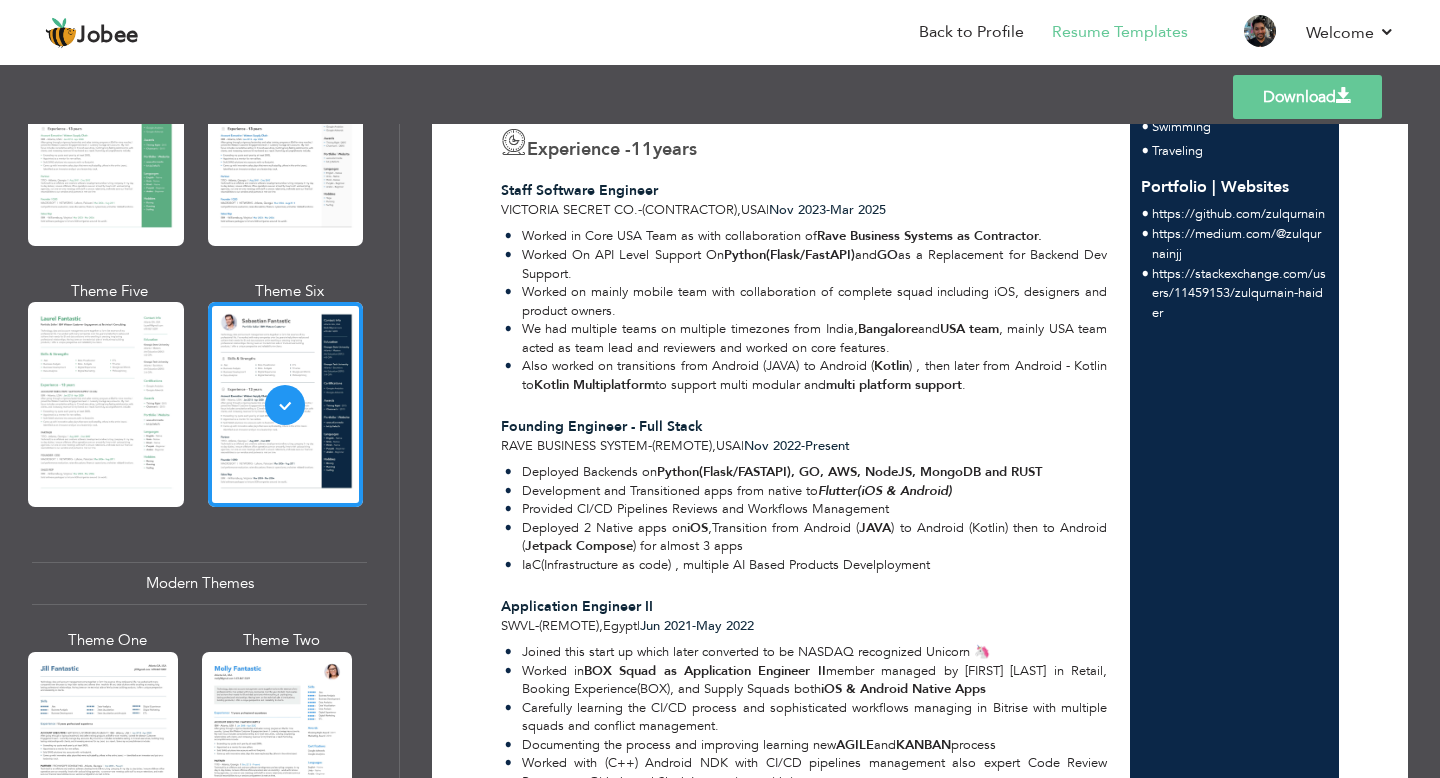 scroll, scrollTop: 566, scrollLeft: 0, axis: vertical 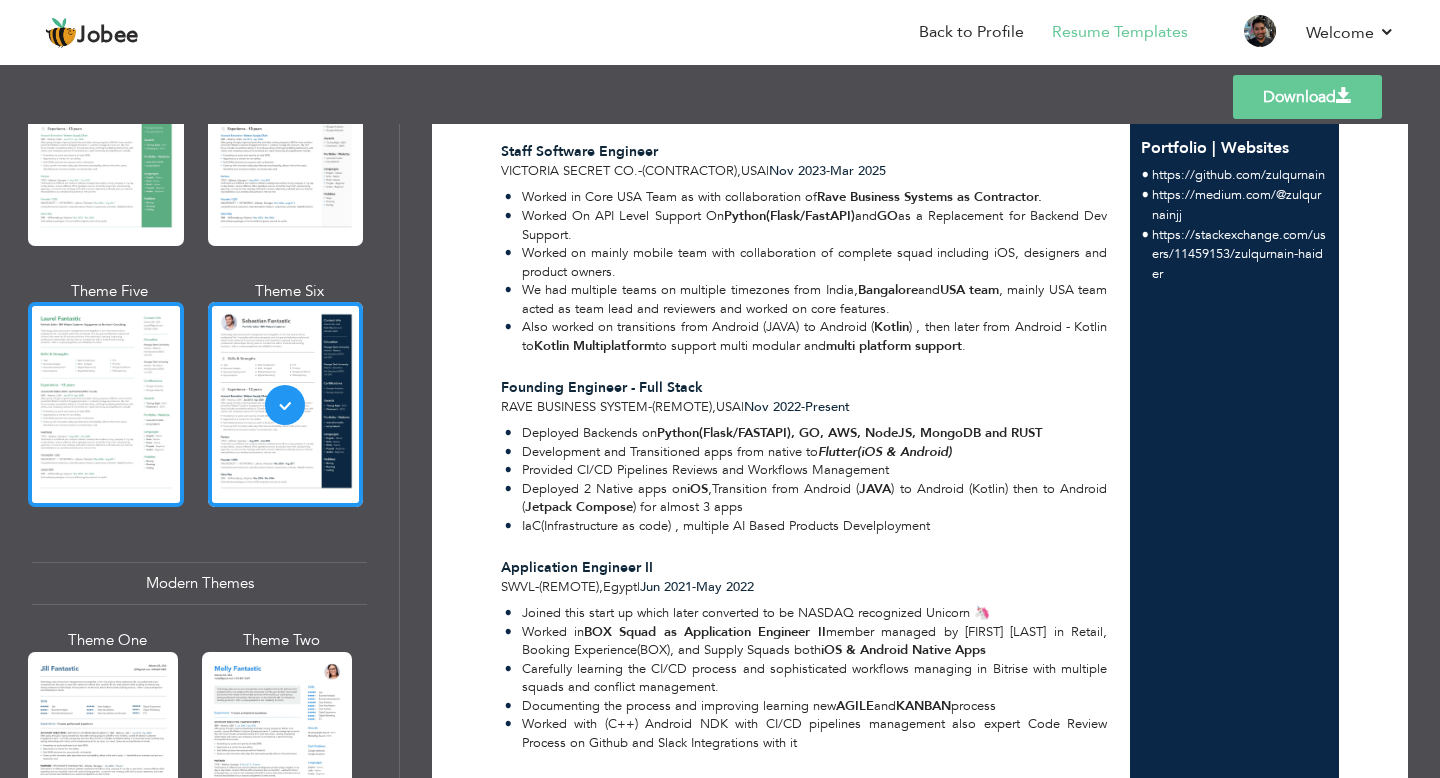 click at bounding box center (106, 404) 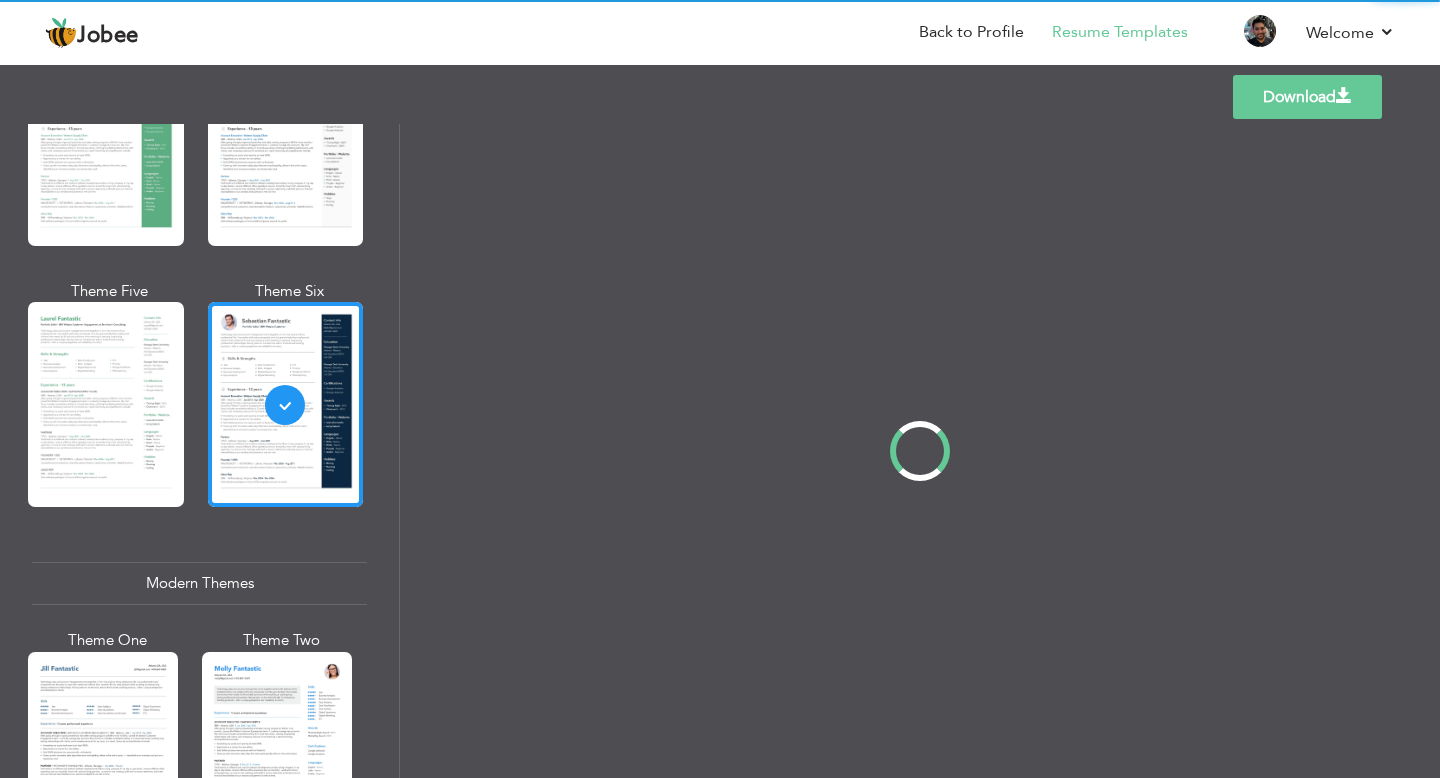 scroll, scrollTop: 0, scrollLeft: 0, axis: both 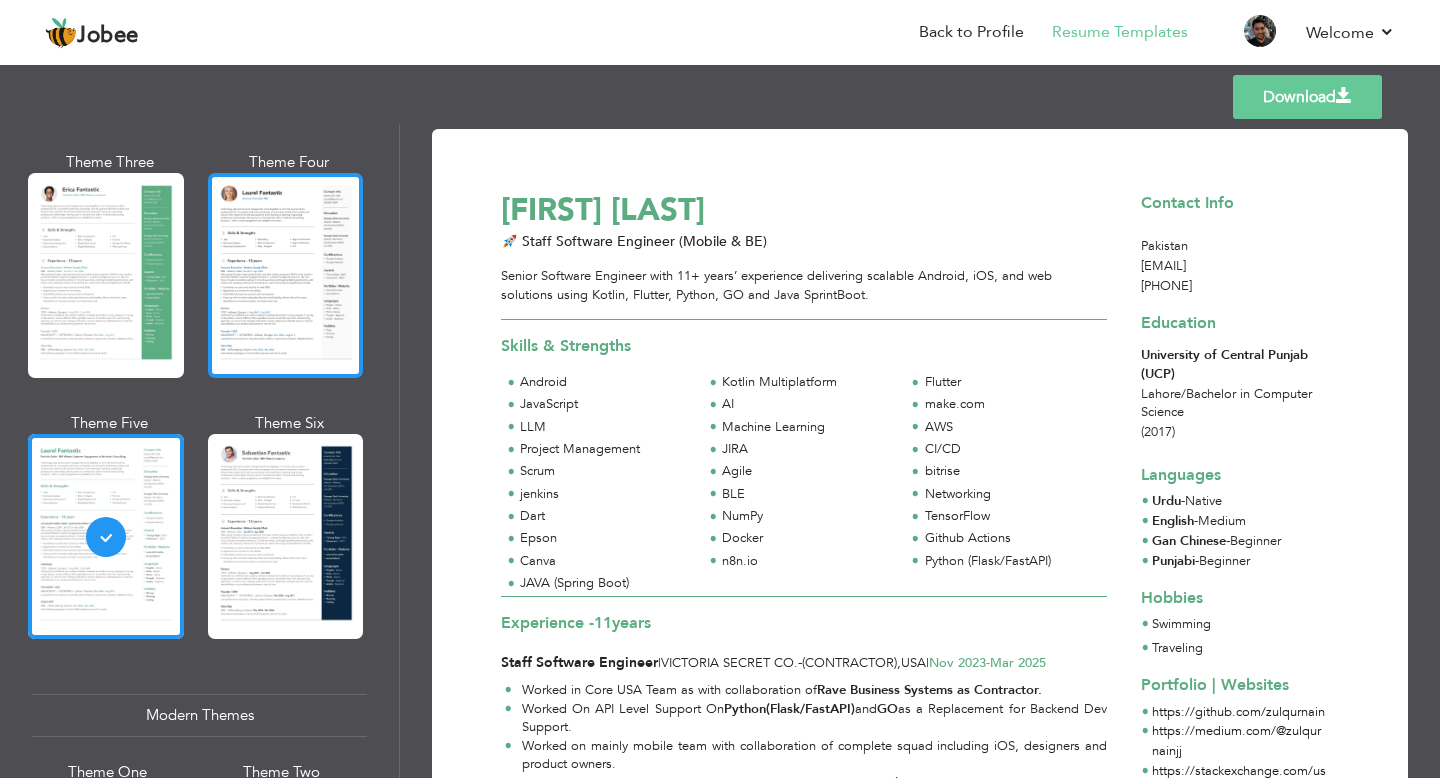 click at bounding box center (286, 275) 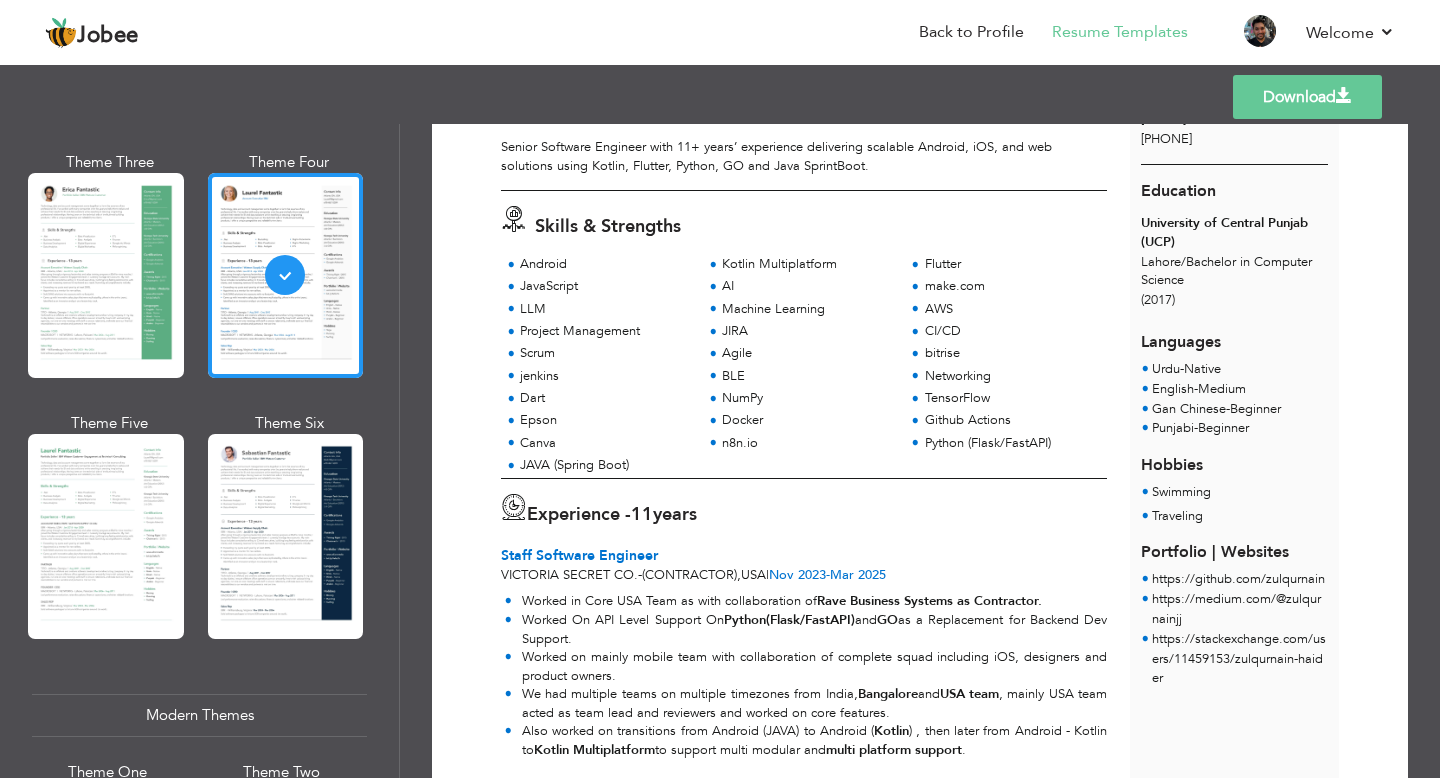 scroll, scrollTop: 0, scrollLeft: 0, axis: both 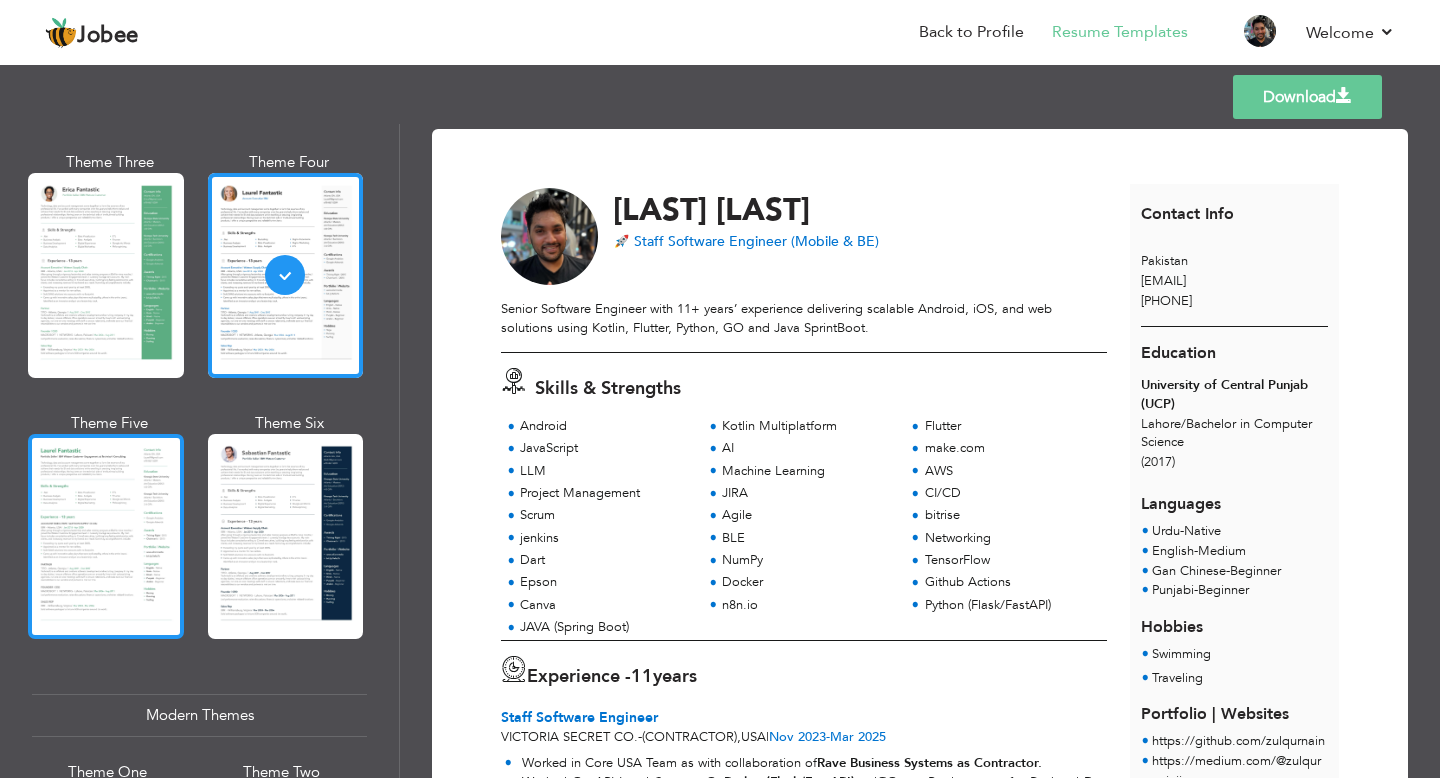 click at bounding box center [106, 536] 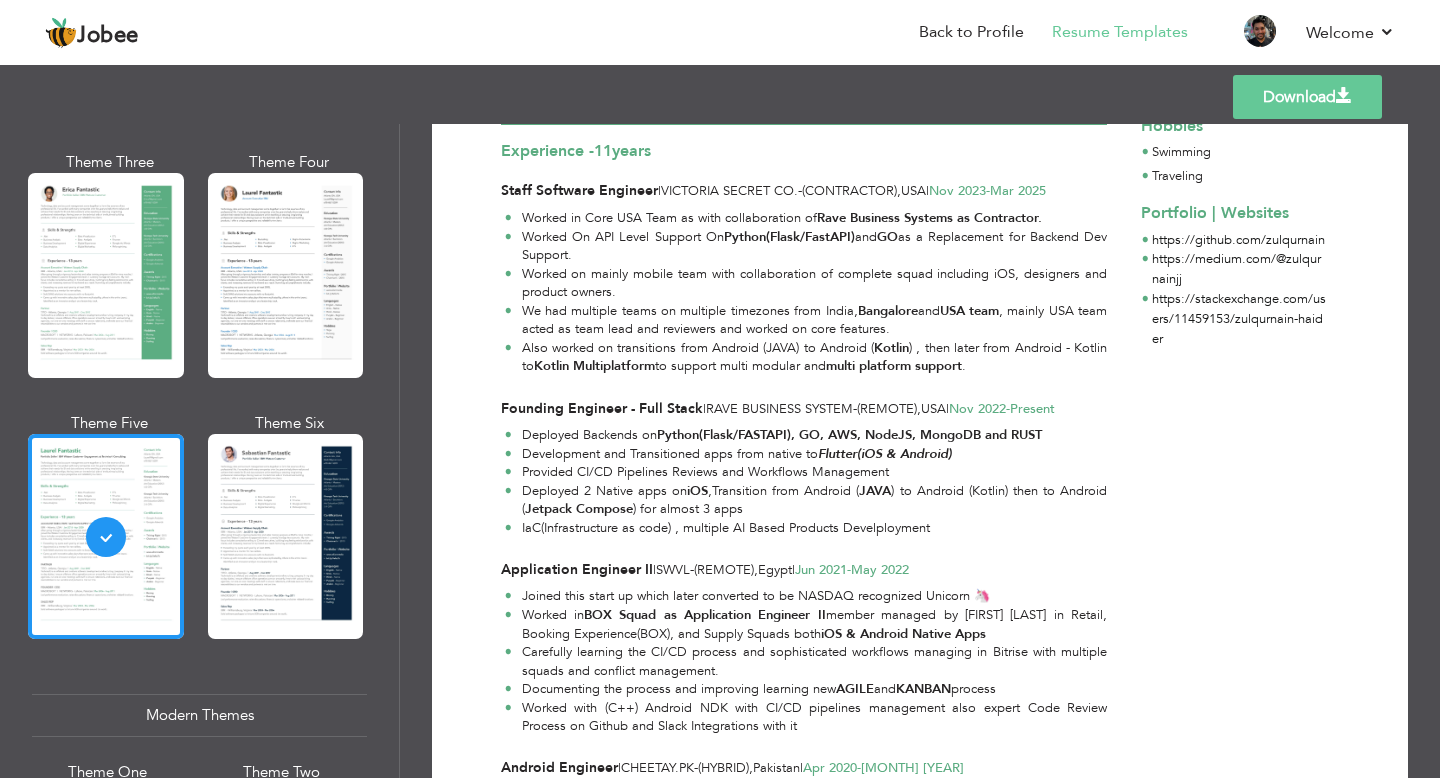 scroll, scrollTop: 0, scrollLeft: 0, axis: both 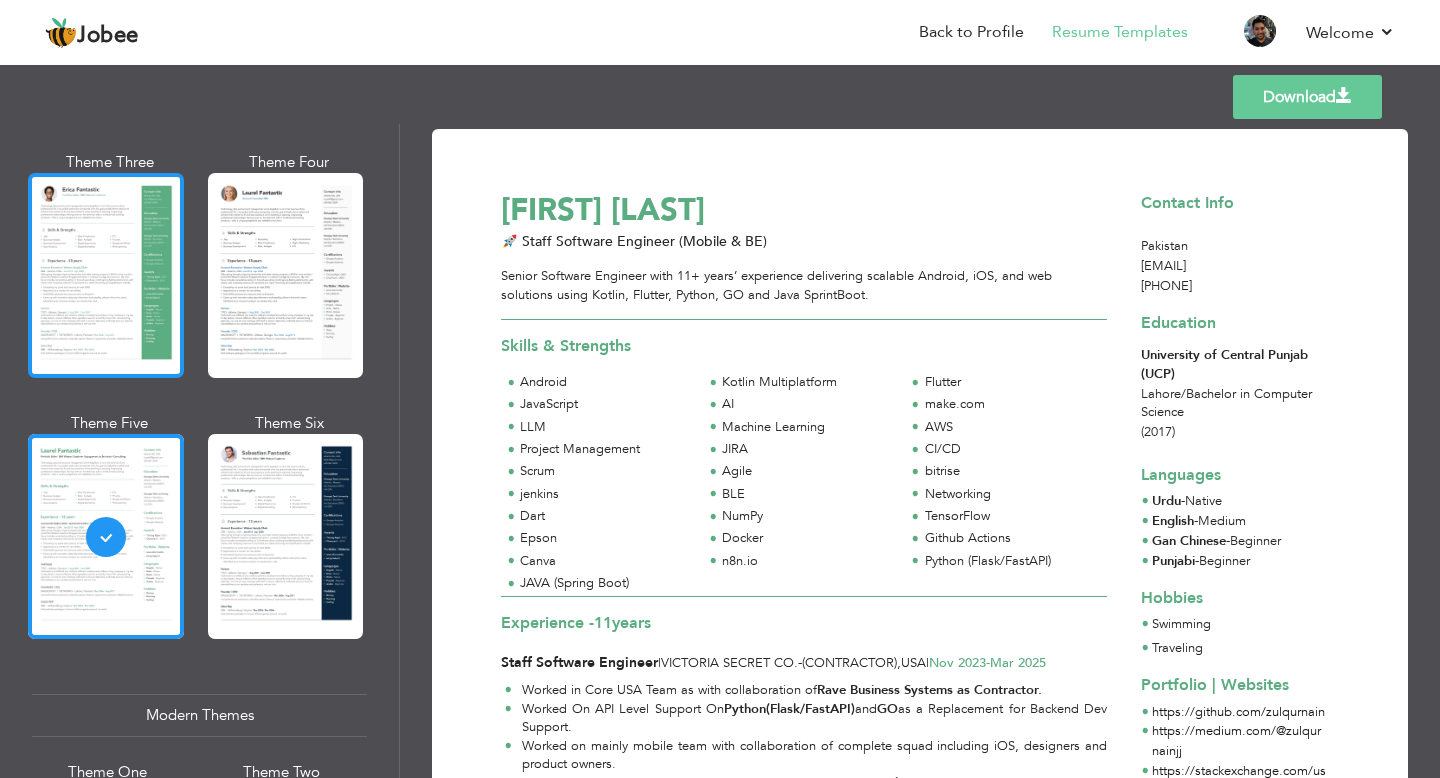 click at bounding box center [106, 275] 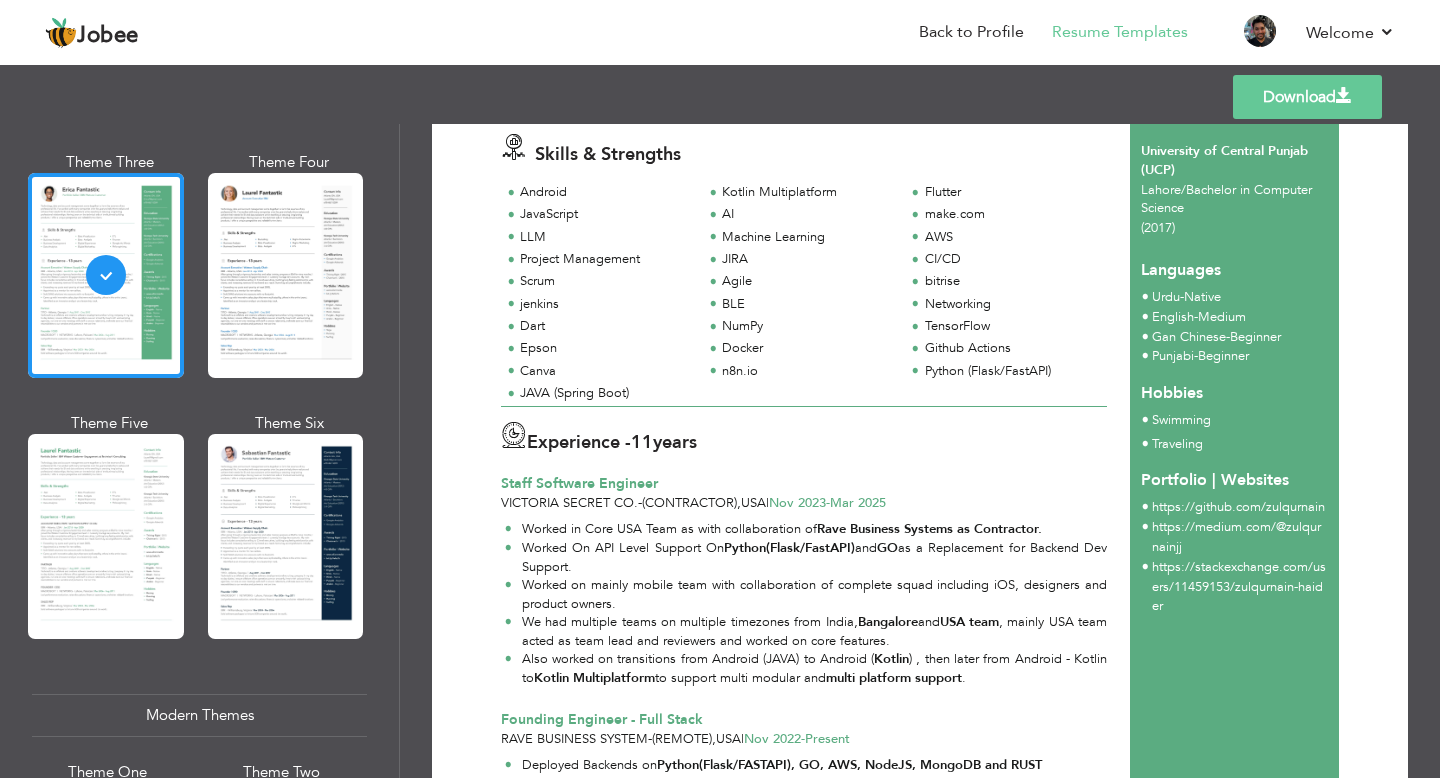 scroll, scrollTop: 0, scrollLeft: 0, axis: both 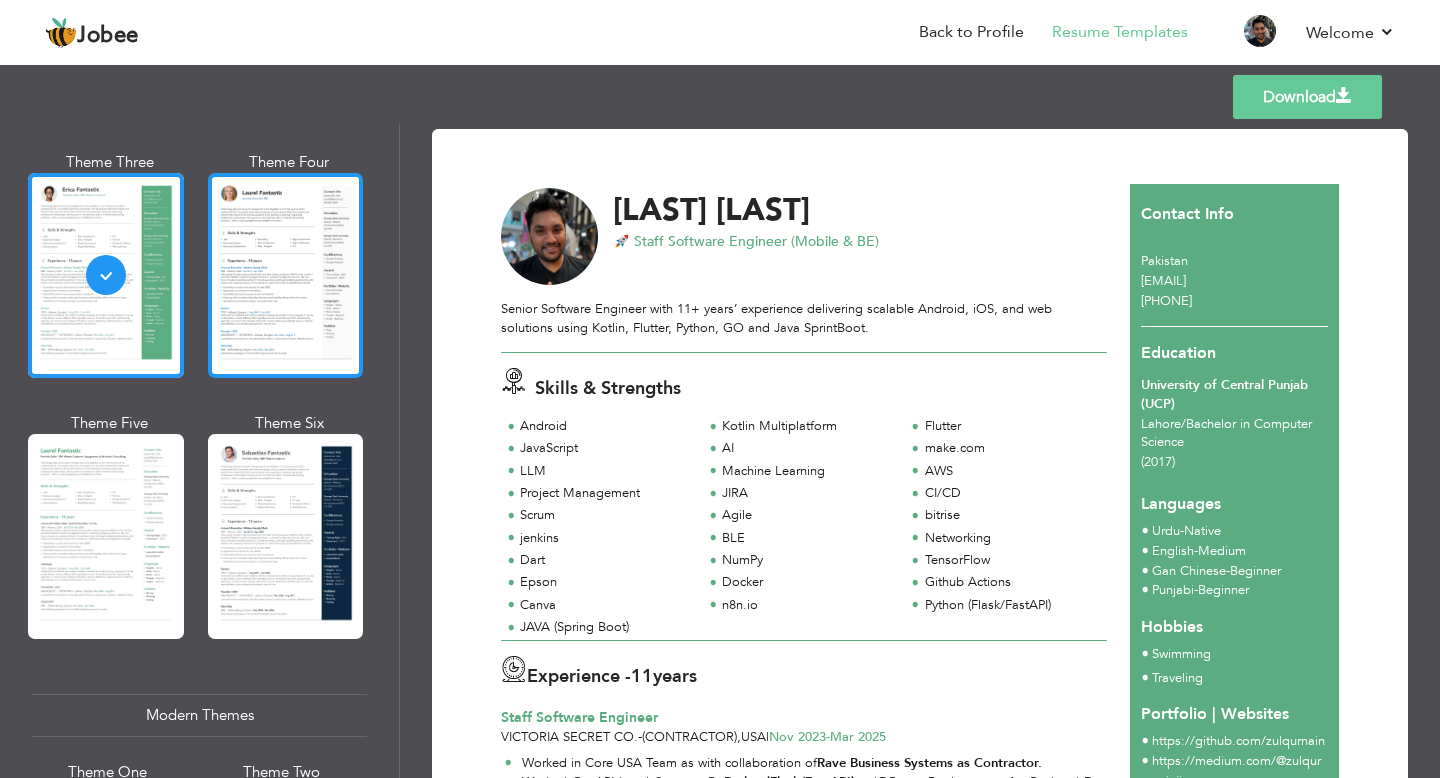 click at bounding box center [286, 275] 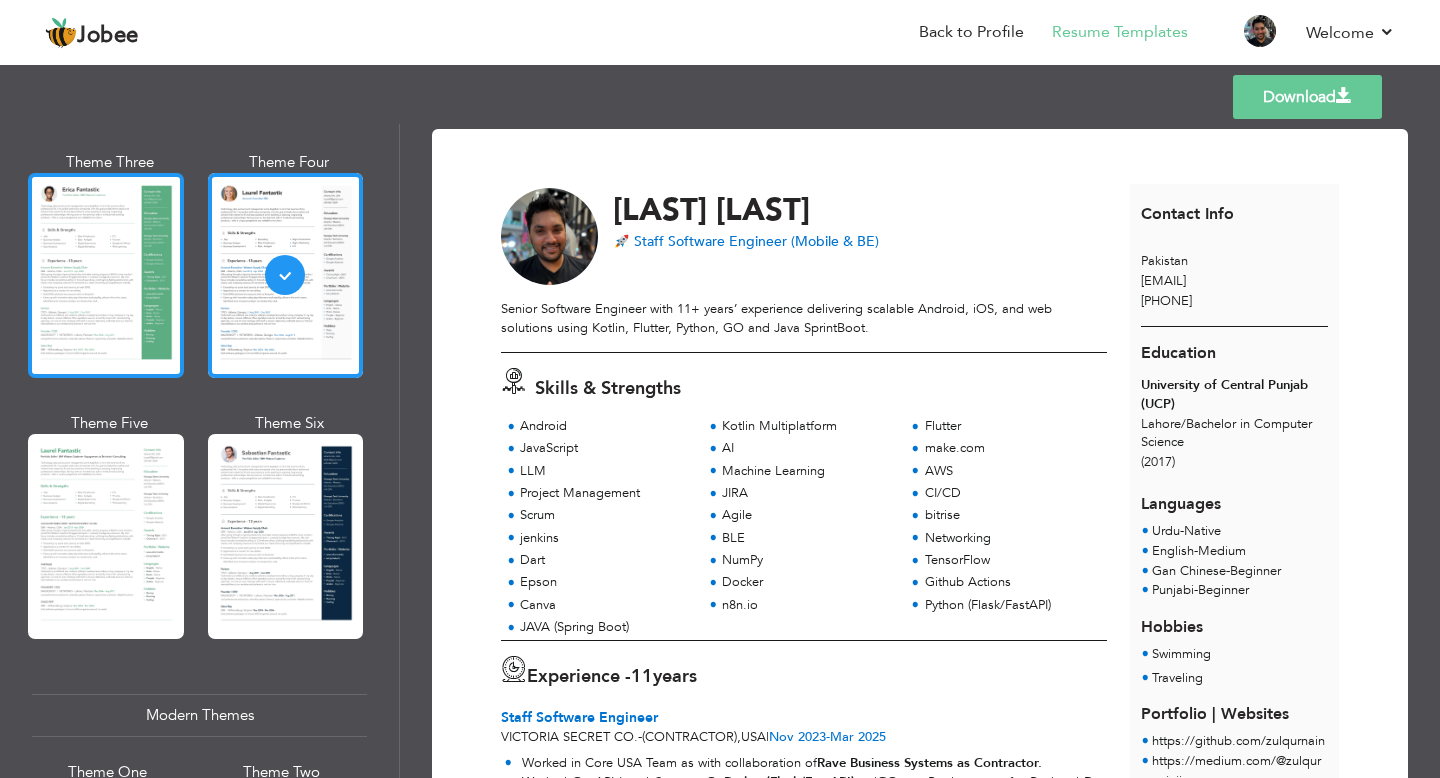 click at bounding box center [106, 275] 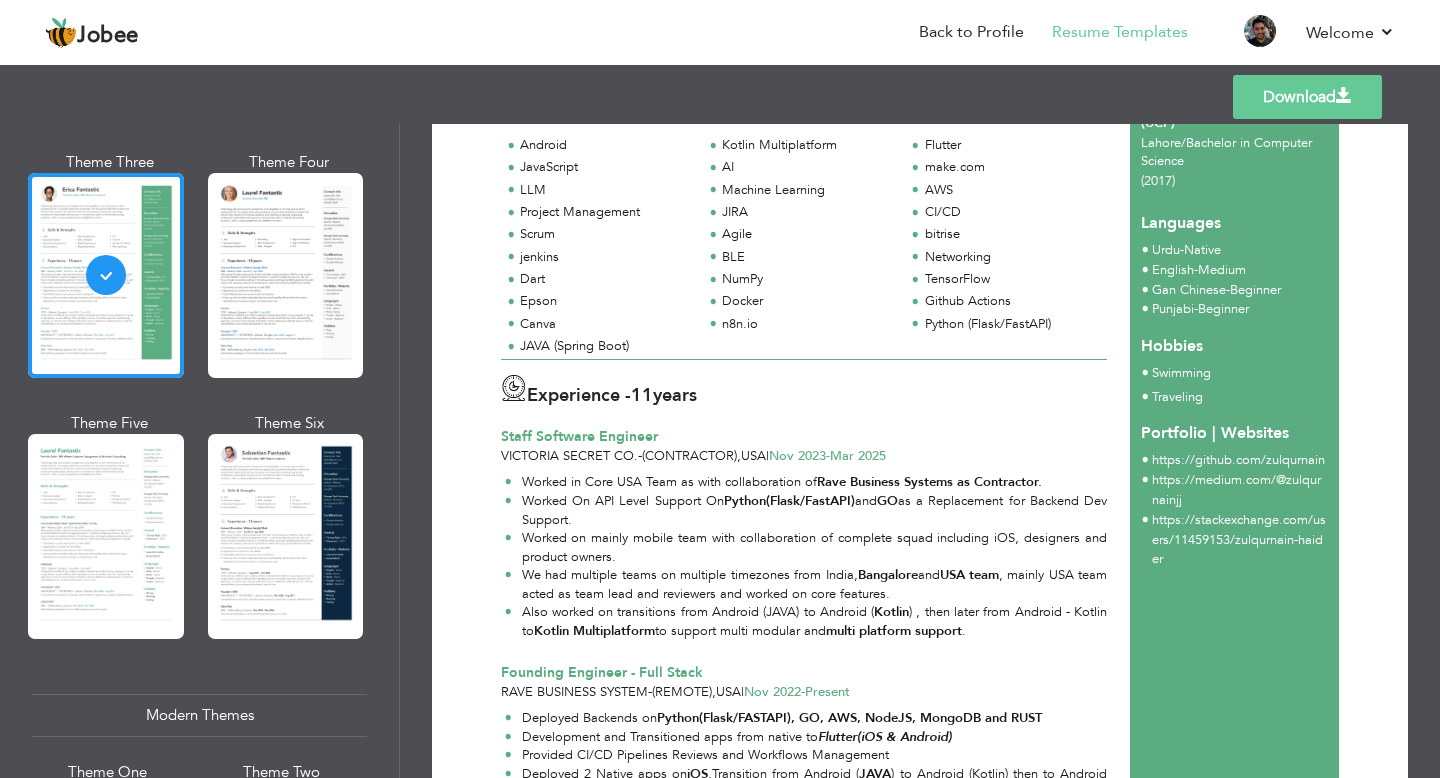 scroll, scrollTop: 0, scrollLeft: 0, axis: both 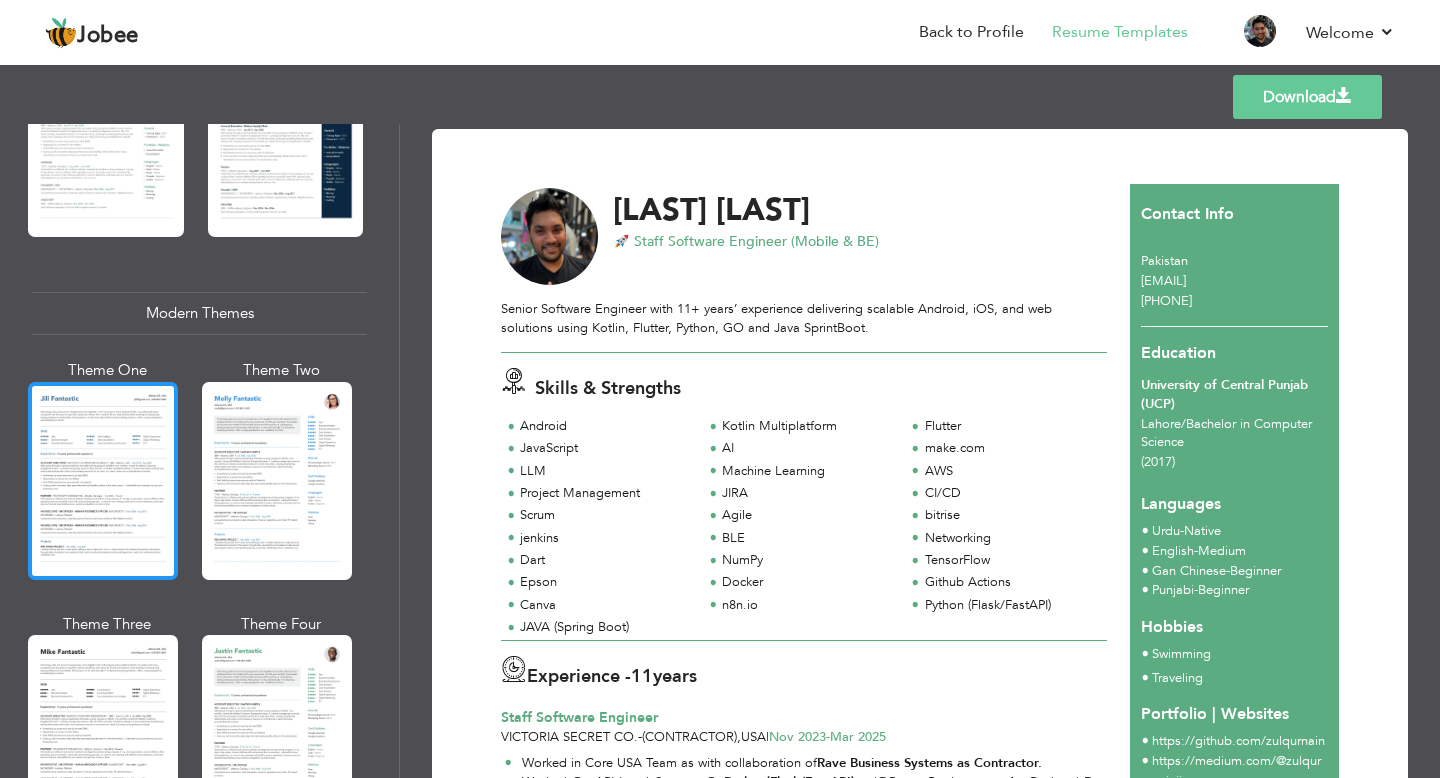 click at bounding box center (103, 481) 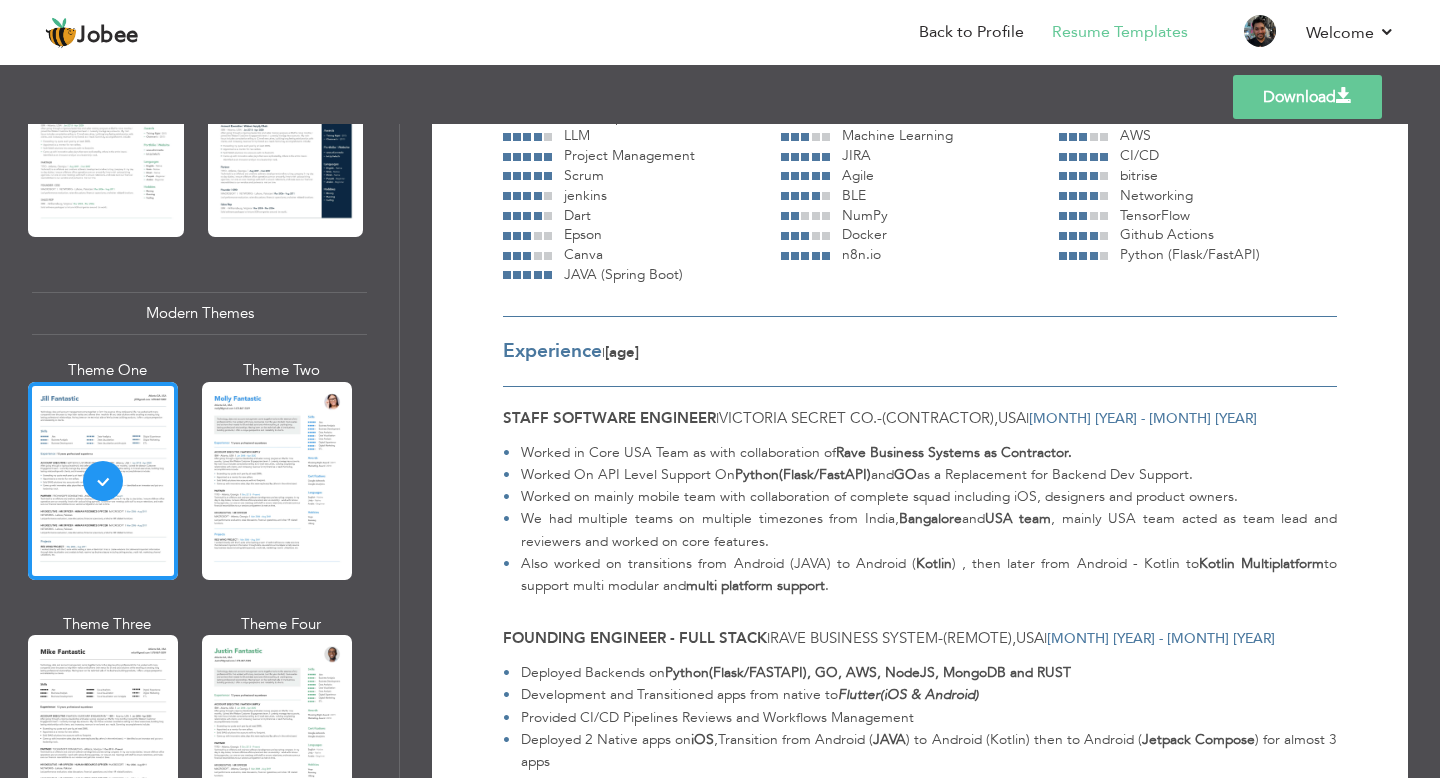 scroll, scrollTop: 352, scrollLeft: 0, axis: vertical 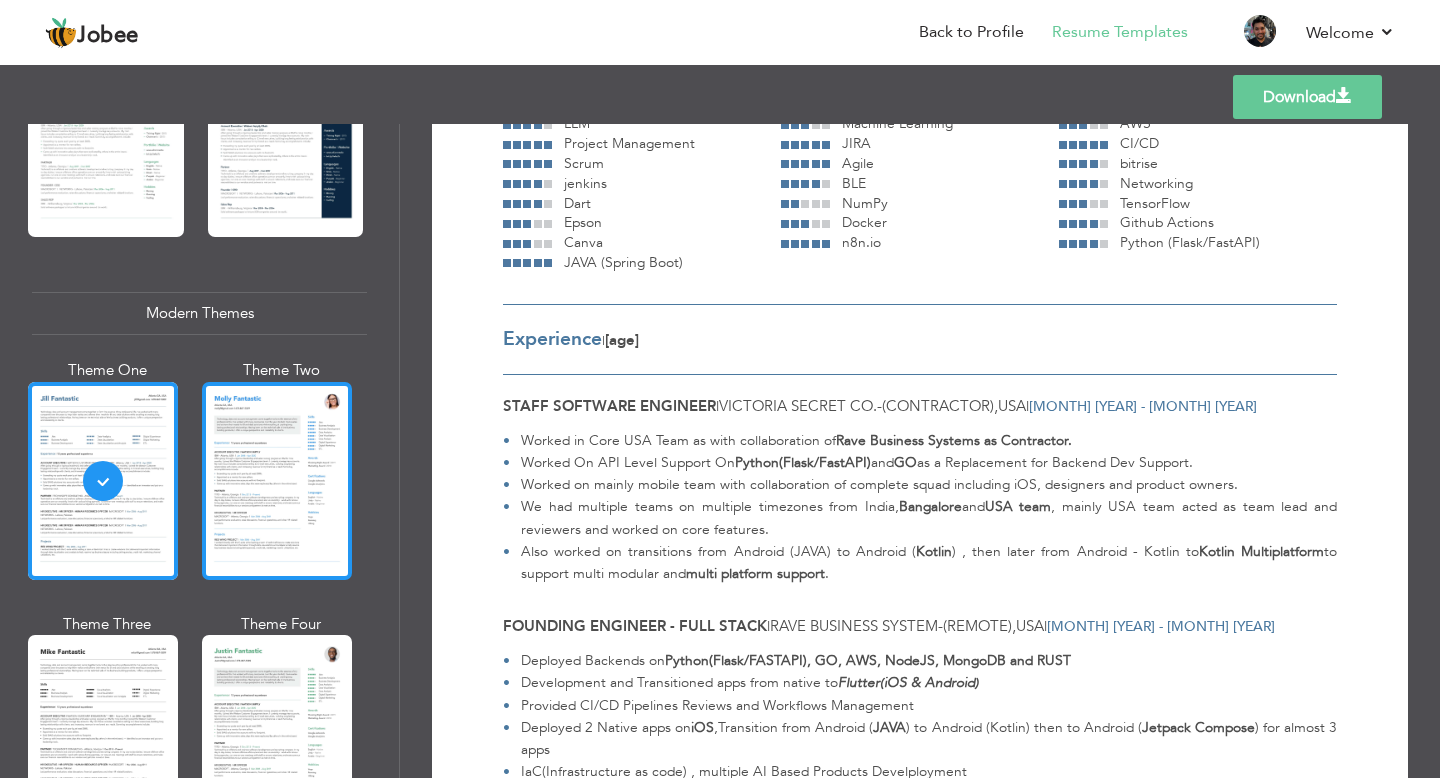 click at bounding box center (277, 481) 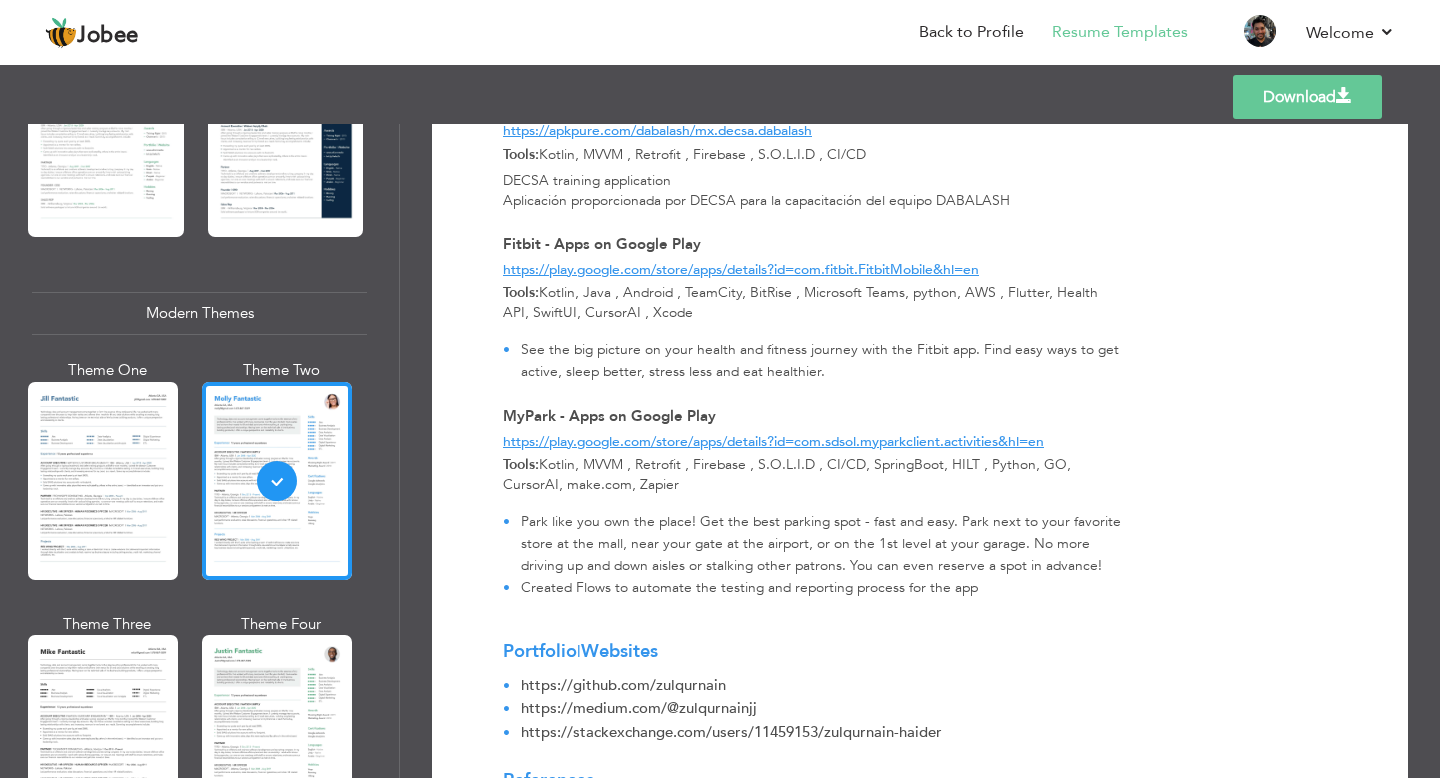 scroll, scrollTop: 4303, scrollLeft: 0, axis: vertical 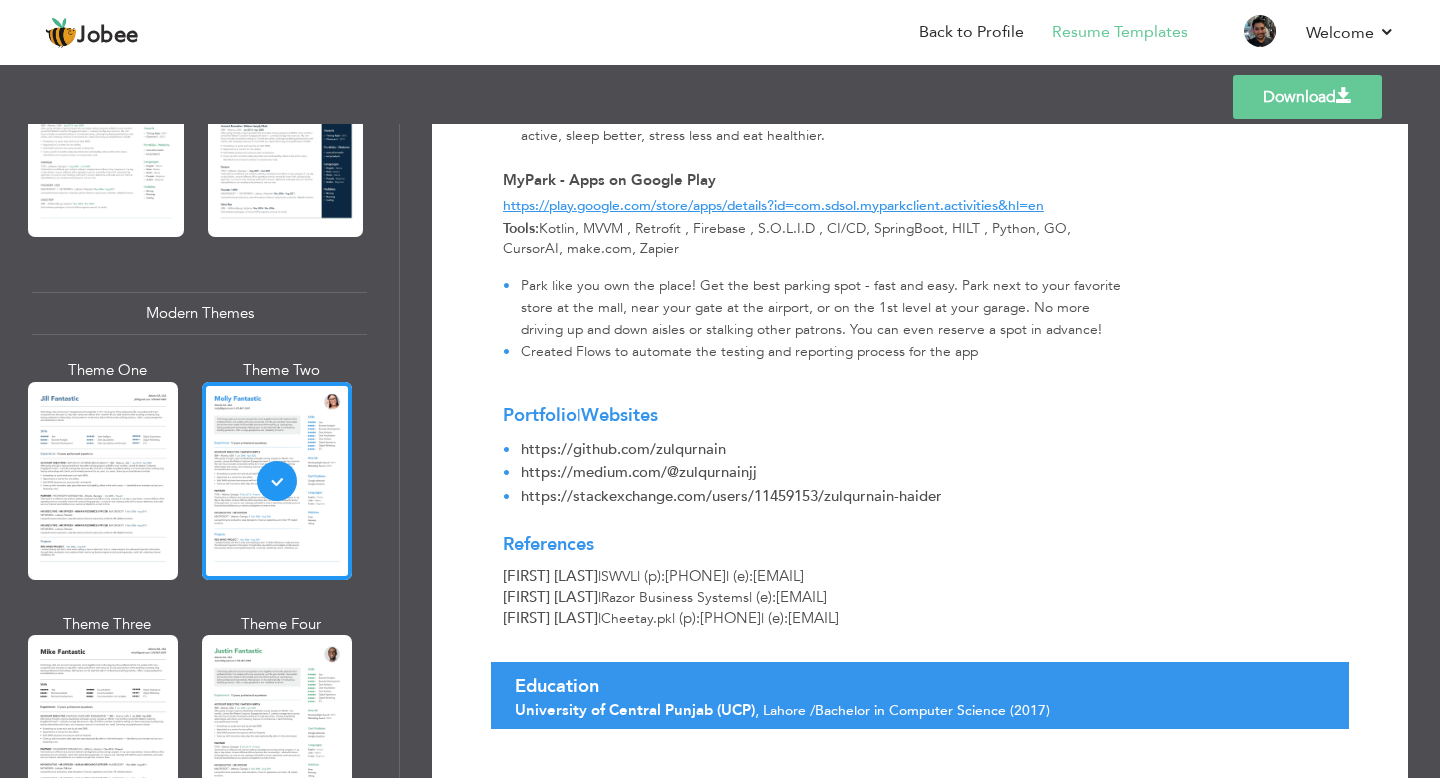 click on "Download" at bounding box center [1307, 97] 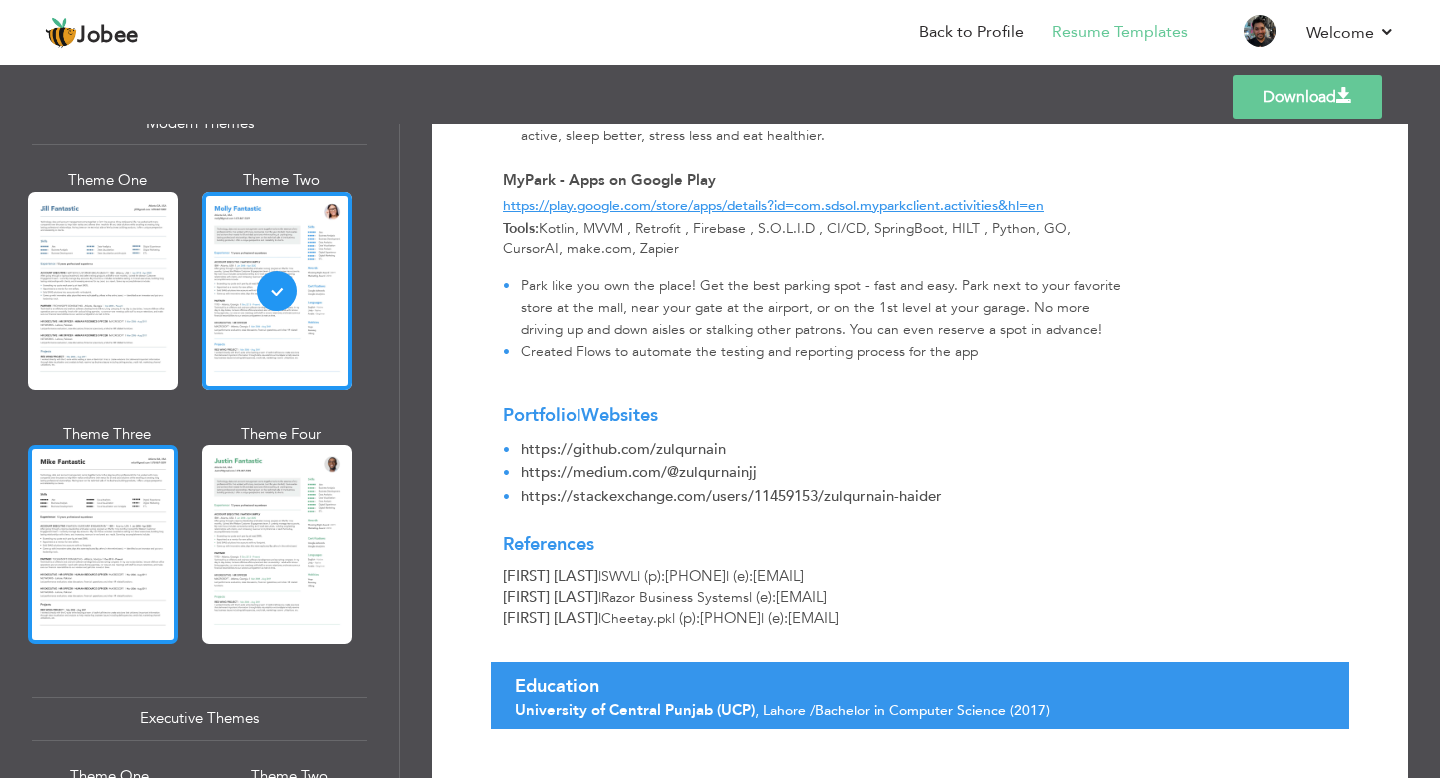 scroll, scrollTop: 956, scrollLeft: 0, axis: vertical 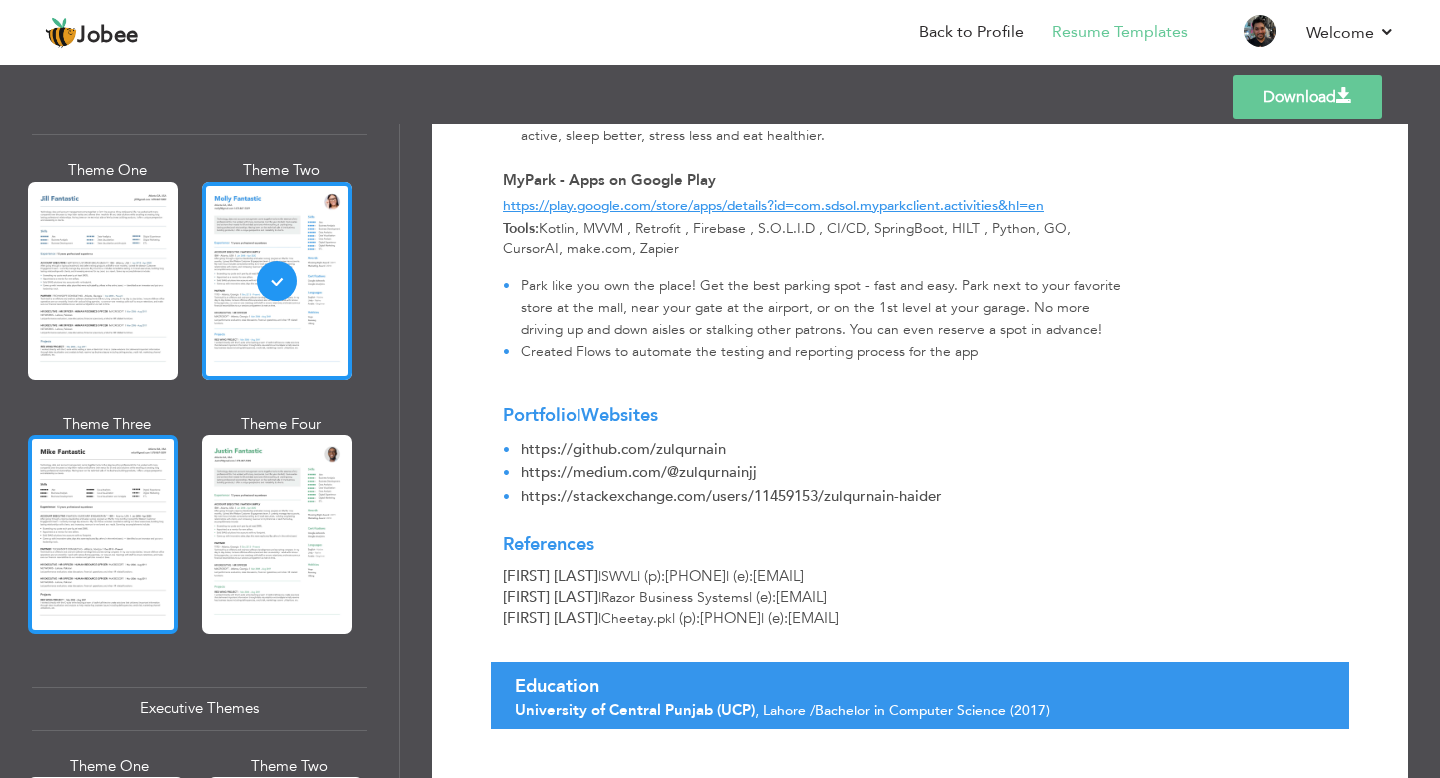 click at bounding box center [103, 534] 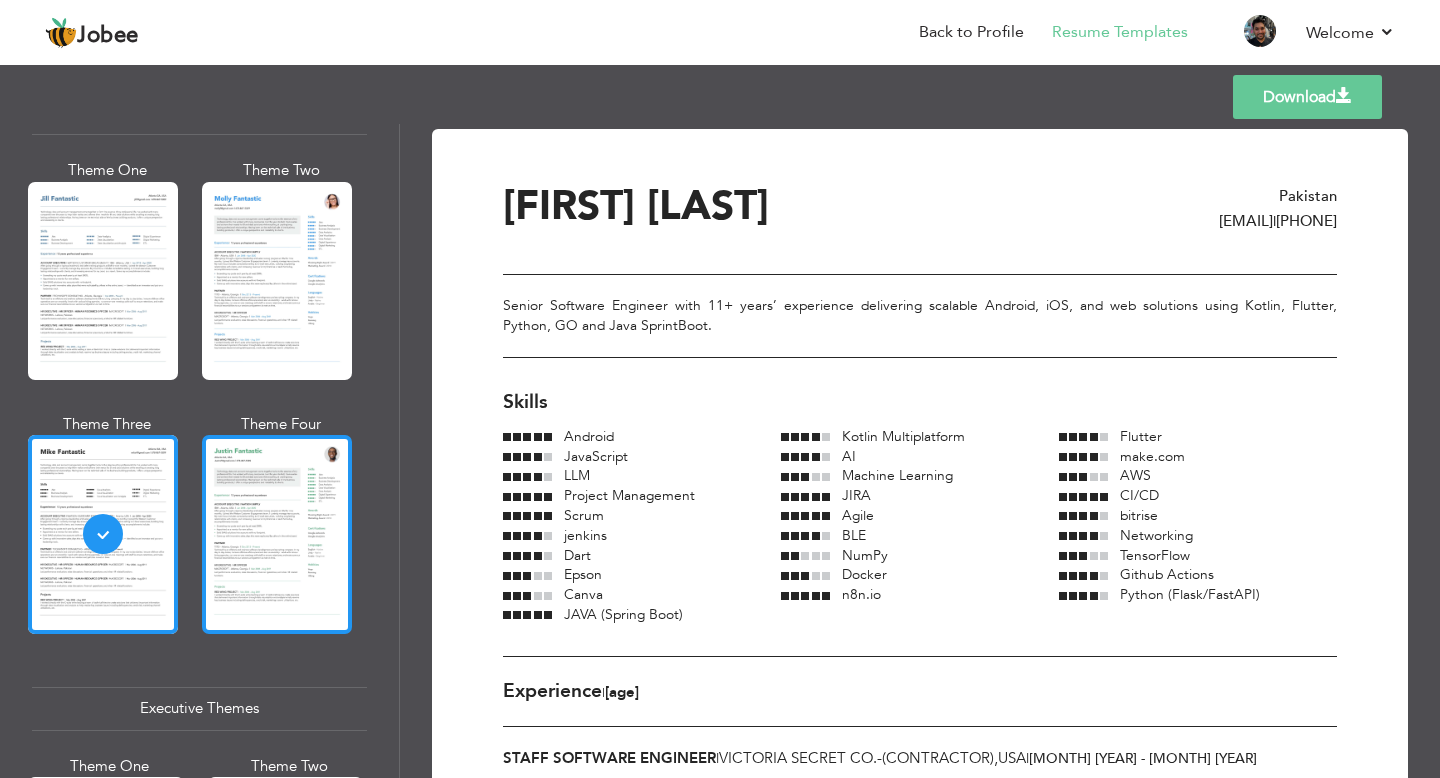 click at bounding box center (277, 534) 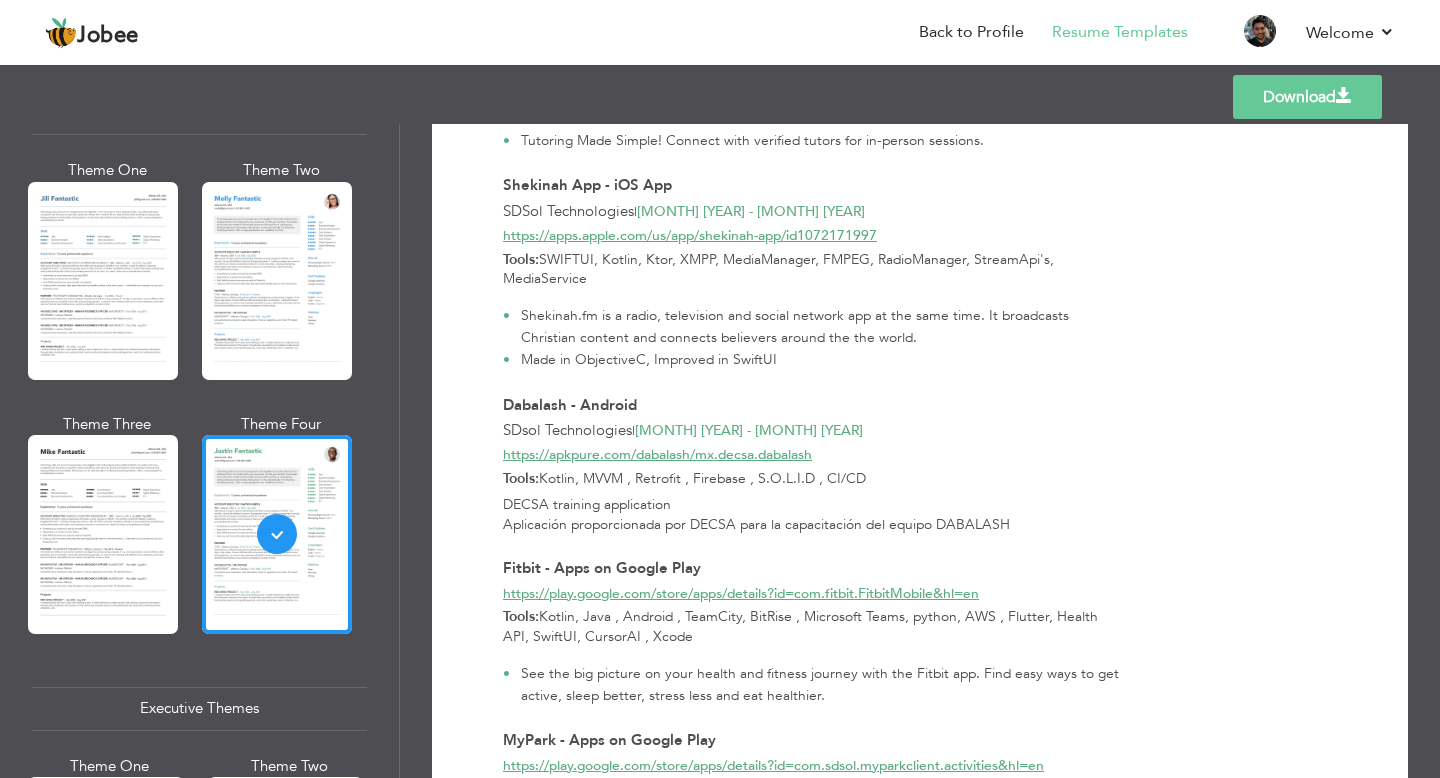scroll, scrollTop: 4303, scrollLeft: 0, axis: vertical 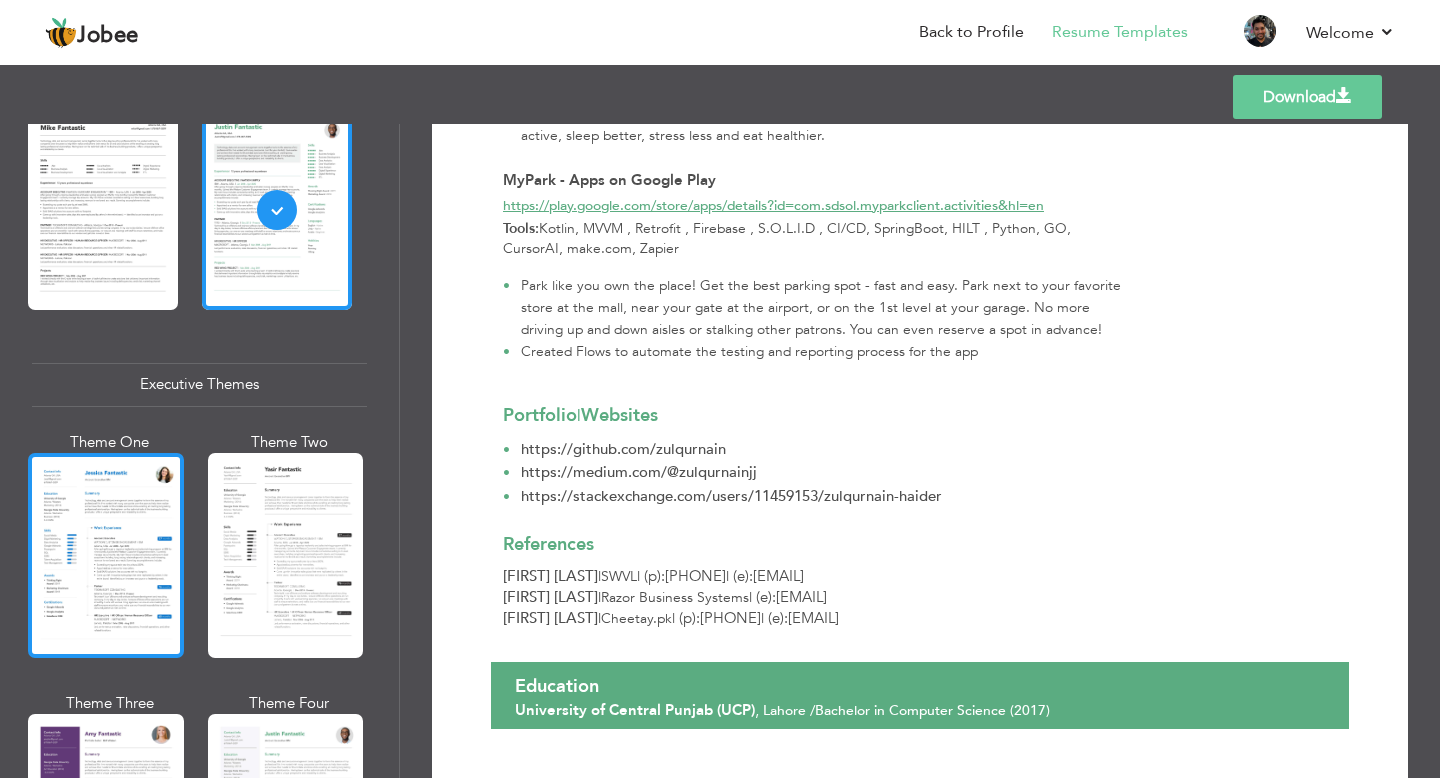 click at bounding box center [106, 555] 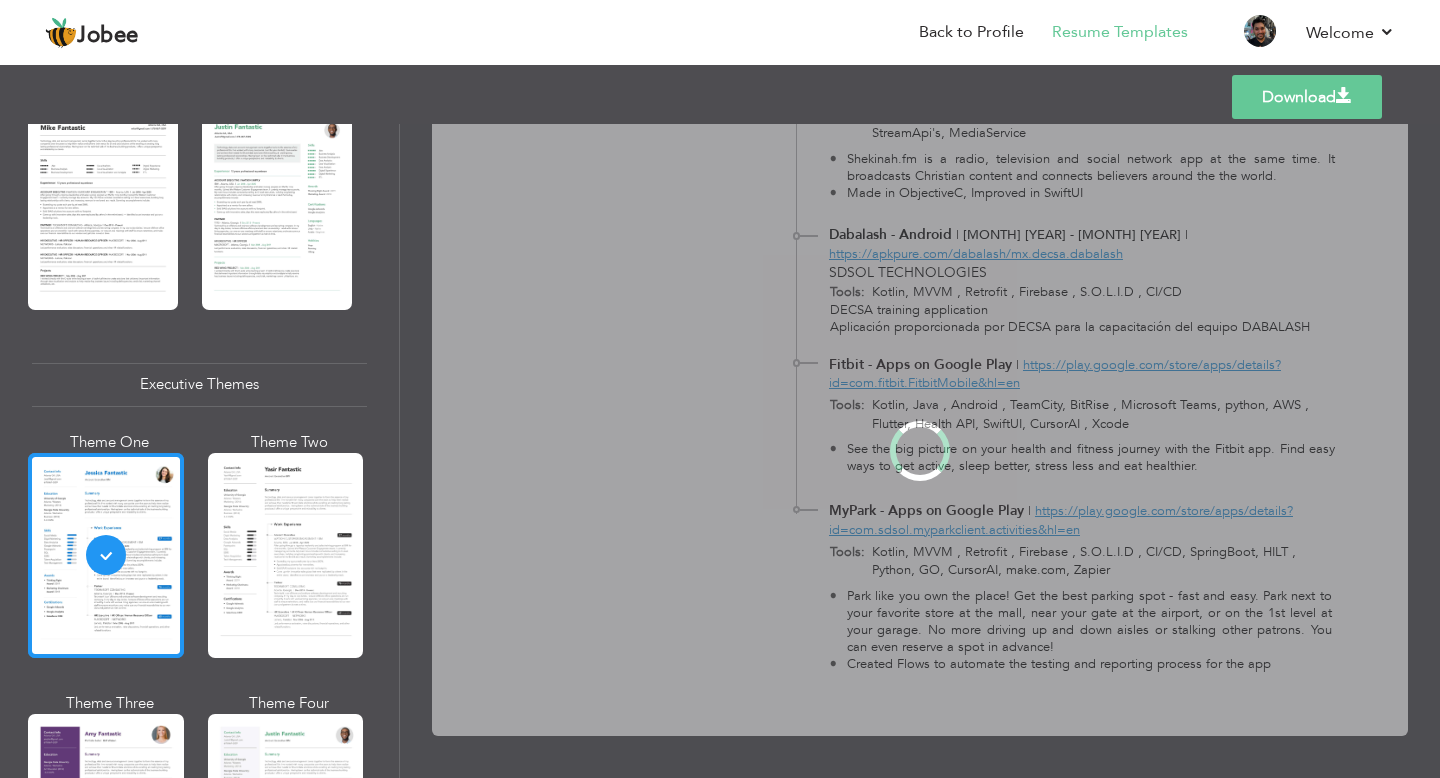 scroll, scrollTop: 0, scrollLeft: 0, axis: both 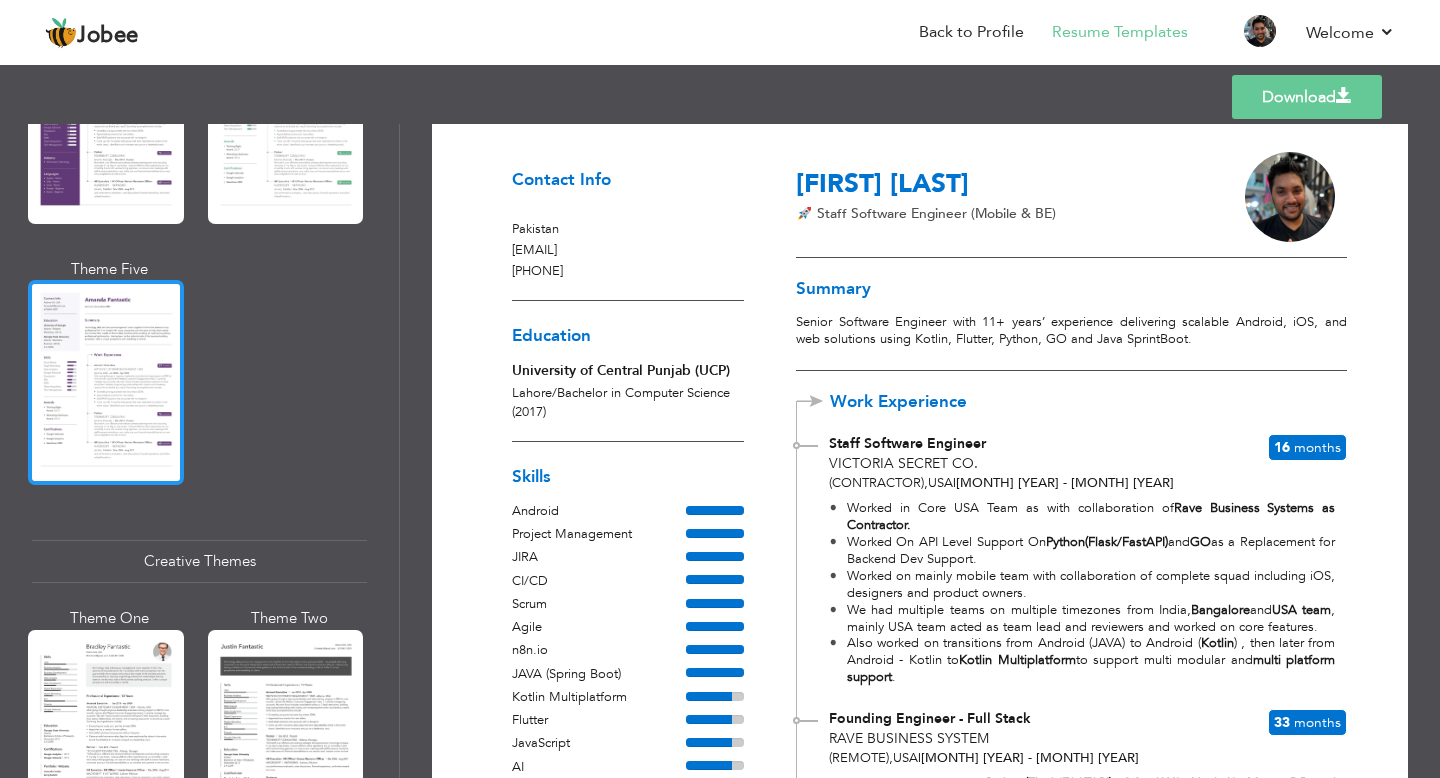 click at bounding box center (106, 382) 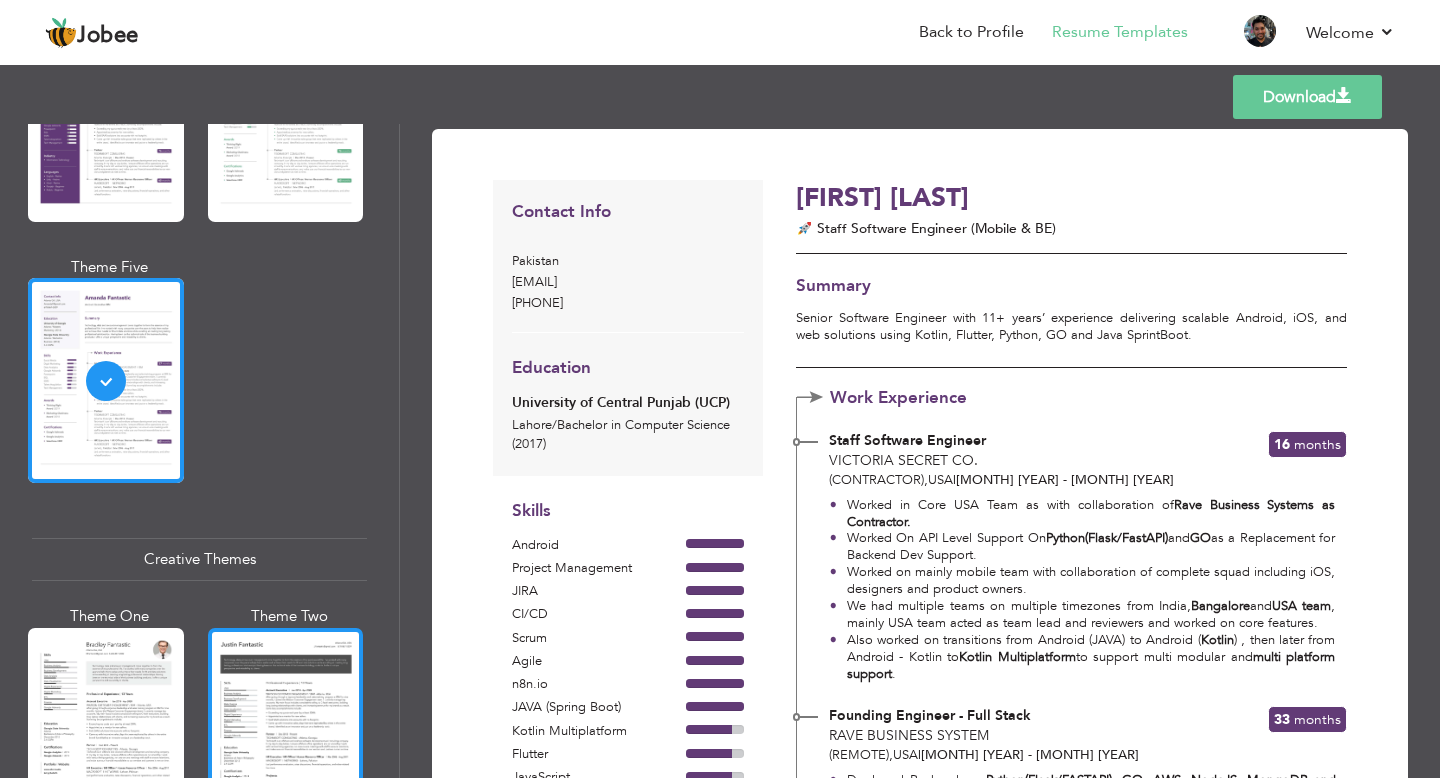 click at bounding box center (286, 730) 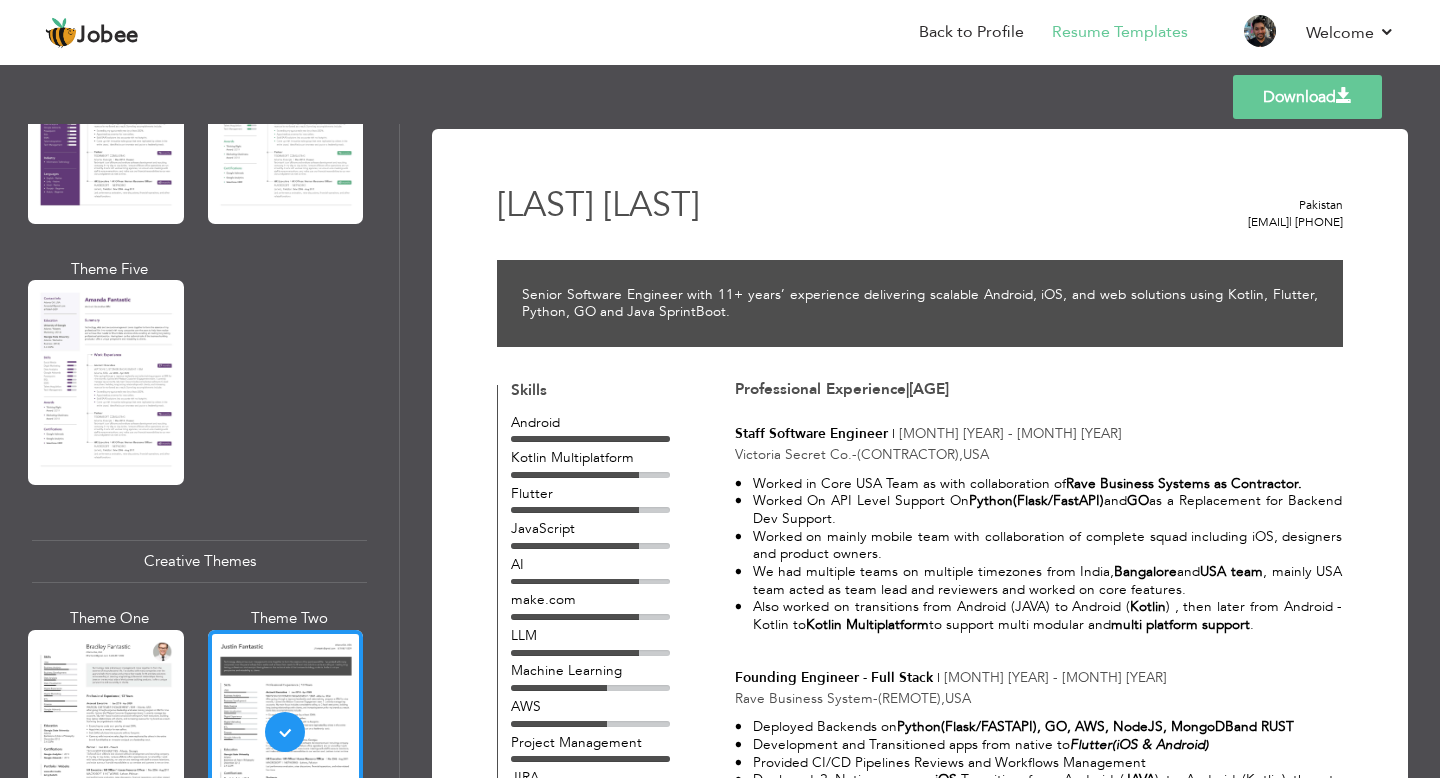 scroll, scrollTop: 1977, scrollLeft: 0, axis: vertical 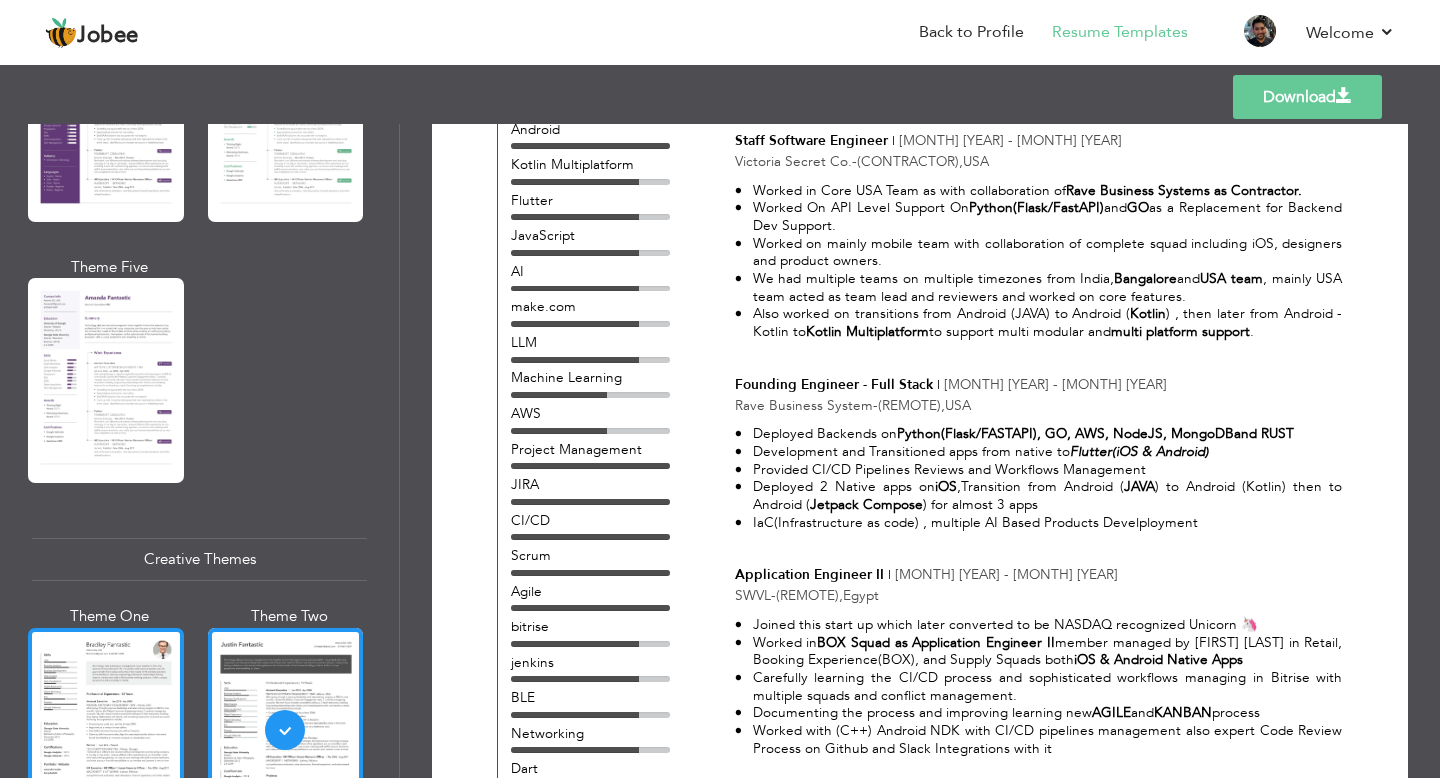 click at bounding box center (106, 730) 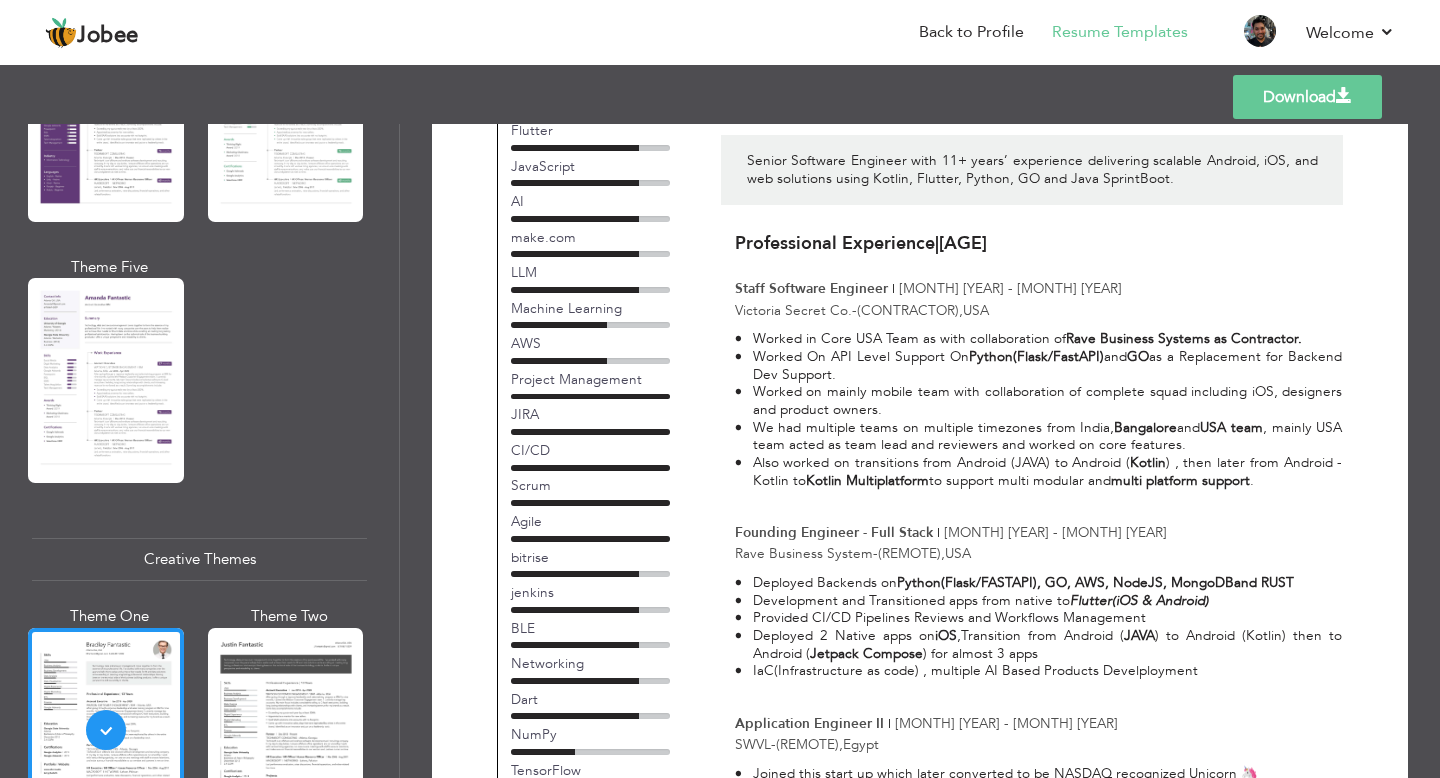scroll, scrollTop: 242, scrollLeft: 0, axis: vertical 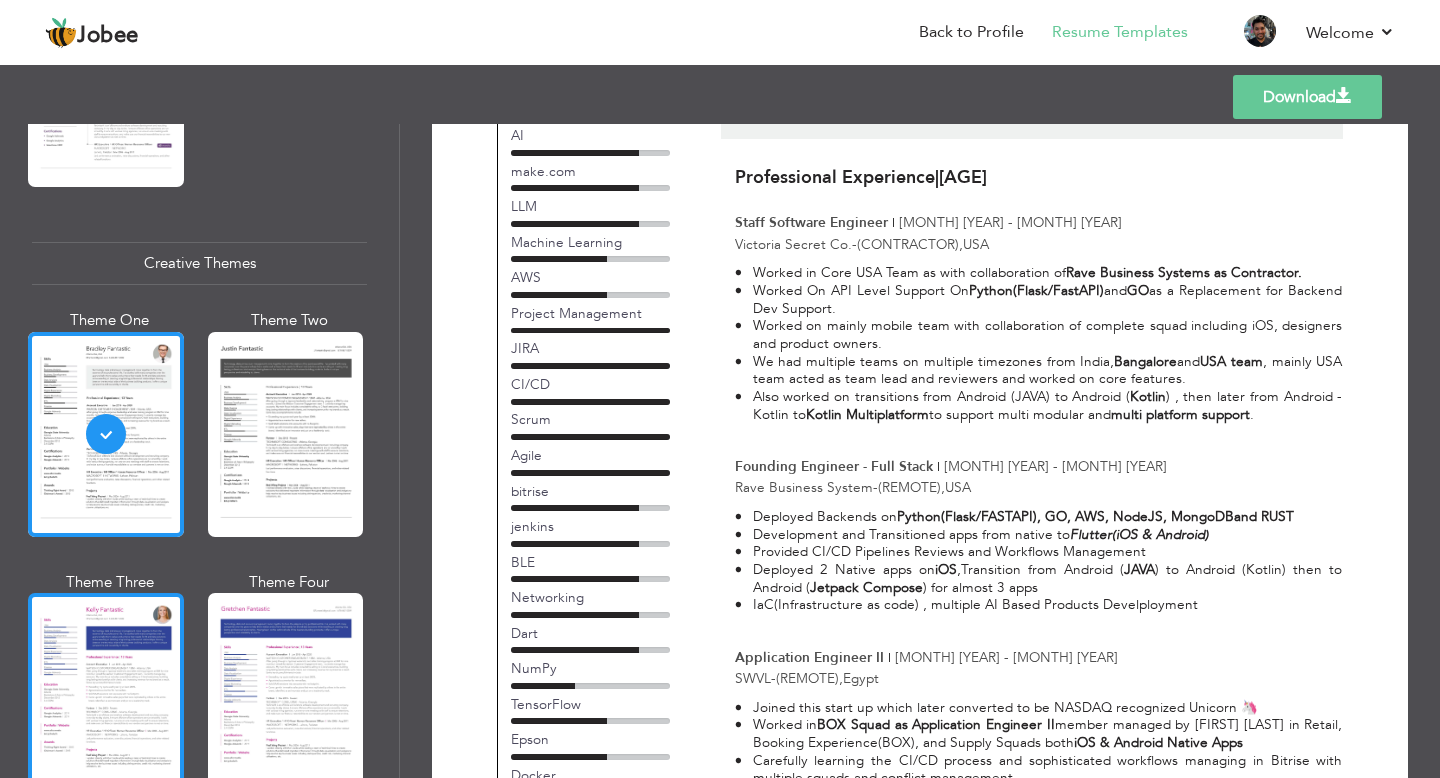 click at bounding box center [106, 695] 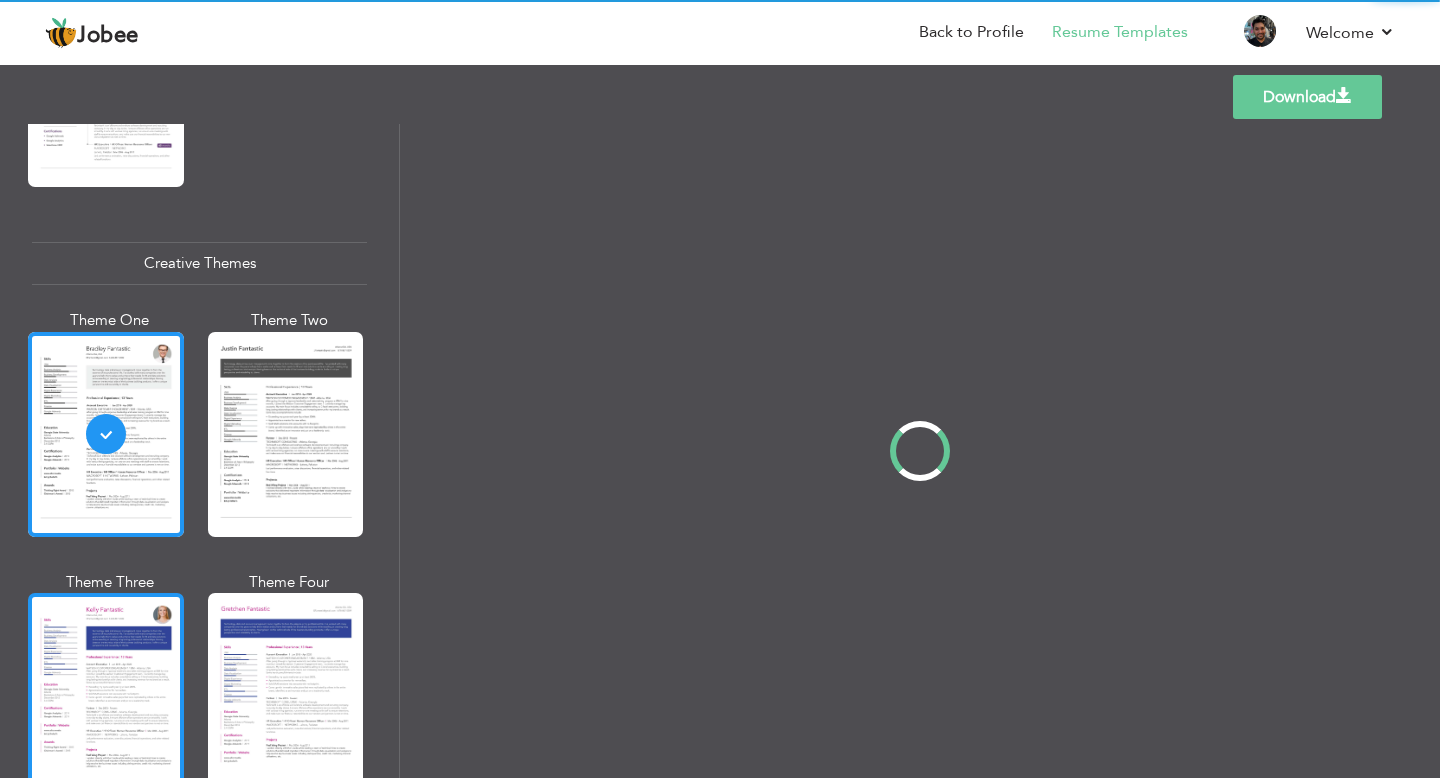scroll, scrollTop: 0, scrollLeft: 0, axis: both 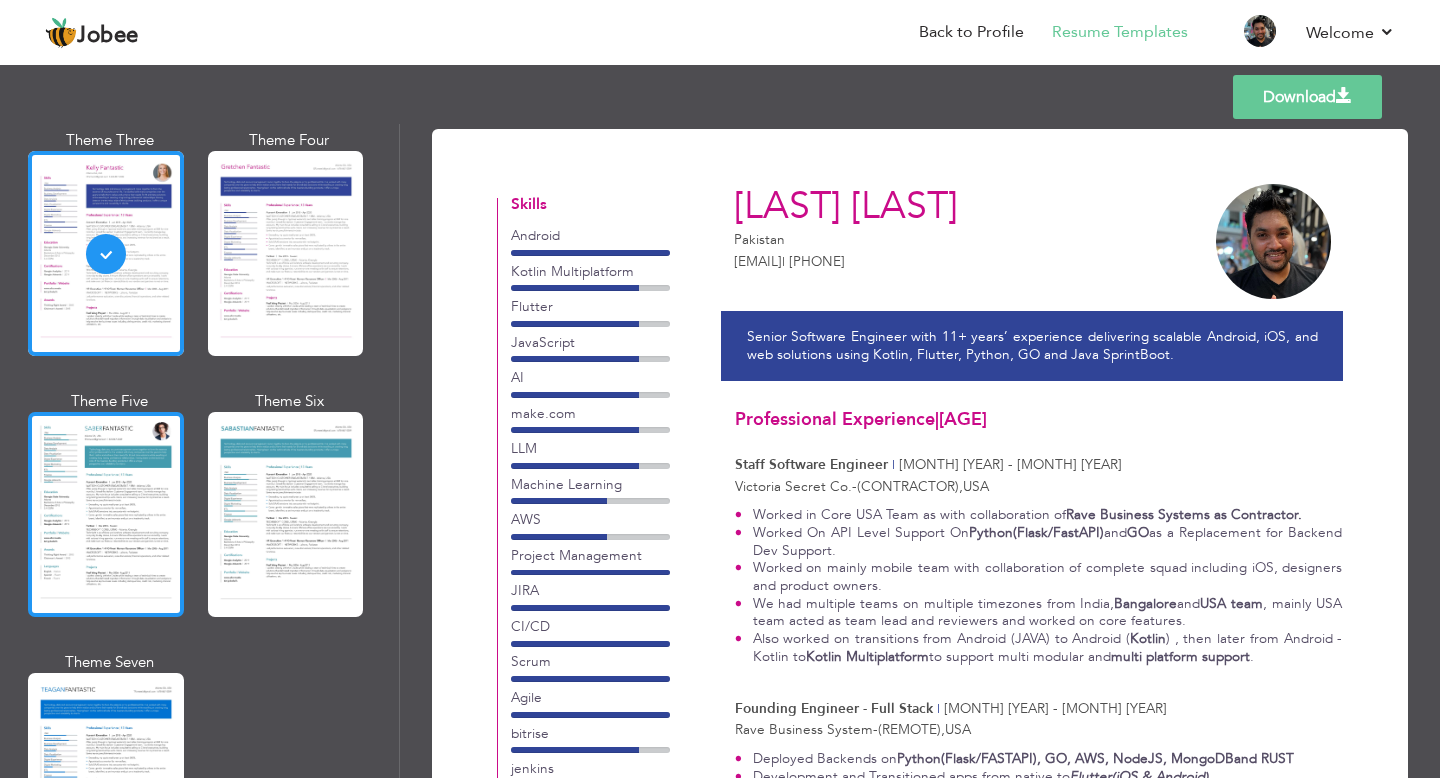 click at bounding box center [106, 514] 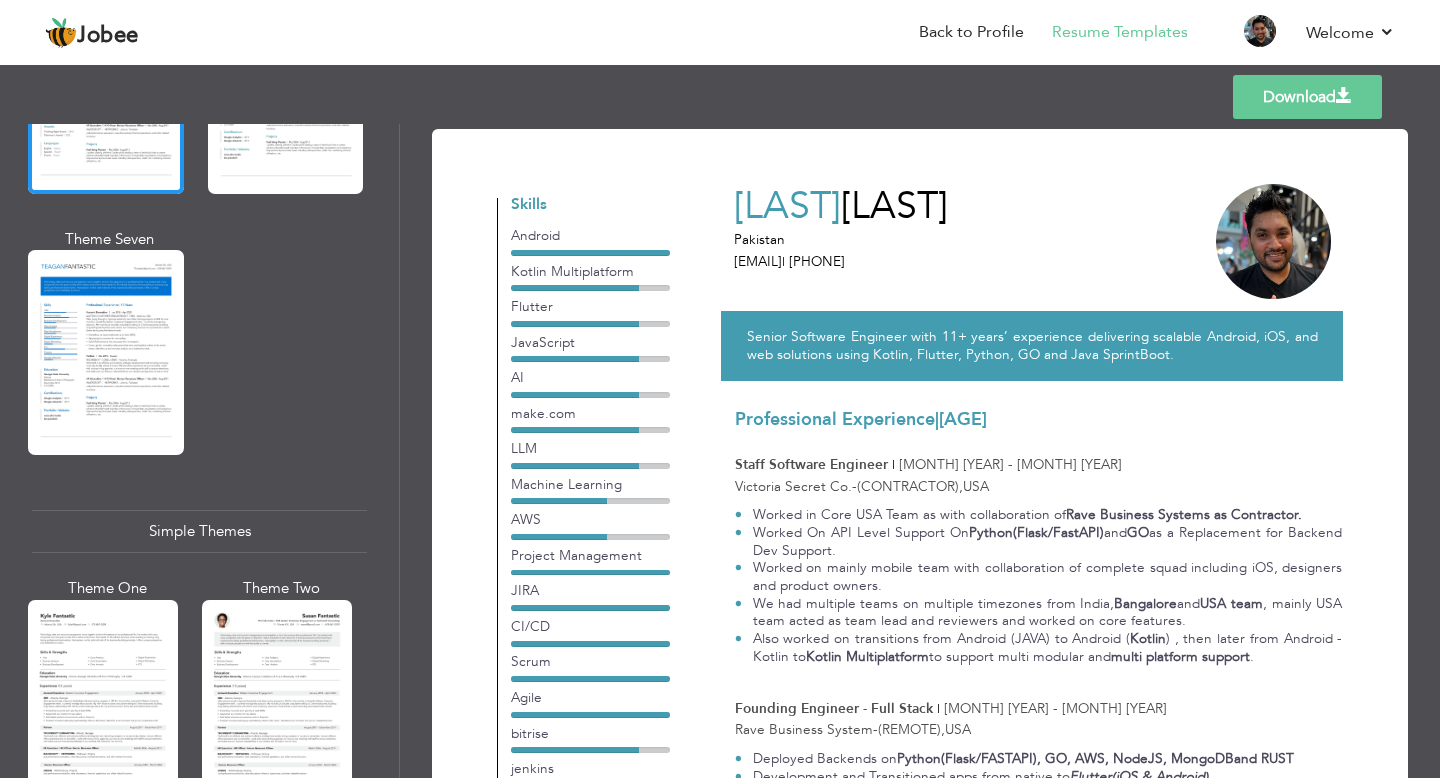scroll, scrollTop: 3146, scrollLeft: 0, axis: vertical 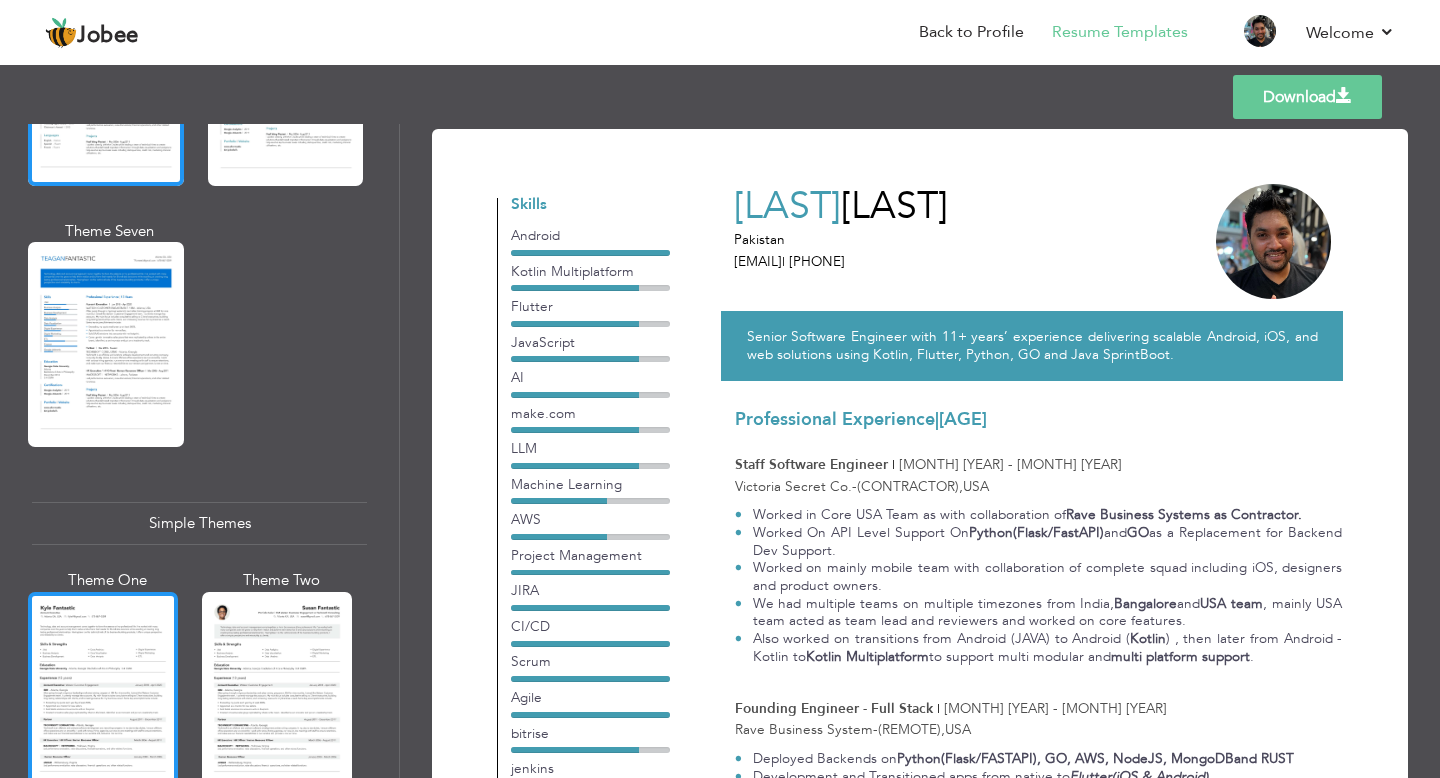 click at bounding box center [103, 691] 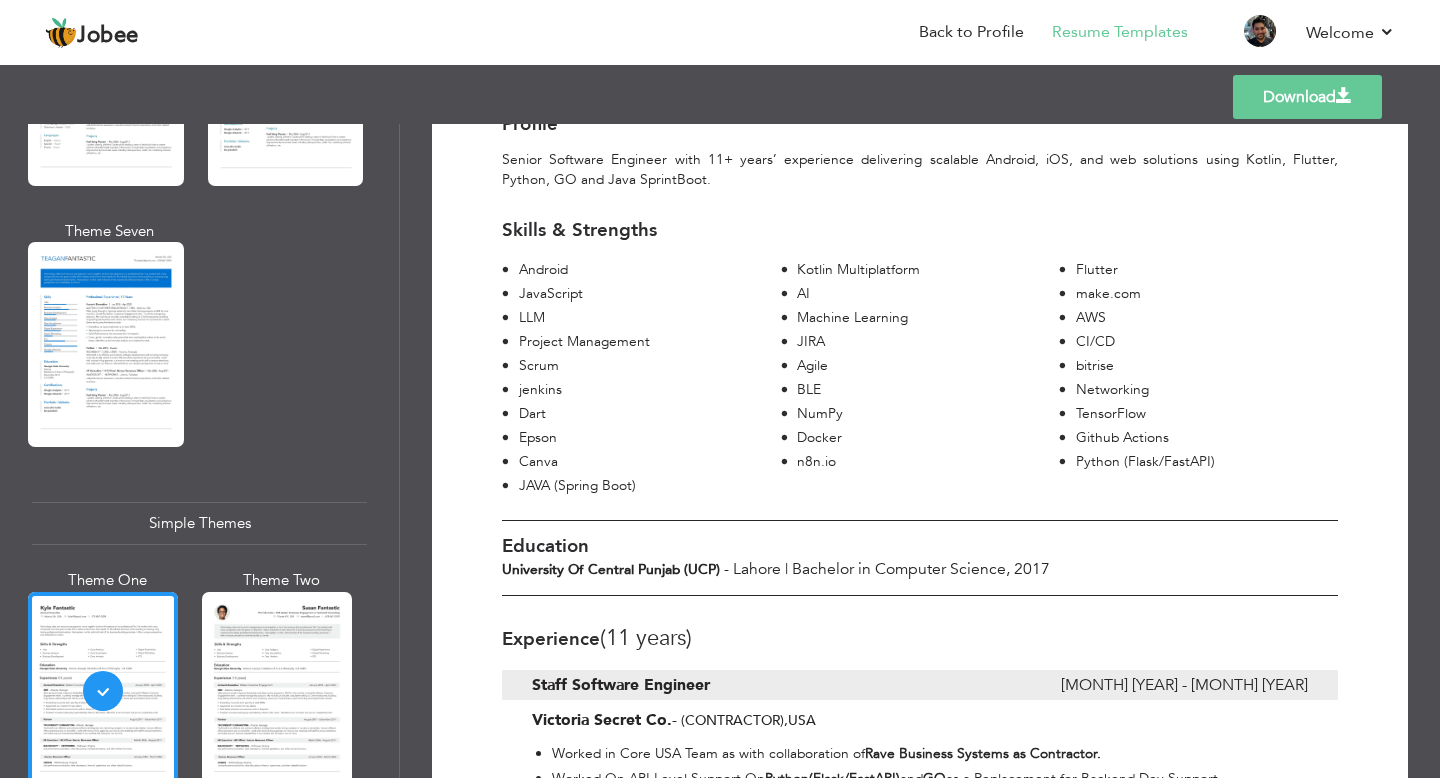 scroll, scrollTop: 212, scrollLeft: 0, axis: vertical 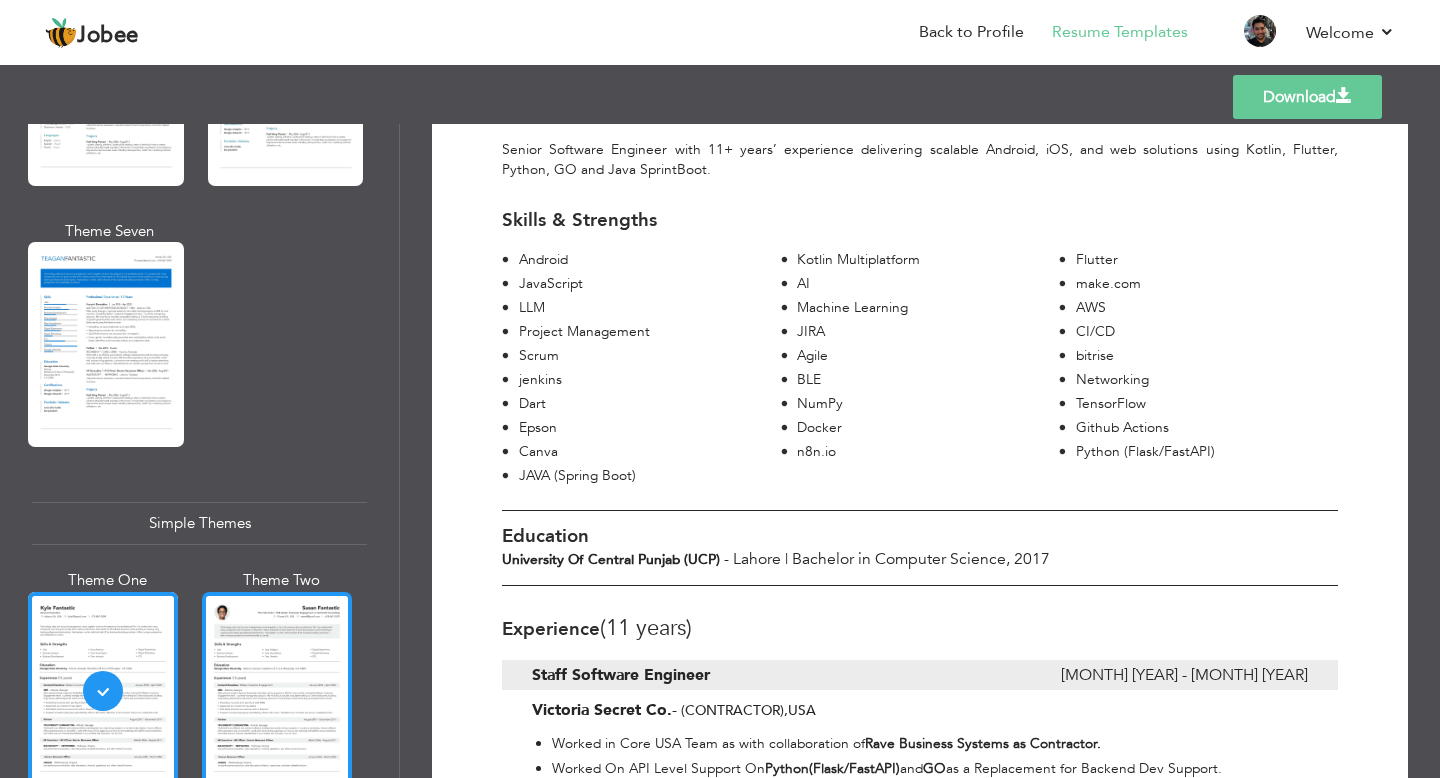 click at bounding box center (277, 691) 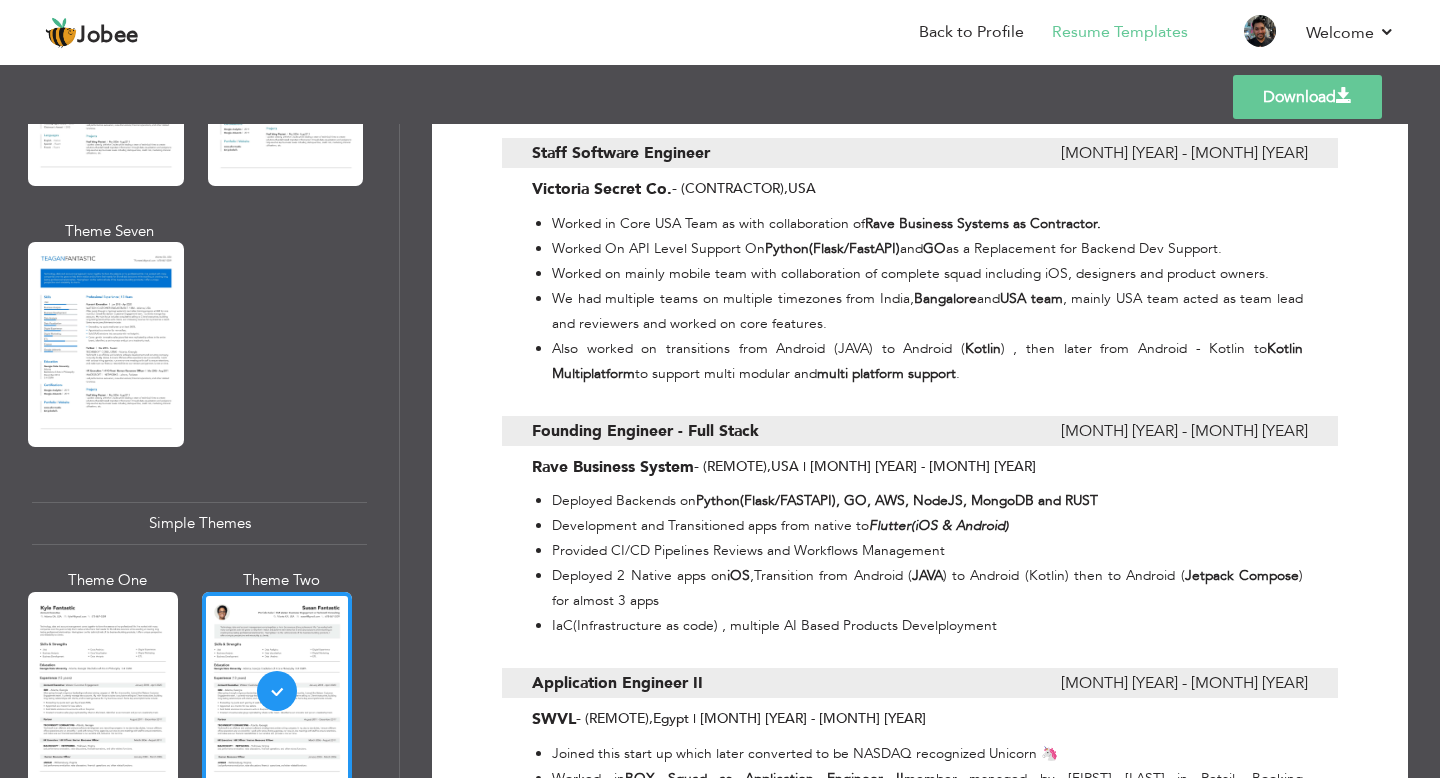 scroll, scrollTop: 730, scrollLeft: 0, axis: vertical 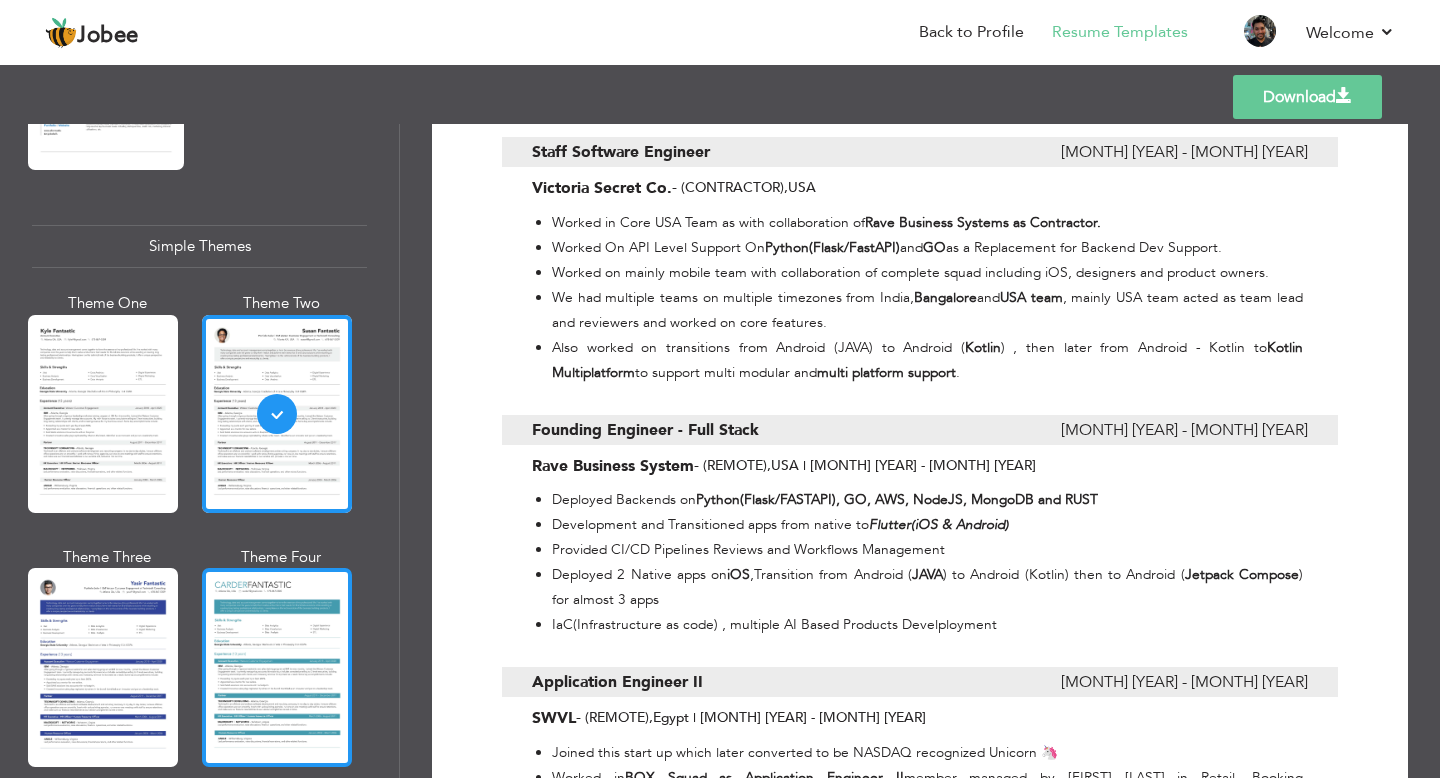 click at bounding box center [277, 667] 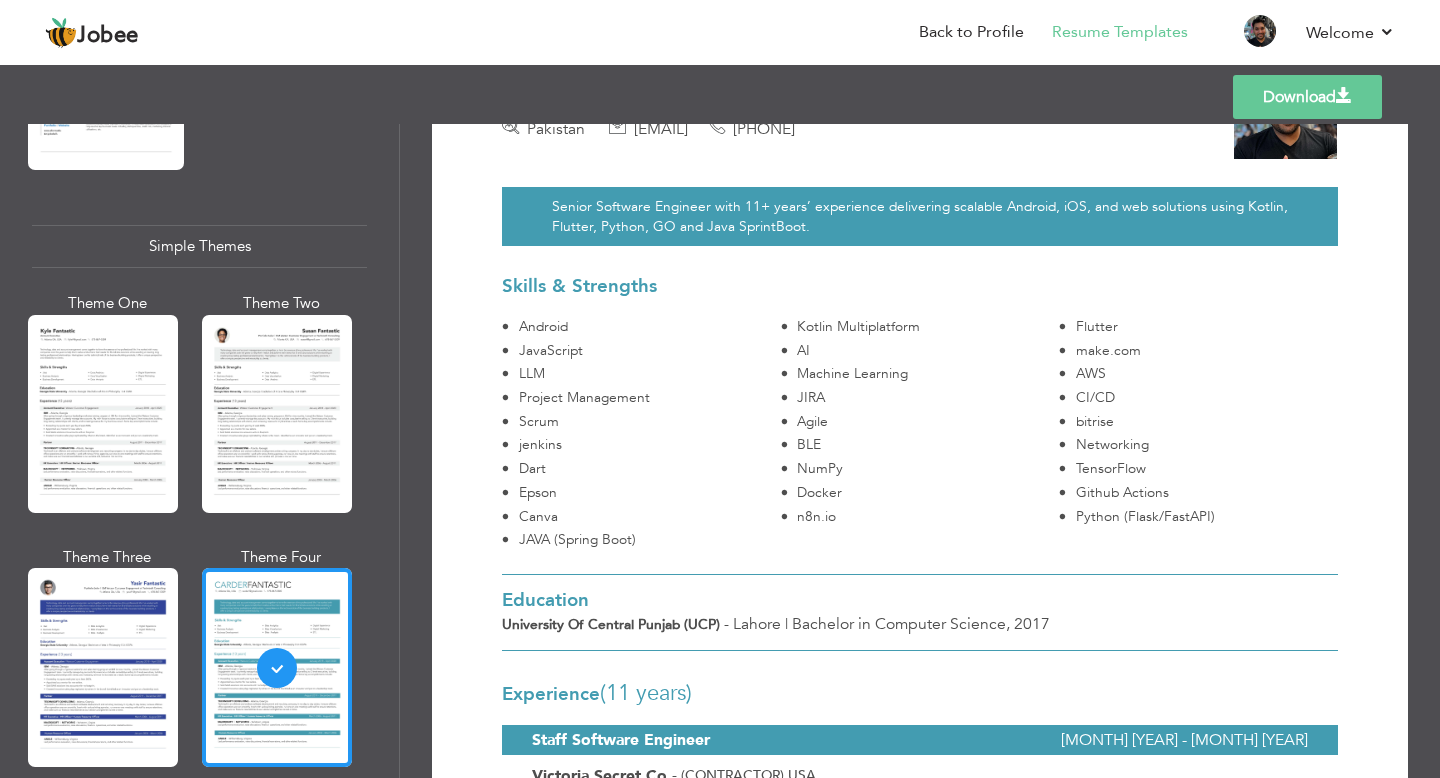 scroll, scrollTop: 0, scrollLeft: 0, axis: both 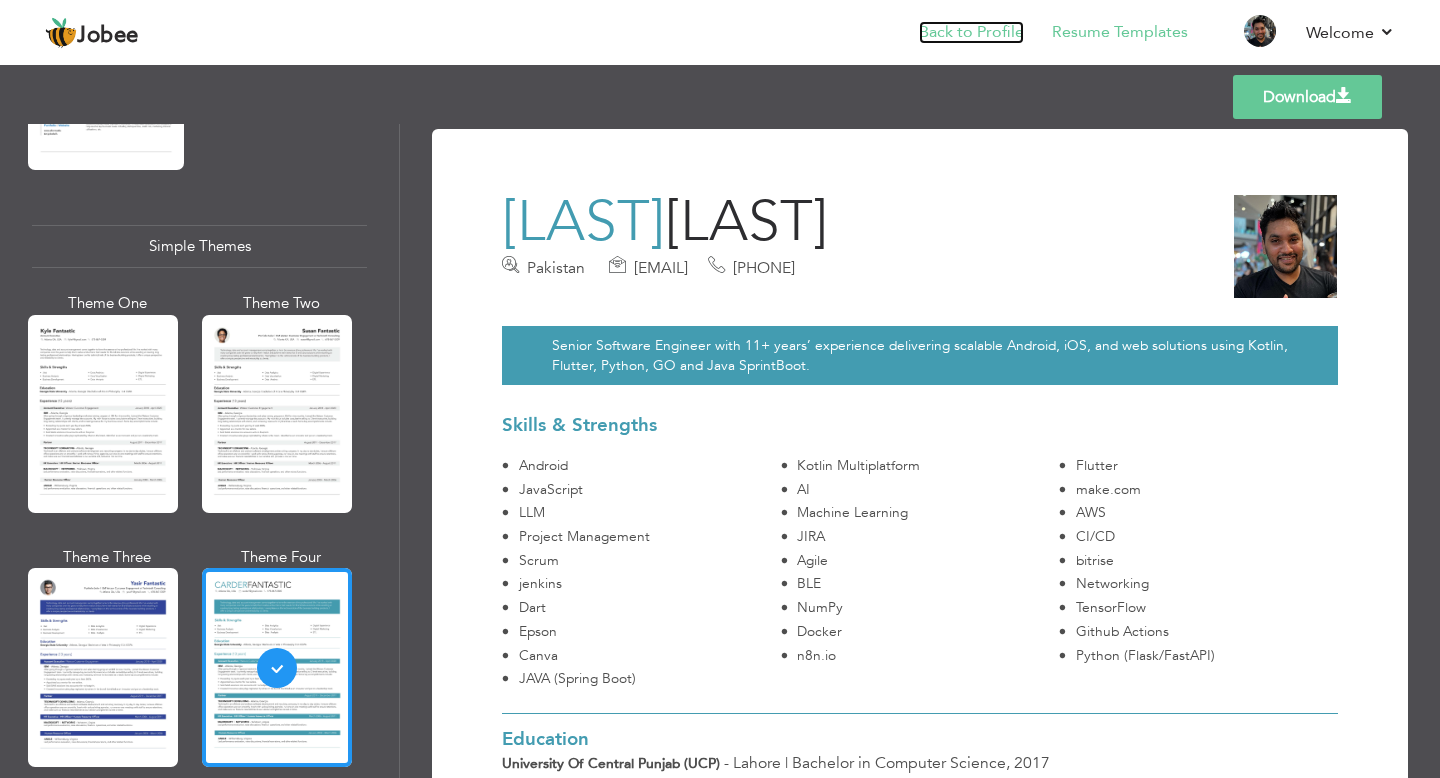 click on "Back to Profile" at bounding box center [971, 32] 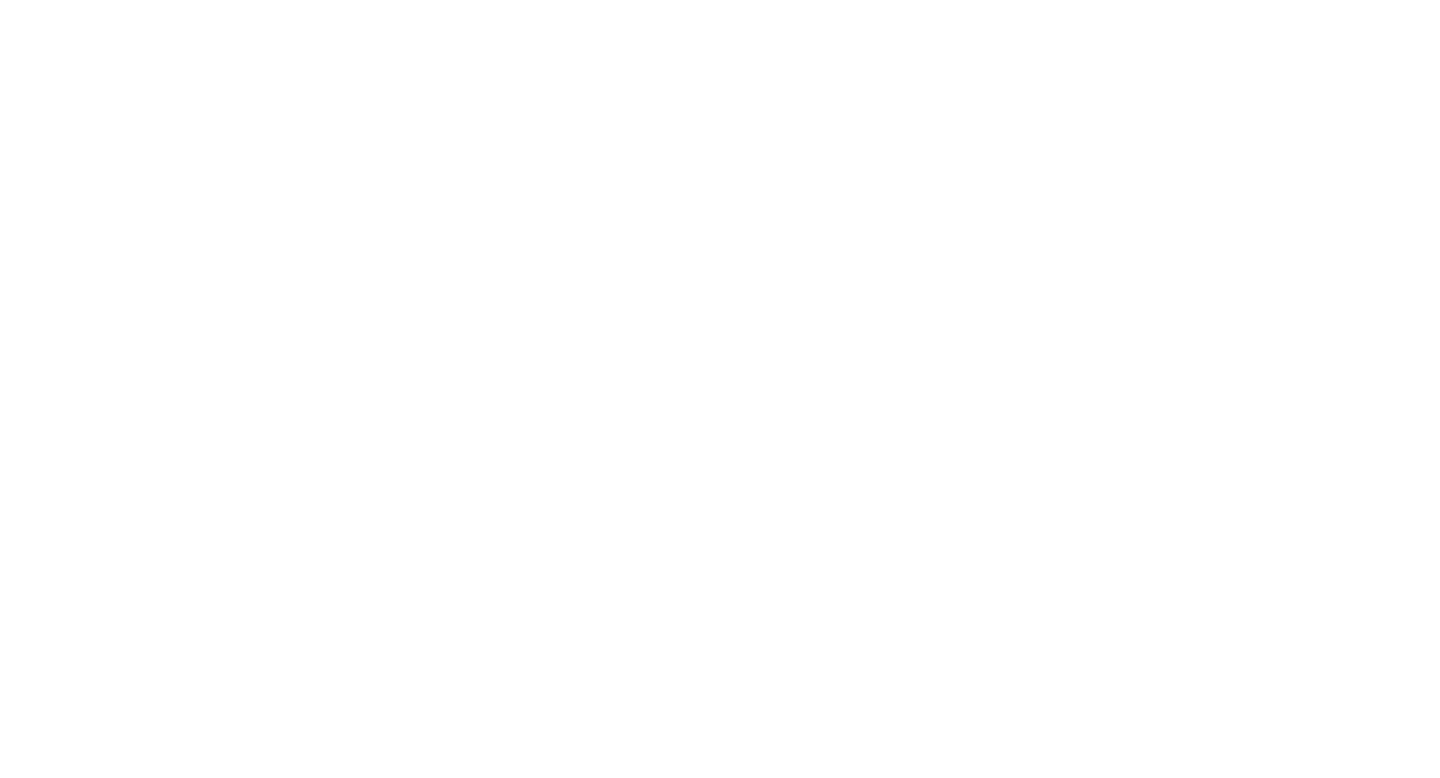 scroll, scrollTop: 0, scrollLeft: 0, axis: both 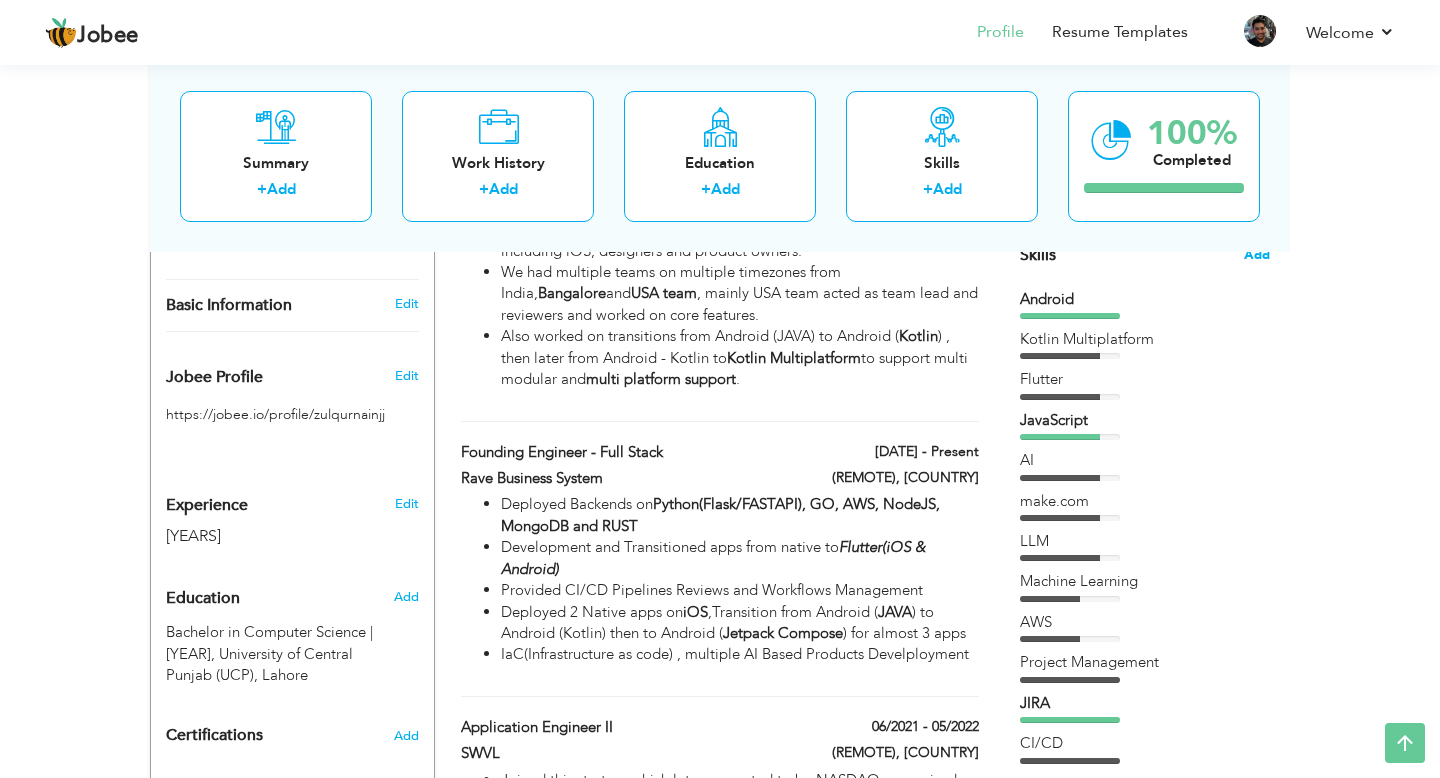 click on "Add" at bounding box center [1257, 255] 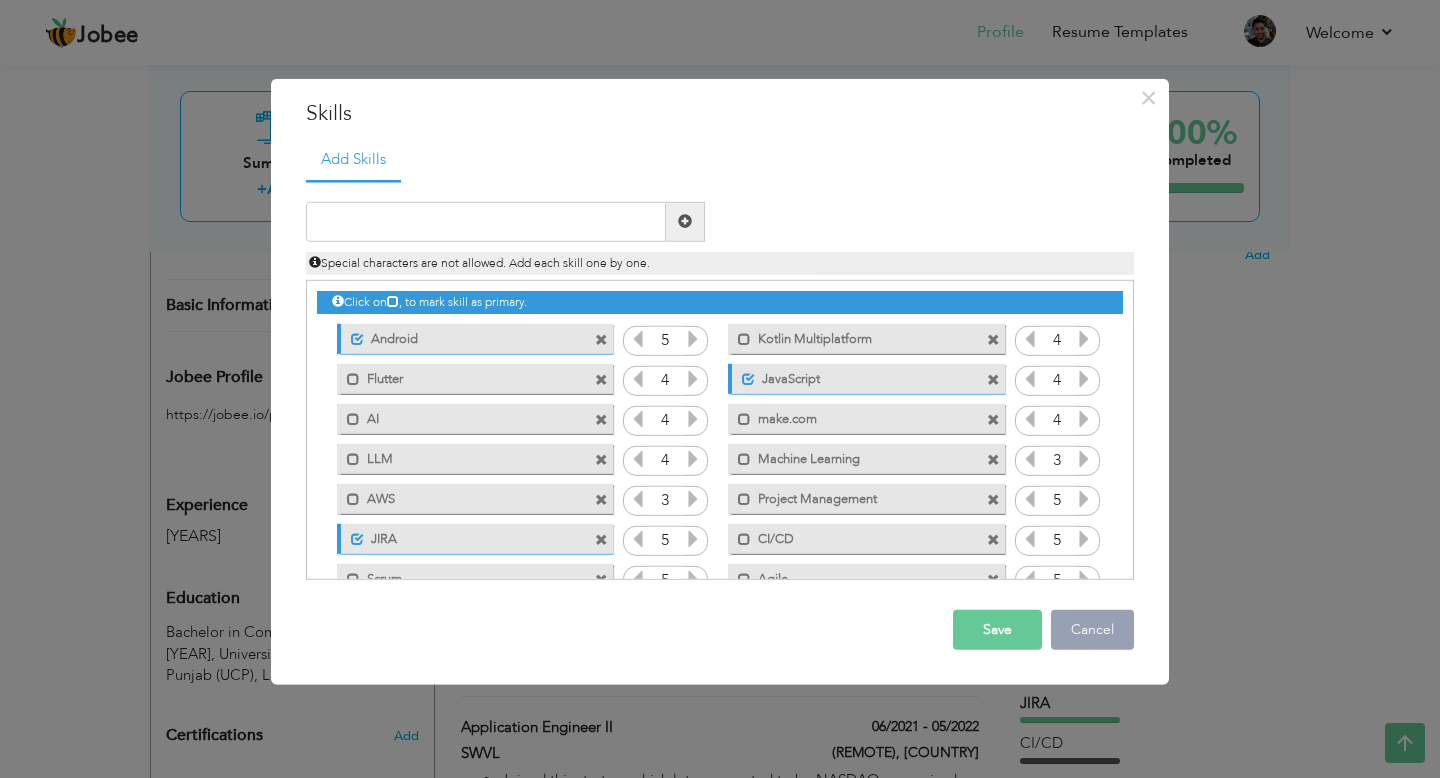 click on "Cancel" at bounding box center (1092, 630) 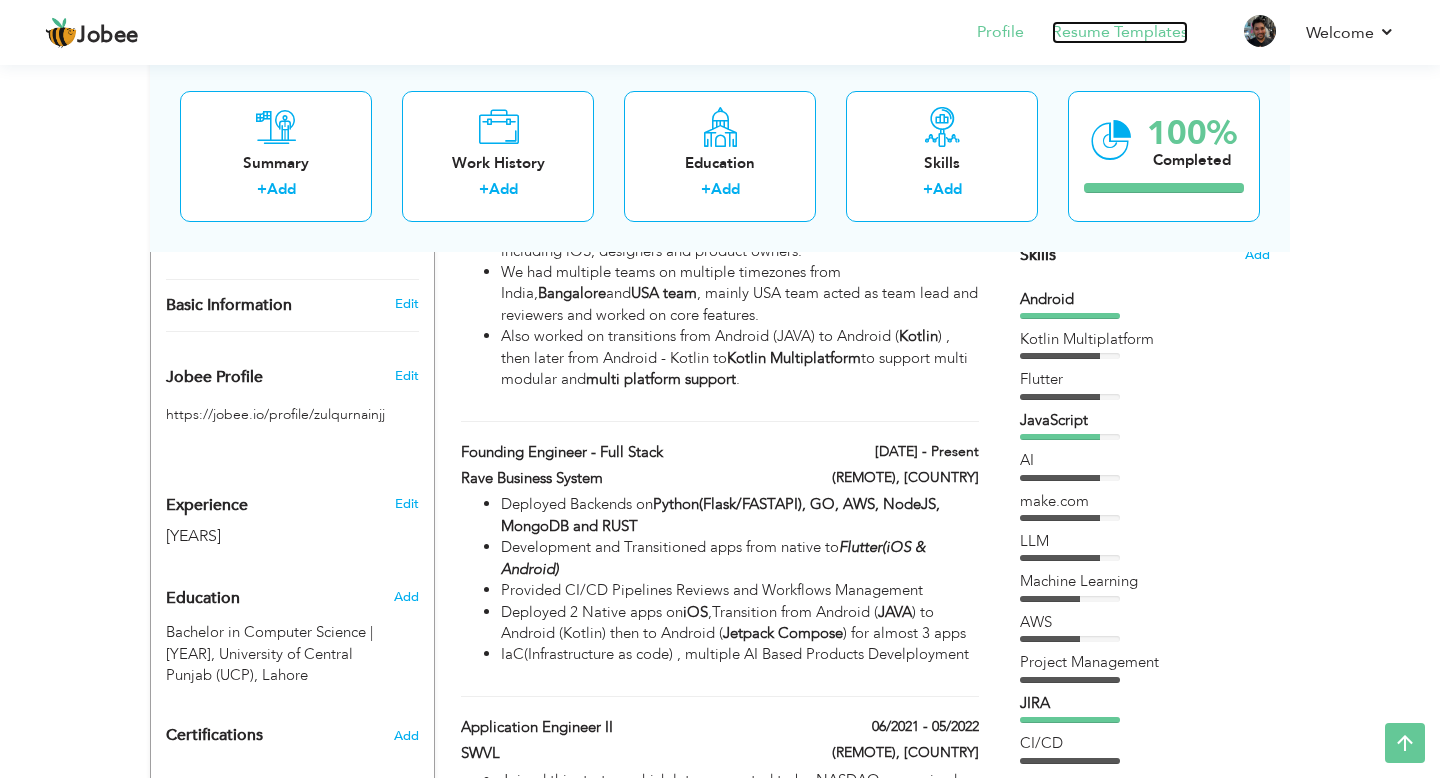 click on "Resume Templates" at bounding box center [1120, 32] 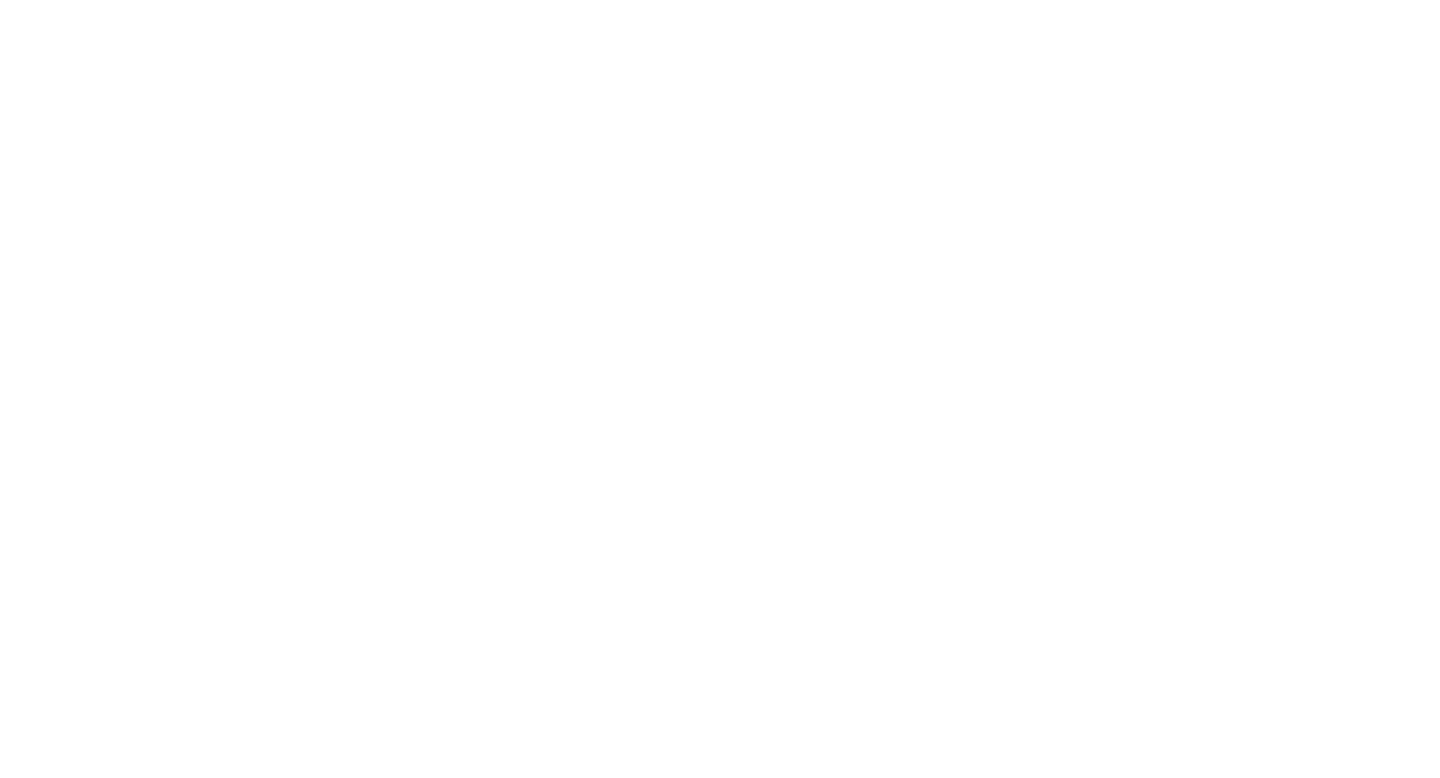 scroll, scrollTop: 0, scrollLeft: 0, axis: both 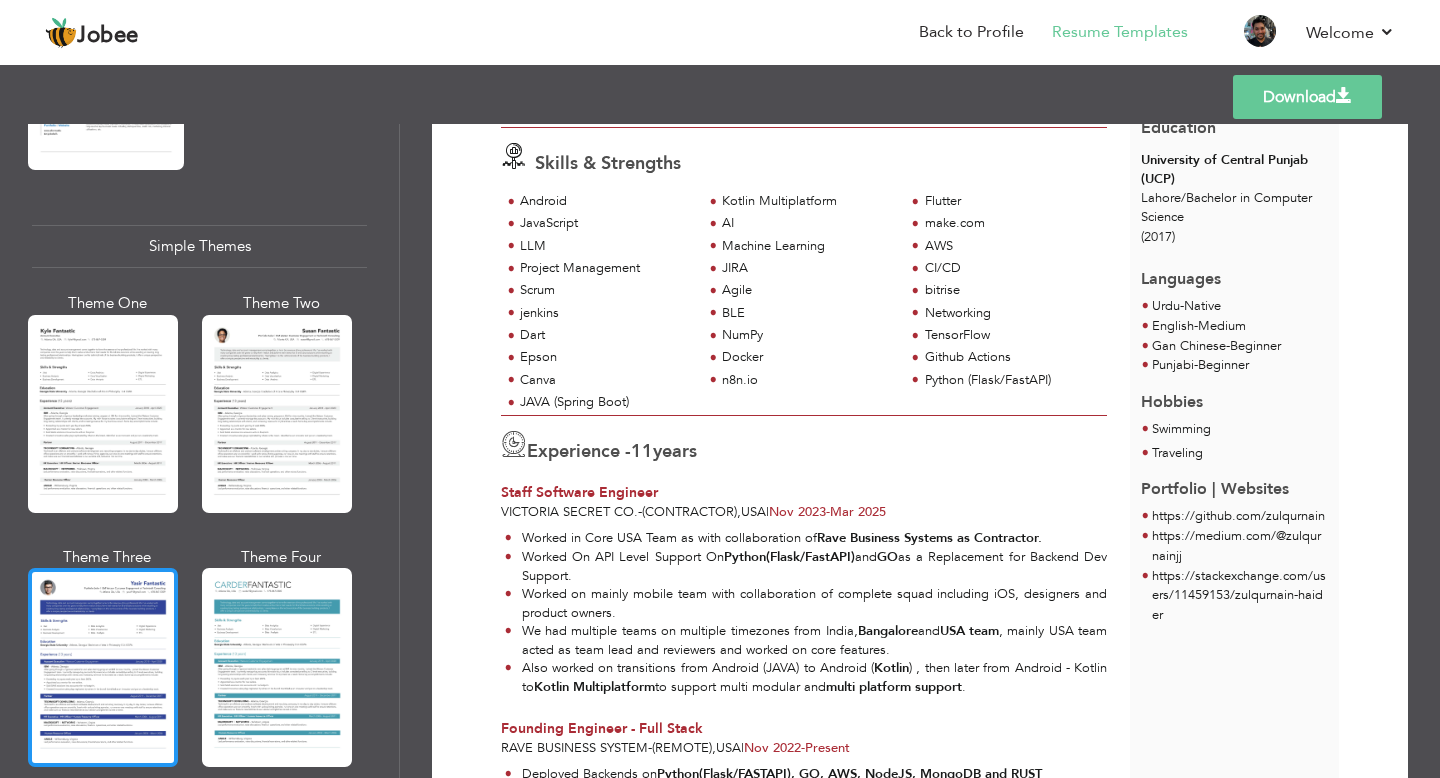 click at bounding box center (103, 667) 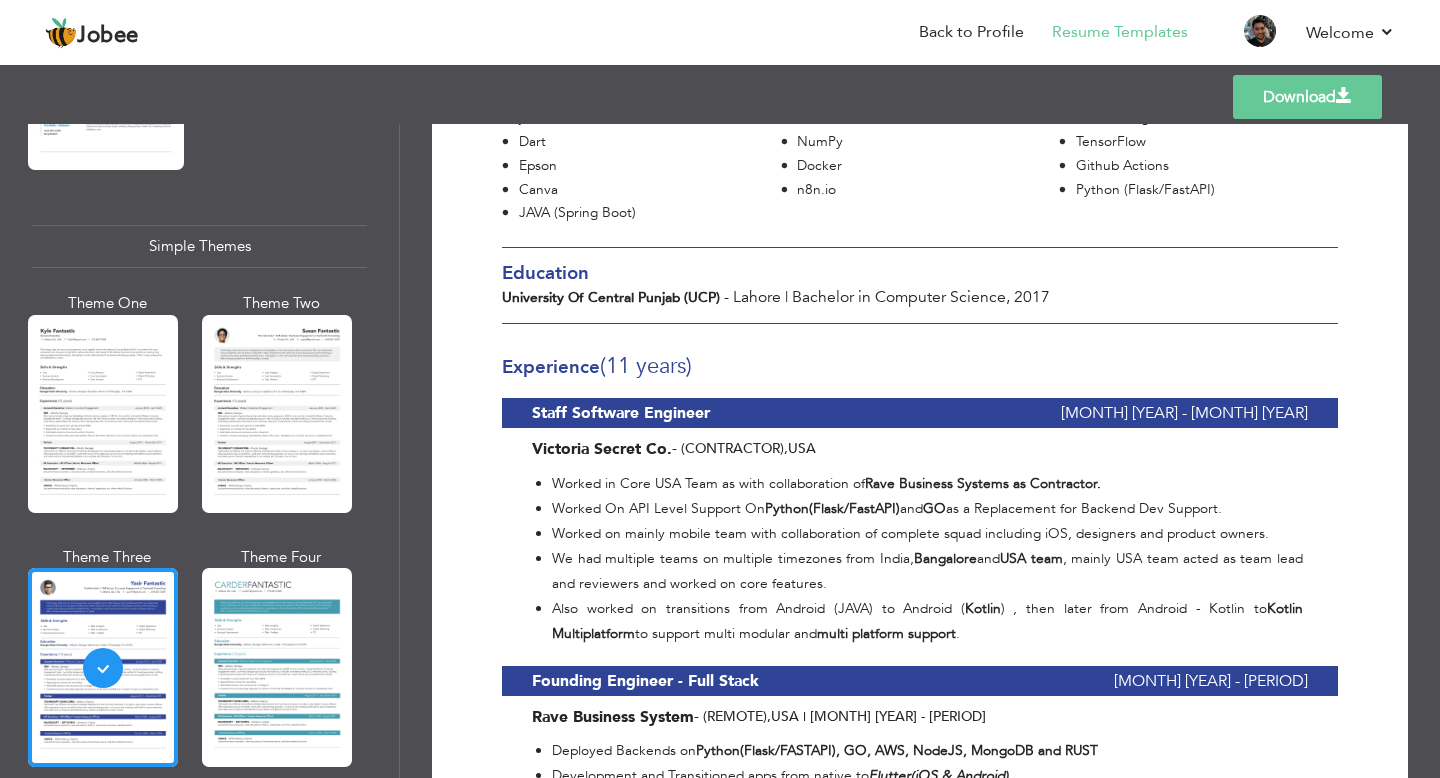 scroll, scrollTop: 0, scrollLeft: 0, axis: both 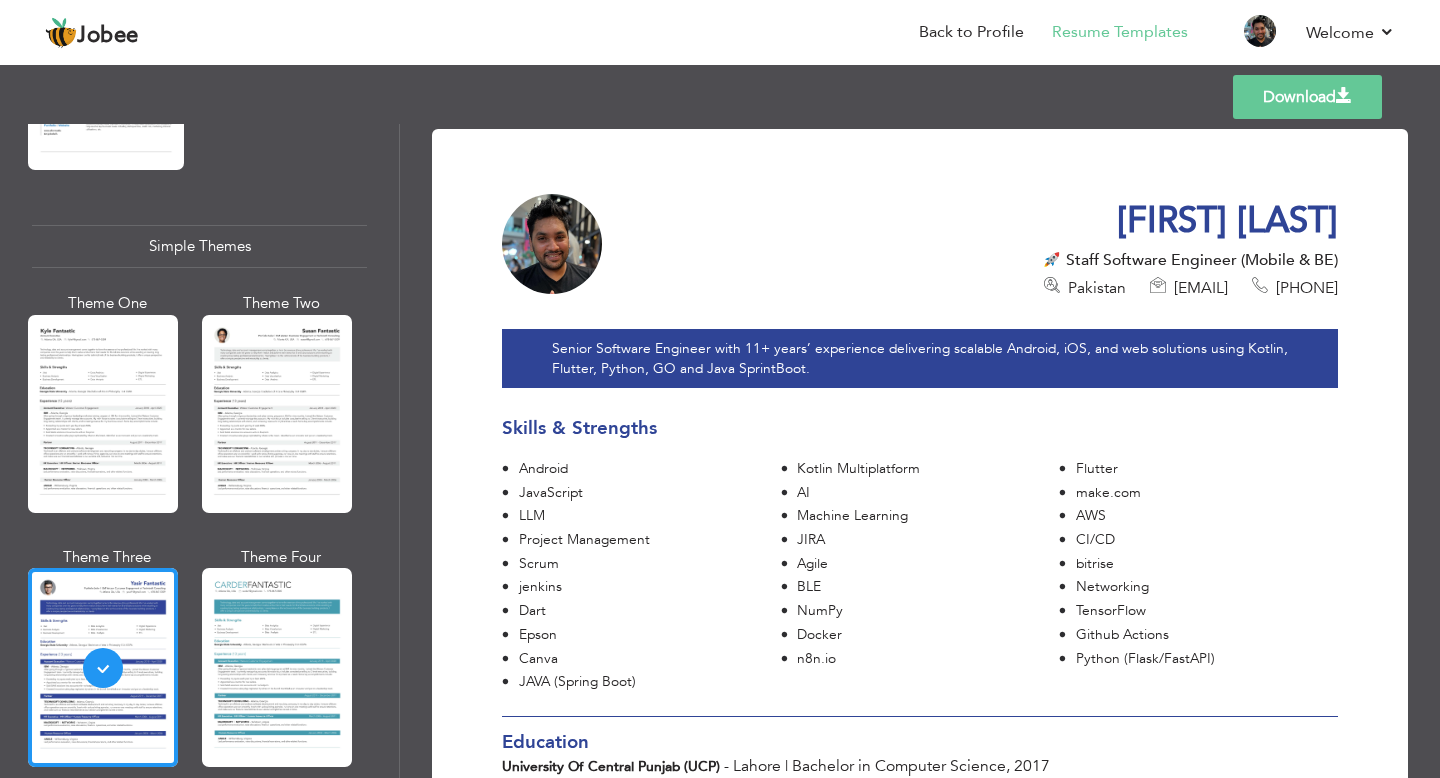 click on "Download" at bounding box center [1307, 97] 